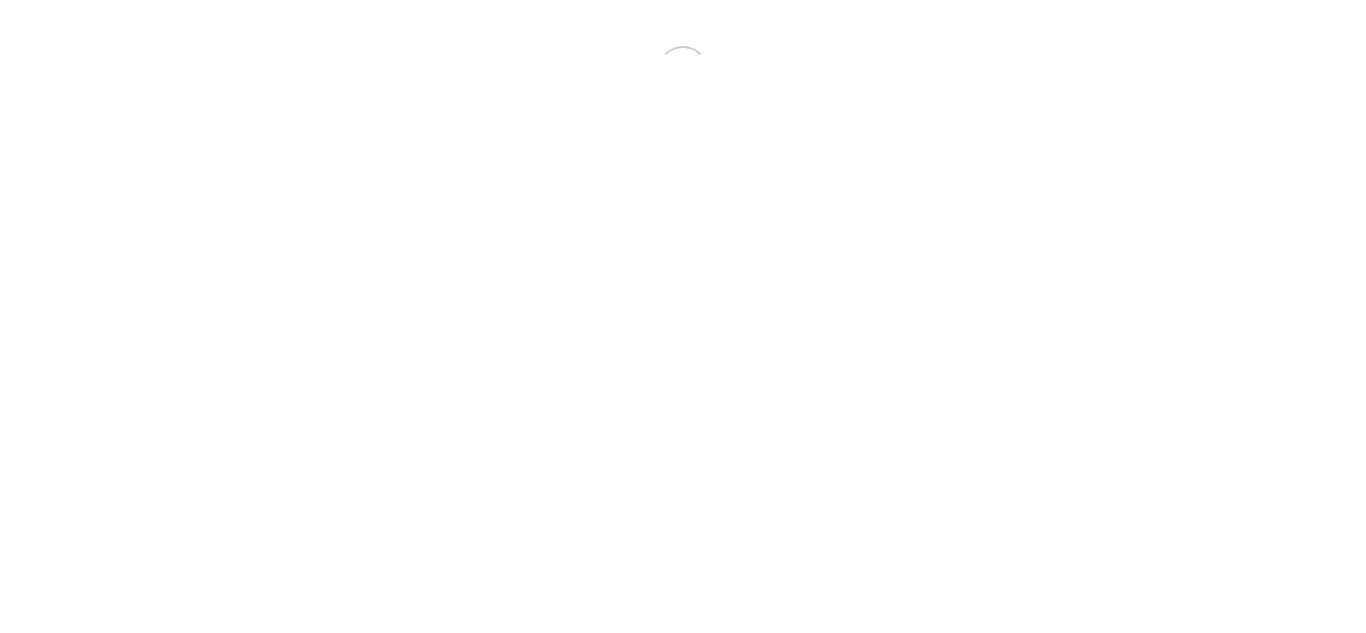 scroll, scrollTop: 0, scrollLeft: 0, axis: both 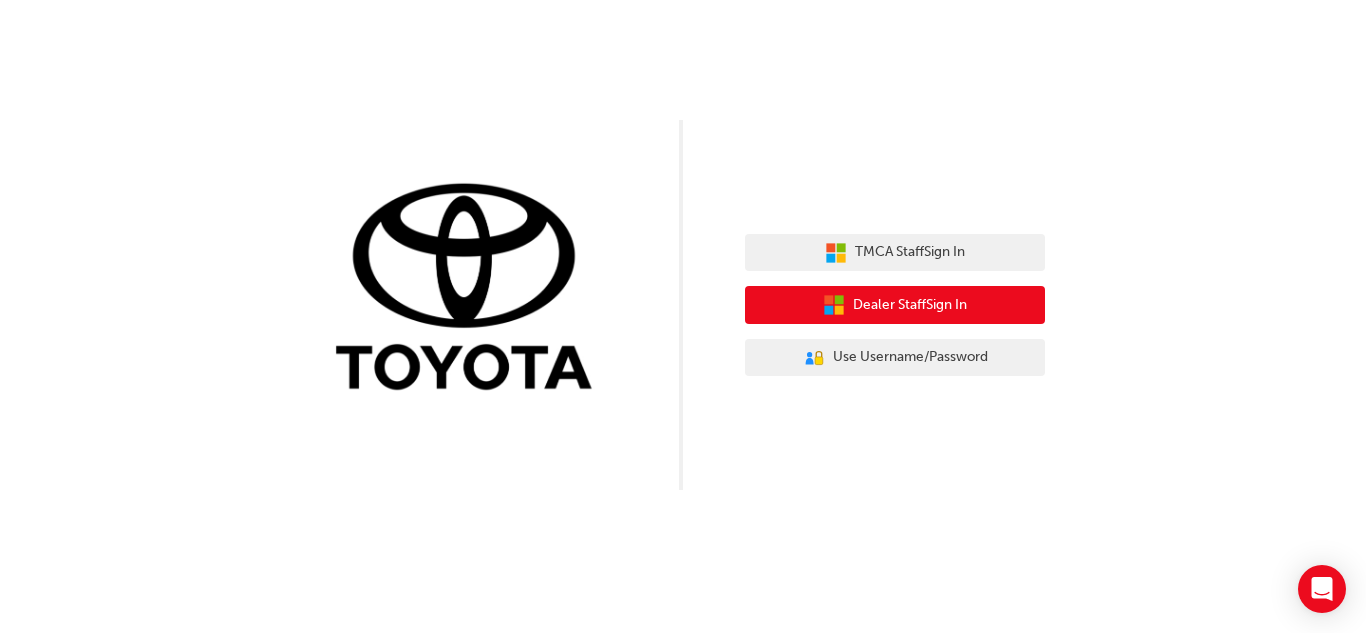 click on "Dealer Staff  Sign In" at bounding box center [895, 305] 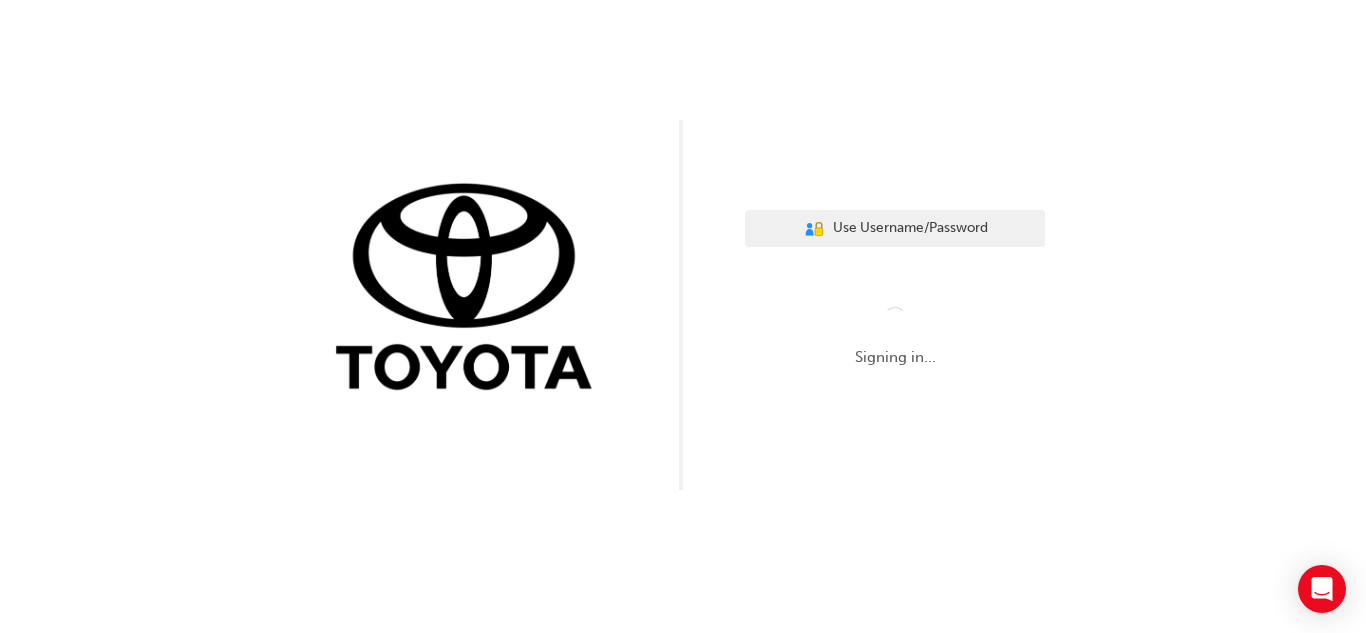 scroll, scrollTop: 0, scrollLeft: 0, axis: both 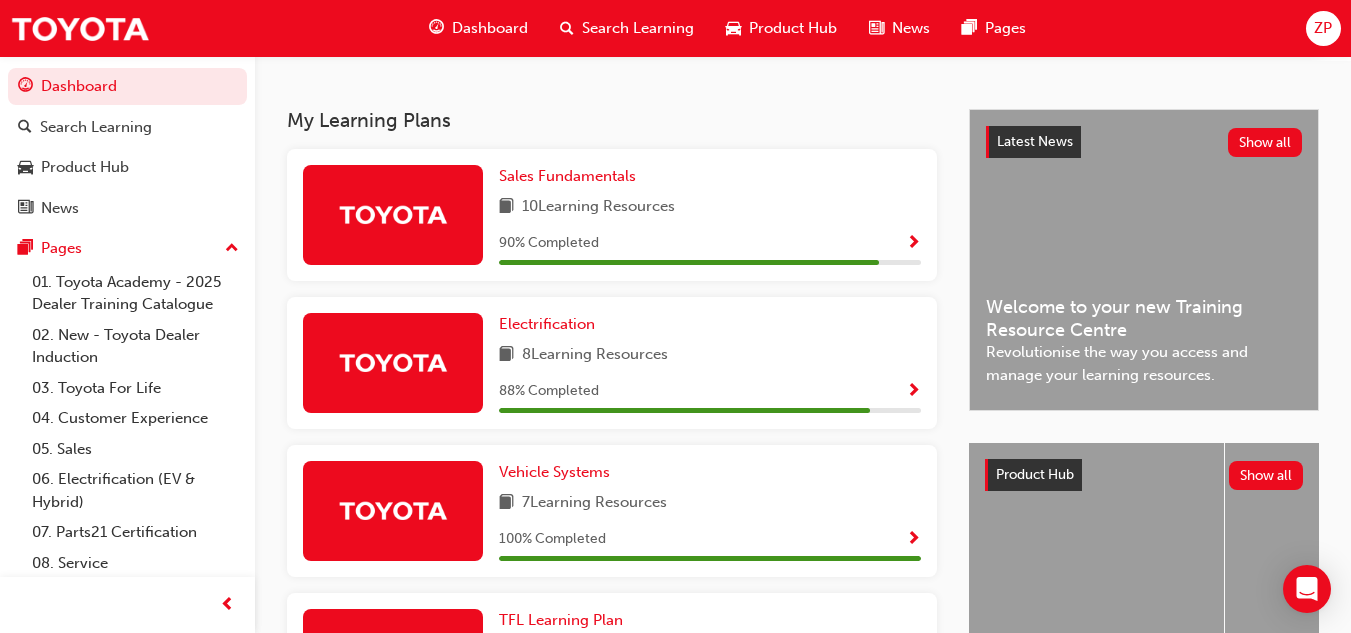 click on "90 % Completed" at bounding box center (710, 243) 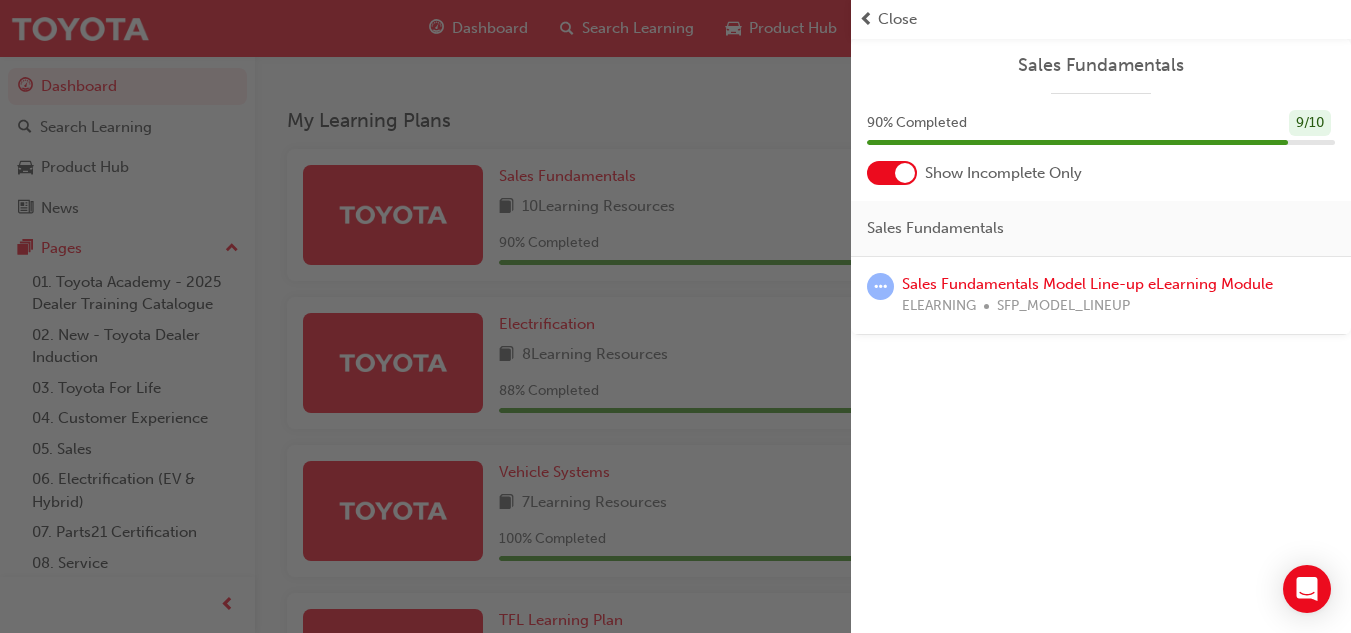 click on "Close" at bounding box center (897, 19) 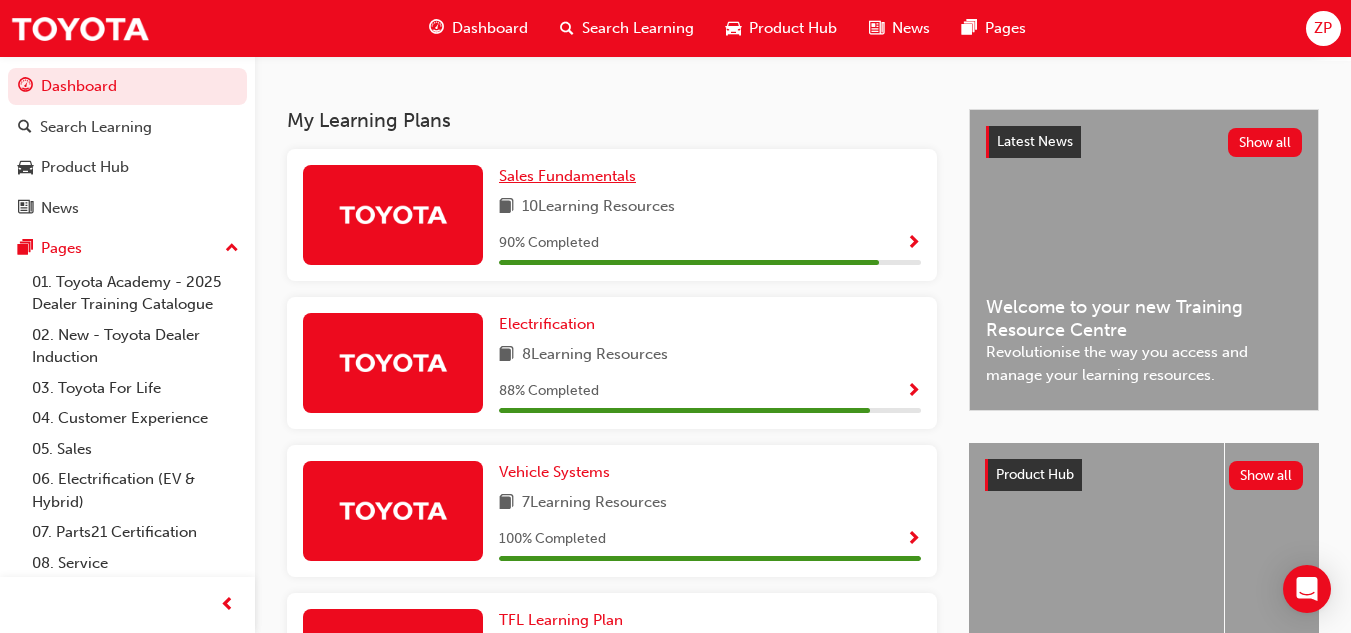 click on "Sales Fundamentals" at bounding box center (571, 176) 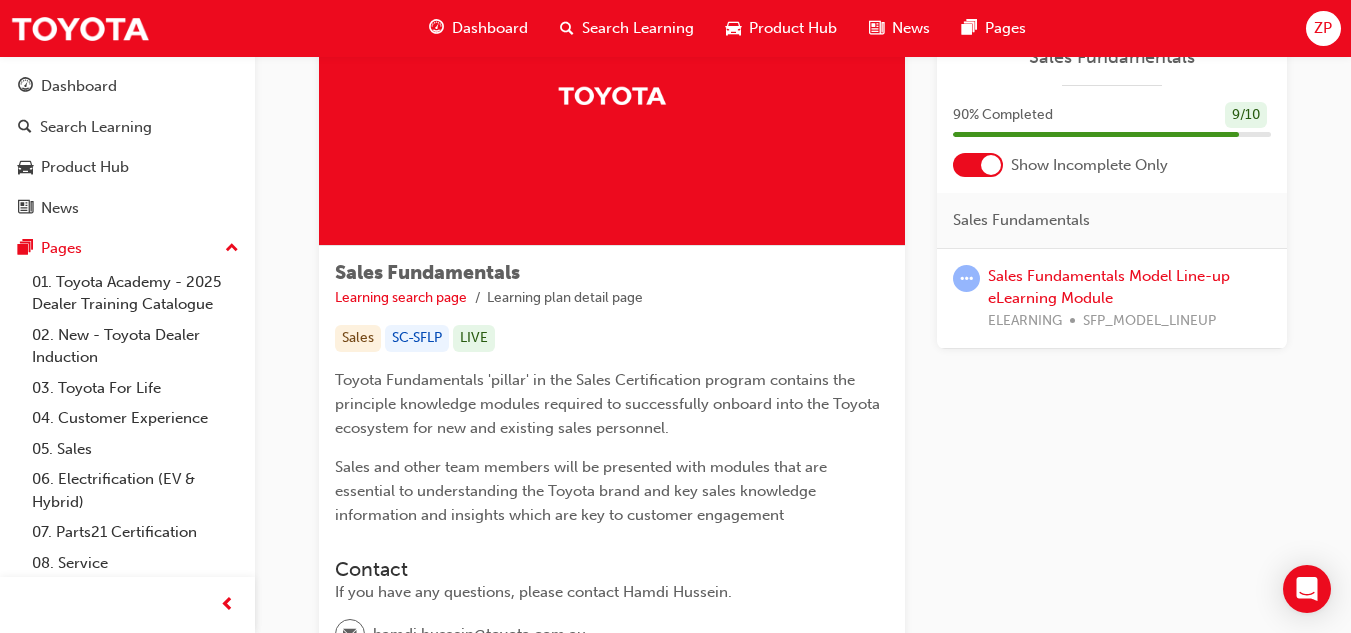 scroll, scrollTop: 119, scrollLeft: 0, axis: vertical 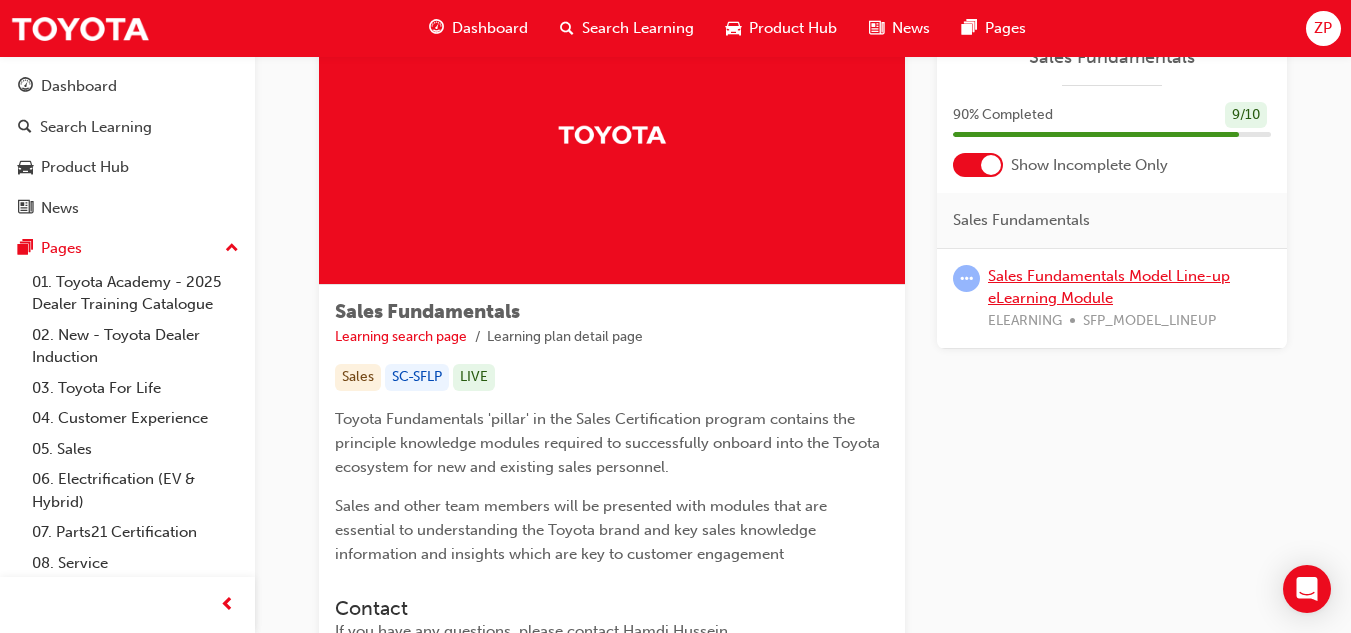 click on "Sales Fundamentals Model Line-up eLearning Module" at bounding box center (1109, 287) 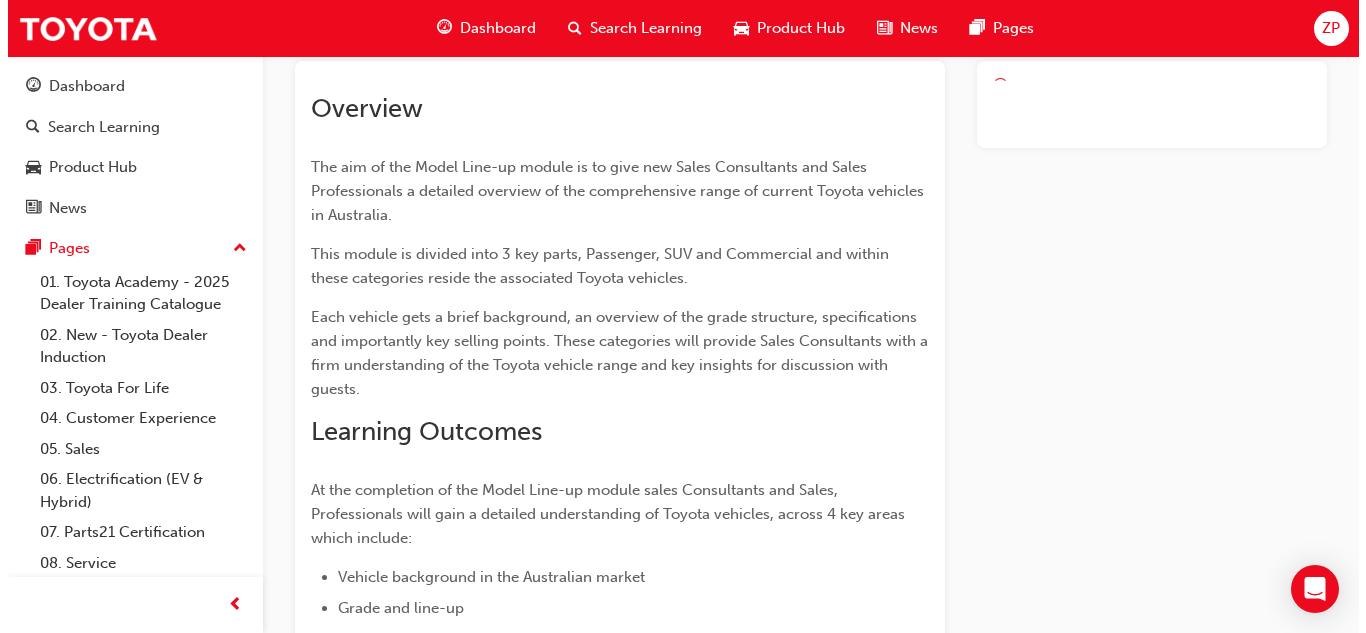 scroll, scrollTop: 0, scrollLeft: 0, axis: both 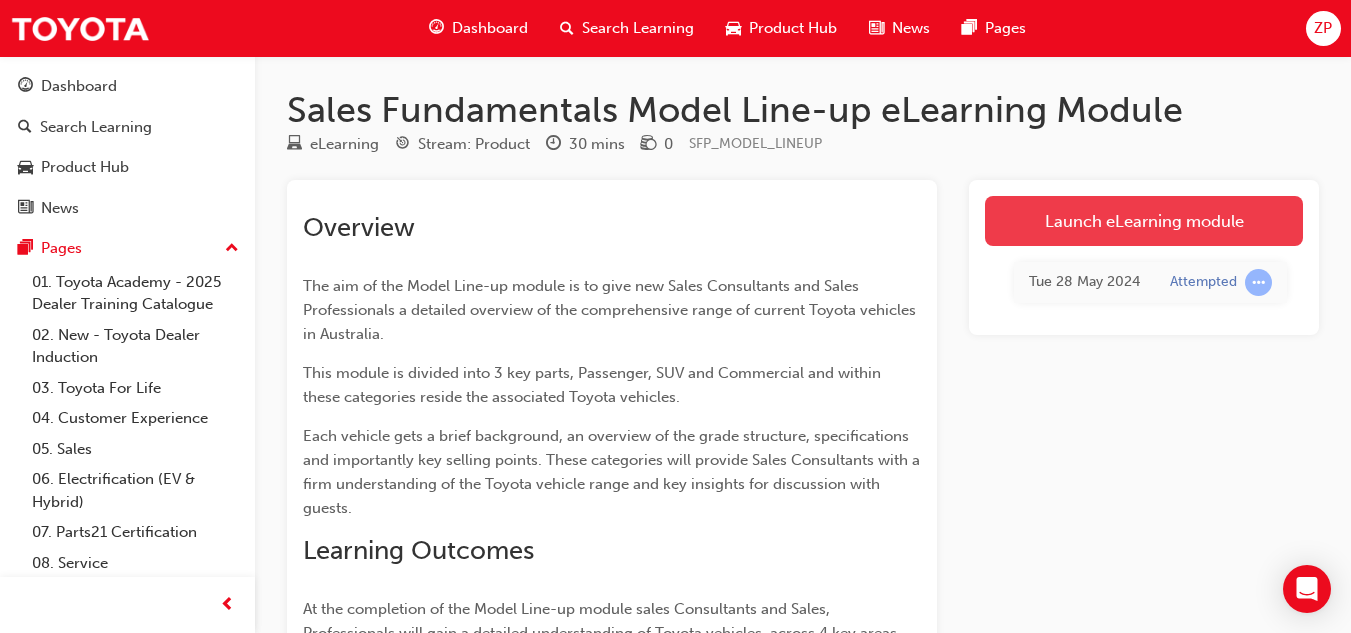 click on "Launch eLearning module" at bounding box center (1144, 221) 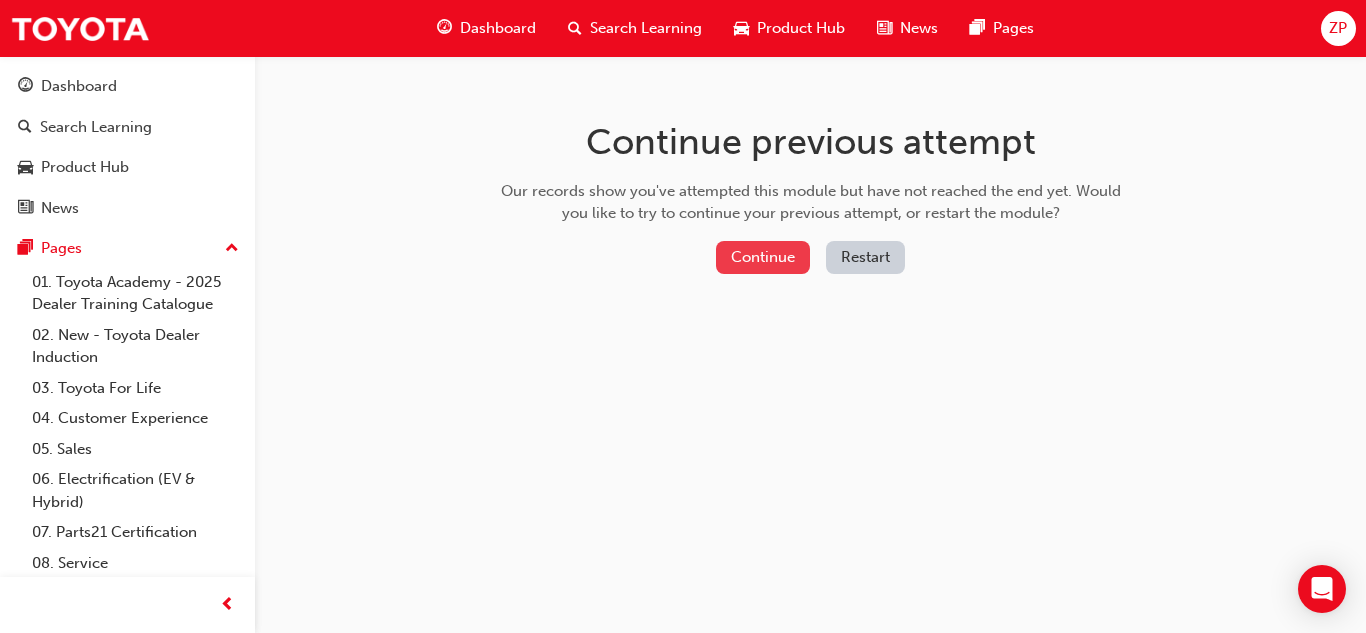 click on "Continue" at bounding box center (763, 257) 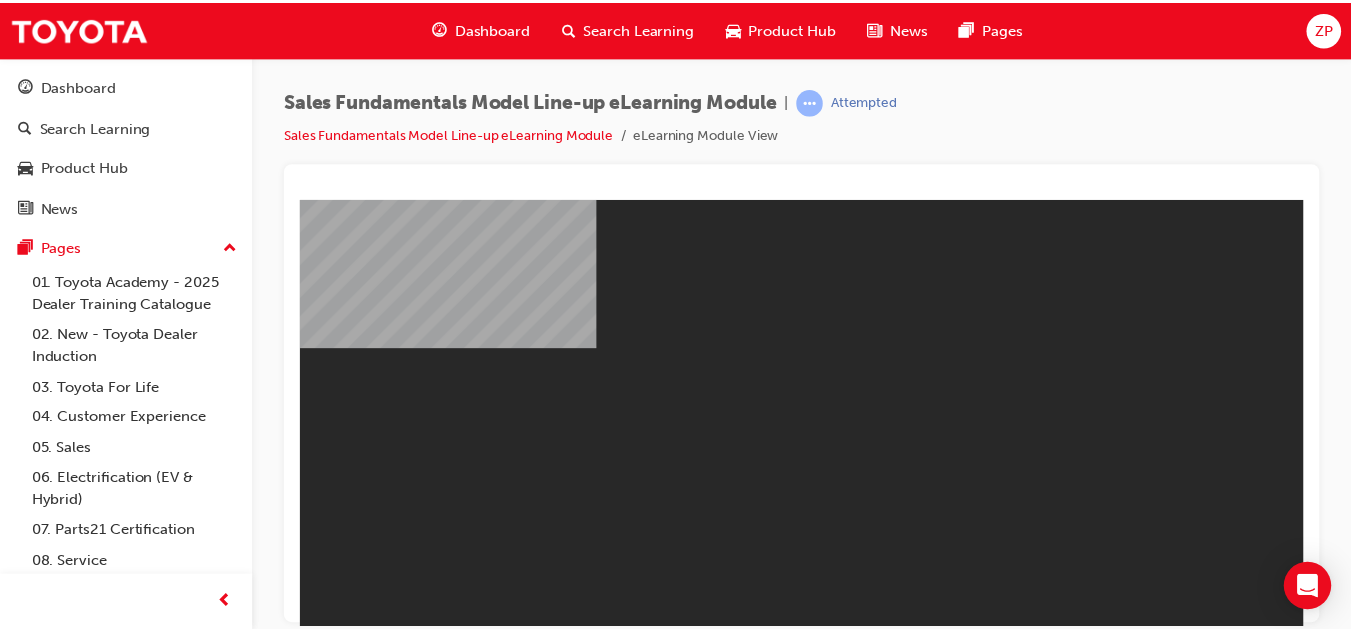 scroll, scrollTop: 0, scrollLeft: 0, axis: both 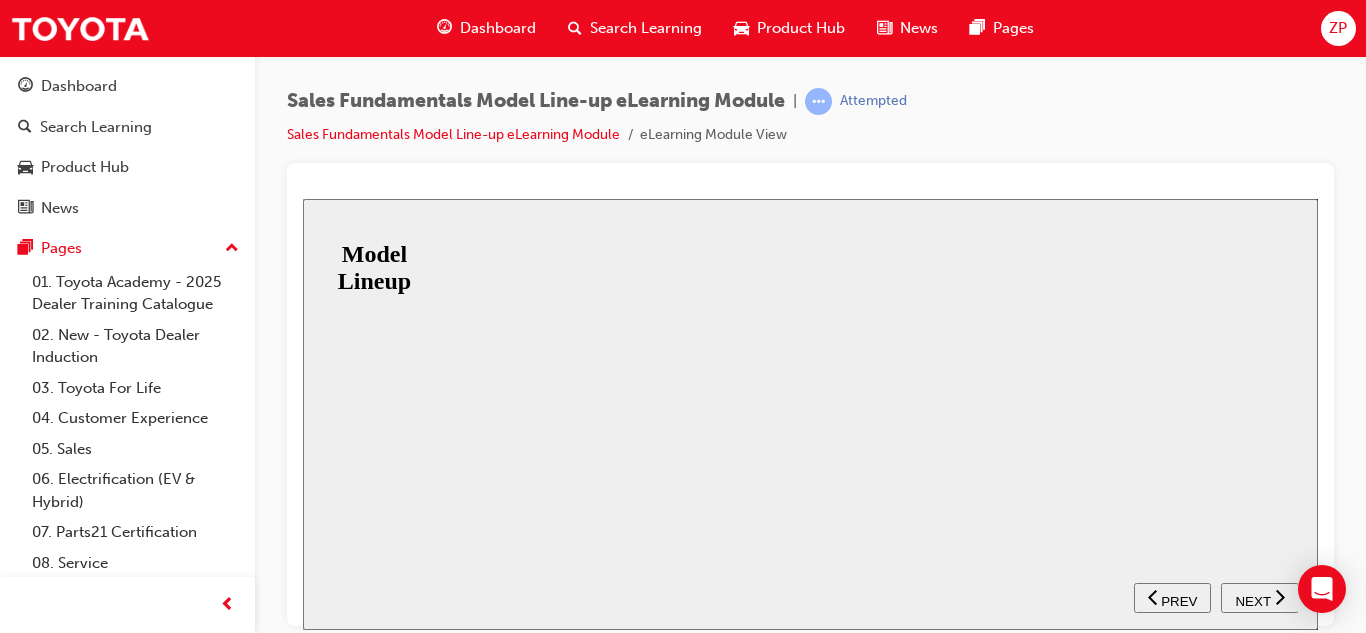 click on "Resume" at bounding box center (336, 752) 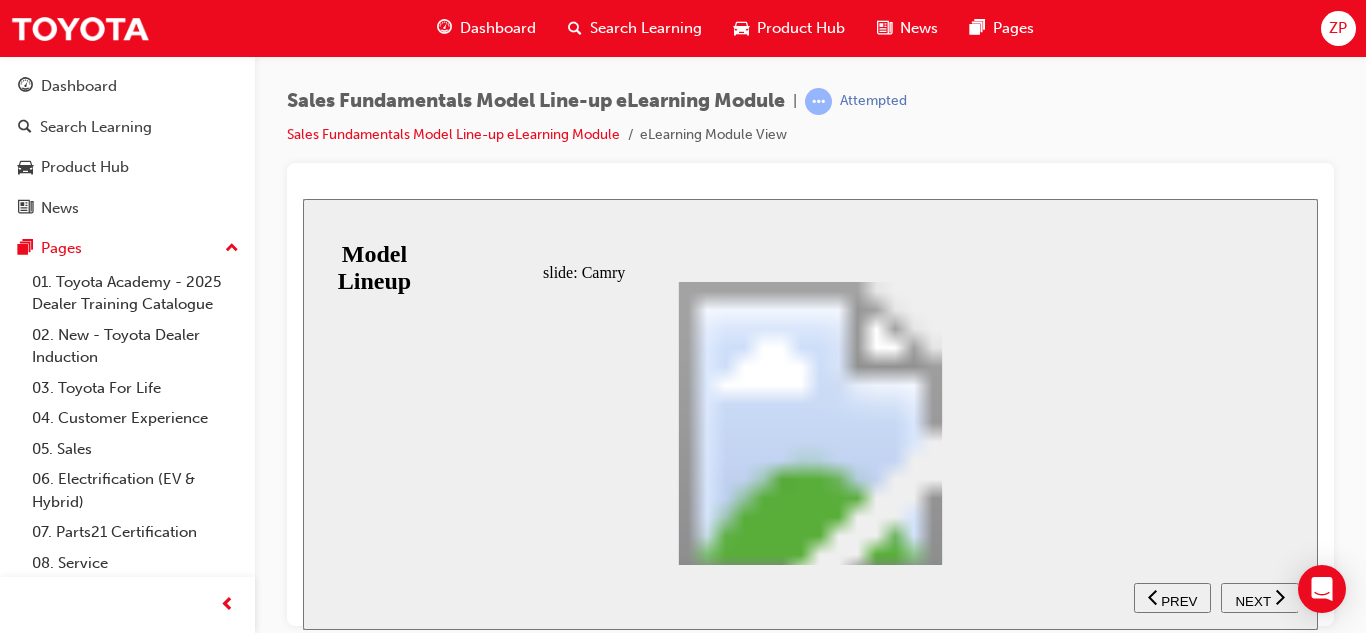 click on "SUBMIT
NEXT
PREV" at bounding box center (1216, 596) 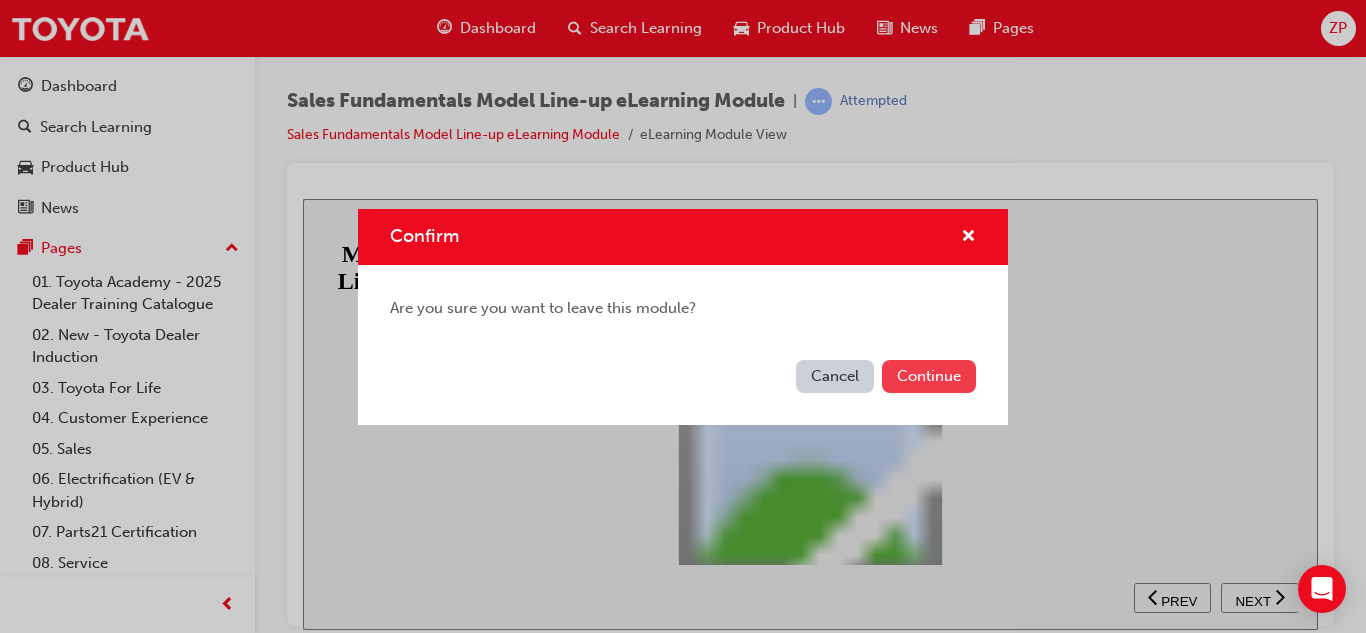 click on "Continue" at bounding box center [929, 376] 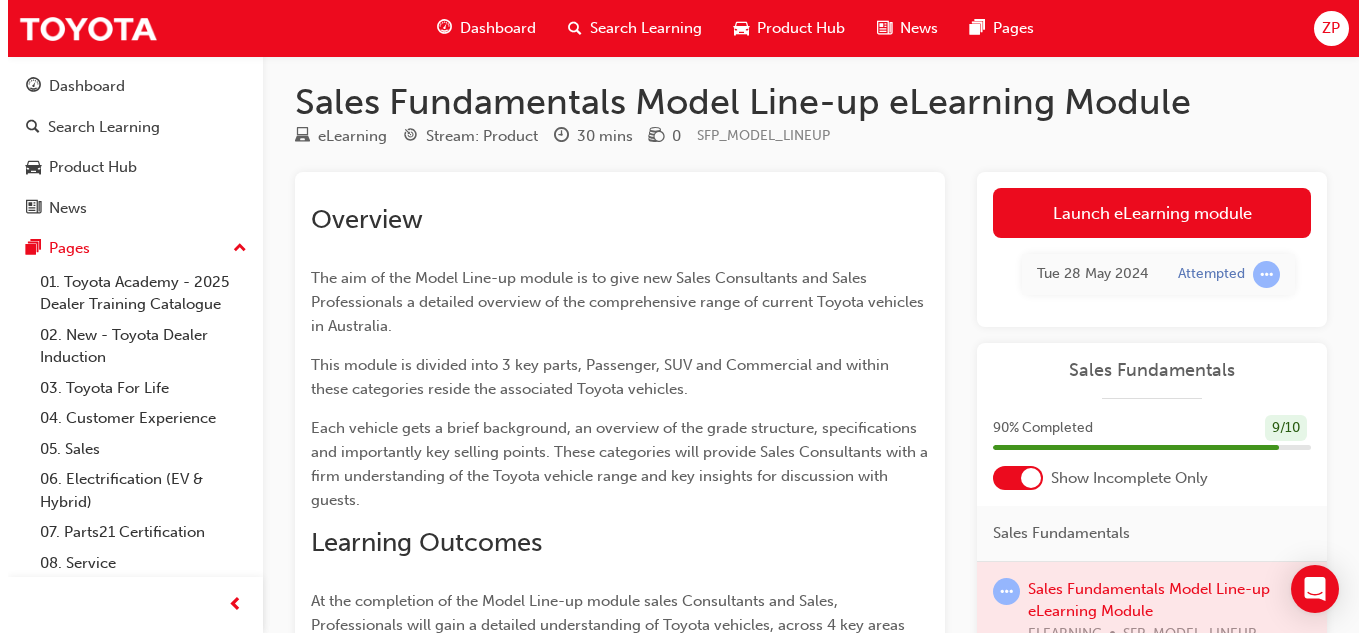 scroll, scrollTop: 0, scrollLeft: 0, axis: both 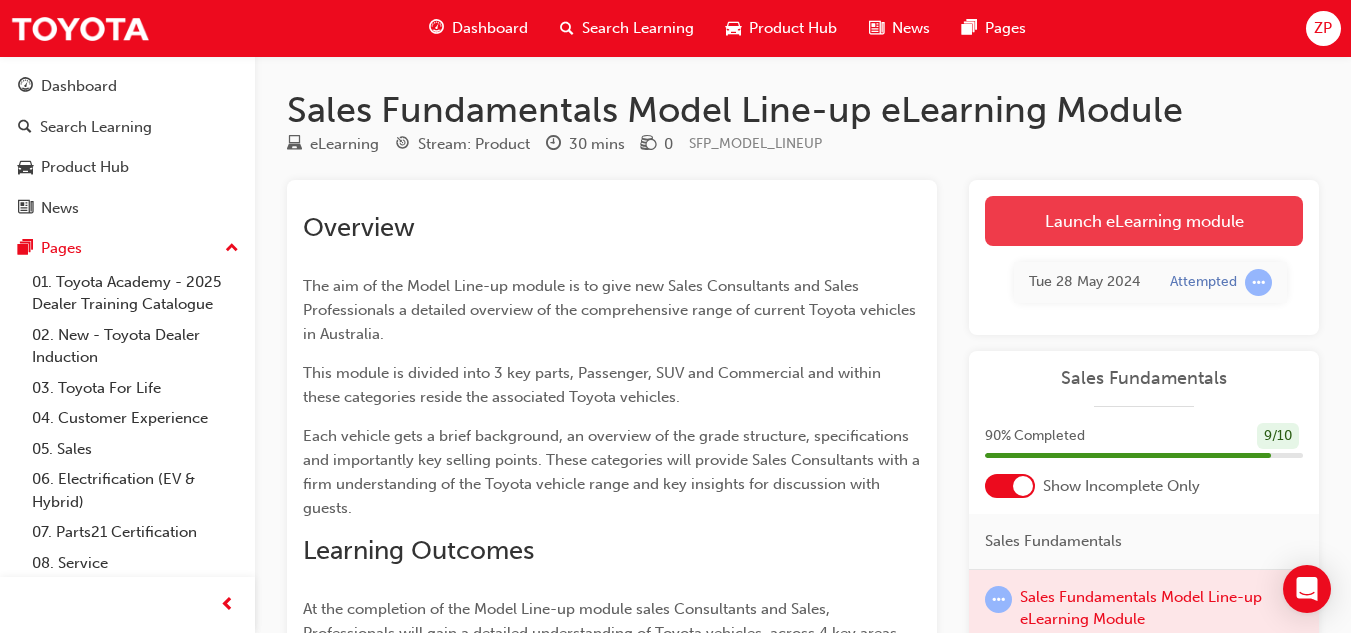 click on "Launch eLearning module" at bounding box center [1144, 221] 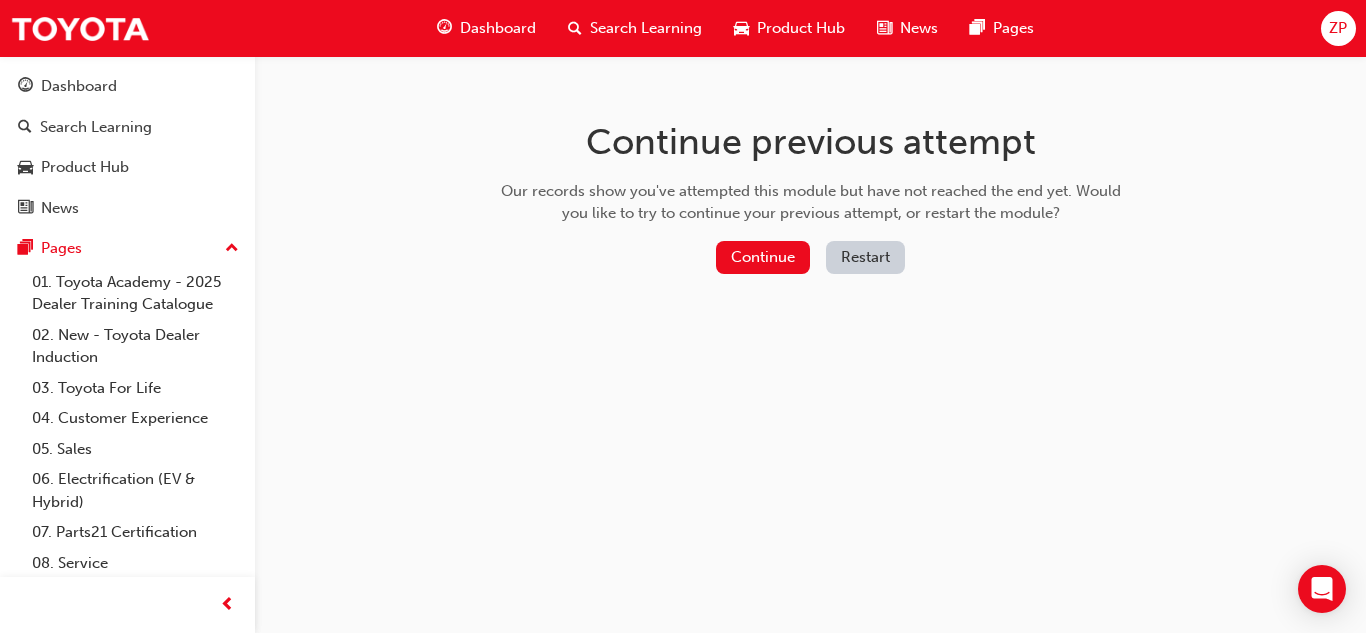 click on "Restart" at bounding box center [865, 257] 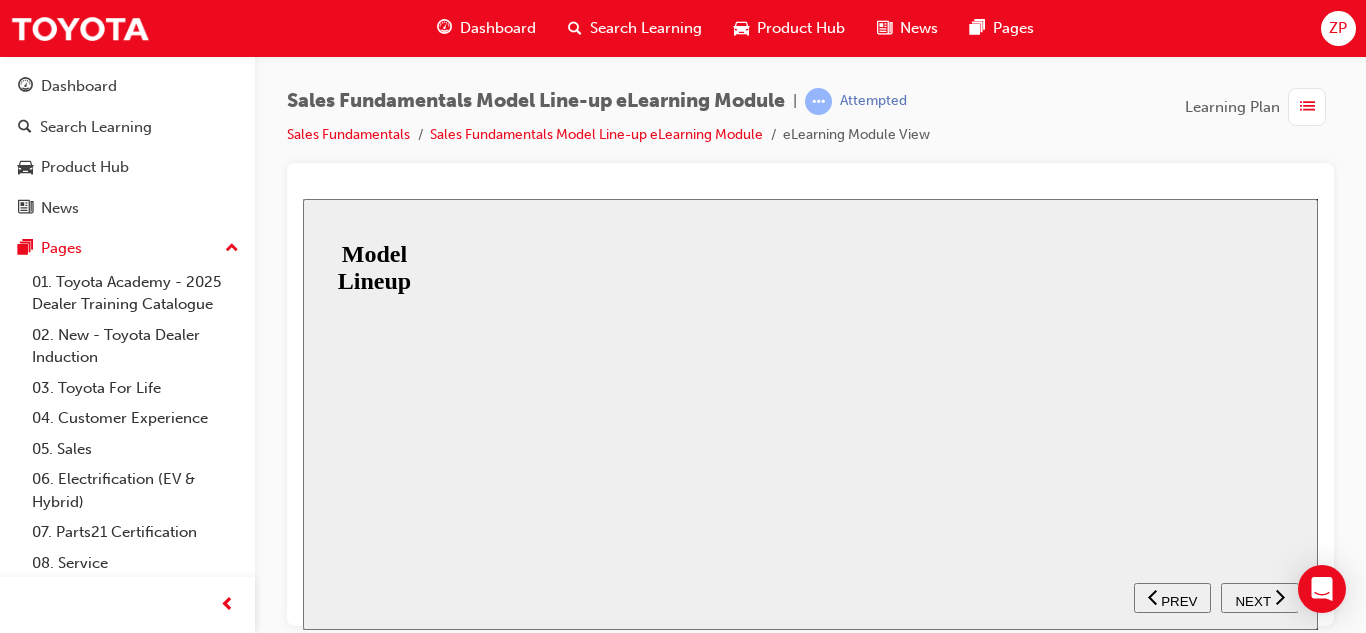 scroll, scrollTop: 0, scrollLeft: 0, axis: both 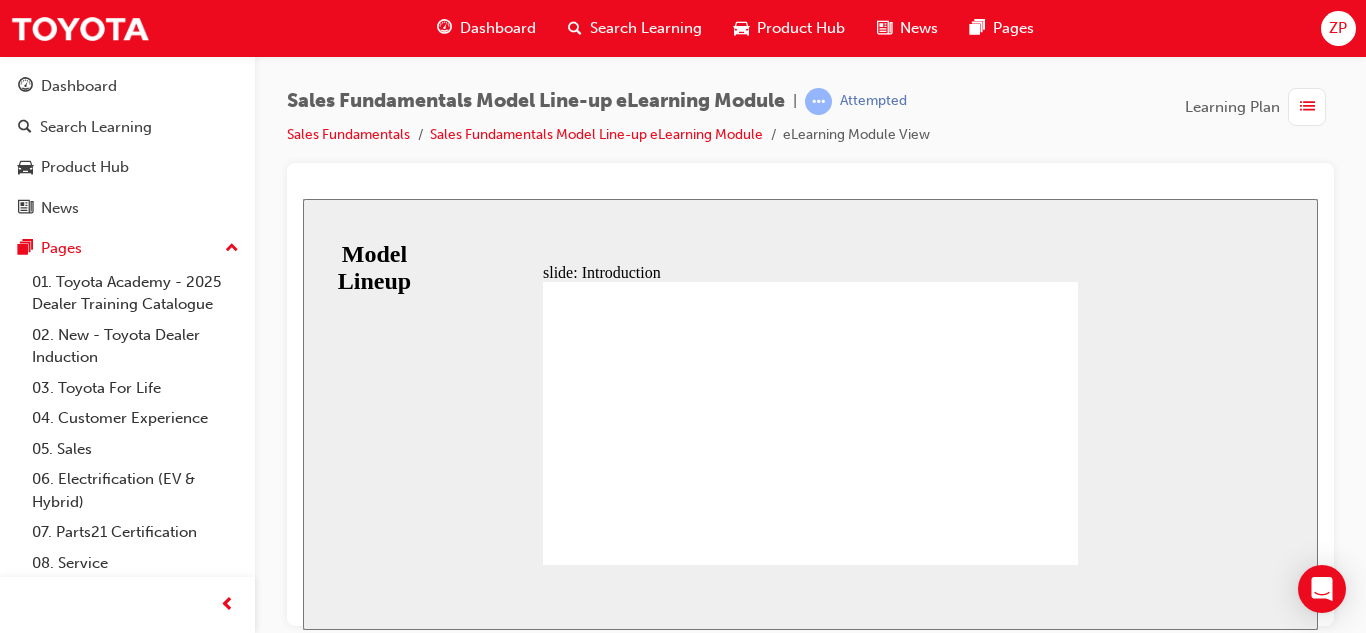 click 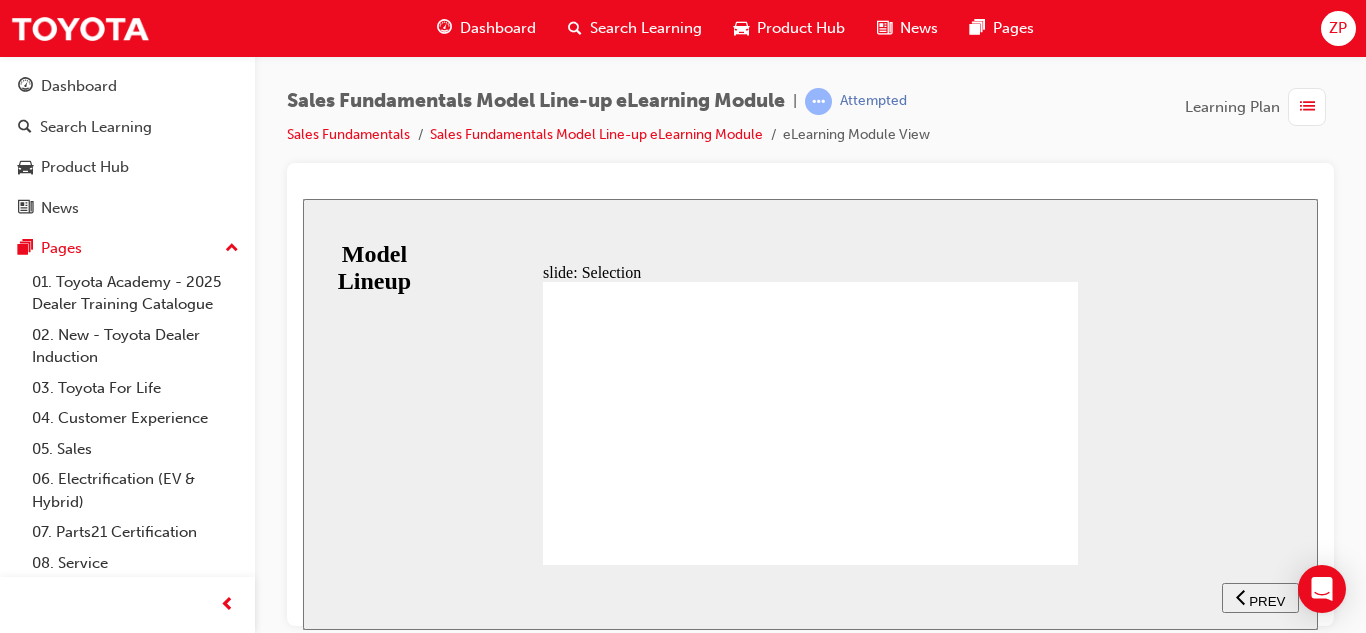 click on "Group
1 Rectangle 2 Rectangle 1 The modules in this program will assist you in building your product knowledge so that you can successfully engage with our guests and find the right vehicle for their lifestyle and budget.  Your regional trainer is very happy to support you, so at your next face to face training session make sure that you introduce yourself to them.    Passenger Vehicles SUV range Commercial Vehicles The modules in this program will assist  you in building your product knowledge so  that you can successully engage with our  guests and nd the right vehicle or their  liestyle and budget.  Your regional trainer  is very happy to support you, so at your  next ace to ace training session make  sure that you introduce yoursel to them.    Commercial Vehicles SUV range Passenger Vehicles" at bounding box center (810, 431) 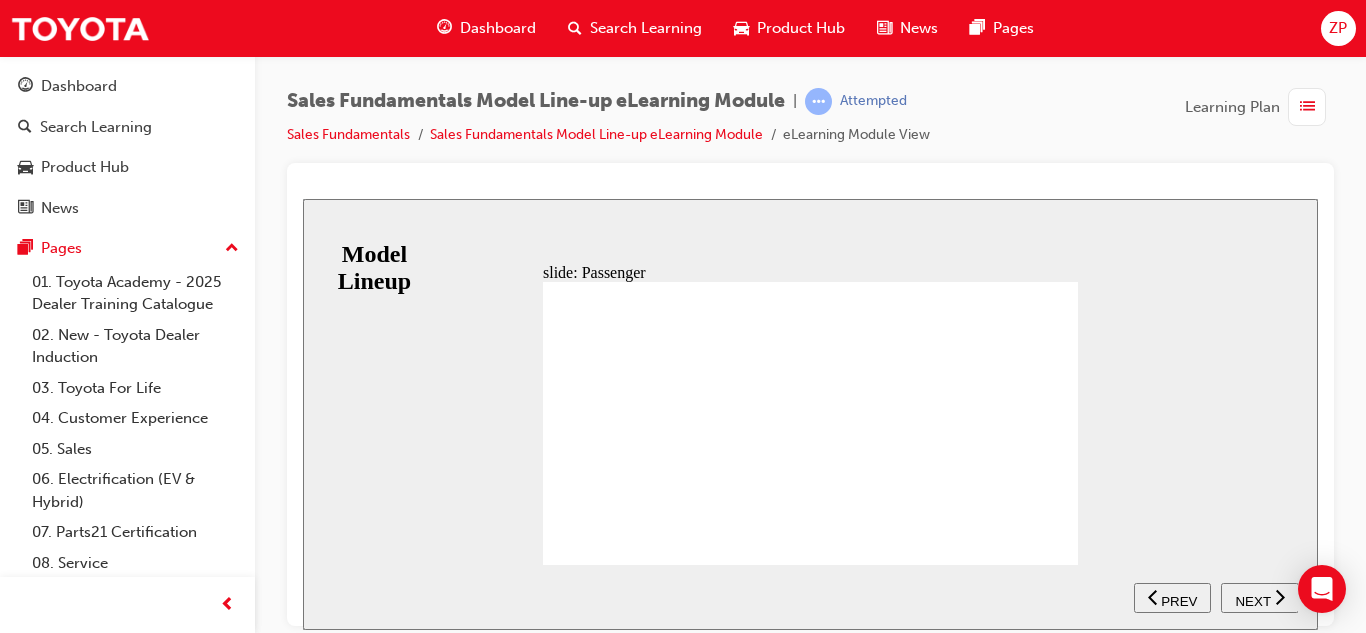 click 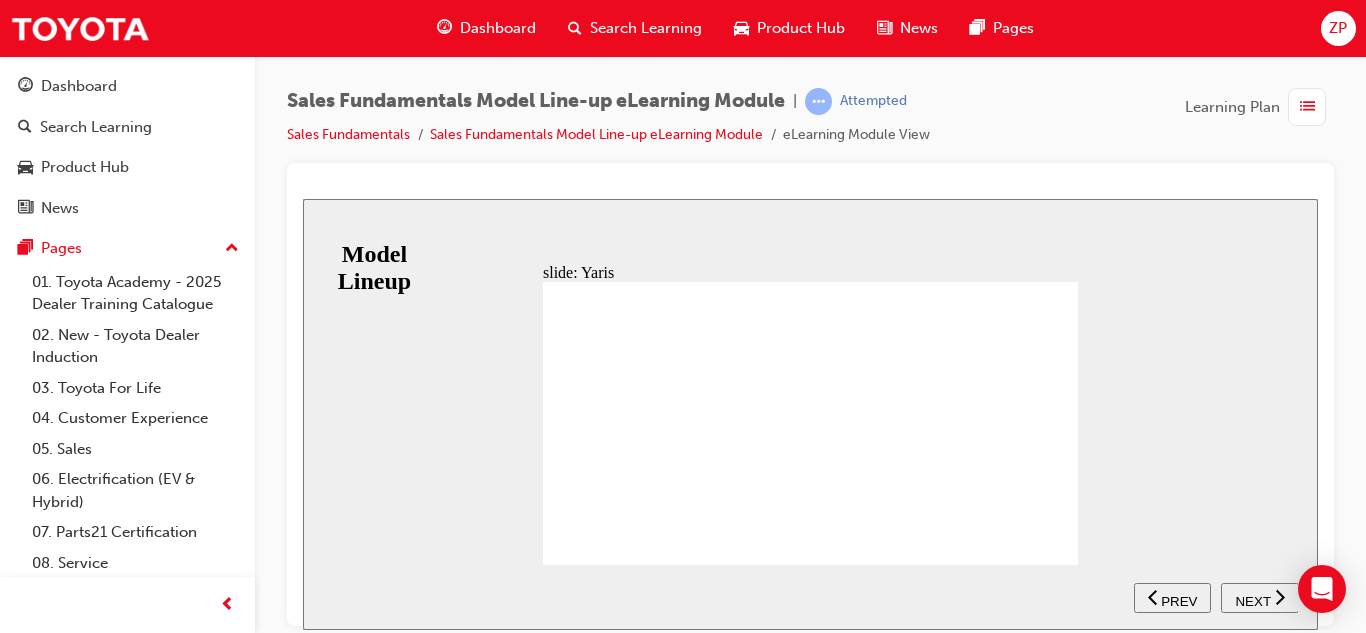click at bounding box center [810, 1787] 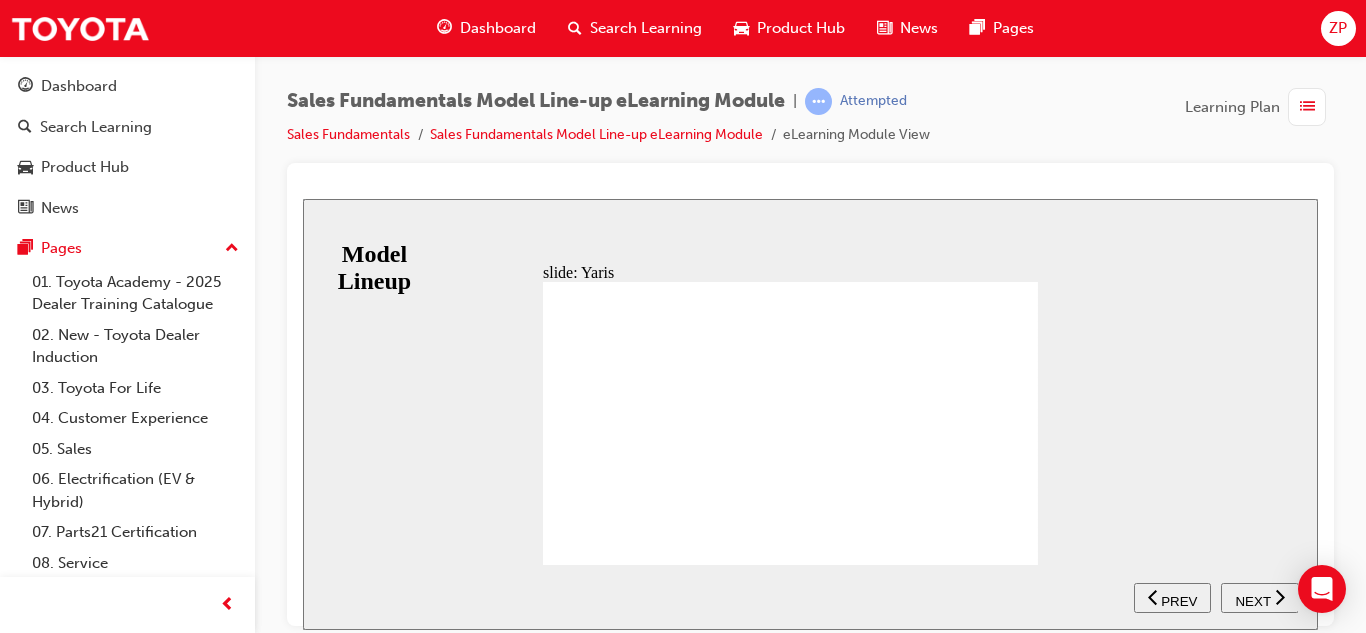 click on "NEXT" at bounding box center (1252, 600) 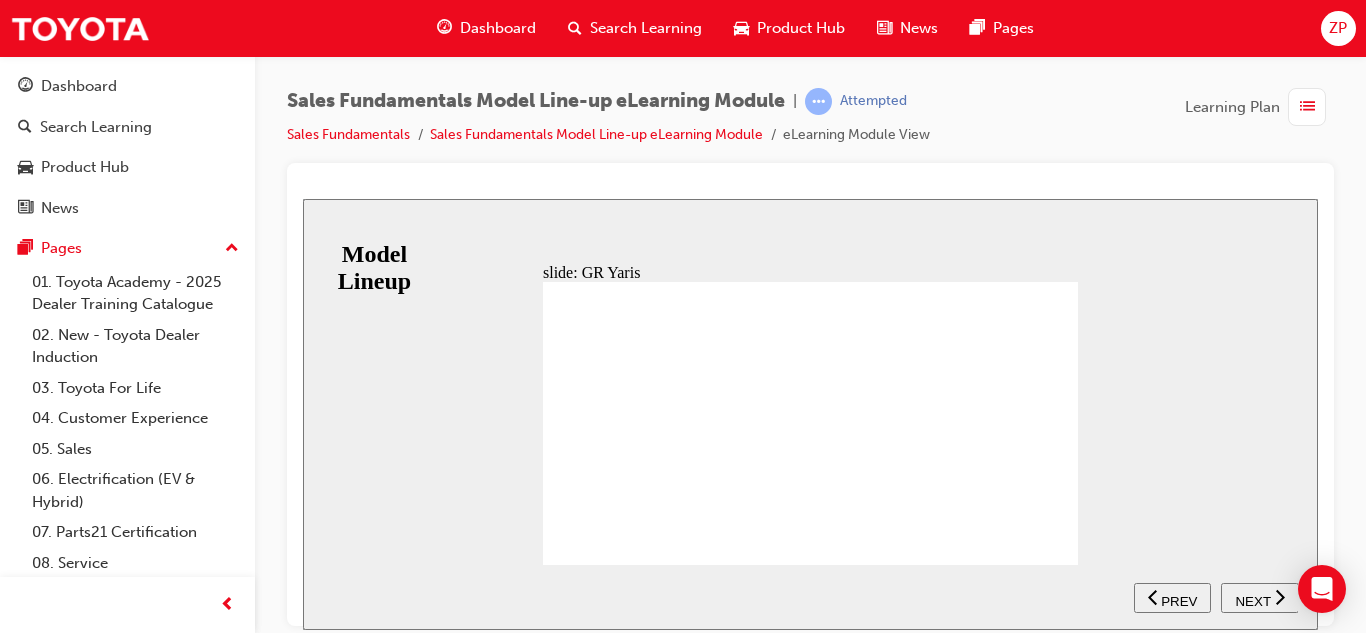 click on "NEXT" at bounding box center [1252, 600] 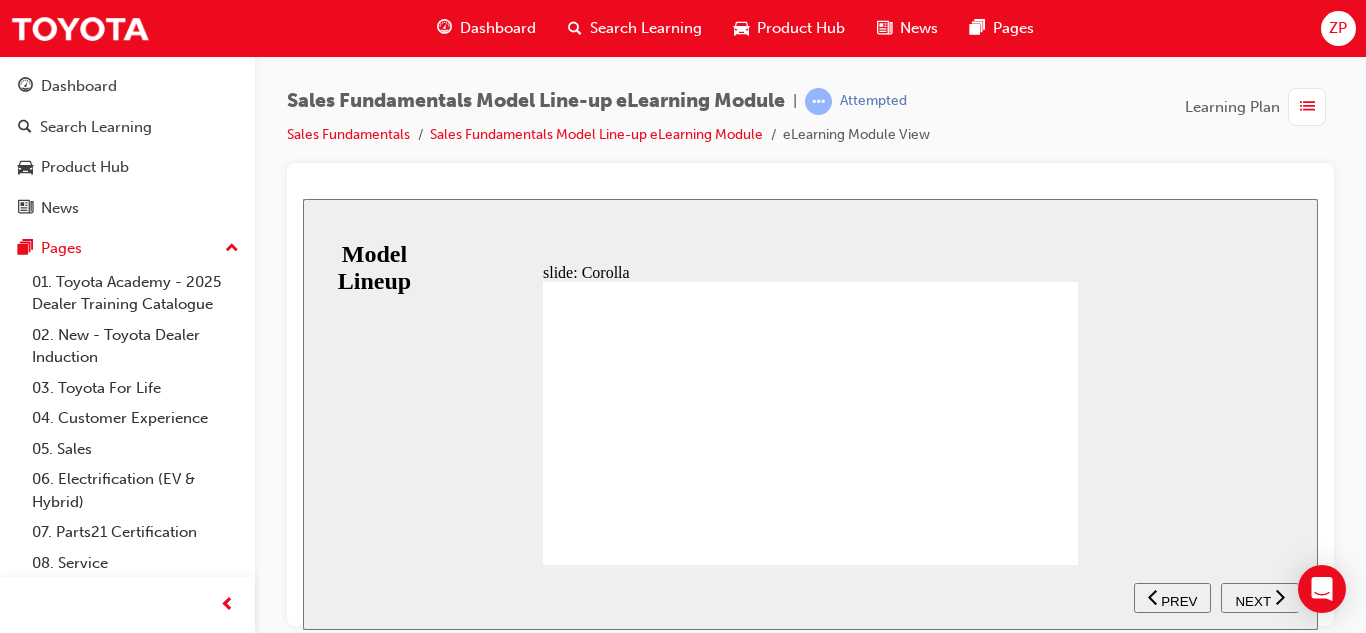 click on "SUBMIT
NEXT
PREV" at bounding box center (1216, 596) 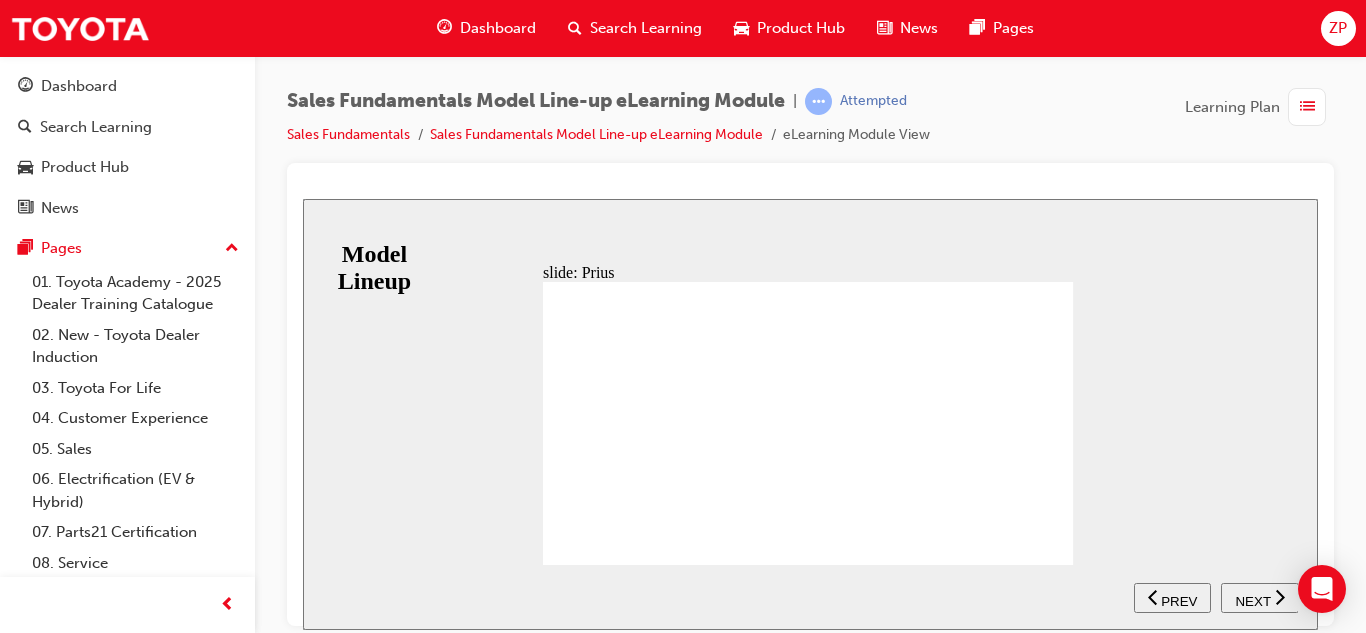 click on "NEXT" at bounding box center [1252, 600] 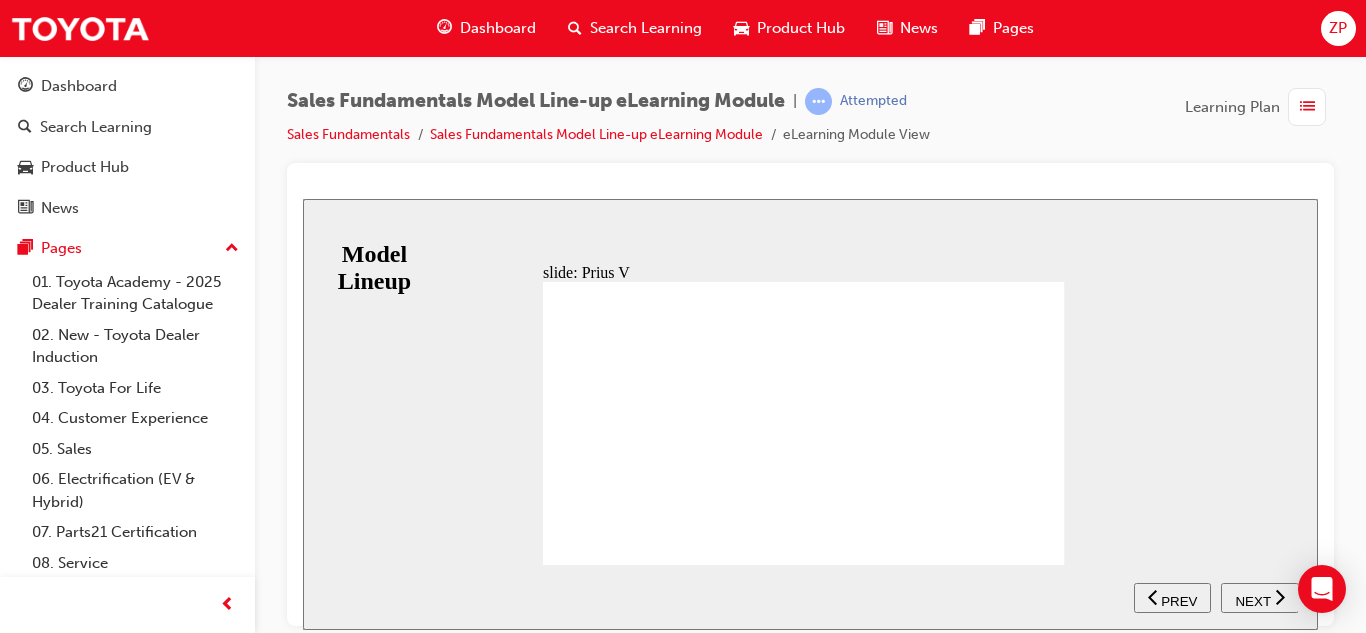 click on "NEXT" at bounding box center [1252, 600] 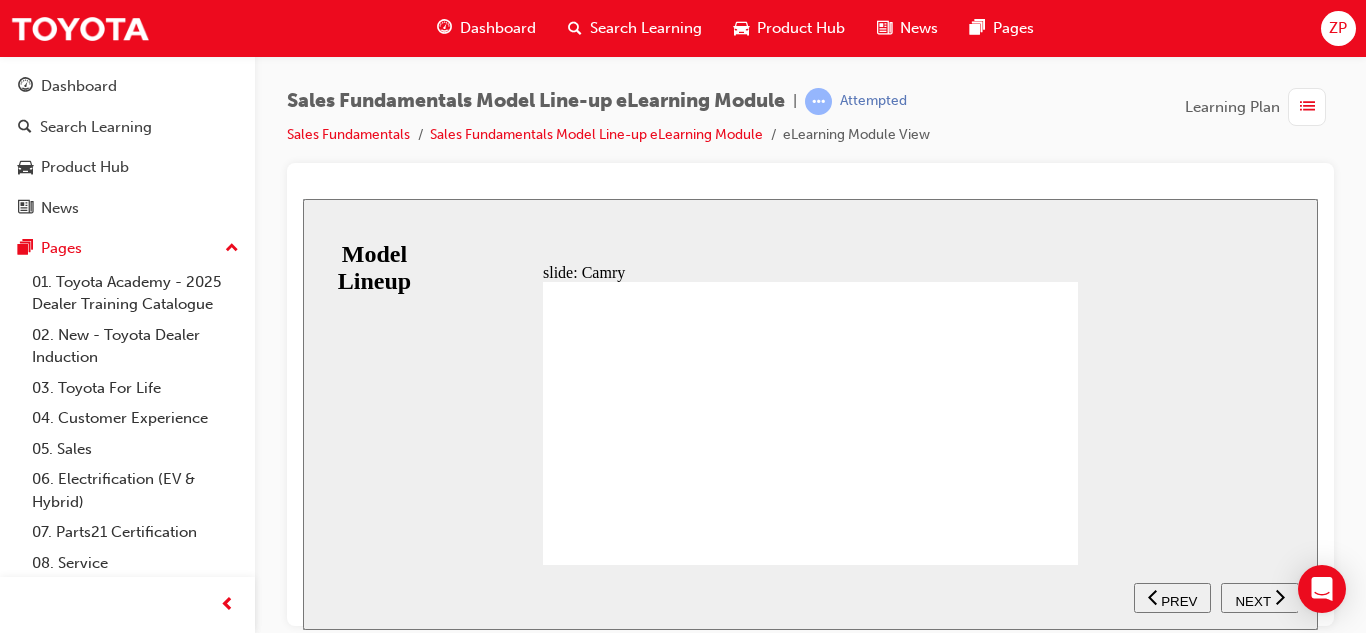 click on "SUBMIT
NEXT
PREV" at bounding box center (1216, 596) 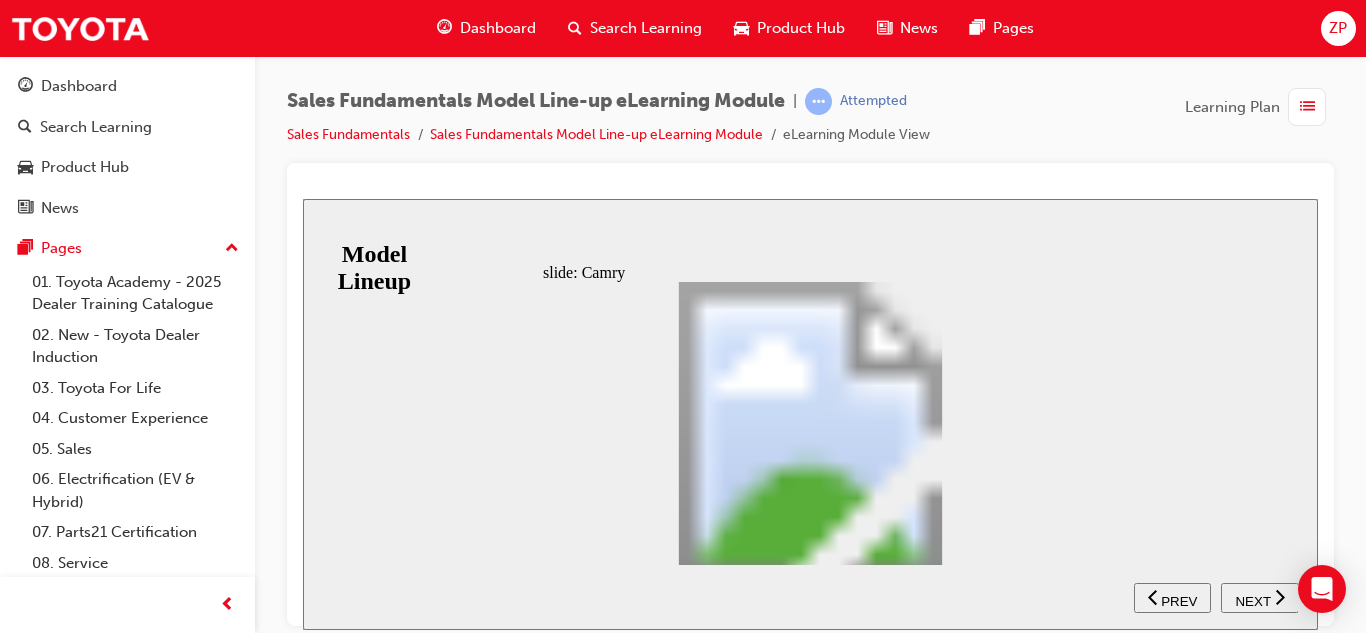 click on "SUBMIT
NEXT
PREV" at bounding box center [1216, 596] 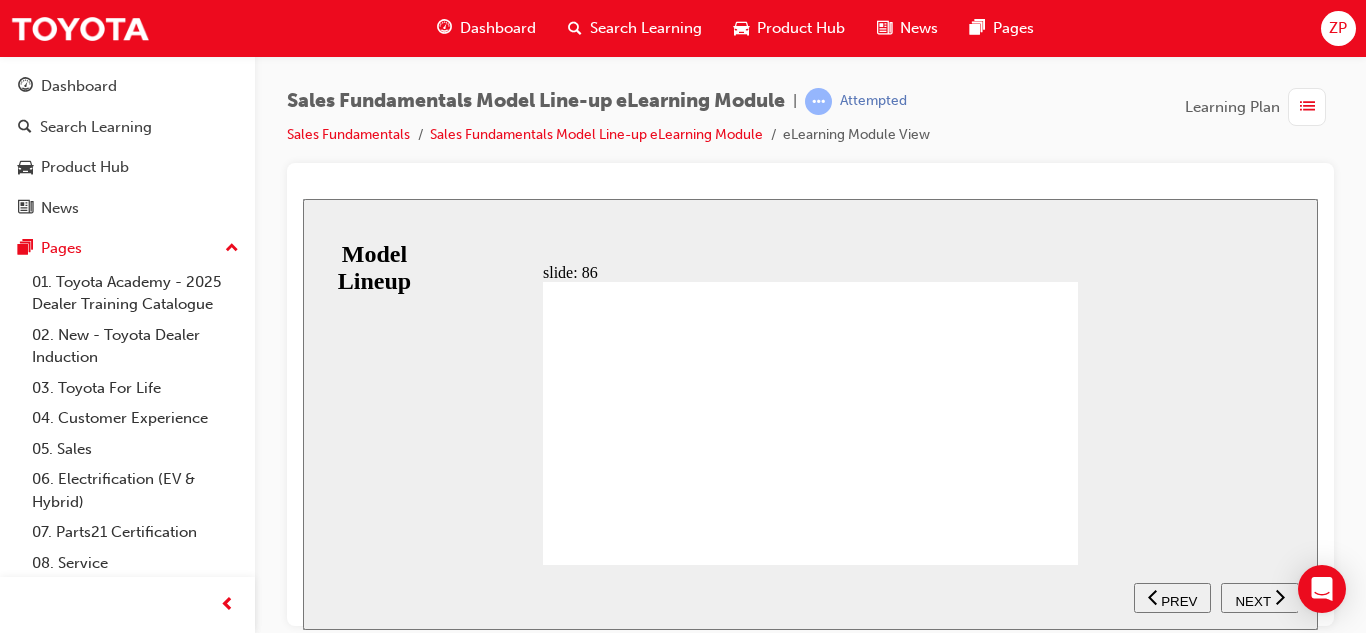 click 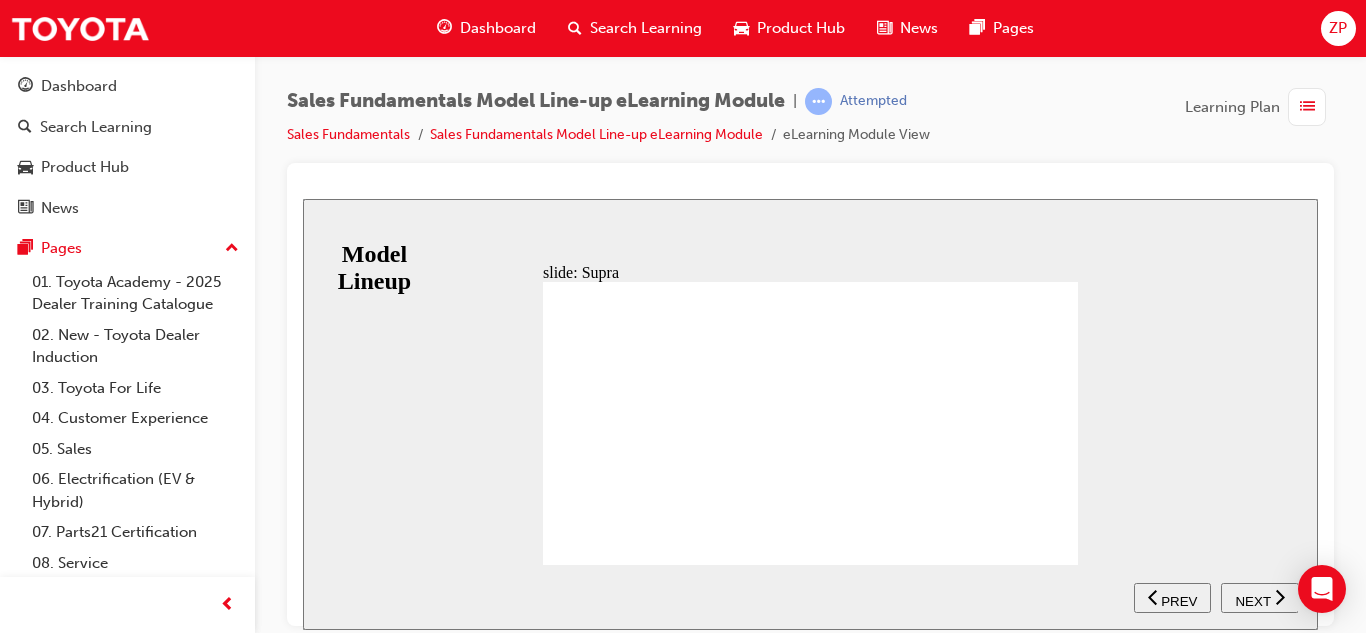 click 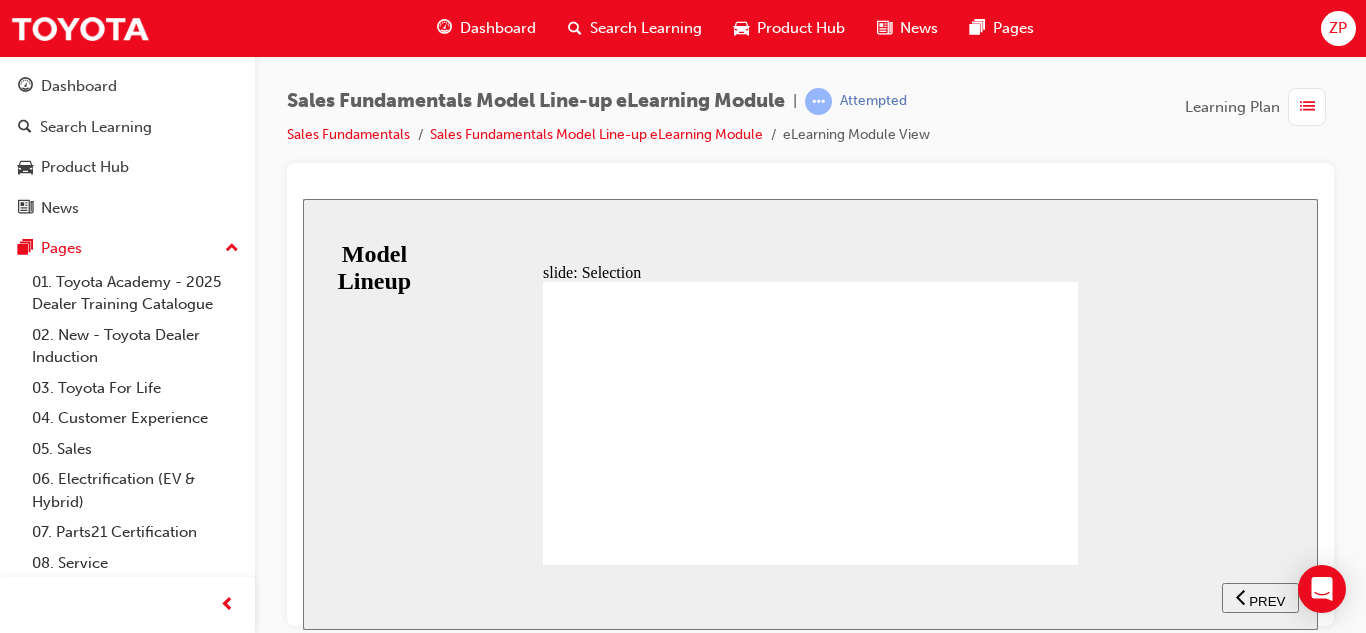 click 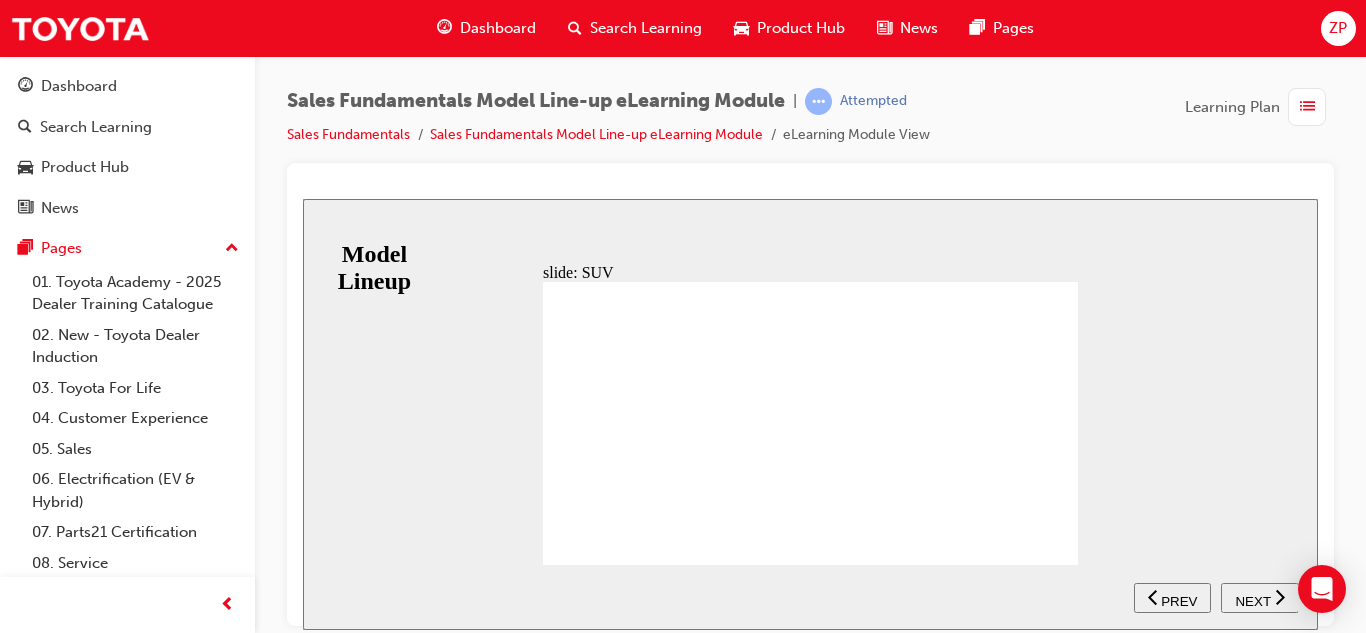 click 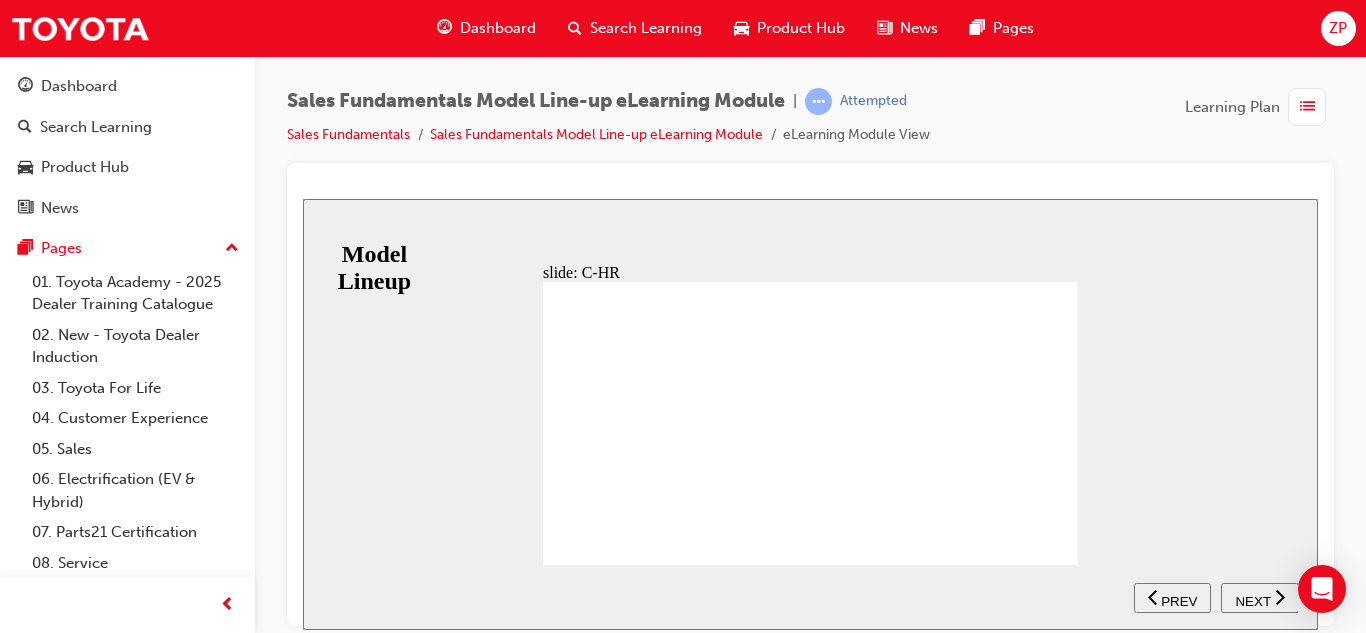 click on "Stylish entry in Toyota’s SUV line-up C-HR Rectangle 1 The C-HR, available also in Hybrid as of November 2019, has had design and feature refinements which will ensure it remains competitive in one of the fastest growing segments in Australia.   MORE arrow icon 1 Freeform 1 Freeform 2 Rectangle 2 Line 2 Line 1 RANGE PRODUCT INSIGHT KEY SELLING POINTS GXL, Koba  Style, Safety and technology  The Complete Compact SUV The C-HR, available also in Hybrid as of November  2019, has had design and feature refinements which  will ensure it remains competitive in one of the fastest  growing segments in Australia.   GXL, Koba  Style, Safety and technology   The Complete Compact SUV RANGE PRODUCT INSIGHT C-HR Stylish entry in Toyota’s SUV line-up KEY SELLING POINTS MORE" at bounding box center [810, 732] 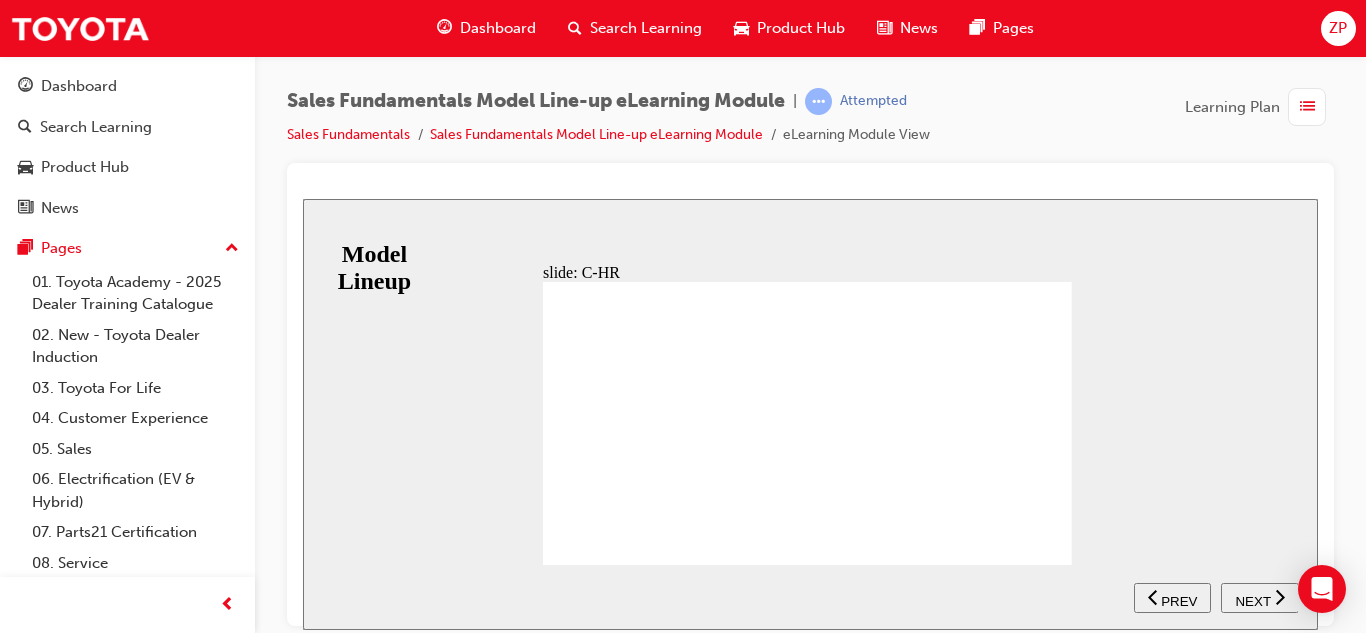 click on "Stylish entry in Toyota’s SUV line-up C-HR Rectangle 1 The C-HR, available also in Hybrid as of November 2019, has had design and feature refinements which will ensure it remains competitive in one of the fastest growing segments in Australia.   MORE arrow icon 1 Freeform 1 Freeform 2 Rectangle 2 Line 2 Line 1 RANGE PRODUCT INSIGHT KEY SELLING POINTS GXL, Koba  Style, Safety and technology  The Complete Compact SUV The C-HR, available also in Hybrid as of November  2019, has had design and feature refinements which  will ensure it remains competitive in one of the fastest  growing segments in Australia.   GXL, Koba  Style, Safety and technology   The Complete Compact SUV RANGE PRODUCT INSIGHT C-HR Stylish entry in Toyota’s SUV line-up KEY SELLING POINTS MORE" at bounding box center [810, 732] 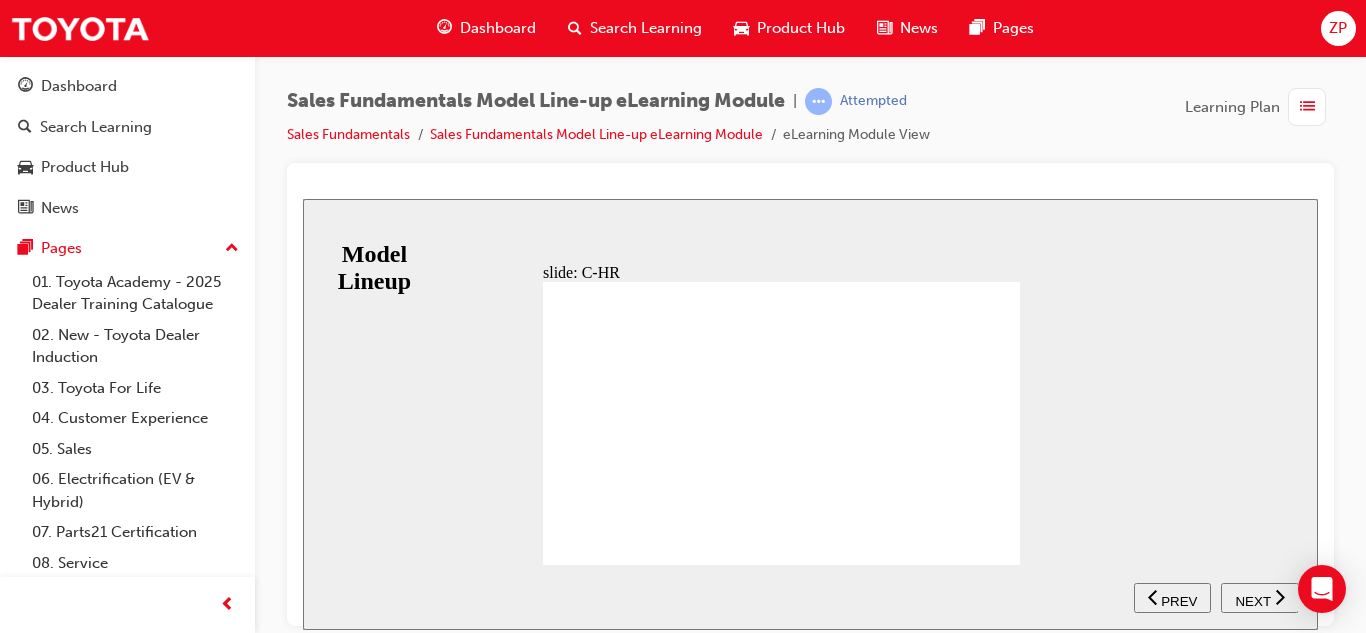 click 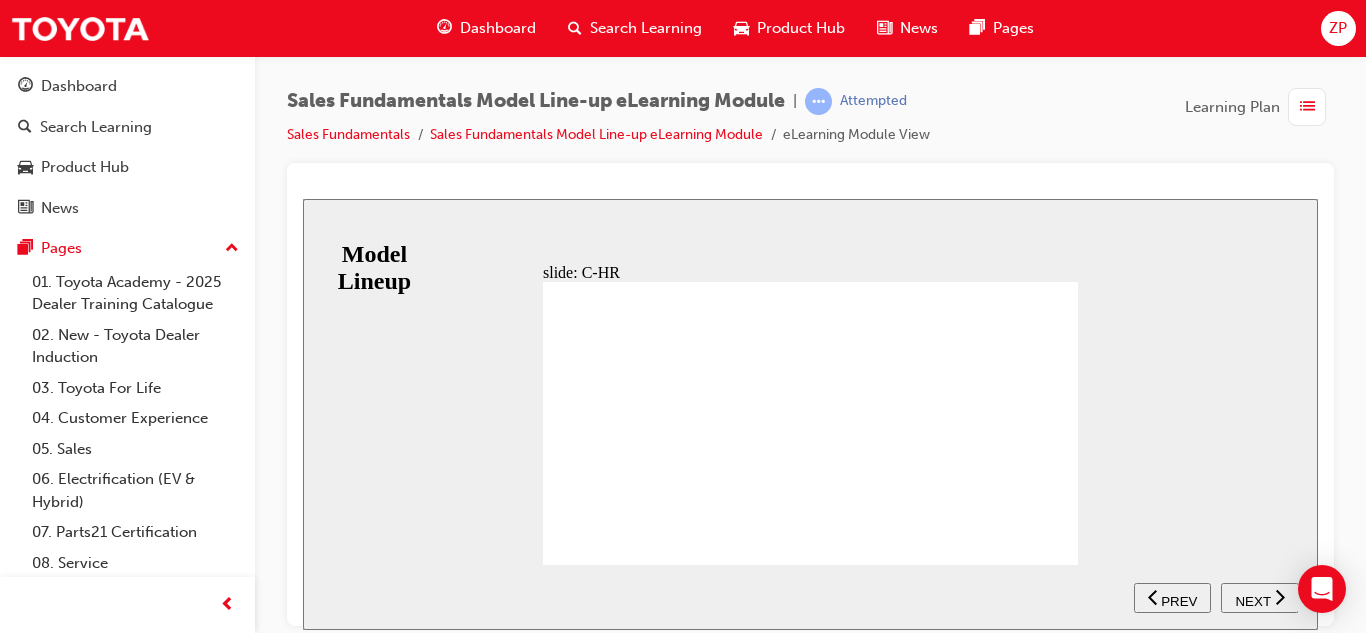 click 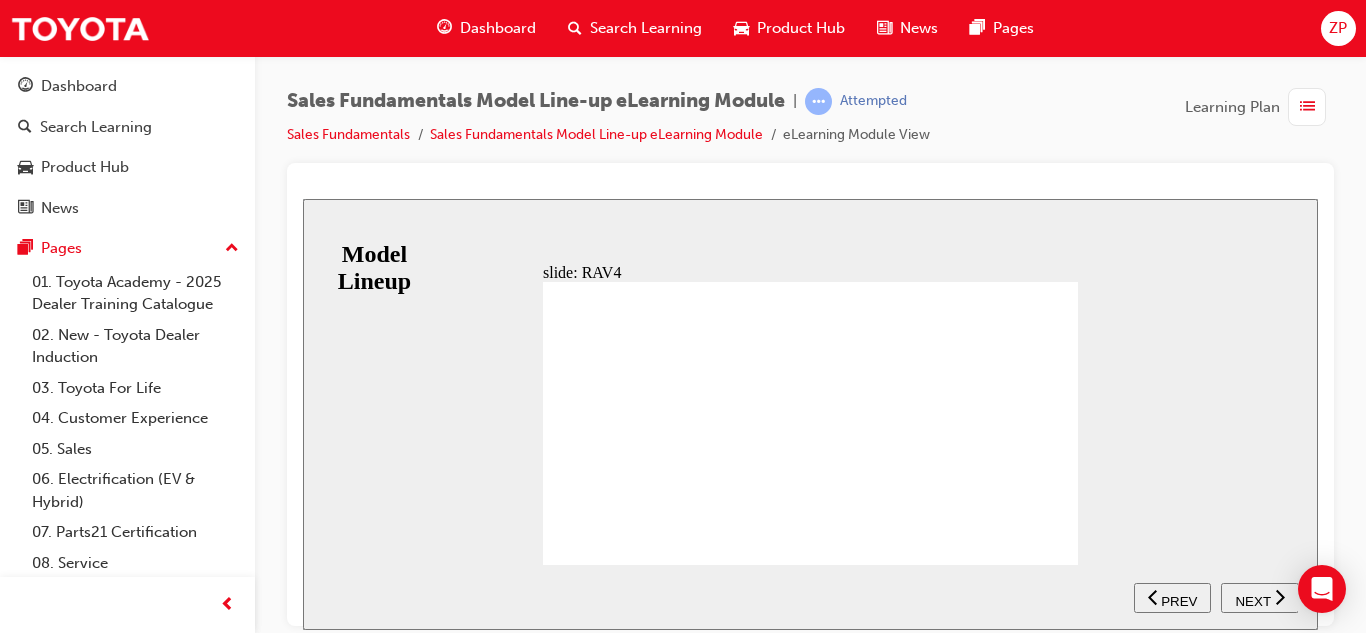 click 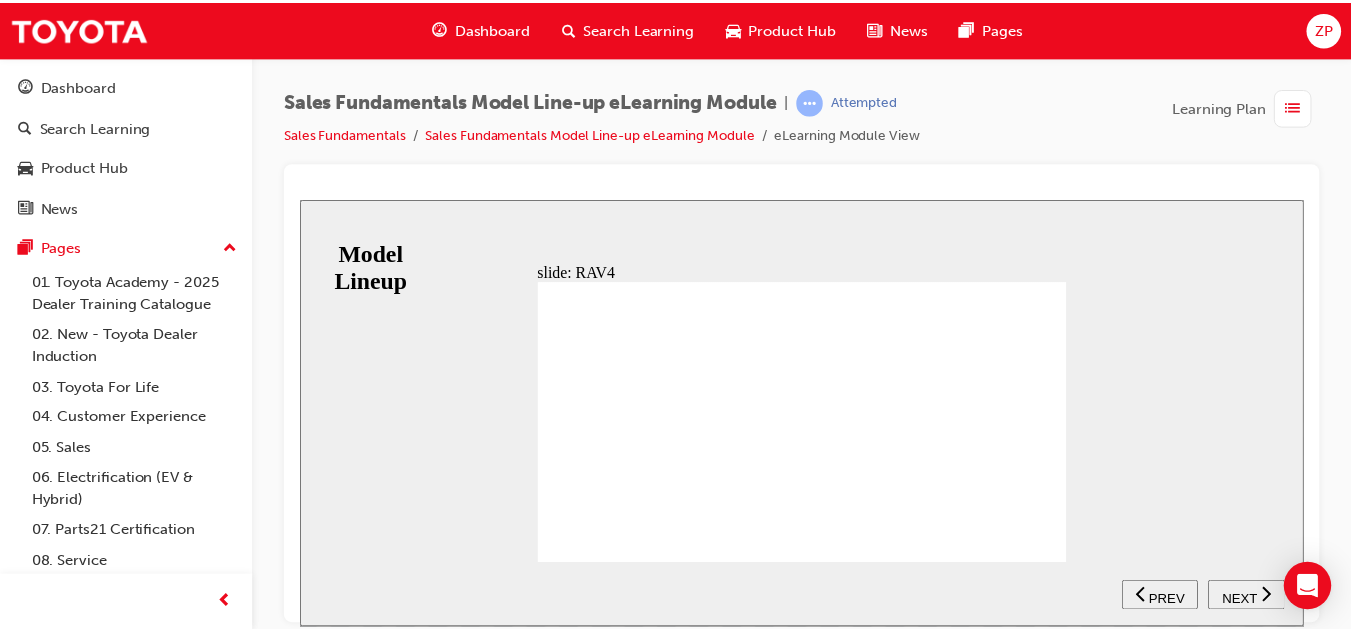scroll, scrollTop: 8, scrollLeft: 0, axis: vertical 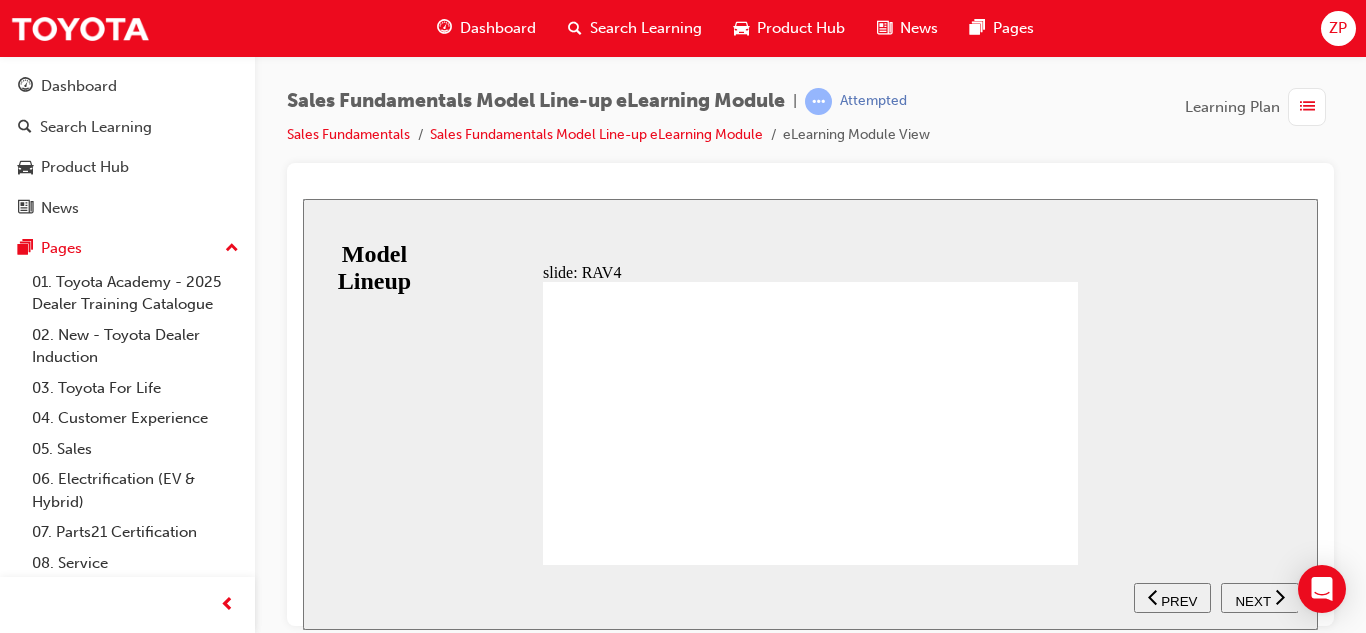 click at bounding box center [813, 2908] 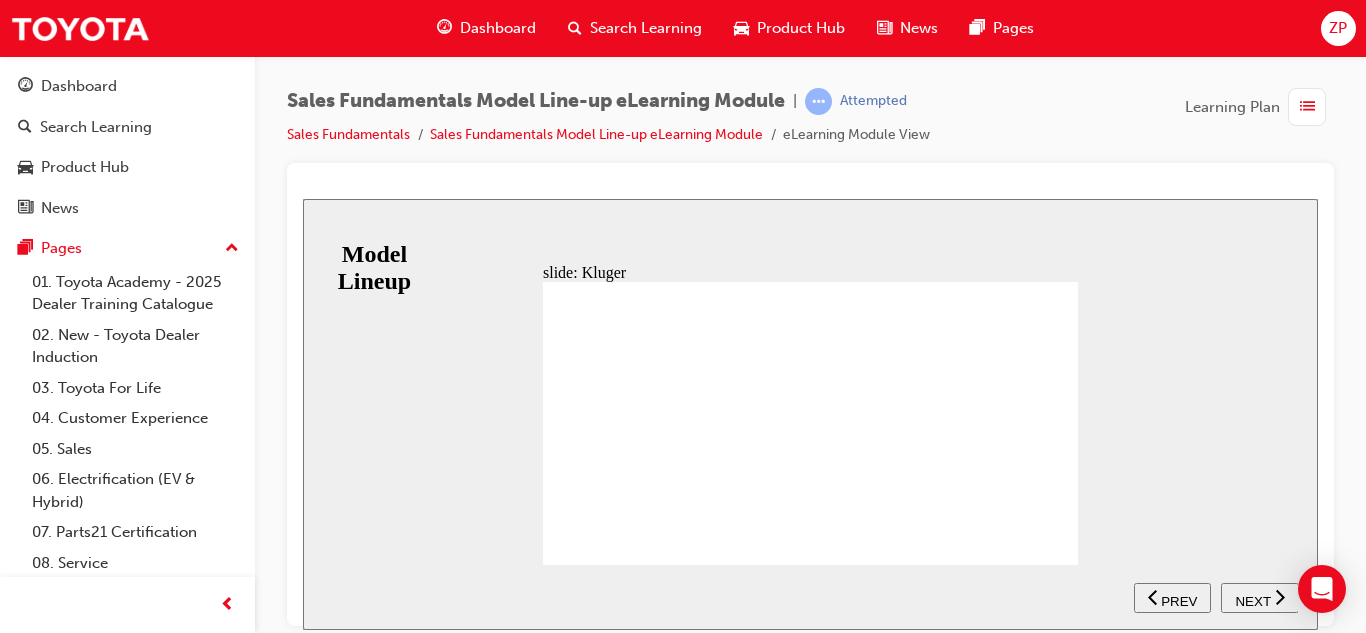 click 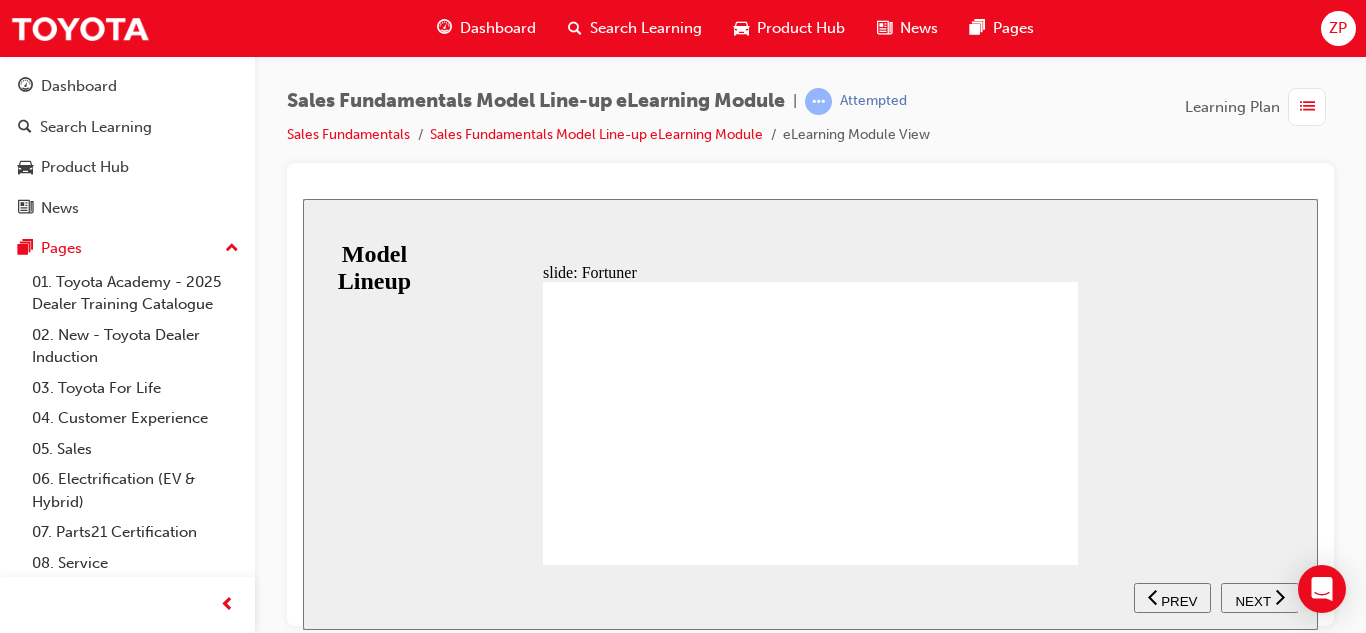 click 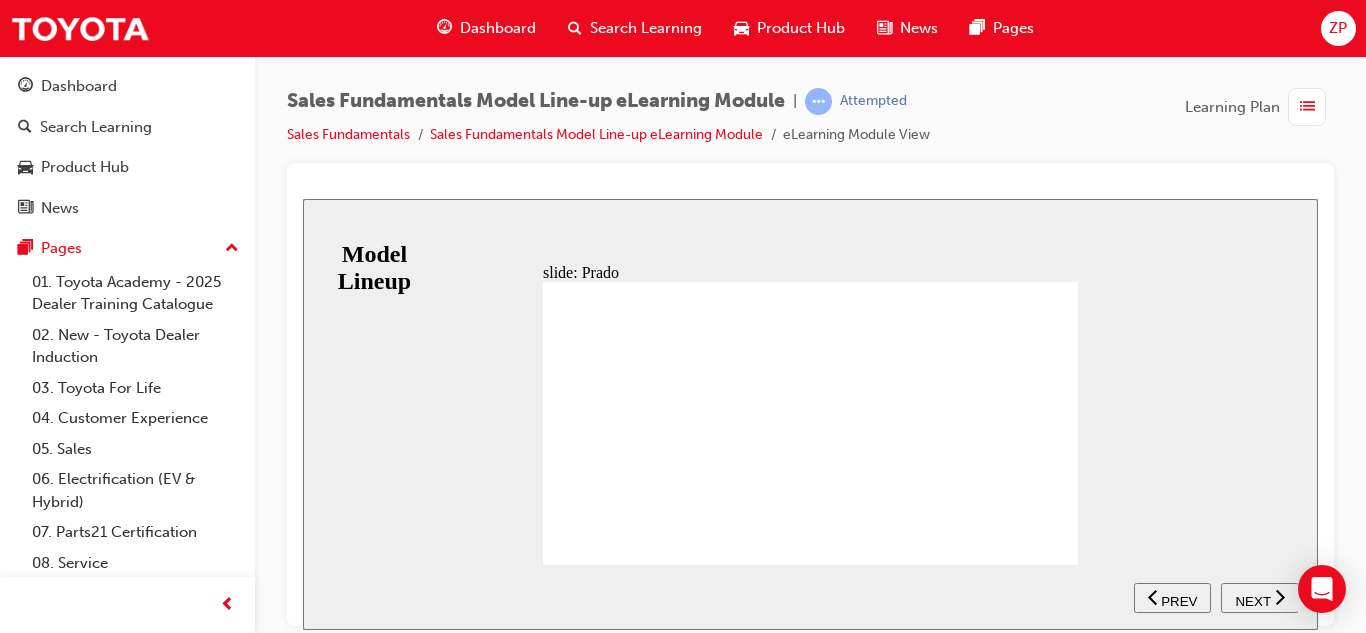 click 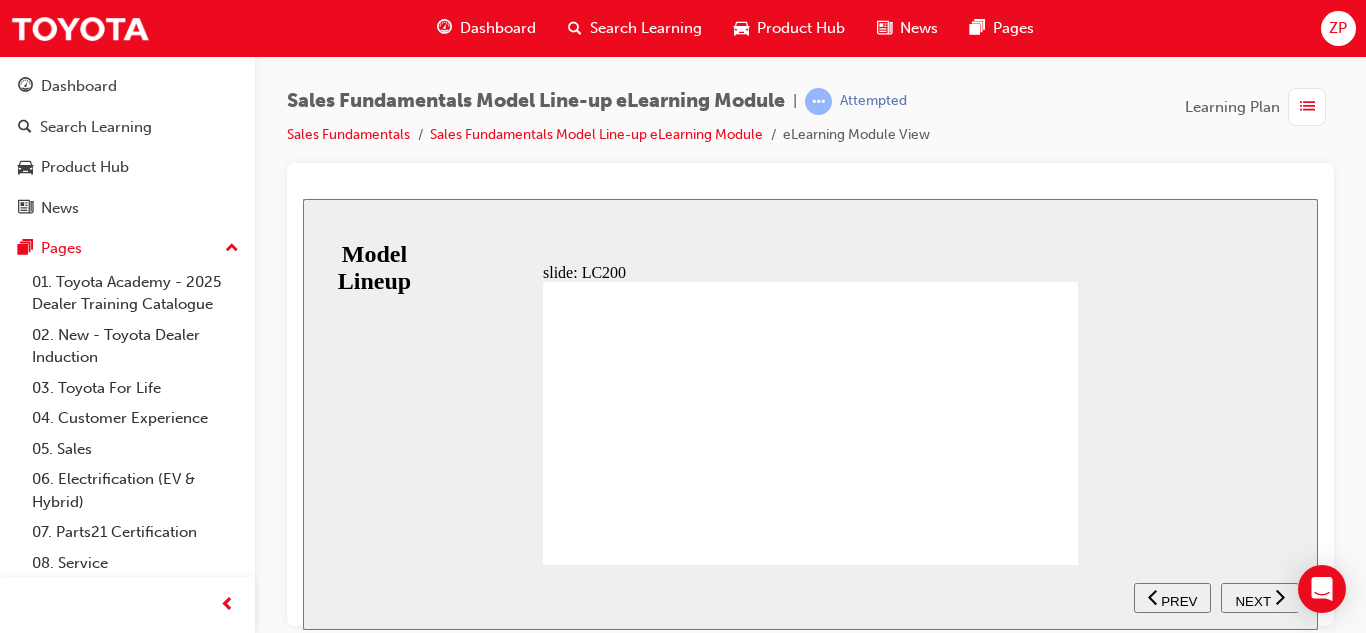 click 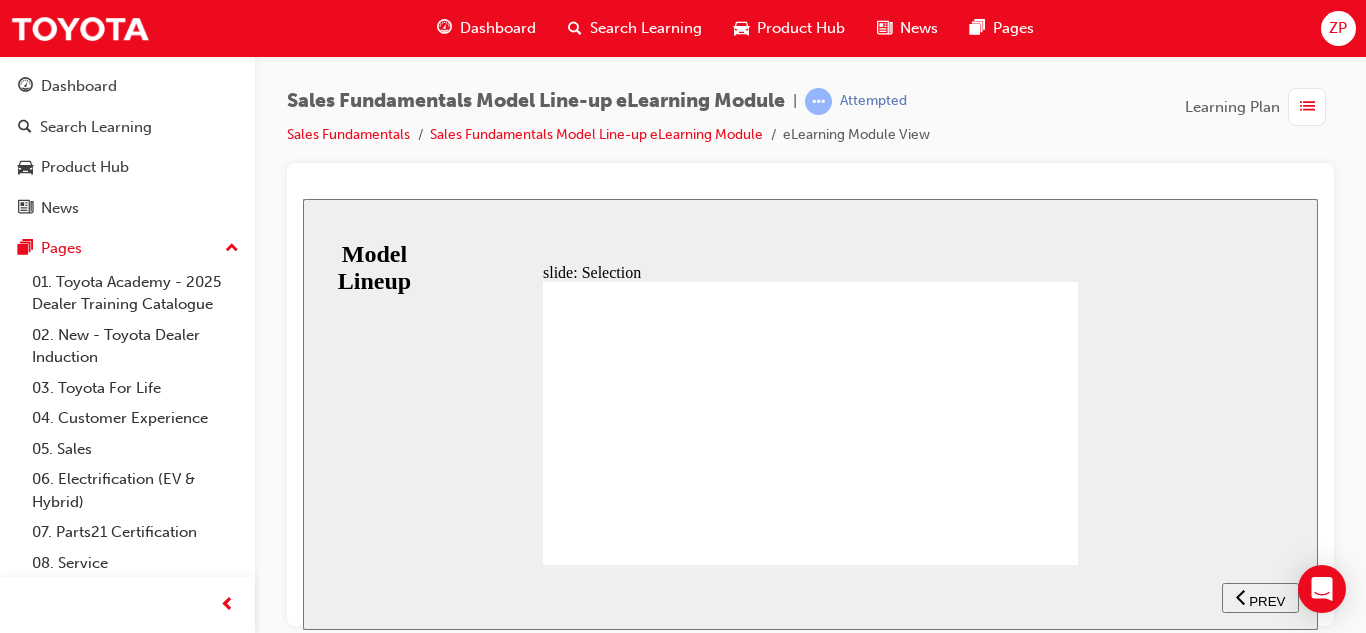 click 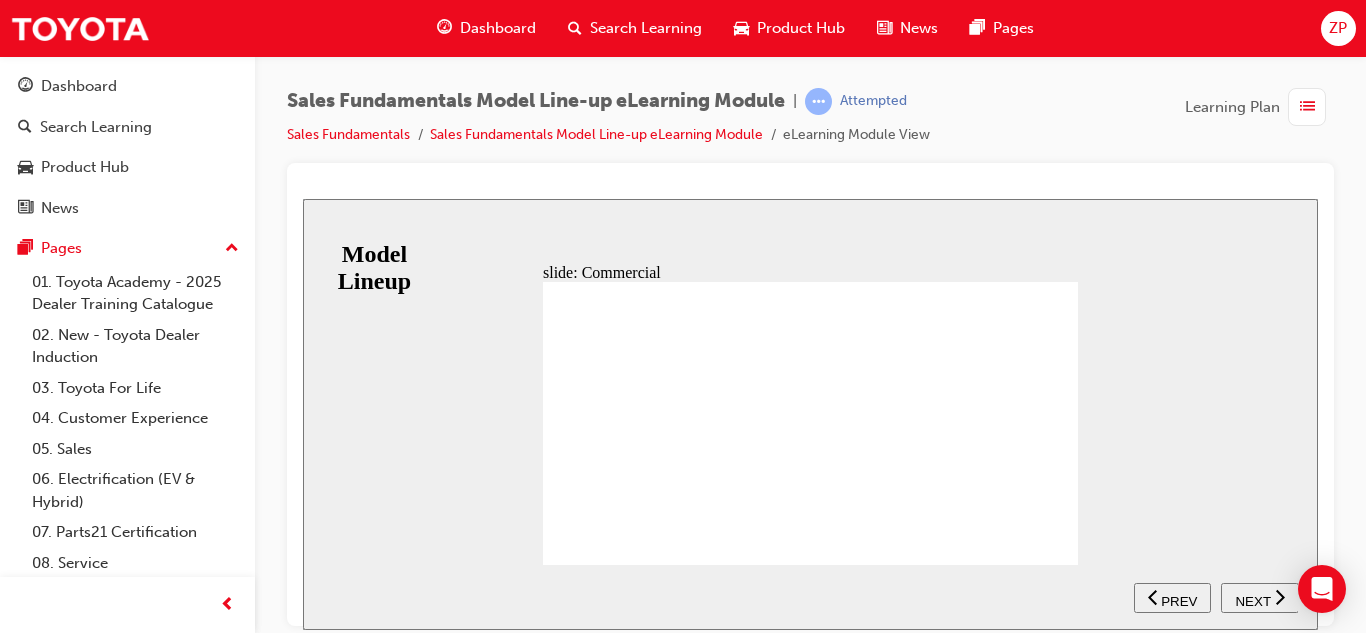 click 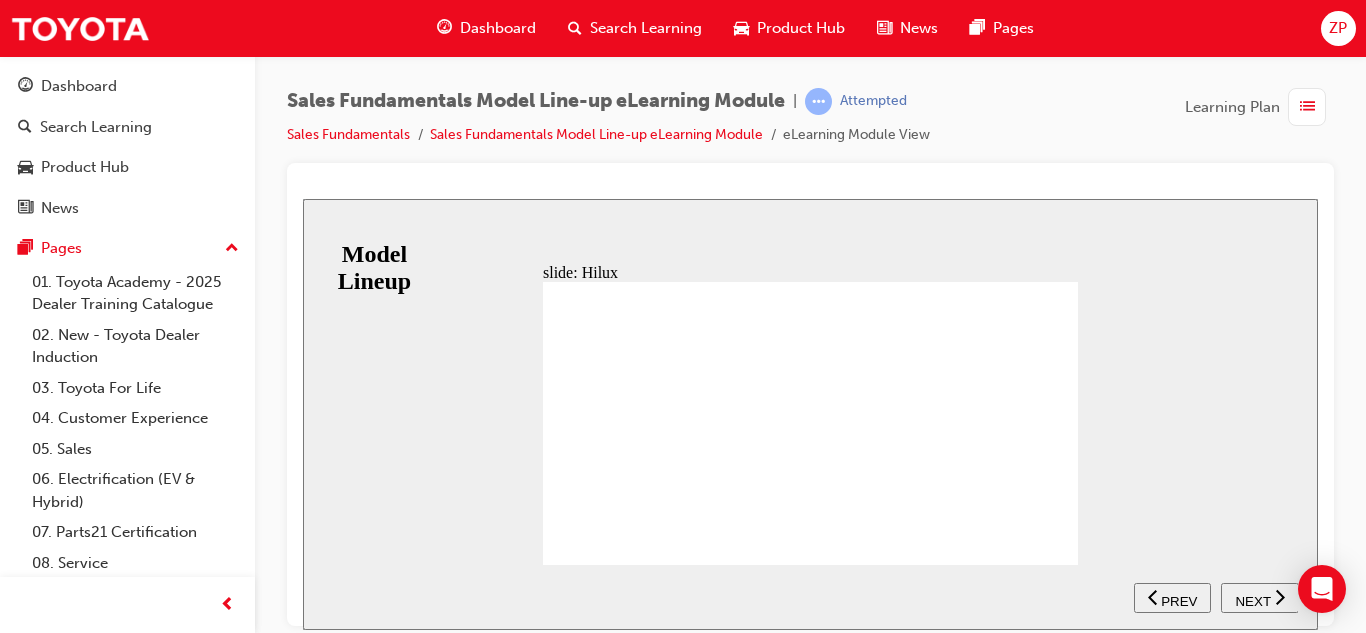 click 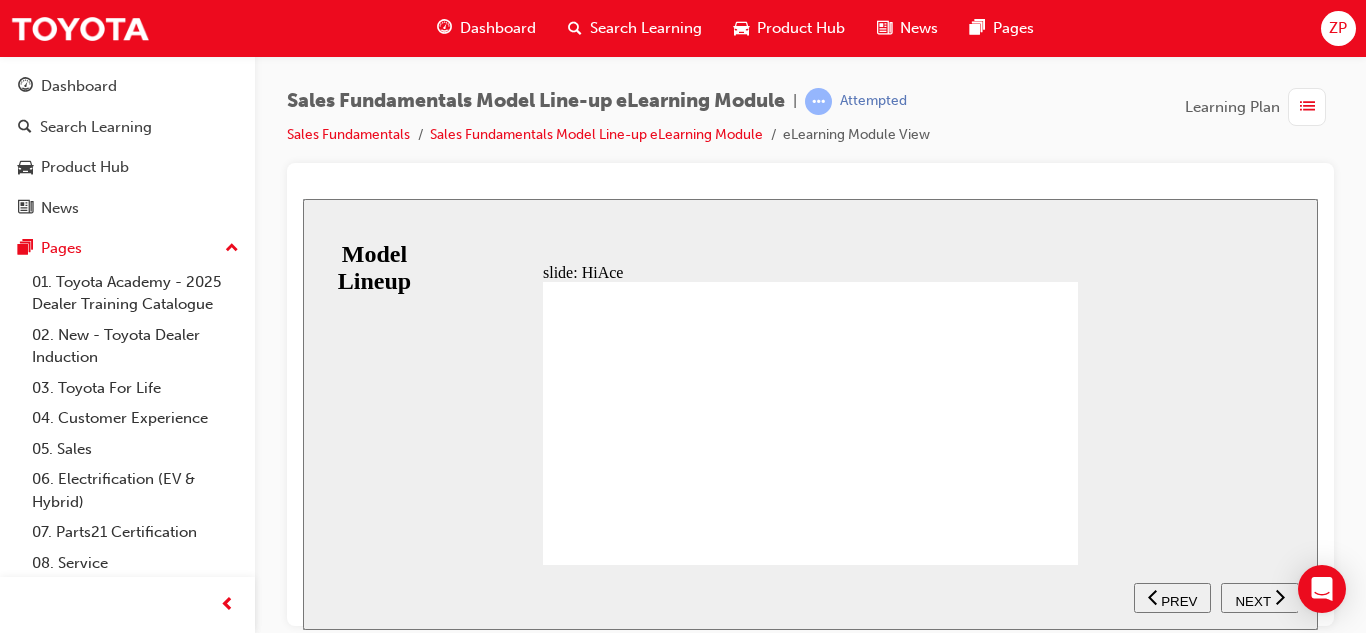 click 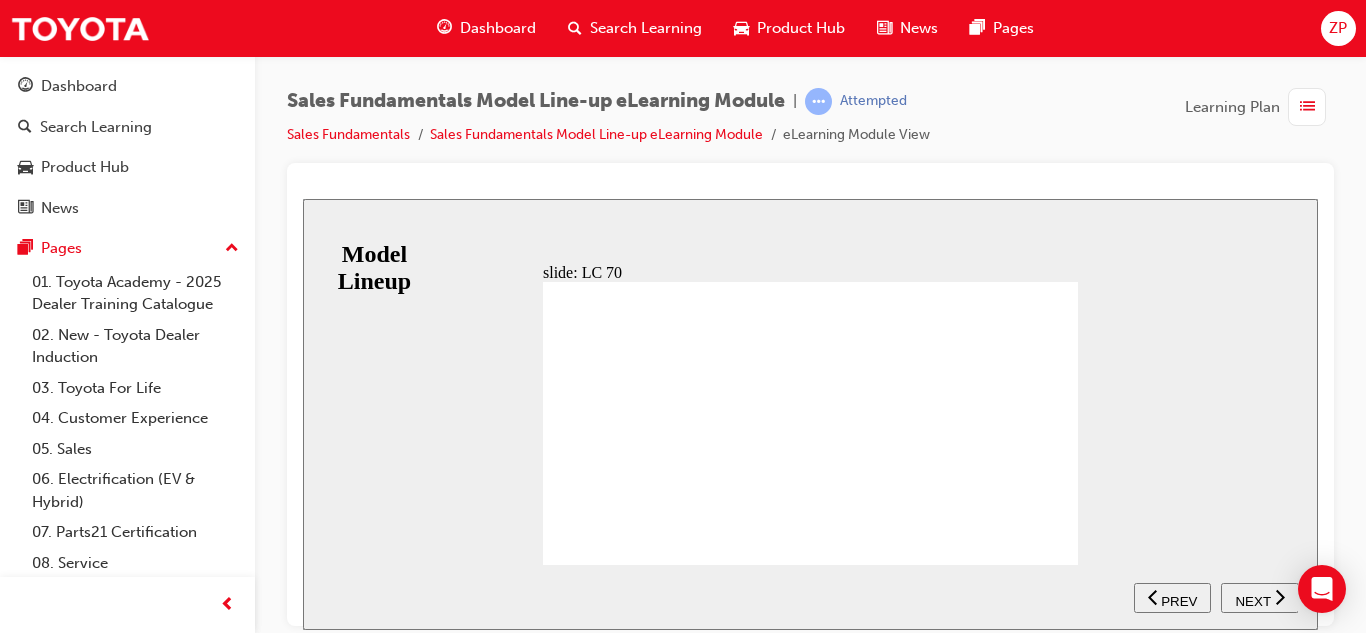 click 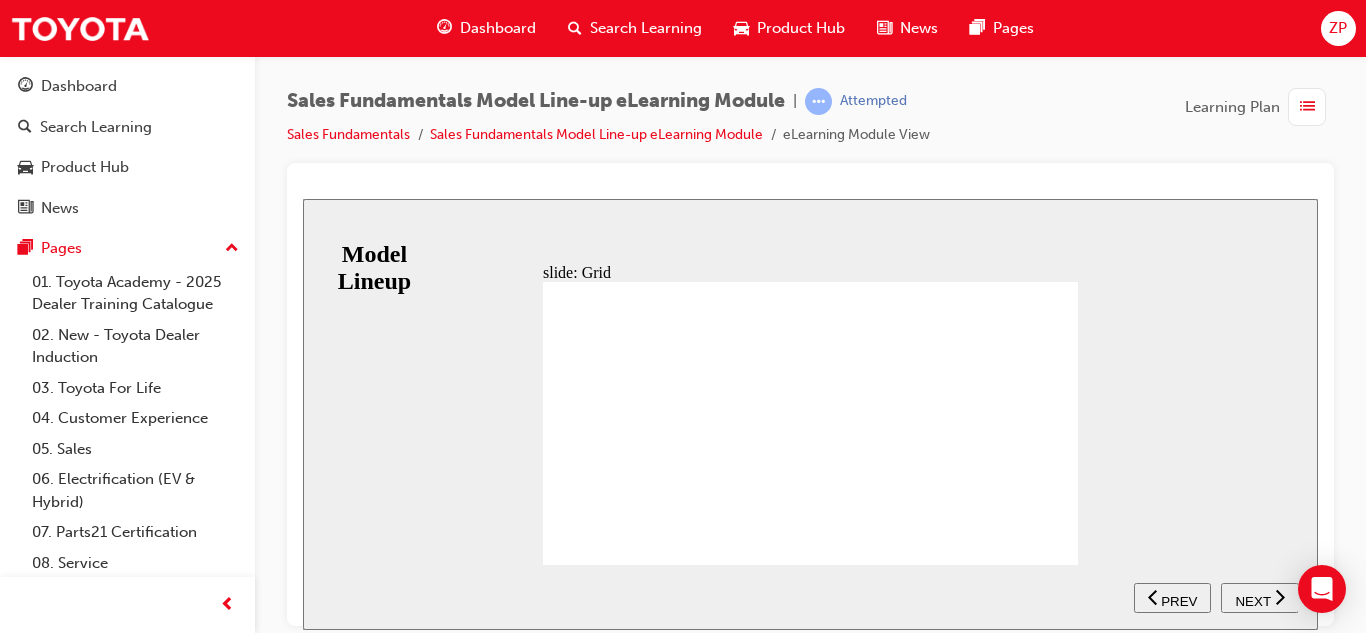 click on "NEXT" at bounding box center [1260, 597] 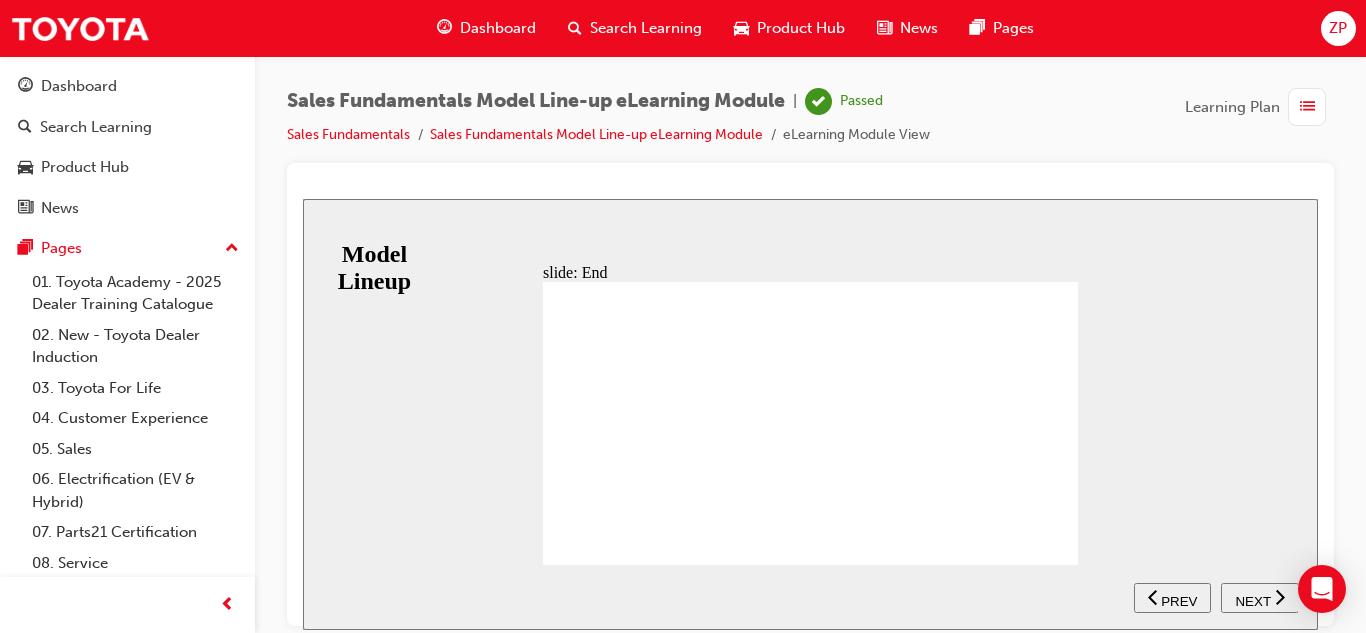 click on "NEXT" at bounding box center (1260, 597) 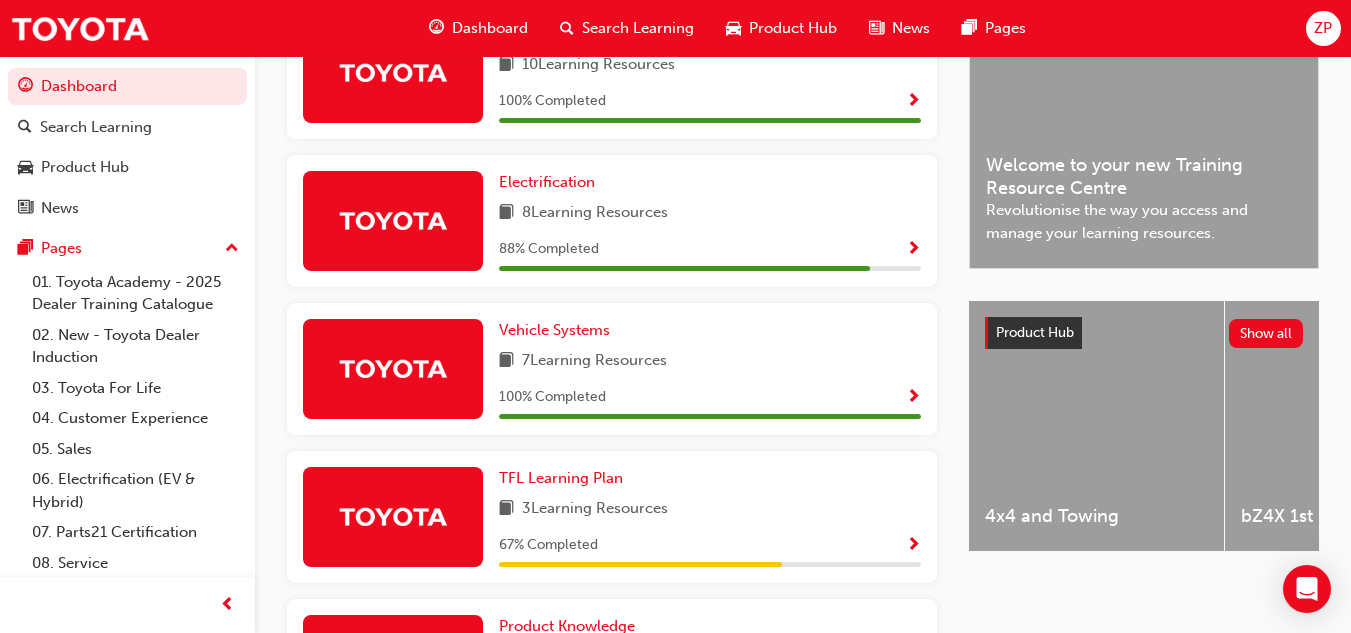 scroll, scrollTop: 633, scrollLeft: 0, axis: vertical 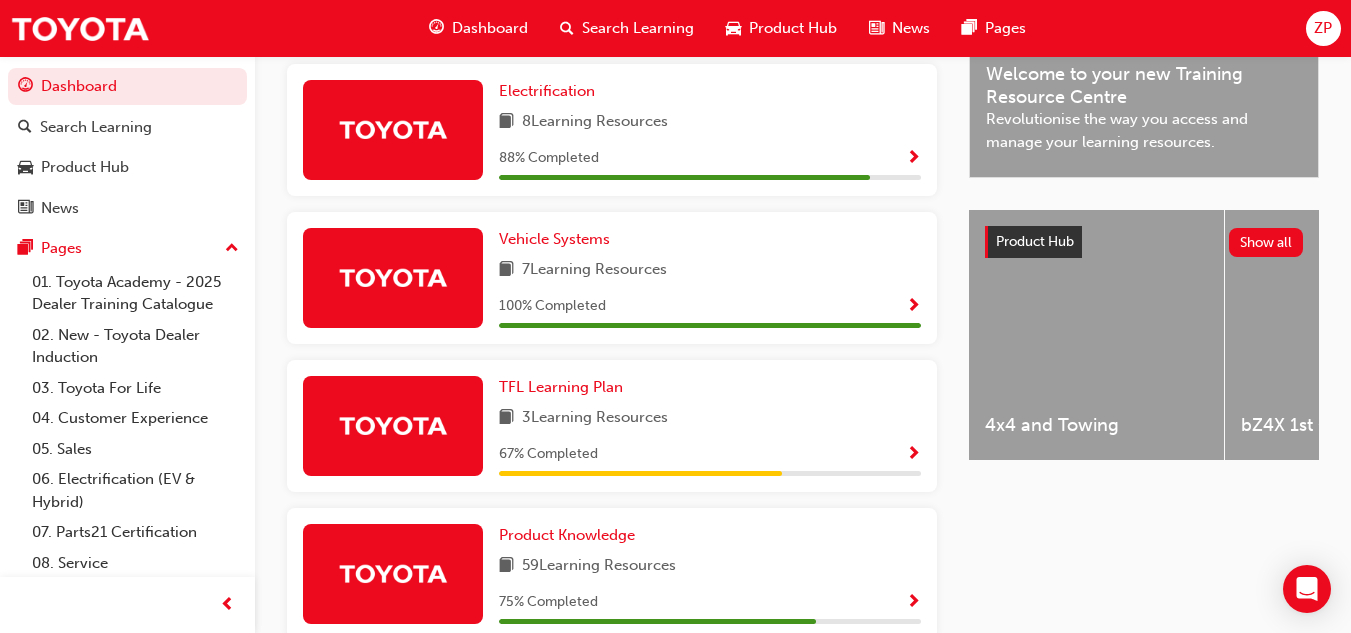 click at bounding box center [913, 455] 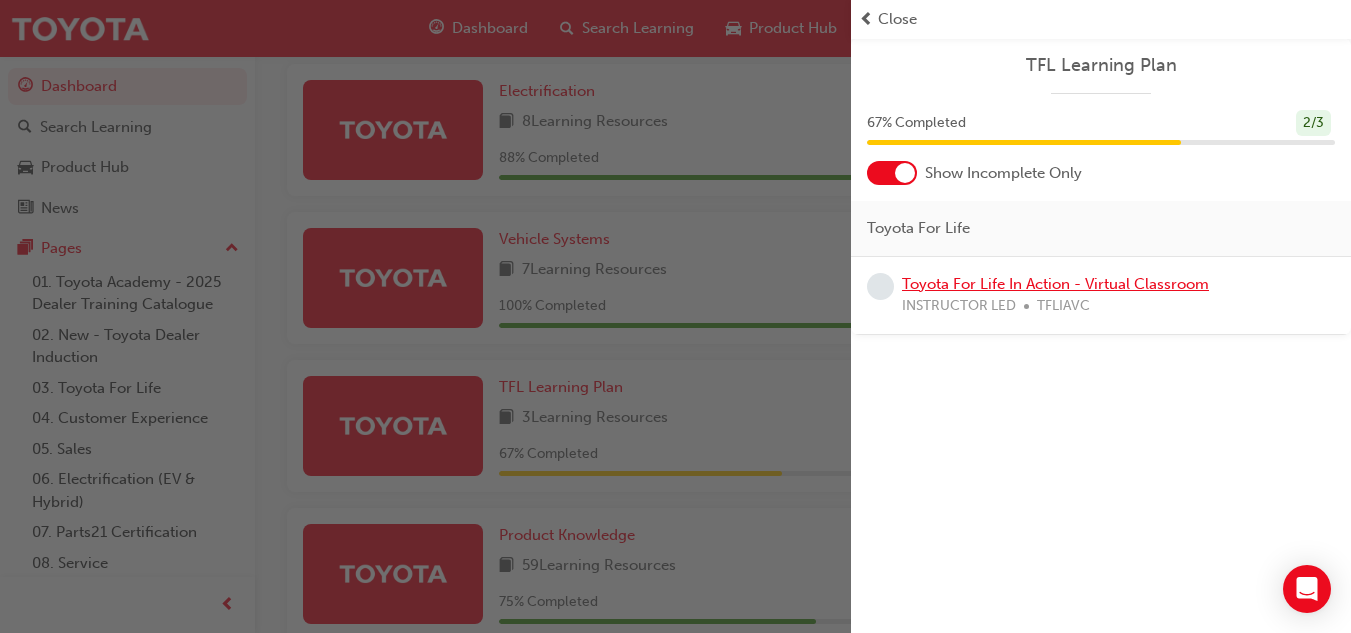 click on "Toyota For Life In Action - Virtual Classroom" at bounding box center (1055, 284) 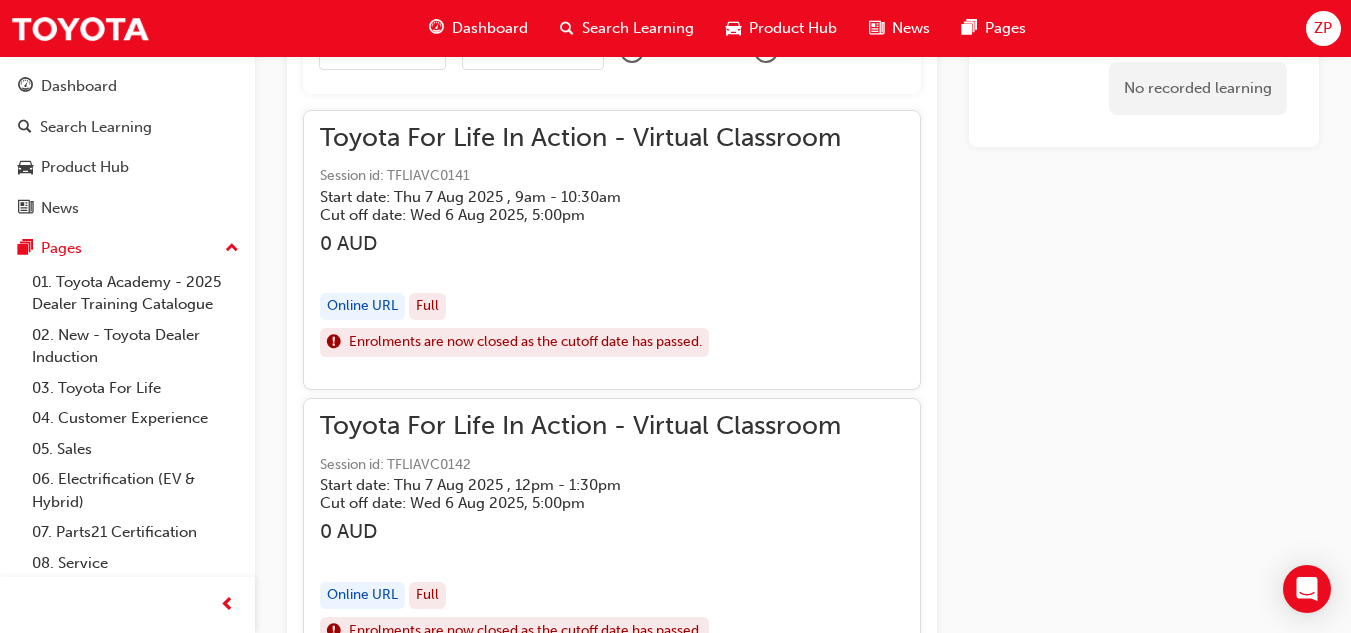 scroll, scrollTop: 1469, scrollLeft: 0, axis: vertical 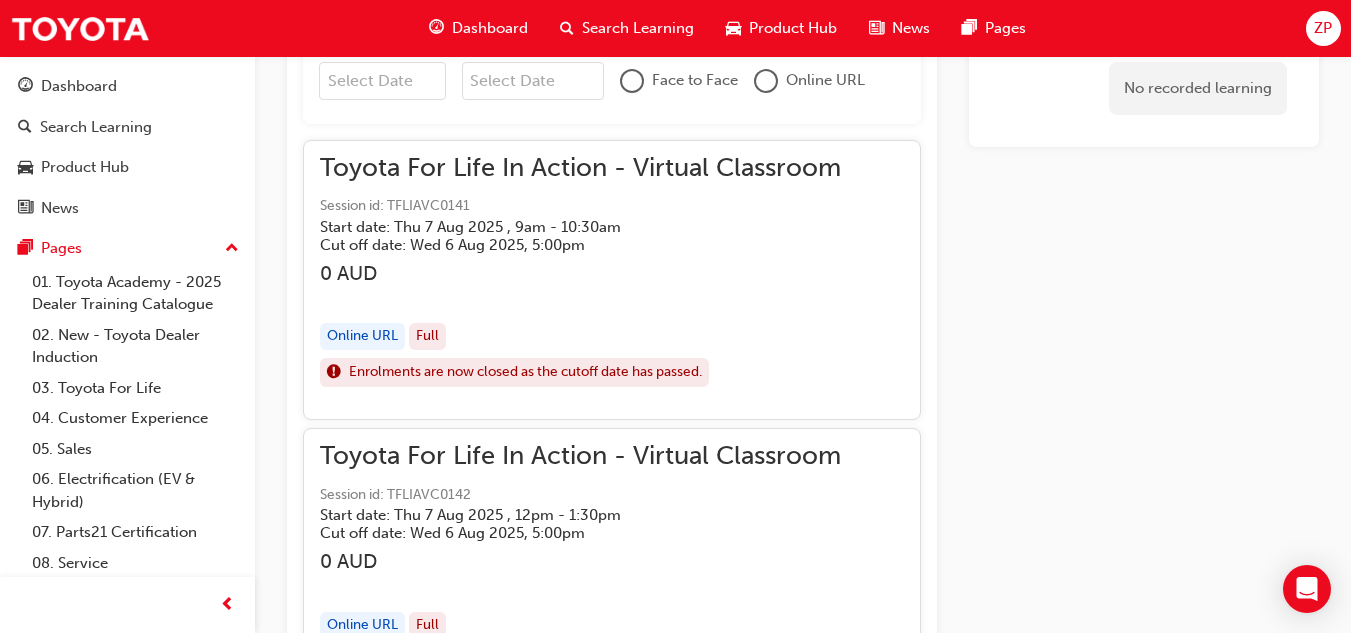 click on "Search Learning" at bounding box center [638, 28] 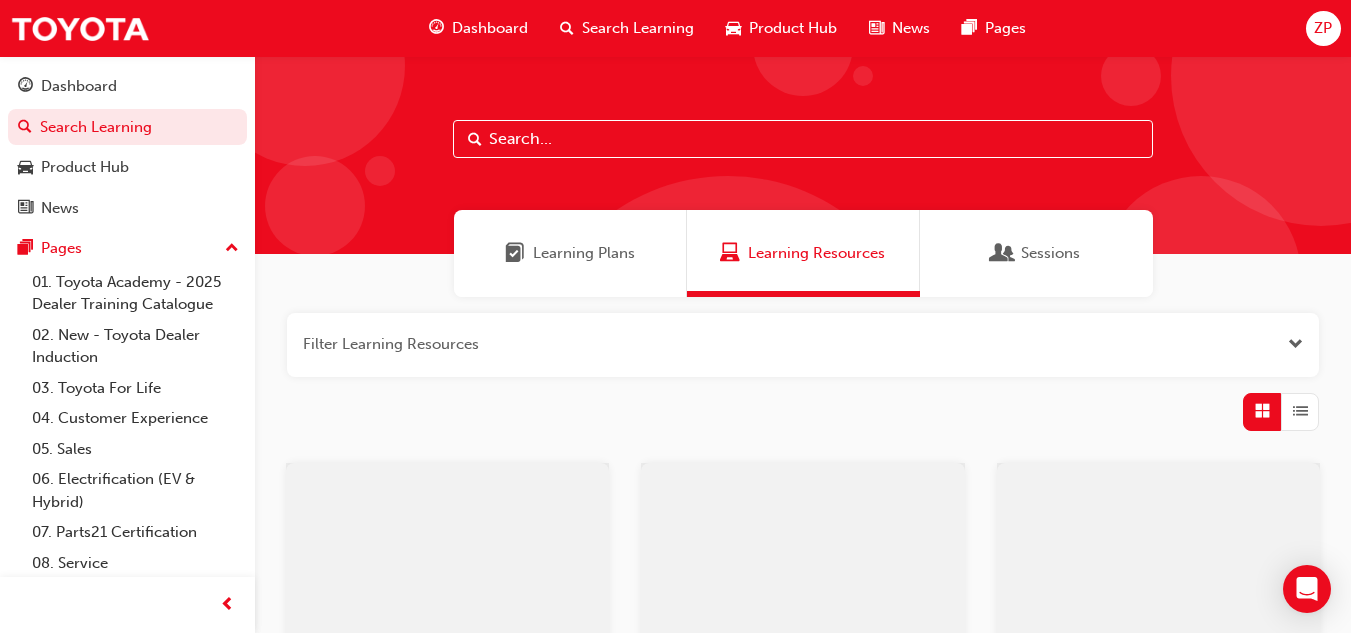 click on "Dashboard" at bounding box center (490, 28) 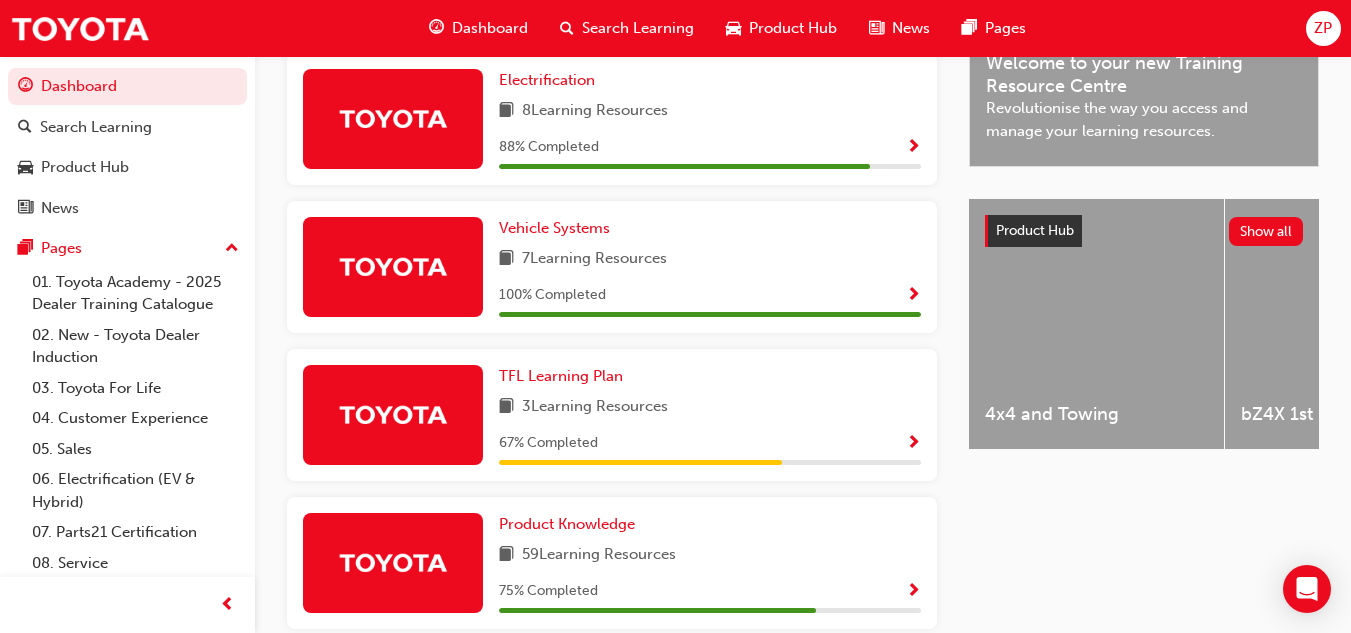 scroll, scrollTop: 633, scrollLeft: 0, axis: vertical 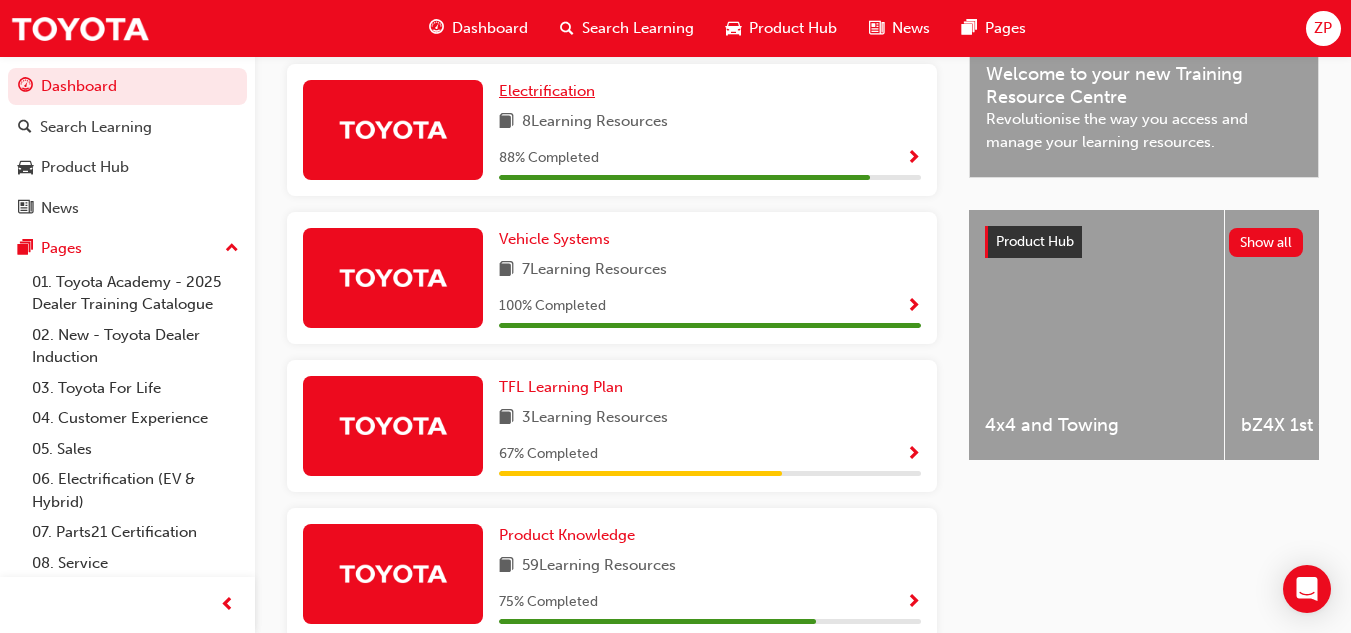 click on "Electrification" at bounding box center [547, 91] 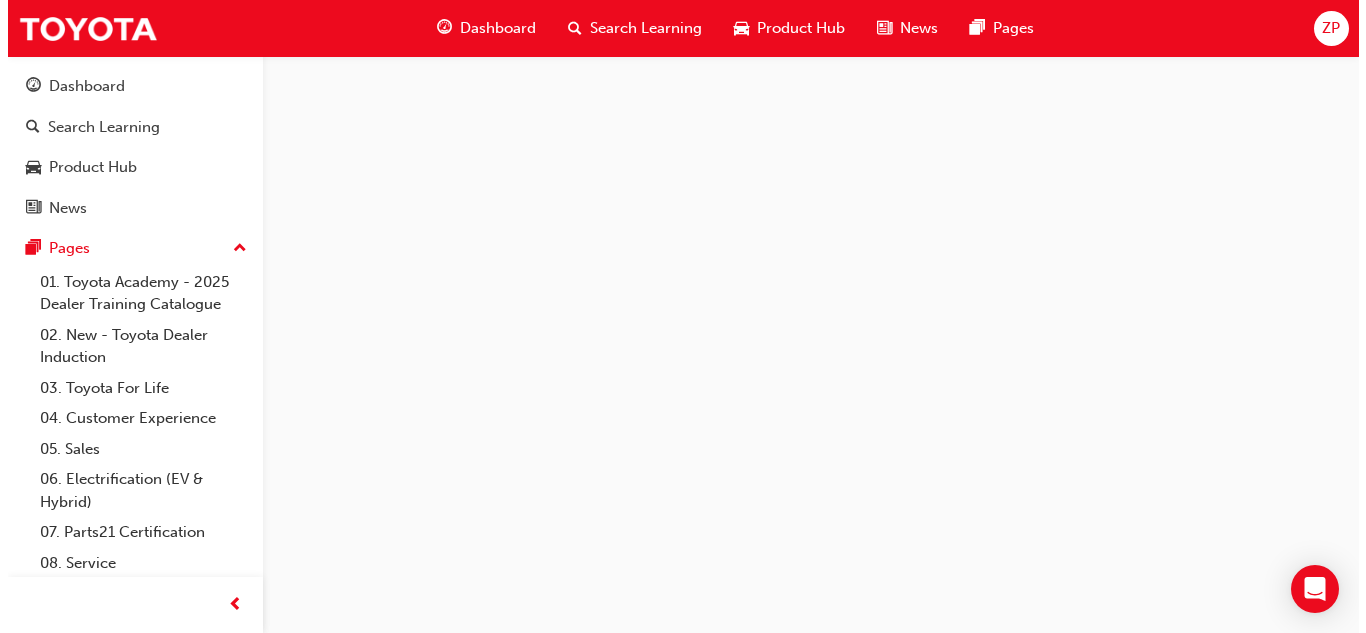 scroll, scrollTop: 0, scrollLeft: 0, axis: both 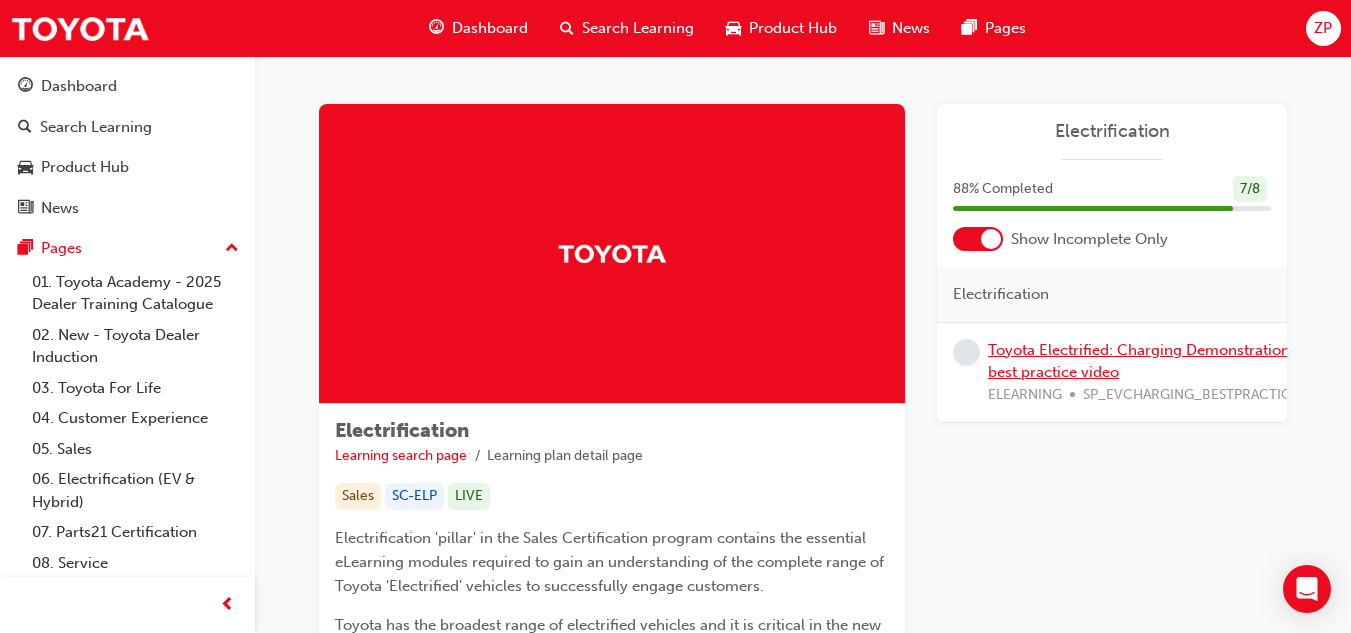 click on "Toyota Electrified: Charging Demonstration best practice video" at bounding box center (1139, 361) 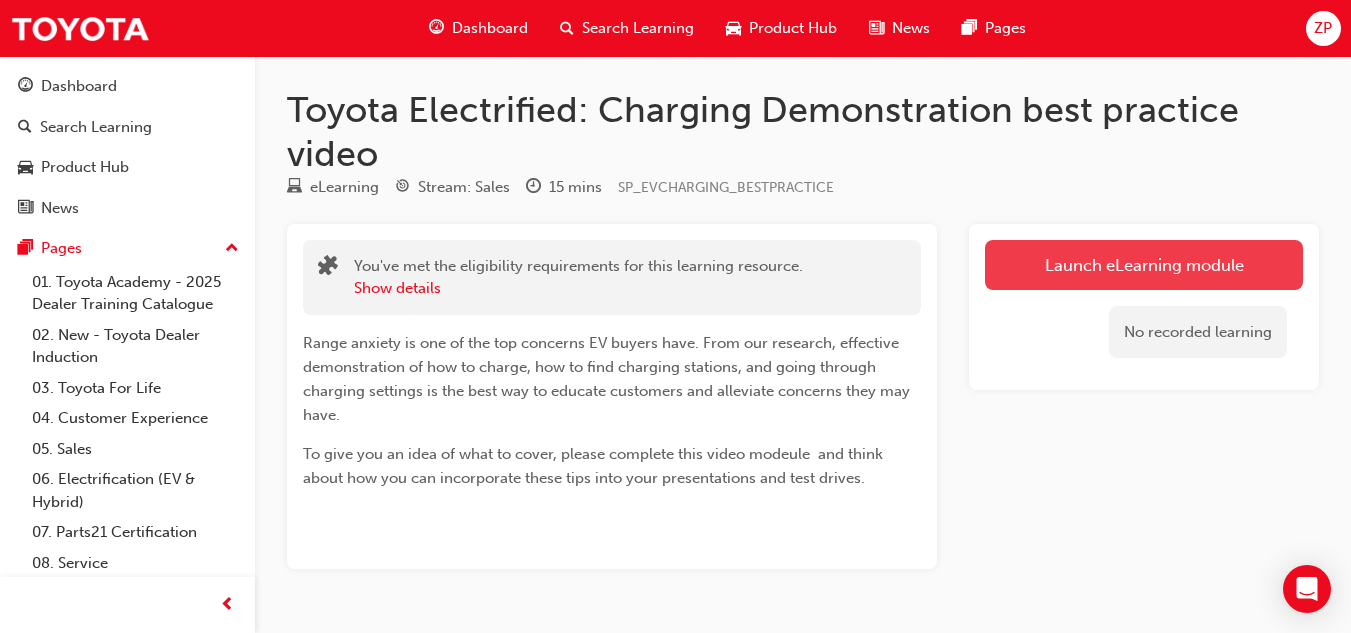 click on "Launch eLearning module" at bounding box center (1144, 265) 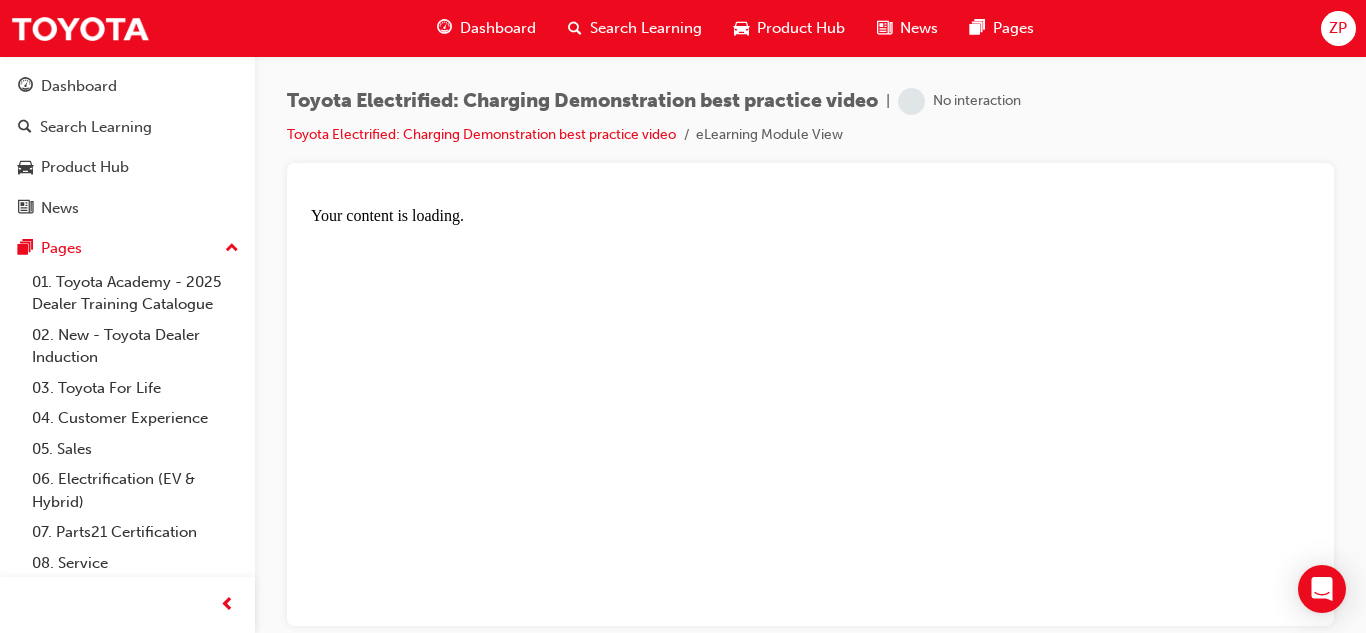 scroll, scrollTop: 0, scrollLeft: 0, axis: both 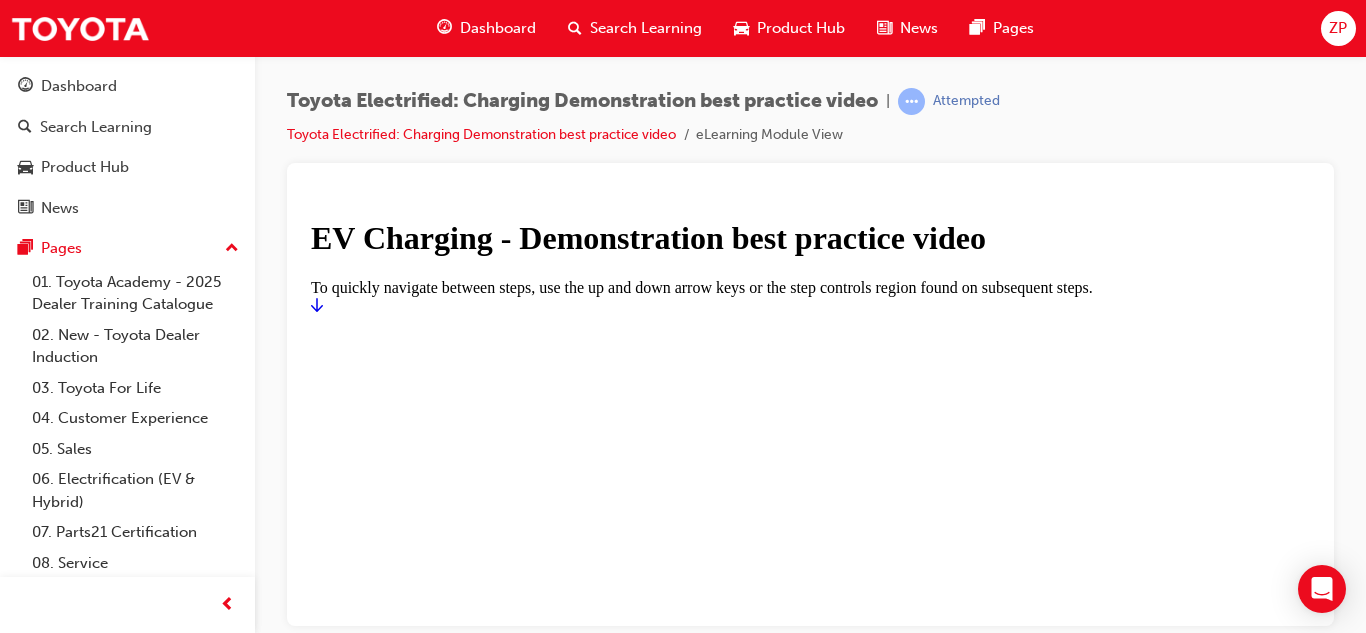 click at bounding box center [317, 304] 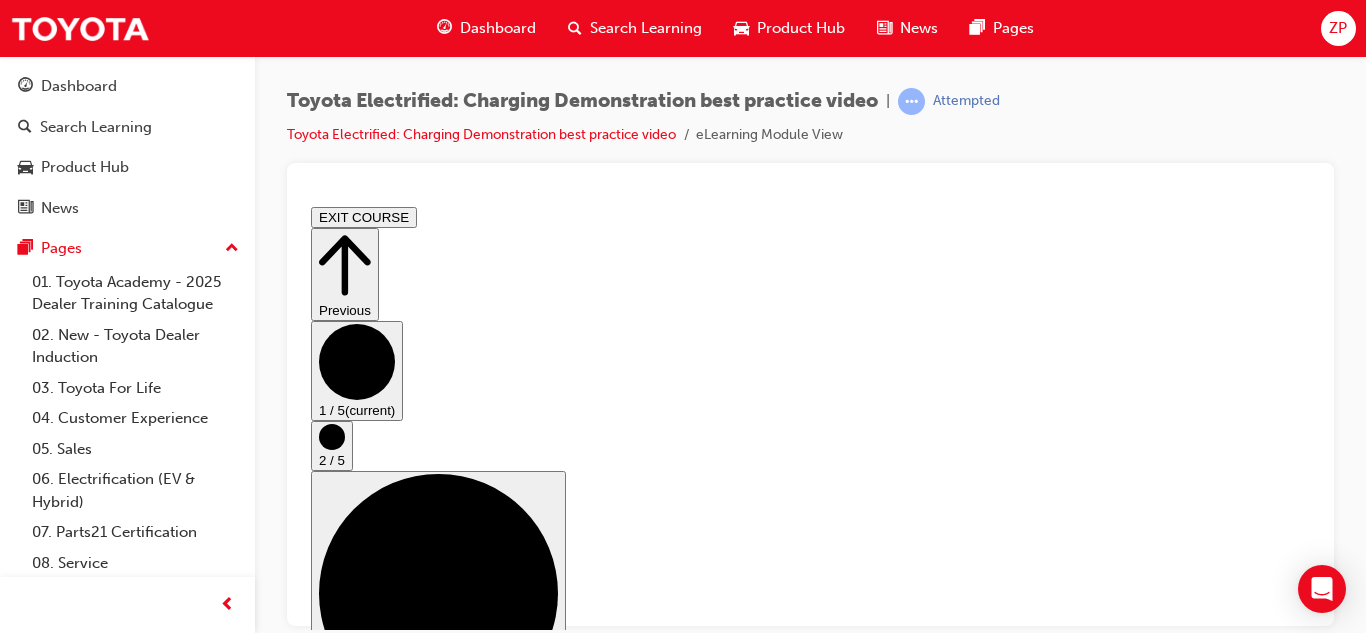 scroll, scrollTop: 64, scrollLeft: 0, axis: vertical 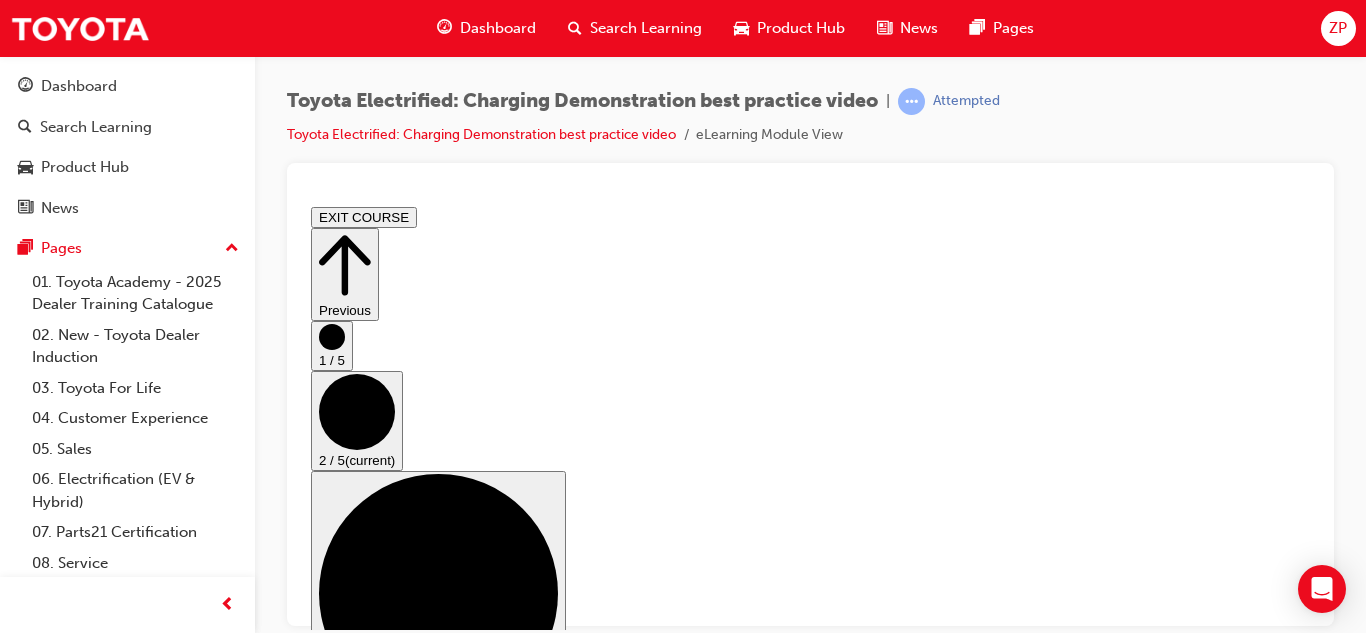 click on "Go to next step (disabled until content is completed)" at bounding box center [876, 1588] 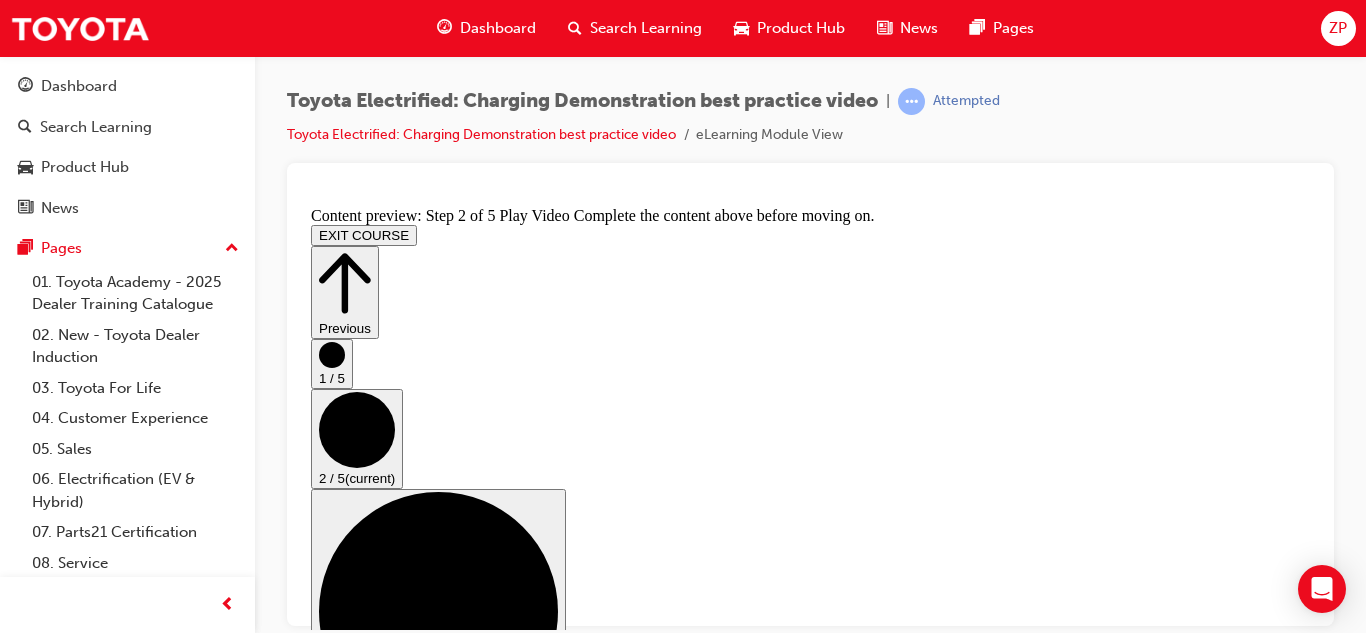 click at bounding box center (359, 1986) 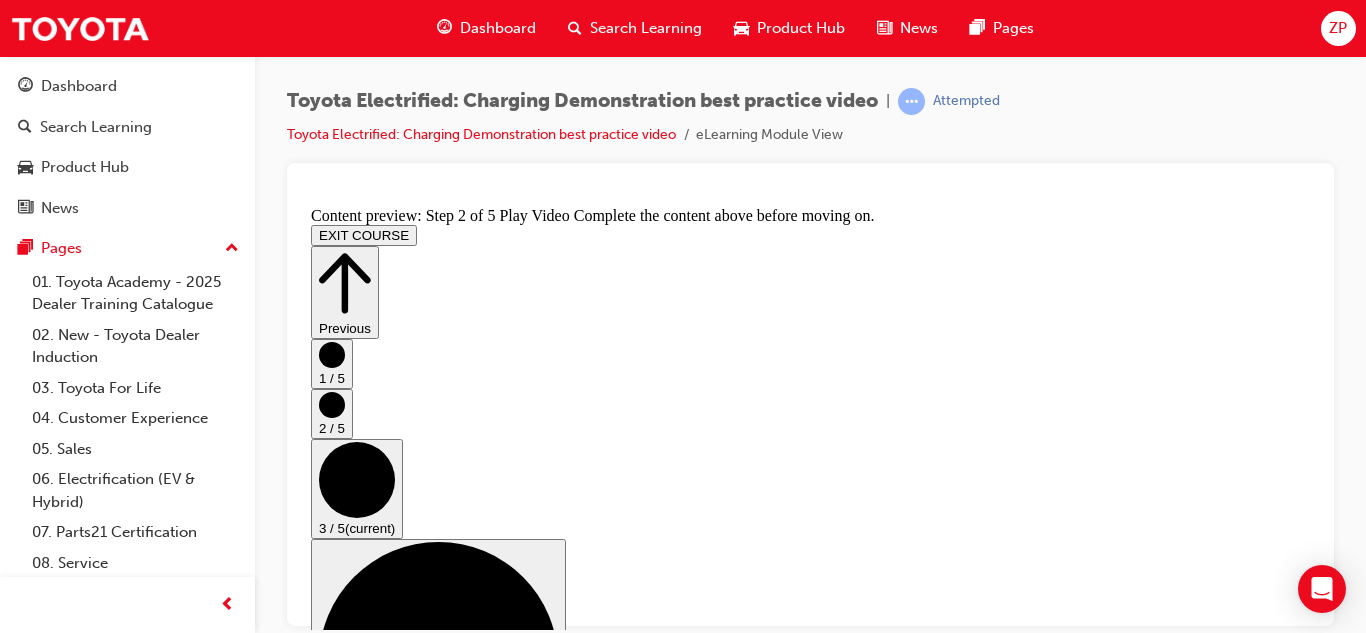 scroll, scrollTop: 0, scrollLeft: 0, axis: both 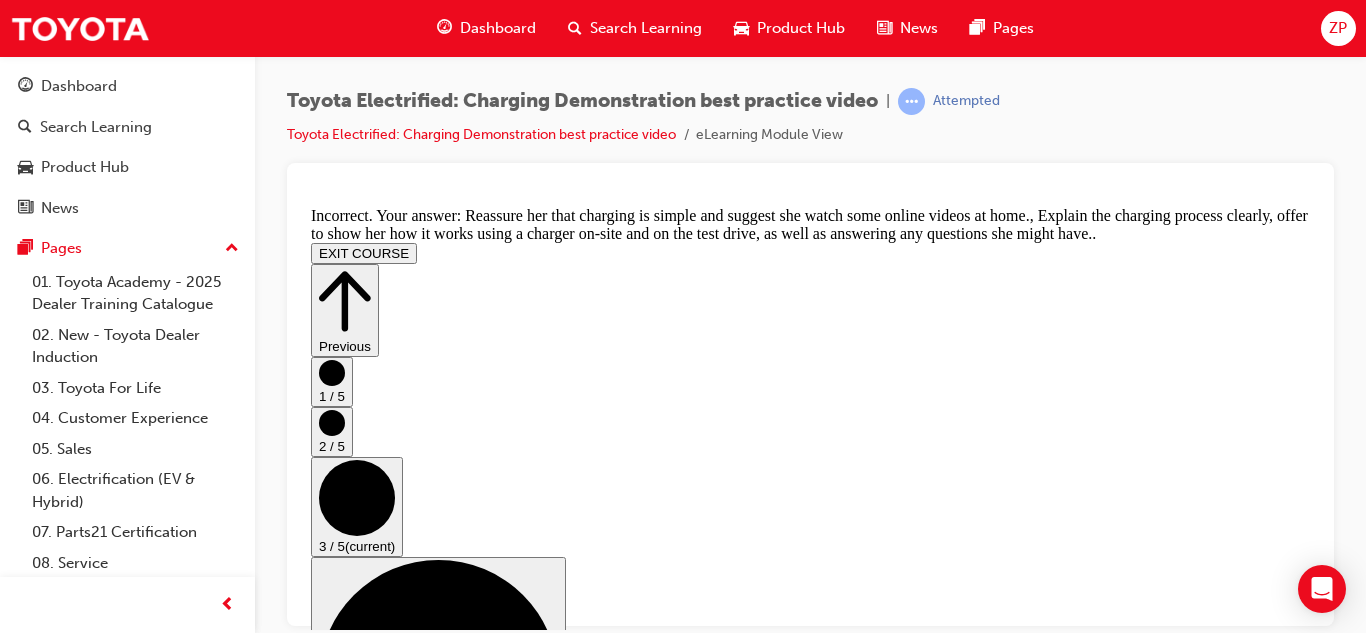 click on "TAKE AGAIN" at bounding box center (359, 5138) 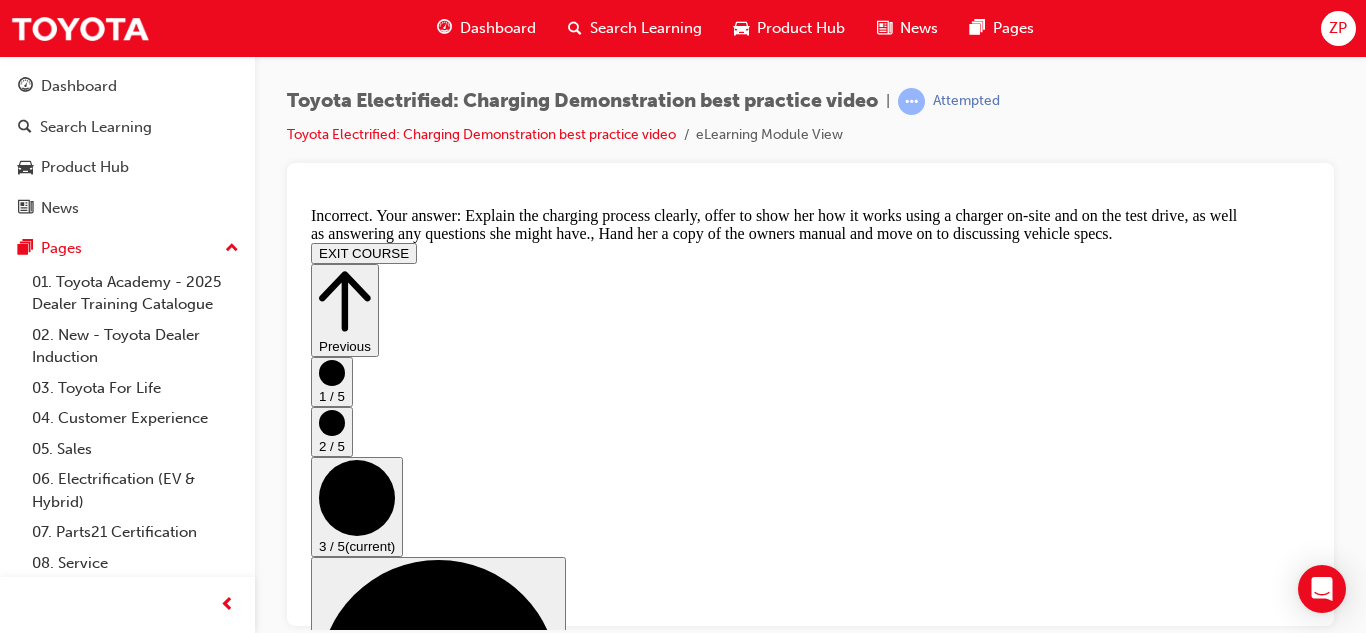 scroll, scrollTop: 656, scrollLeft: 0, axis: vertical 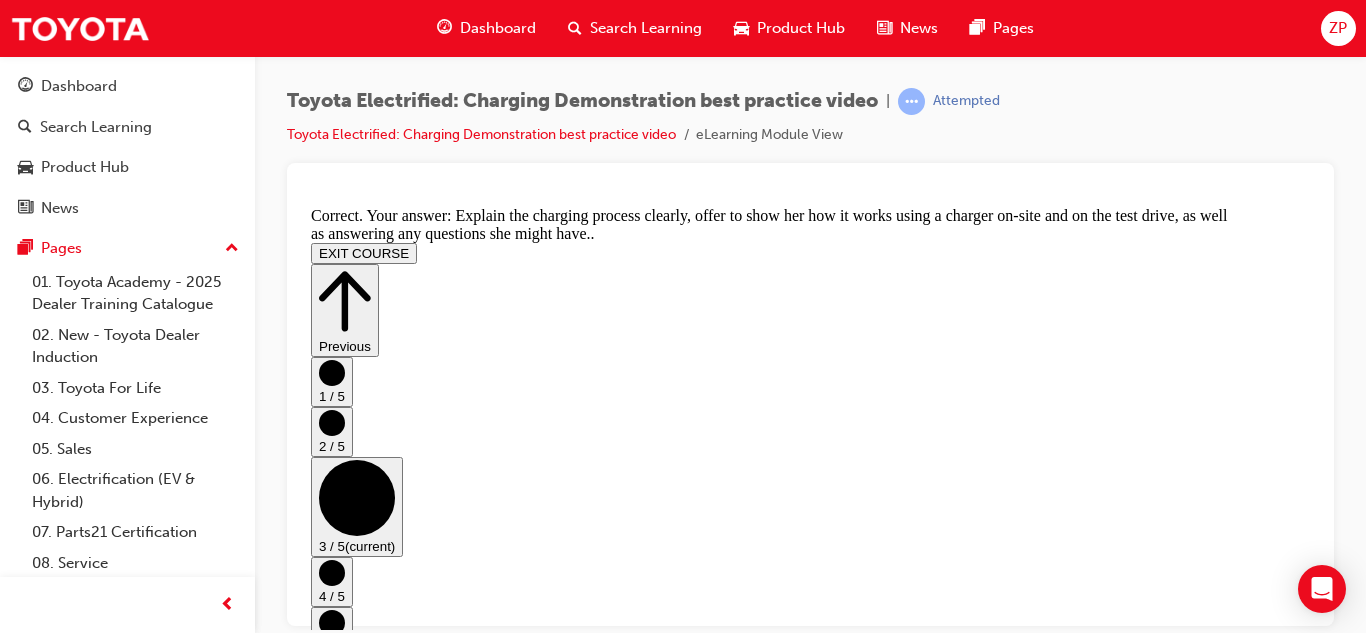 click 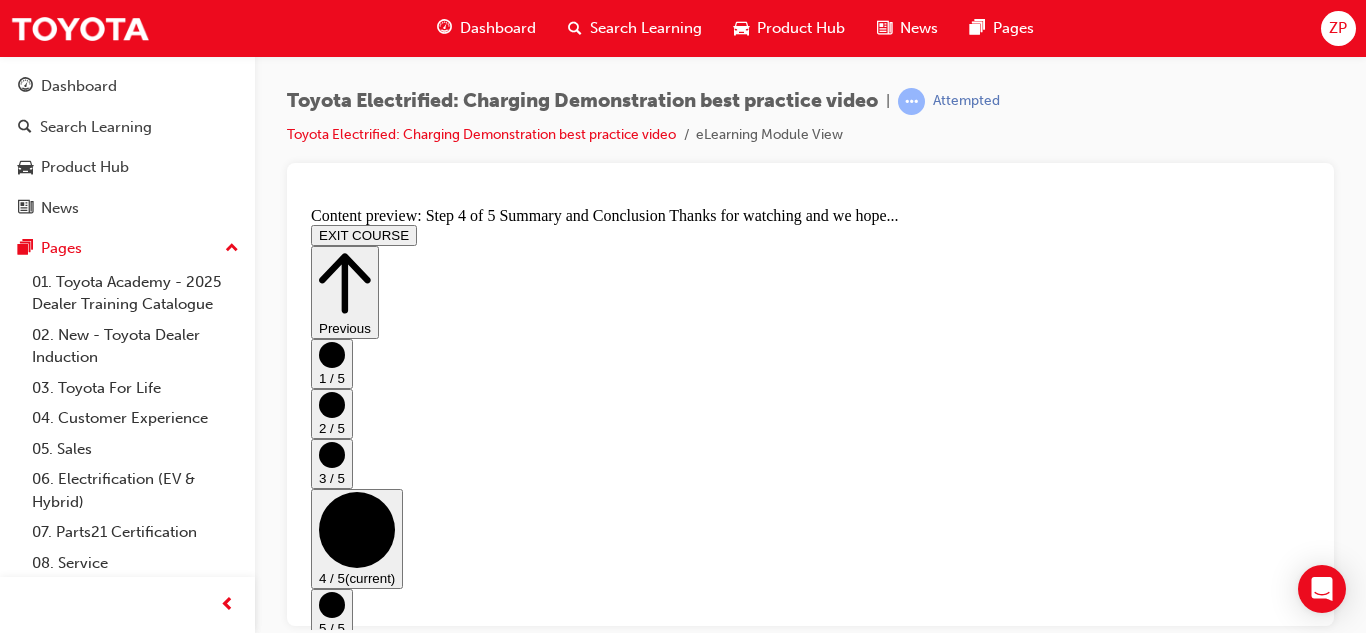 scroll, scrollTop: 169, scrollLeft: 0, axis: vertical 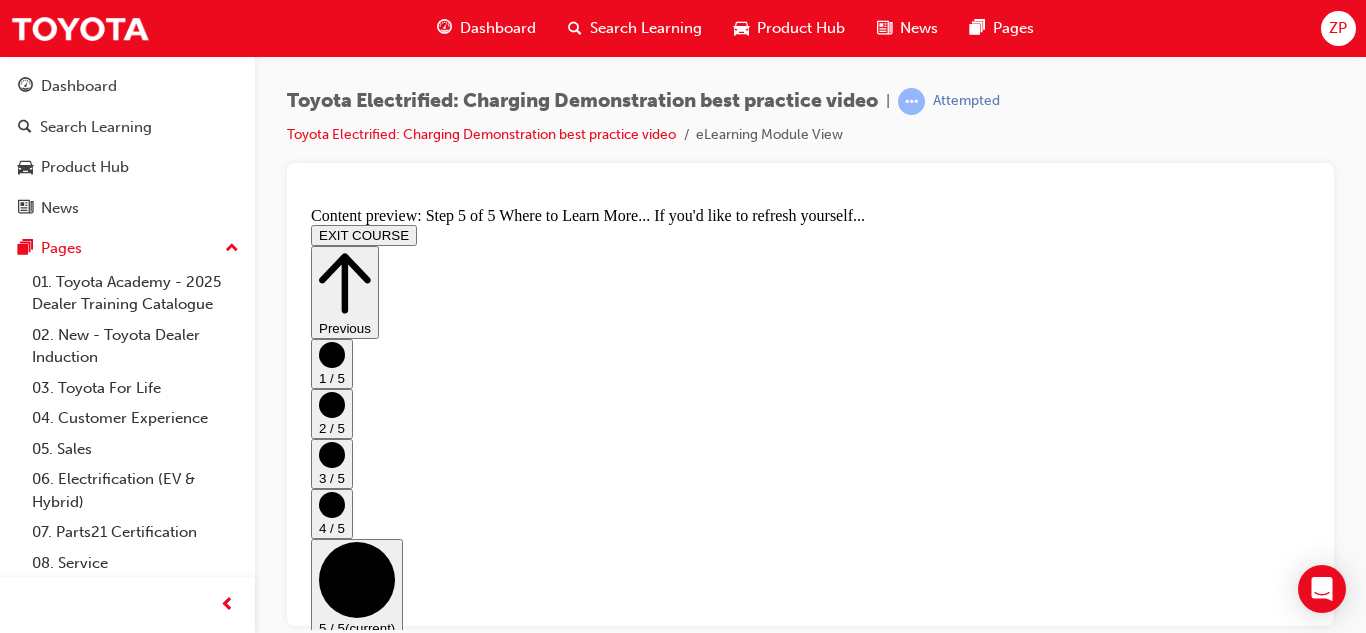click on "Scroll page down (disabled since this is the last step) Go to next step (disabled until content is completed) (disabled since this is the last step) Restart" at bounding box center (810, 990) 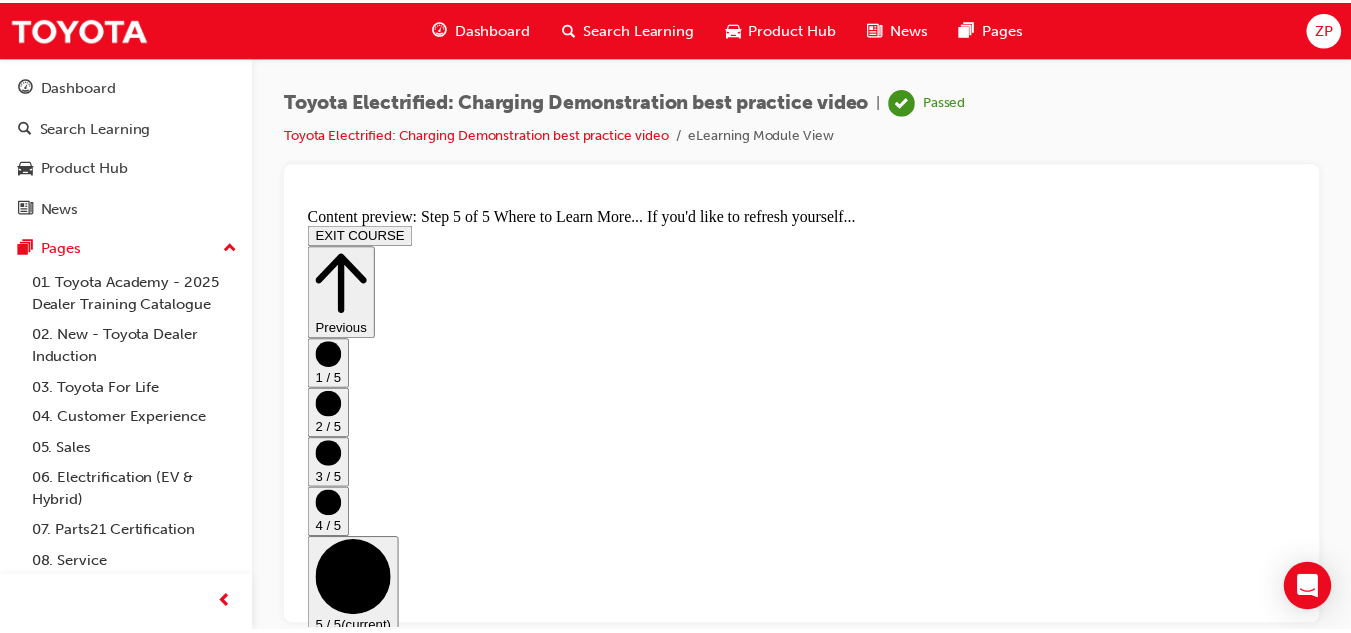 scroll, scrollTop: 489, scrollLeft: 0, axis: vertical 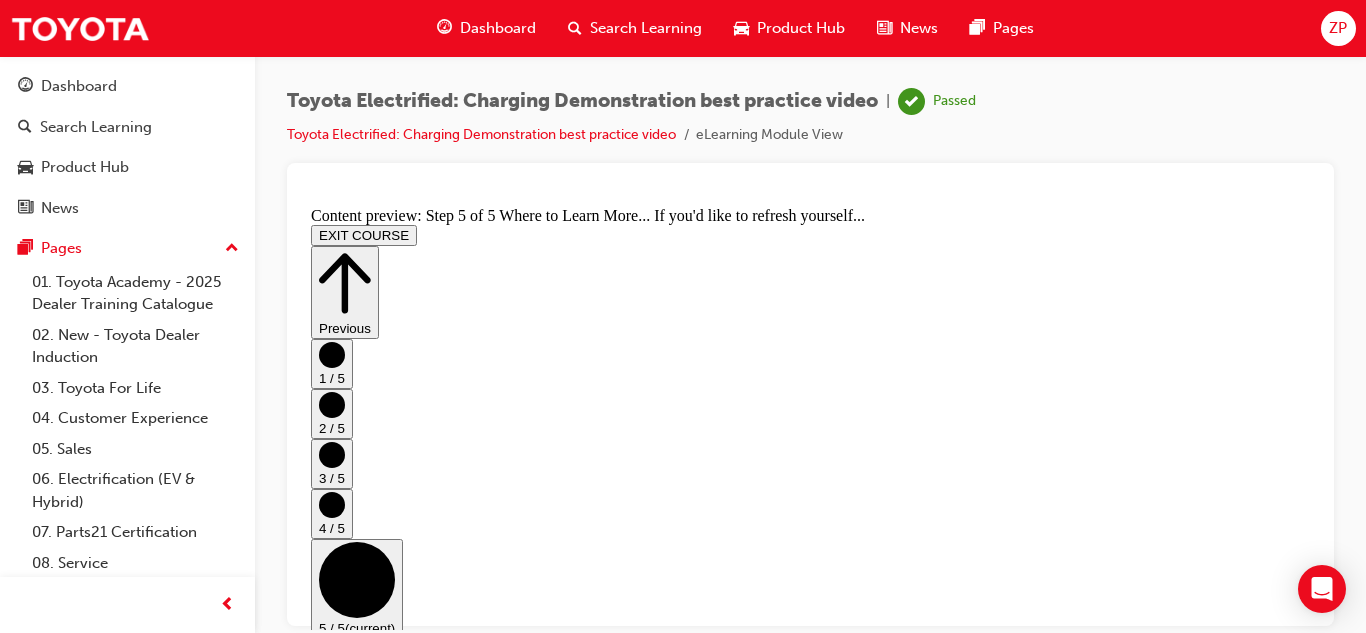 click on "Dashboard" at bounding box center [498, 28] 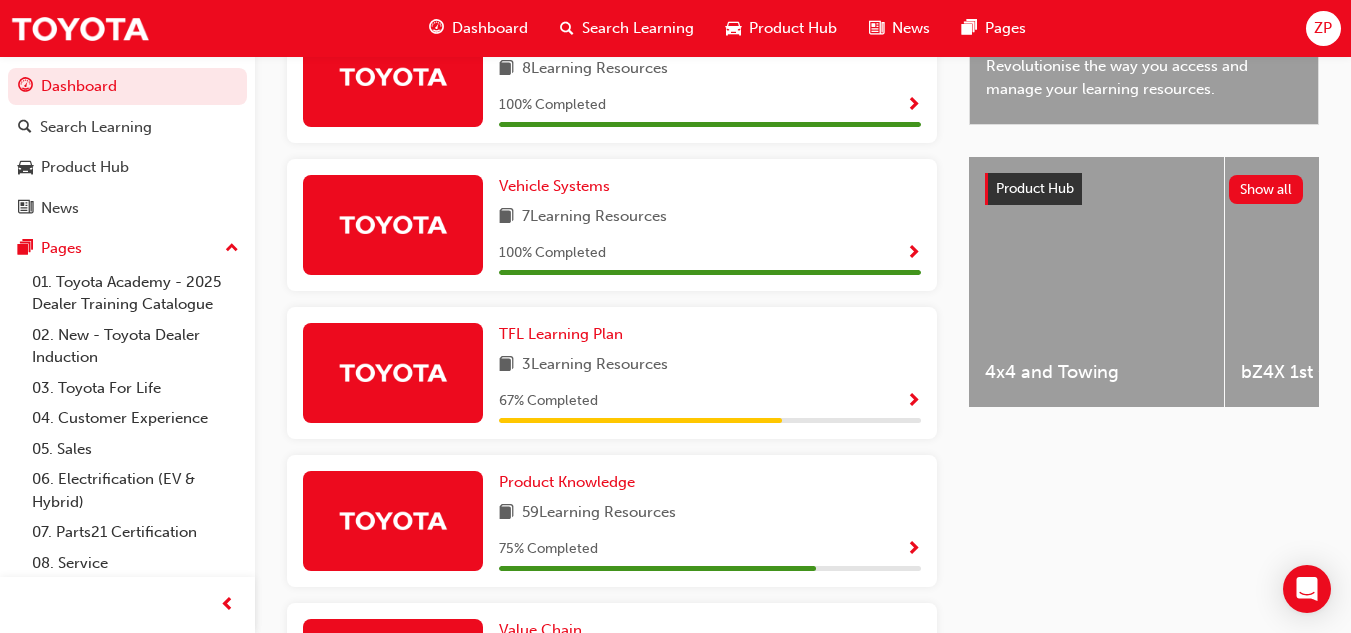 scroll, scrollTop: 700, scrollLeft: 0, axis: vertical 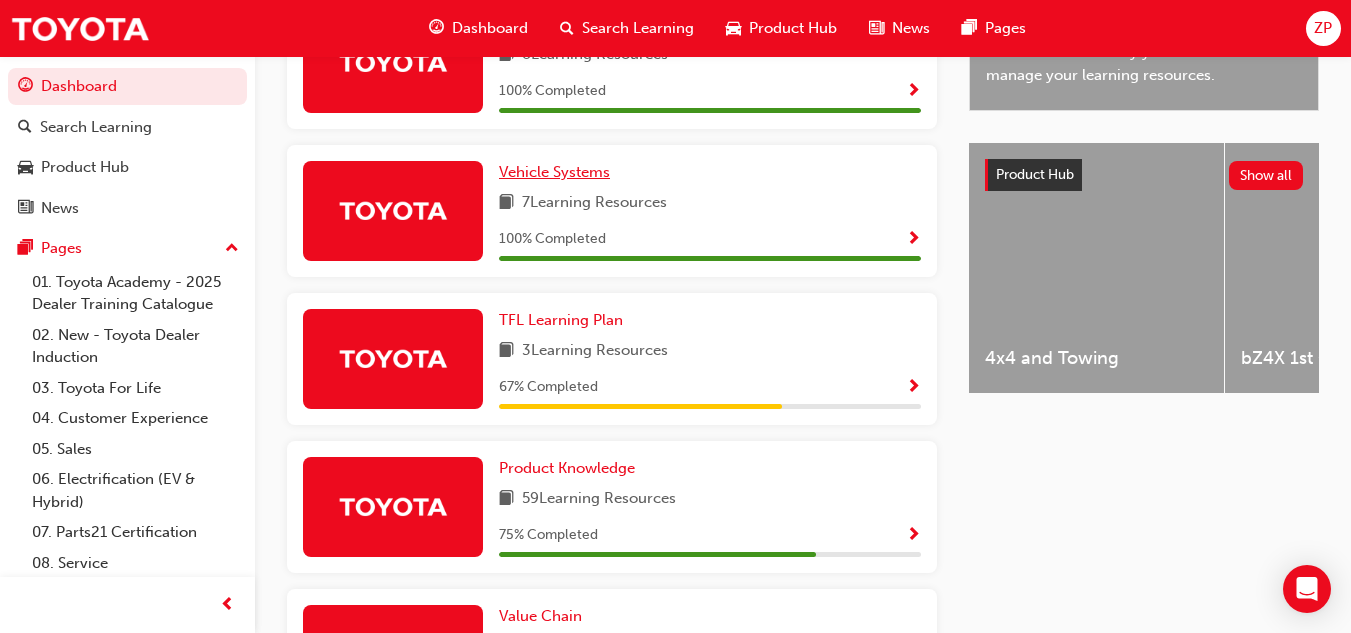 click on "Vehicle Systems" at bounding box center (554, 172) 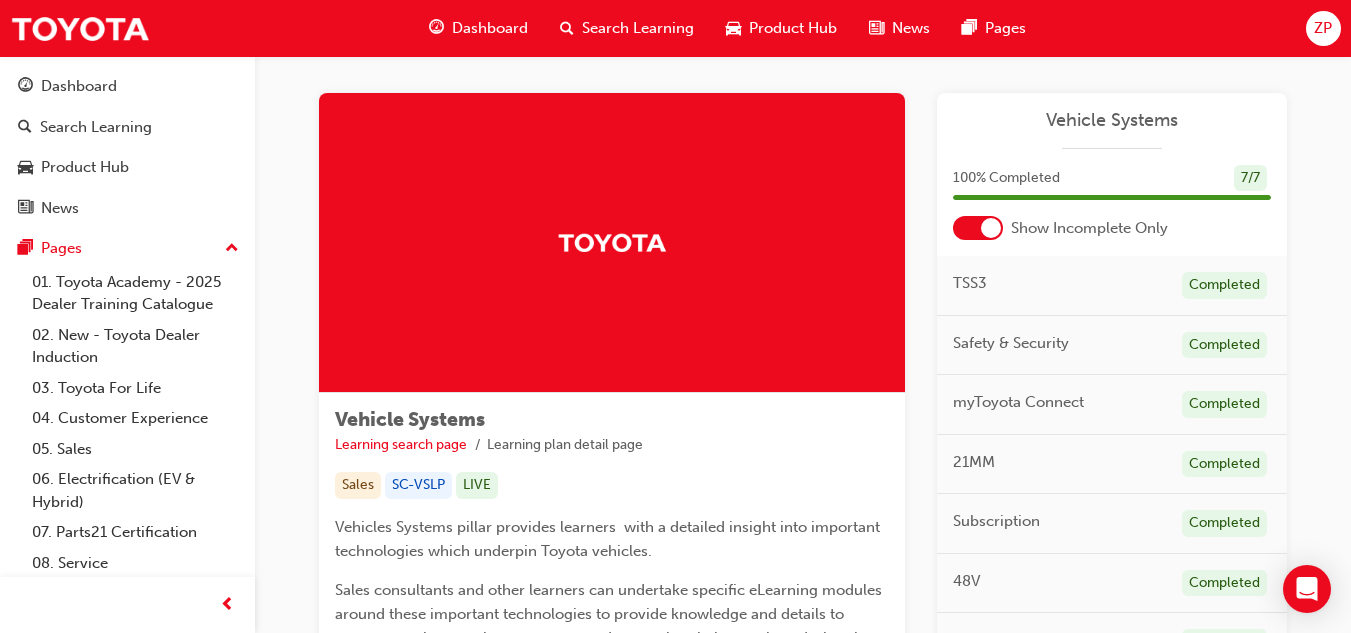 scroll, scrollTop: 0, scrollLeft: 0, axis: both 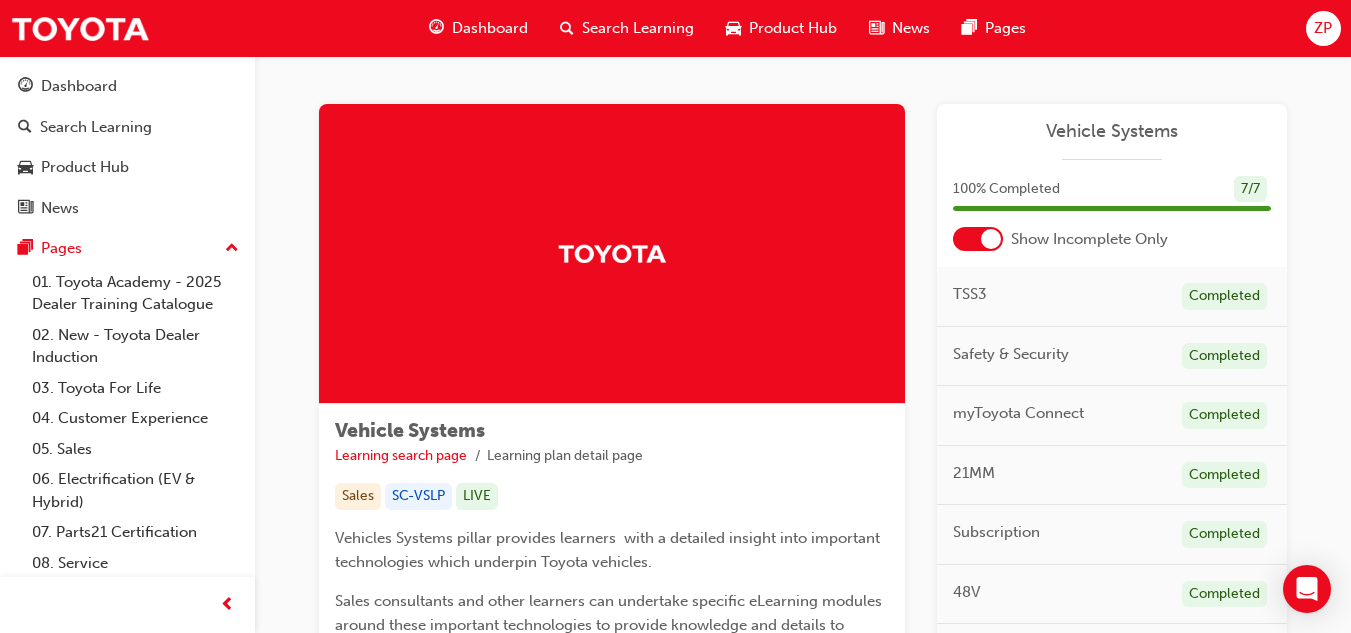 click on "Dashboard" at bounding box center (478, 28) 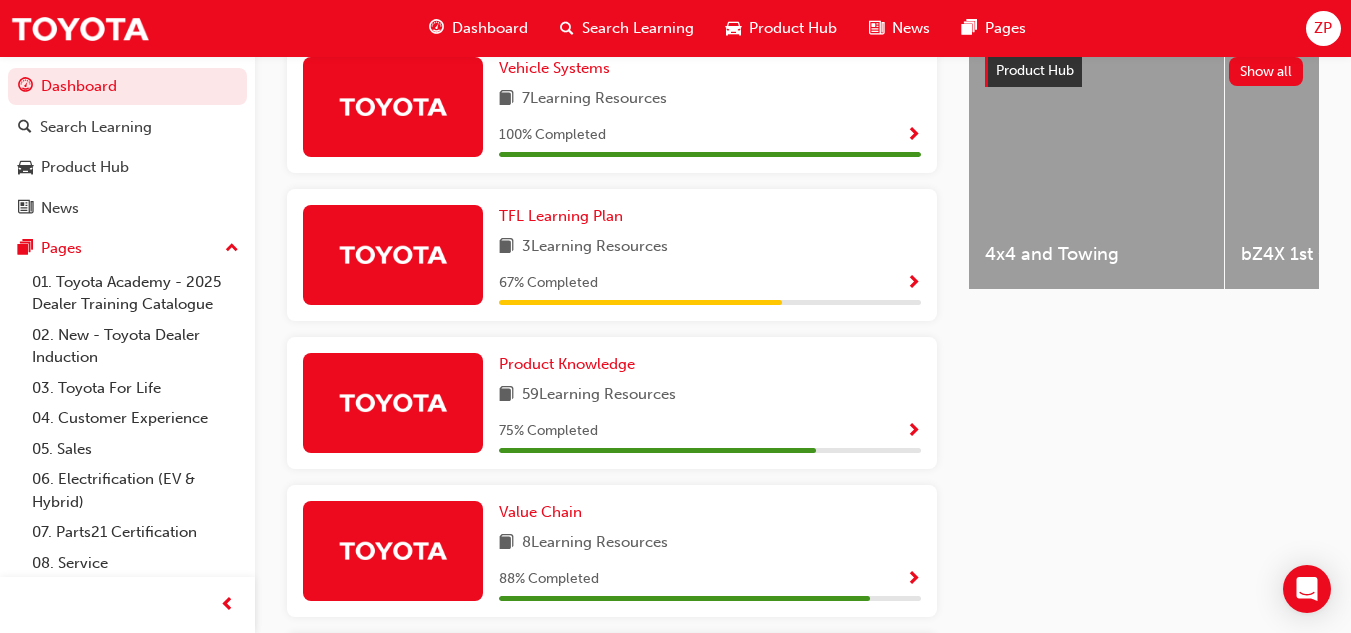 scroll, scrollTop: 833, scrollLeft: 0, axis: vertical 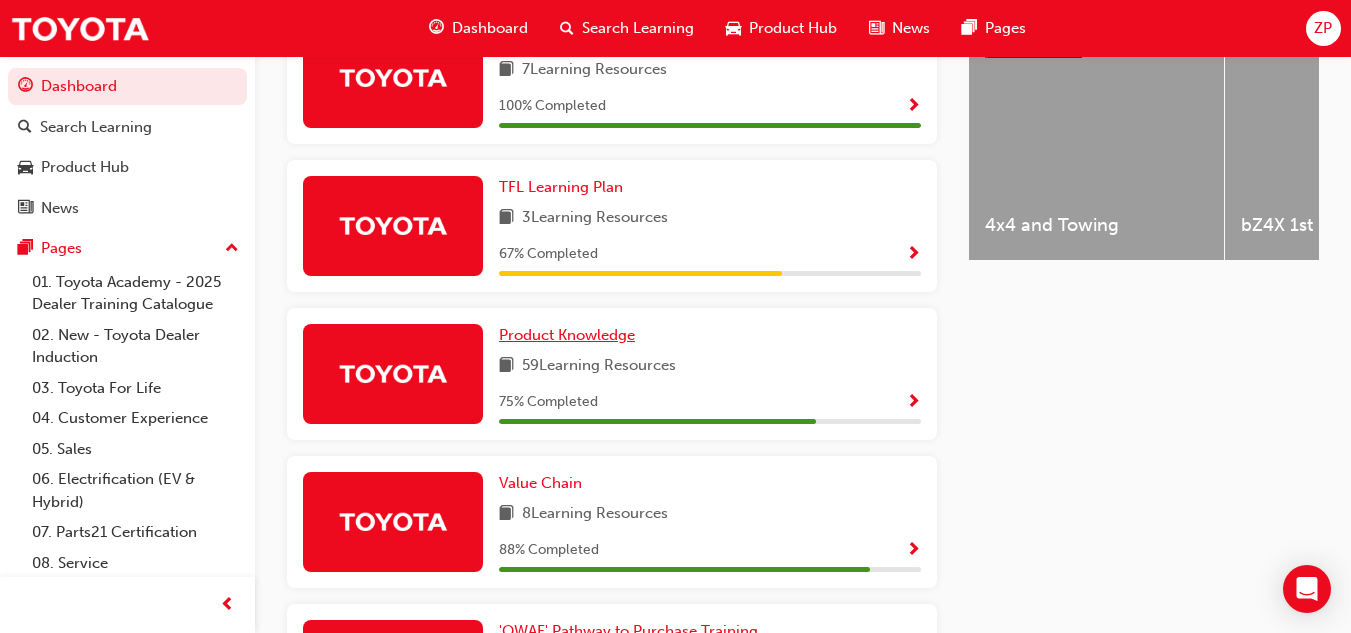 click on "Product Knowledge" at bounding box center [571, 335] 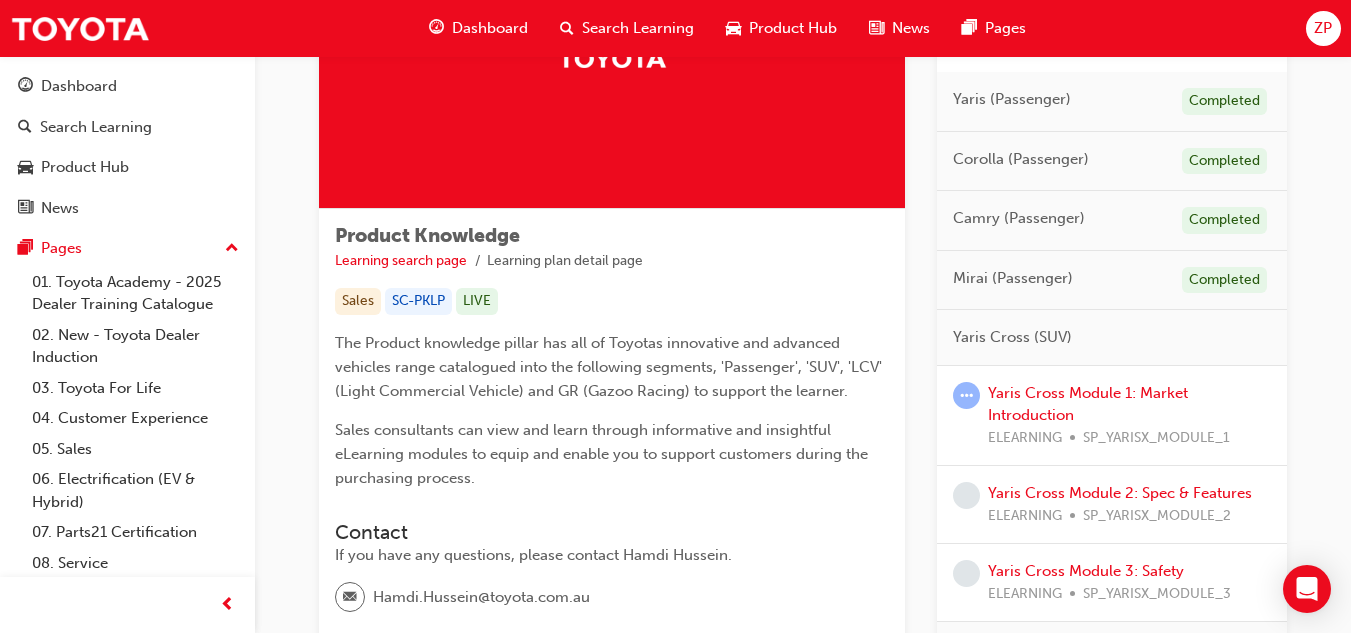 scroll, scrollTop: 300, scrollLeft: 0, axis: vertical 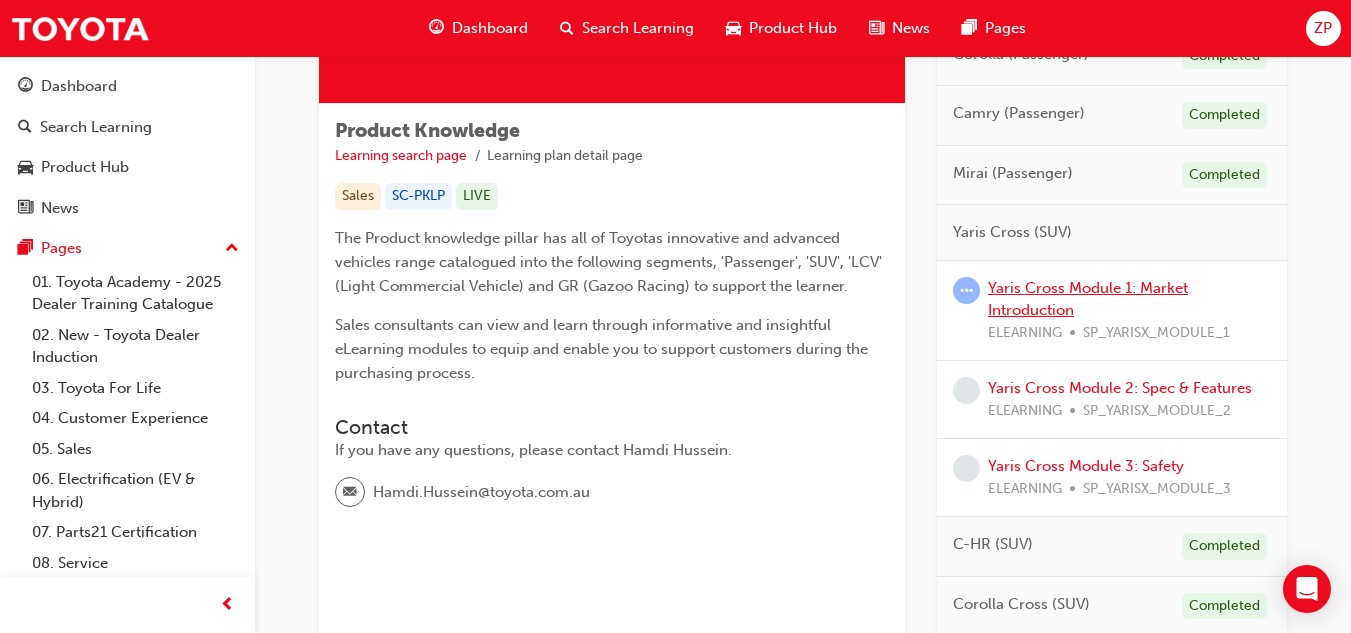 click on "Yaris Cross Module 1: Market Introduction" at bounding box center (1088, 299) 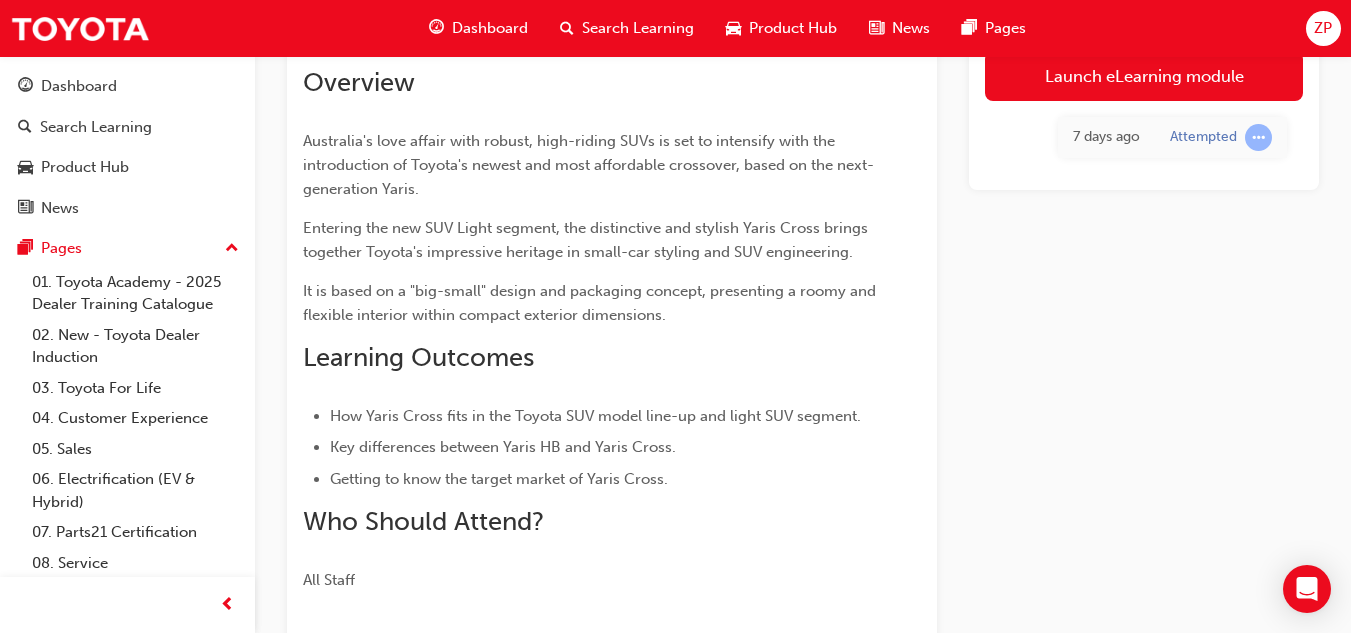 scroll, scrollTop: 124, scrollLeft: 0, axis: vertical 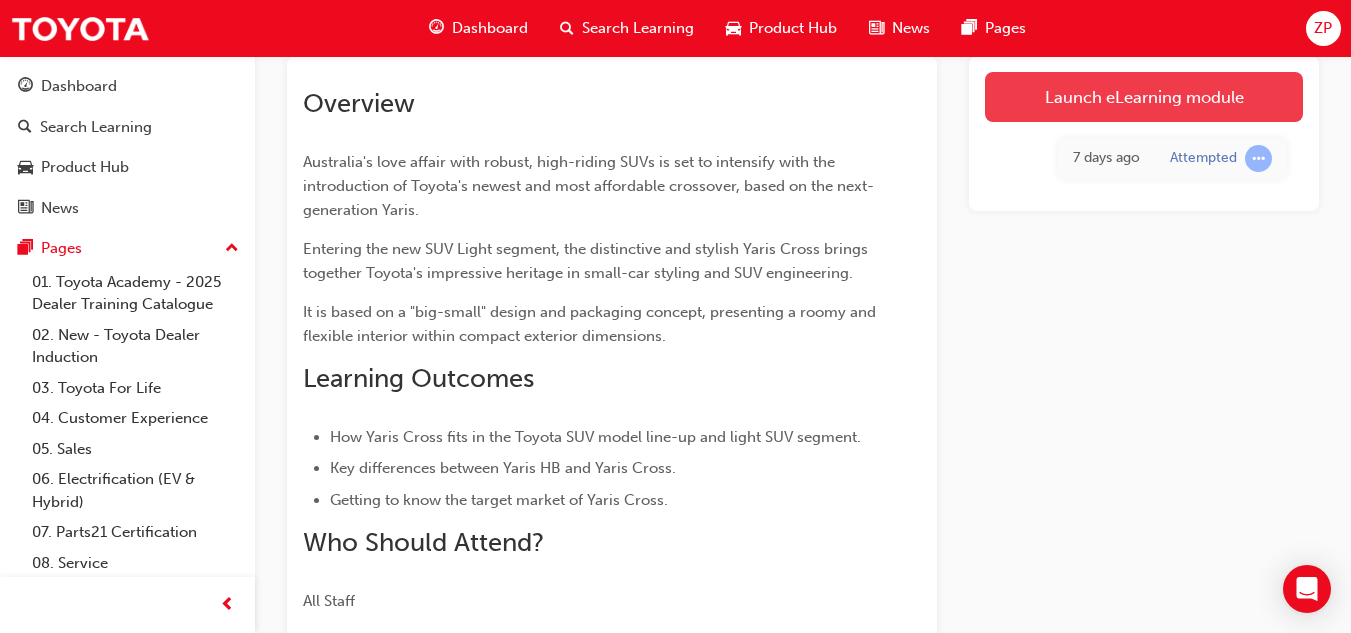 click on "Launch eLearning module" at bounding box center [1144, 97] 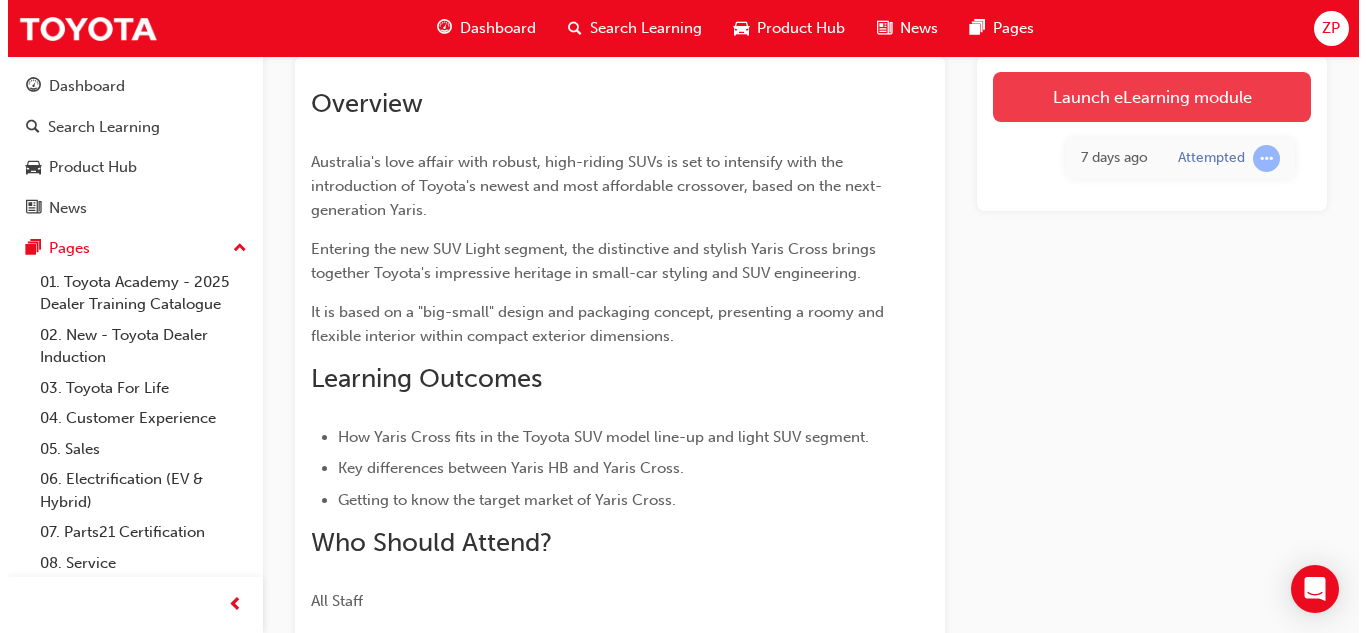 scroll, scrollTop: 0, scrollLeft: 0, axis: both 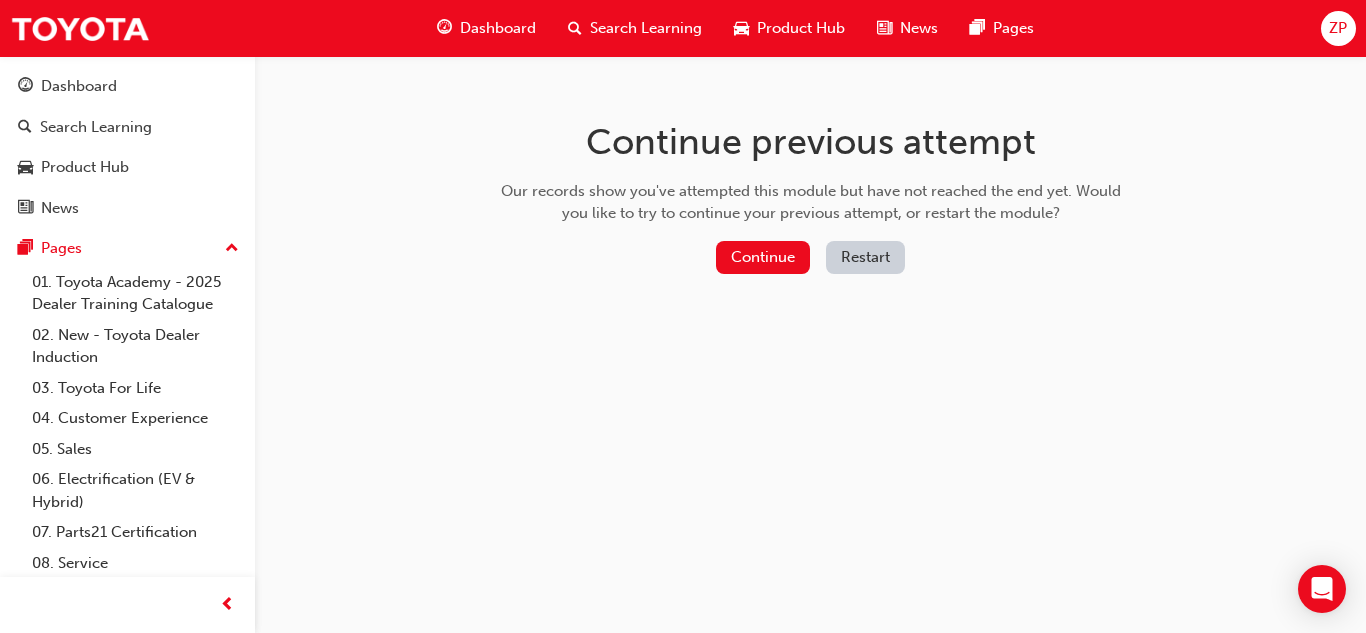 click on "Restart" at bounding box center [865, 257] 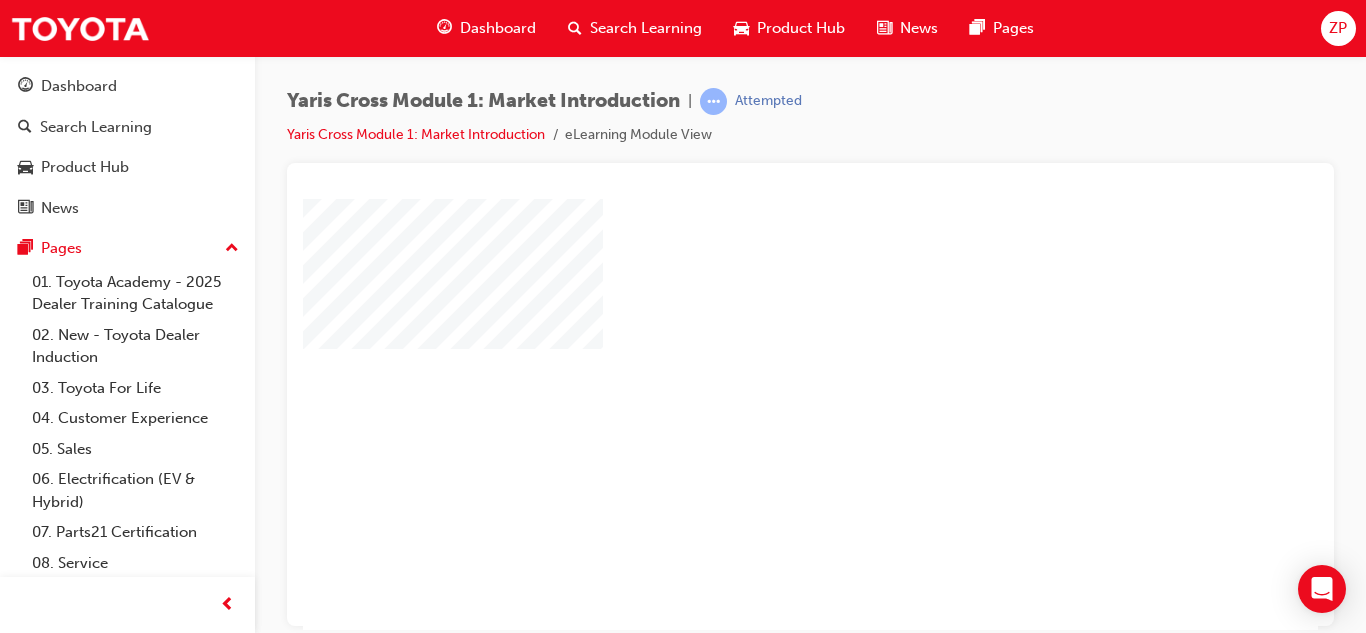 scroll, scrollTop: 0, scrollLeft: 0, axis: both 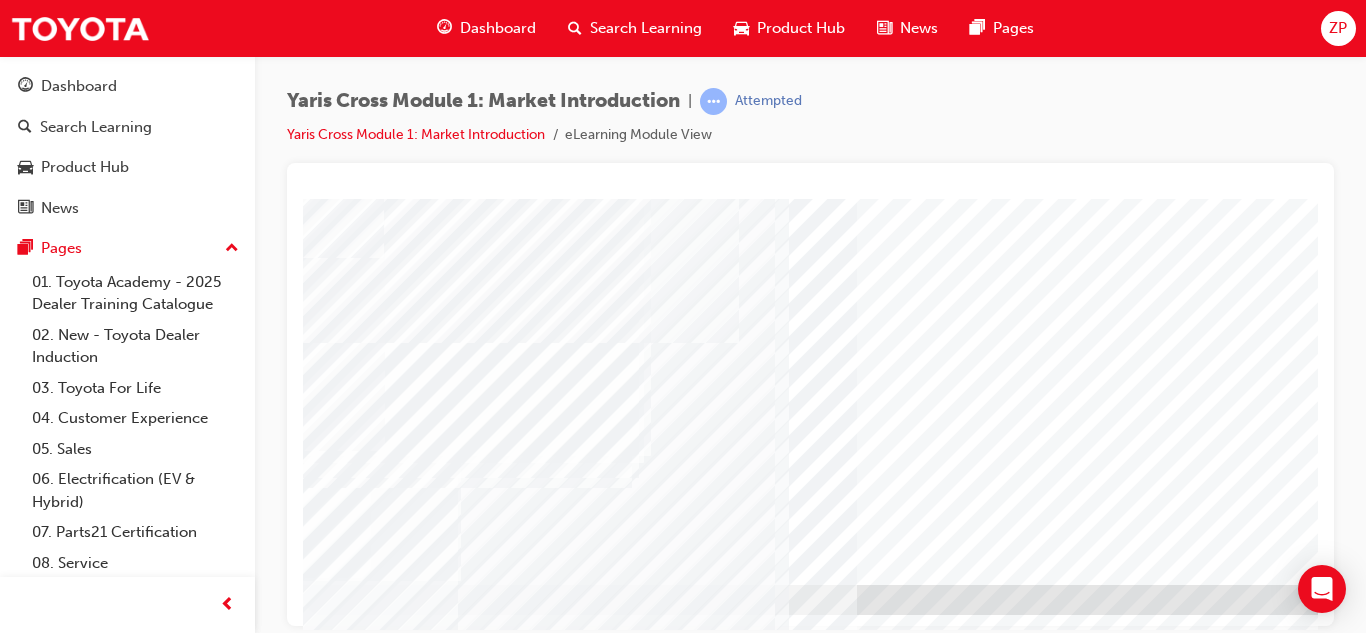 click at bounding box center [366, 2672] 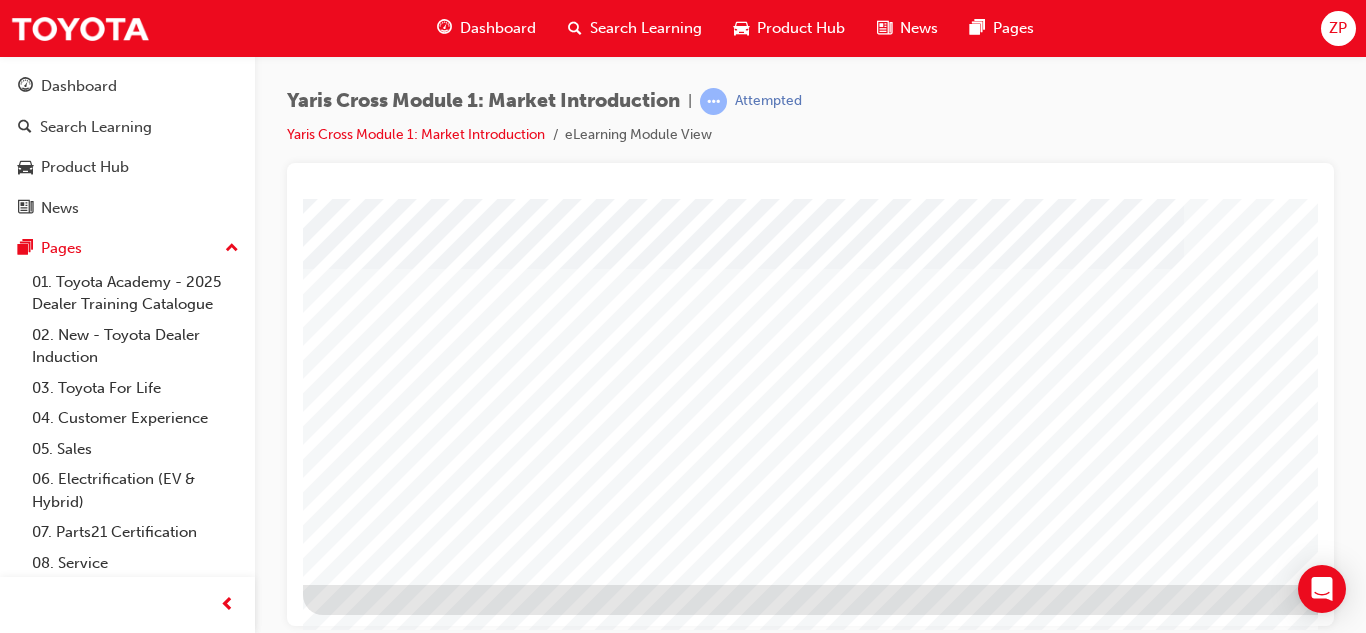 scroll, scrollTop: 334, scrollLeft: 360, axis: both 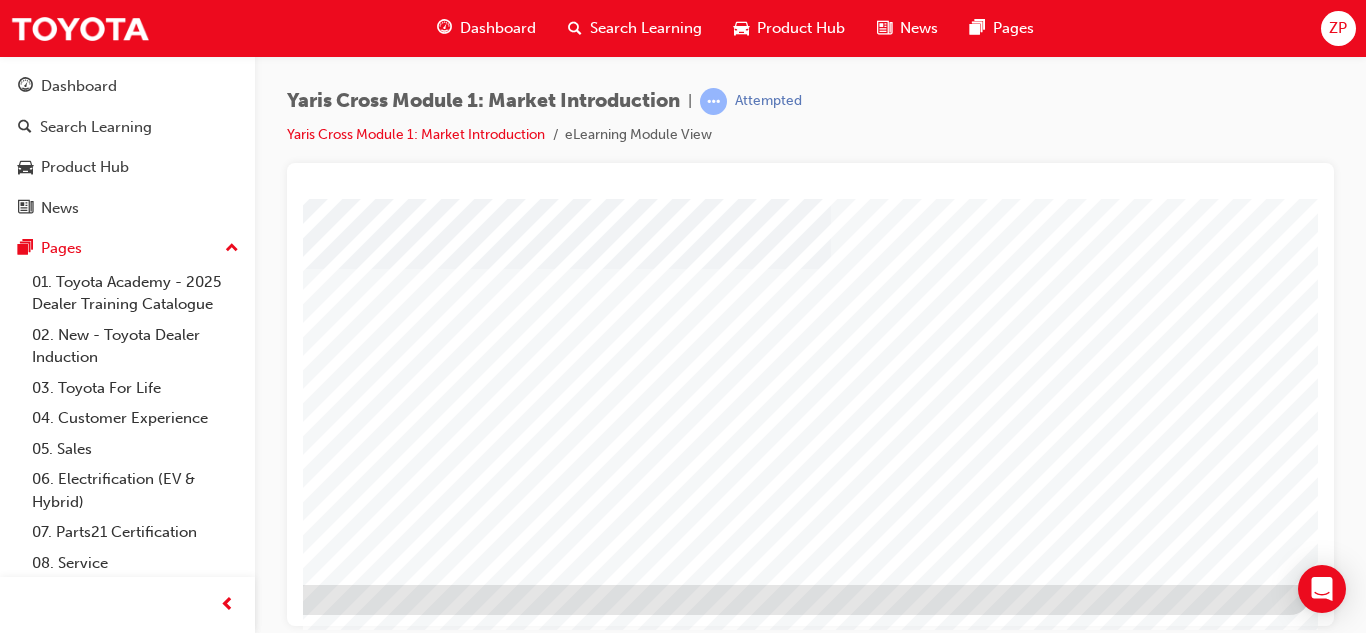 click at bounding box center (13, 1857) 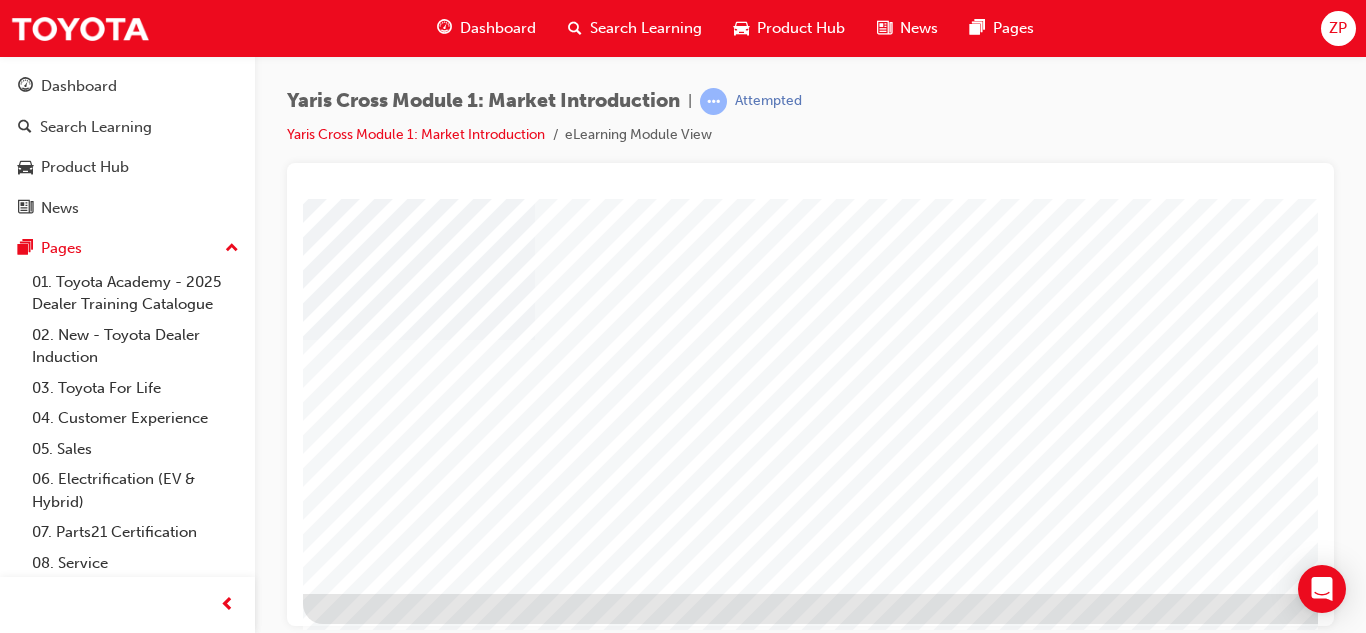 scroll, scrollTop: 334, scrollLeft: 0, axis: vertical 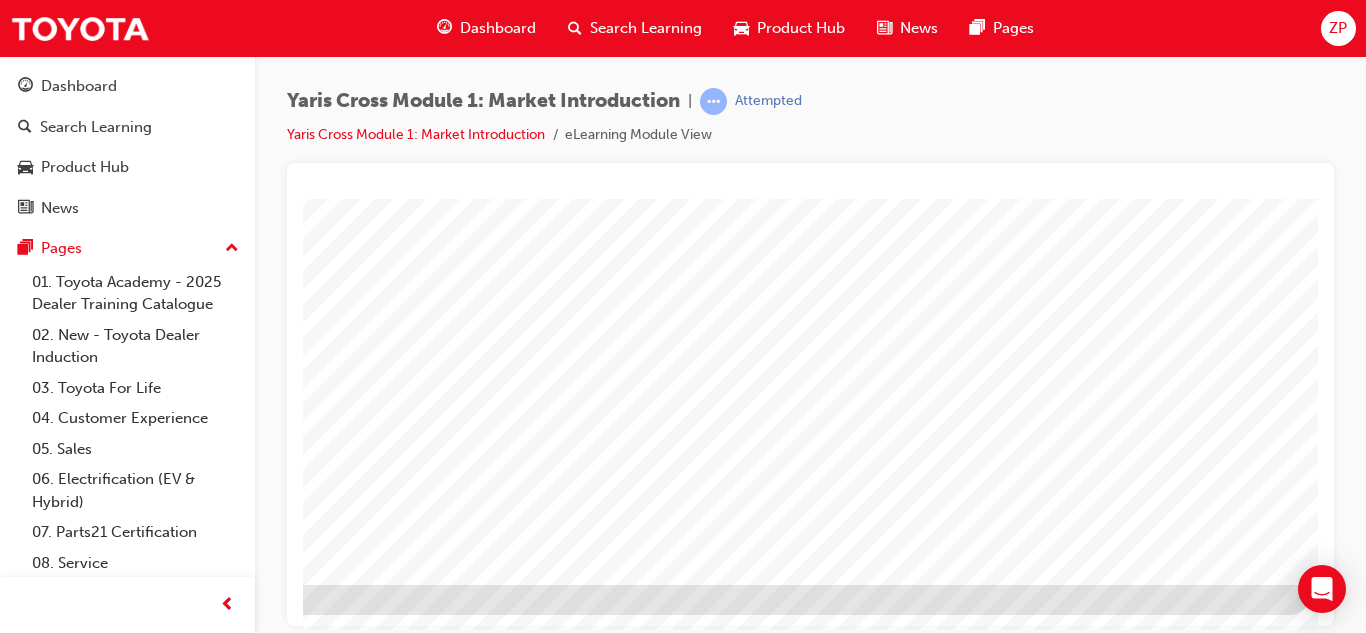 click at bounding box center (13, 1492) 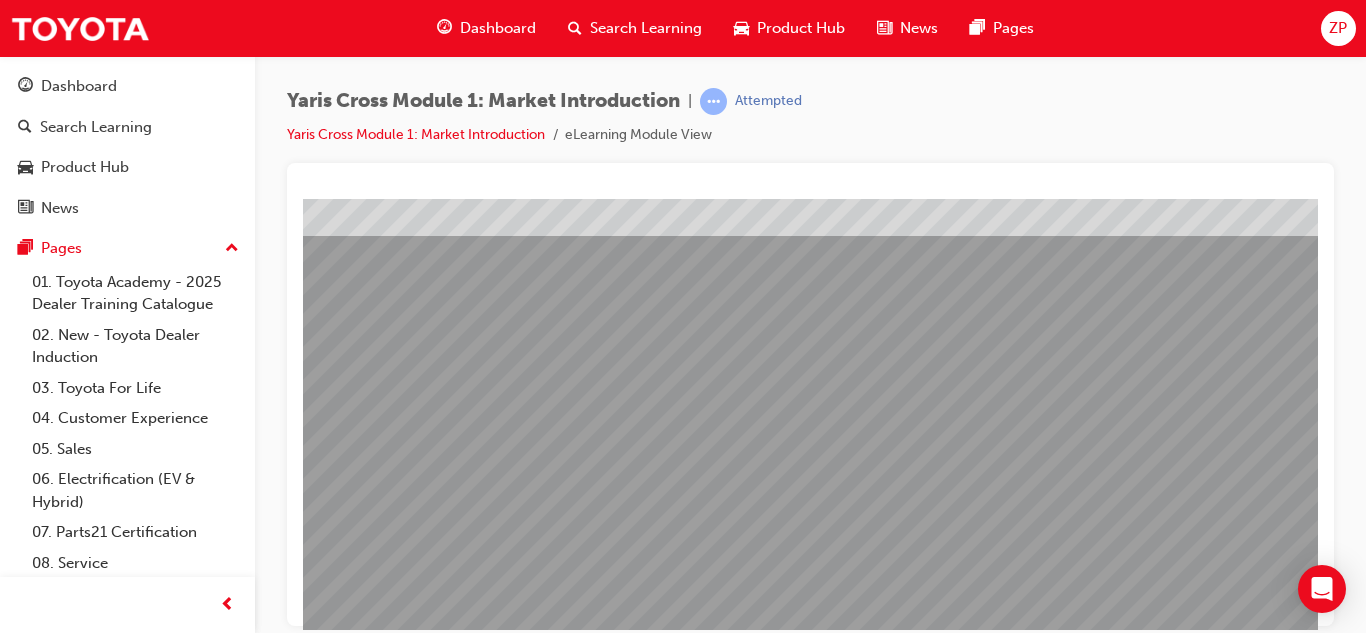 scroll, scrollTop: 267, scrollLeft: 360, axis: both 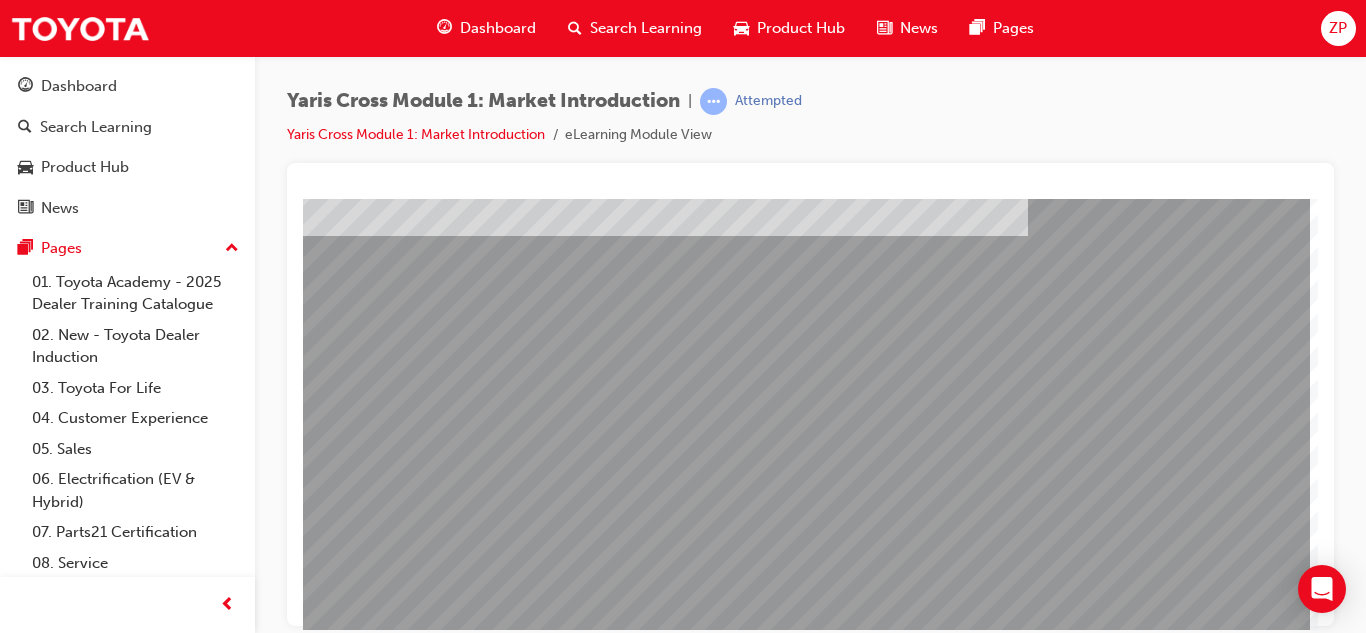click at bounding box center (13, 2188) 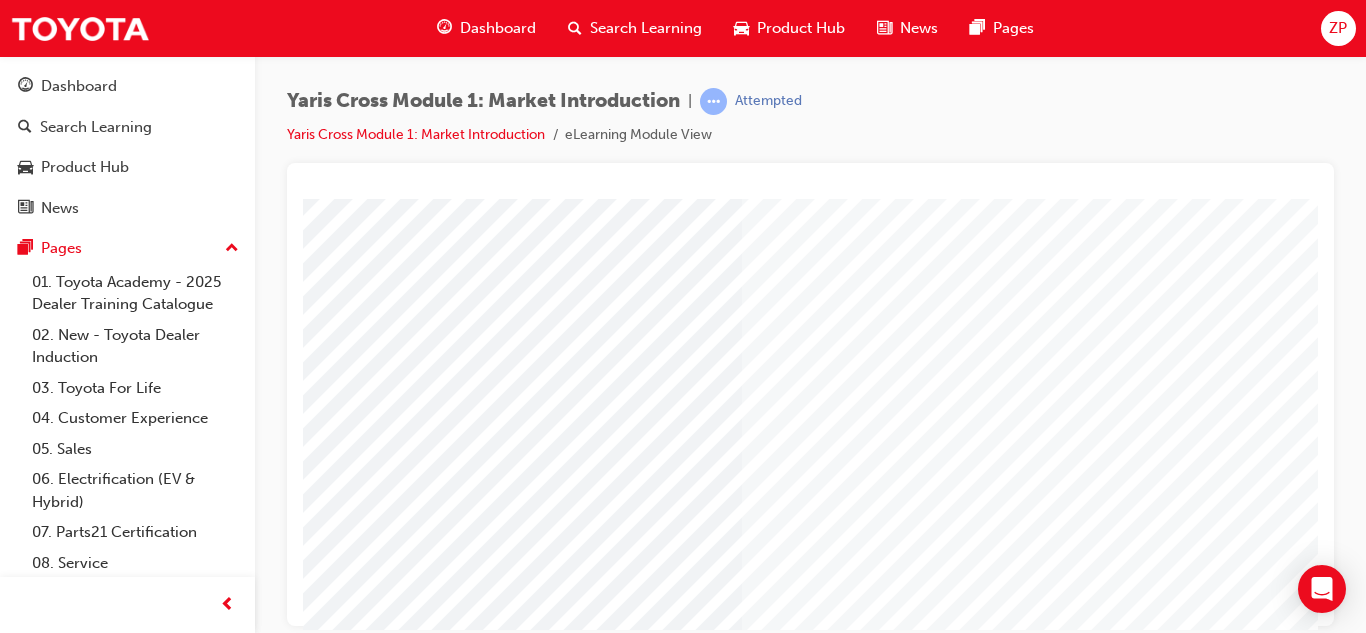 scroll, scrollTop: 300, scrollLeft: 0, axis: vertical 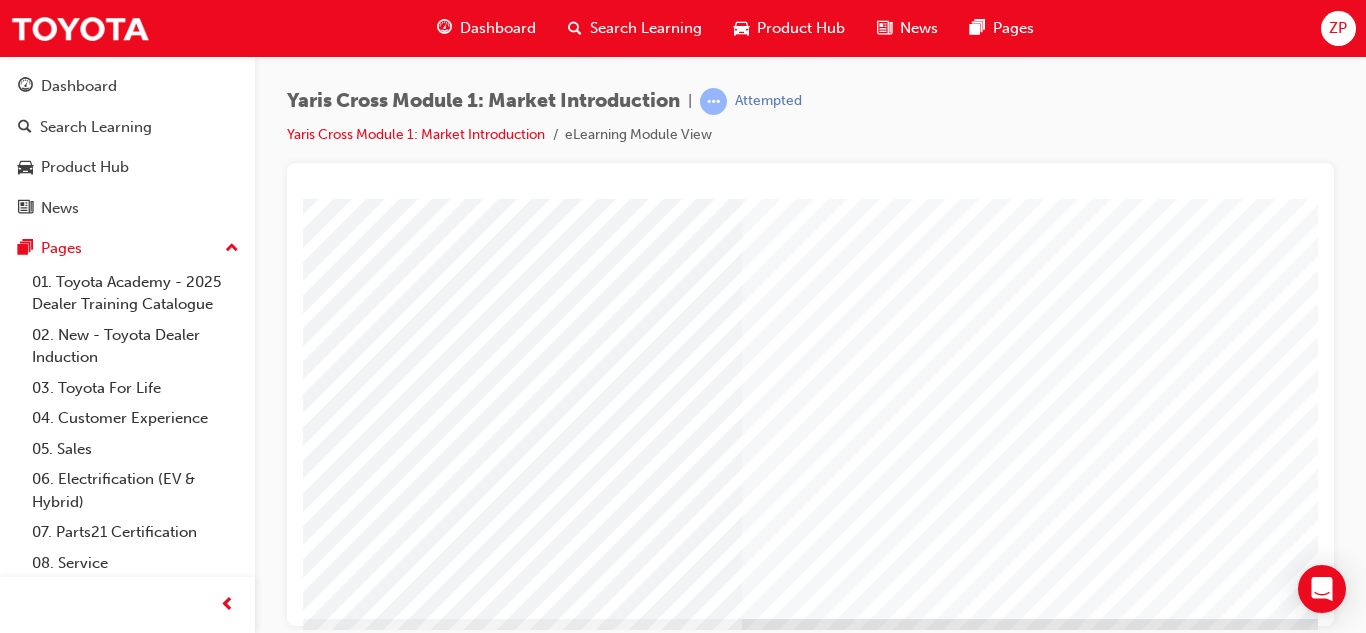 click at bounding box center (366, 2492) 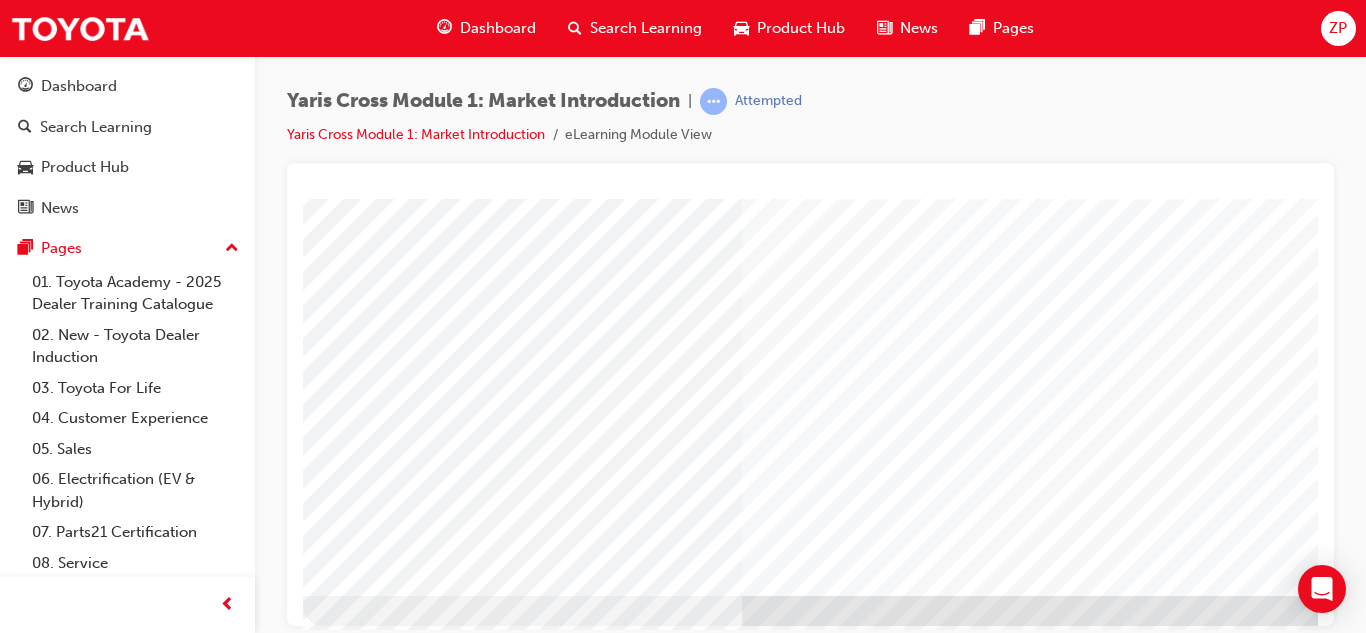scroll, scrollTop: 334, scrollLeft: 0, axis: vertical 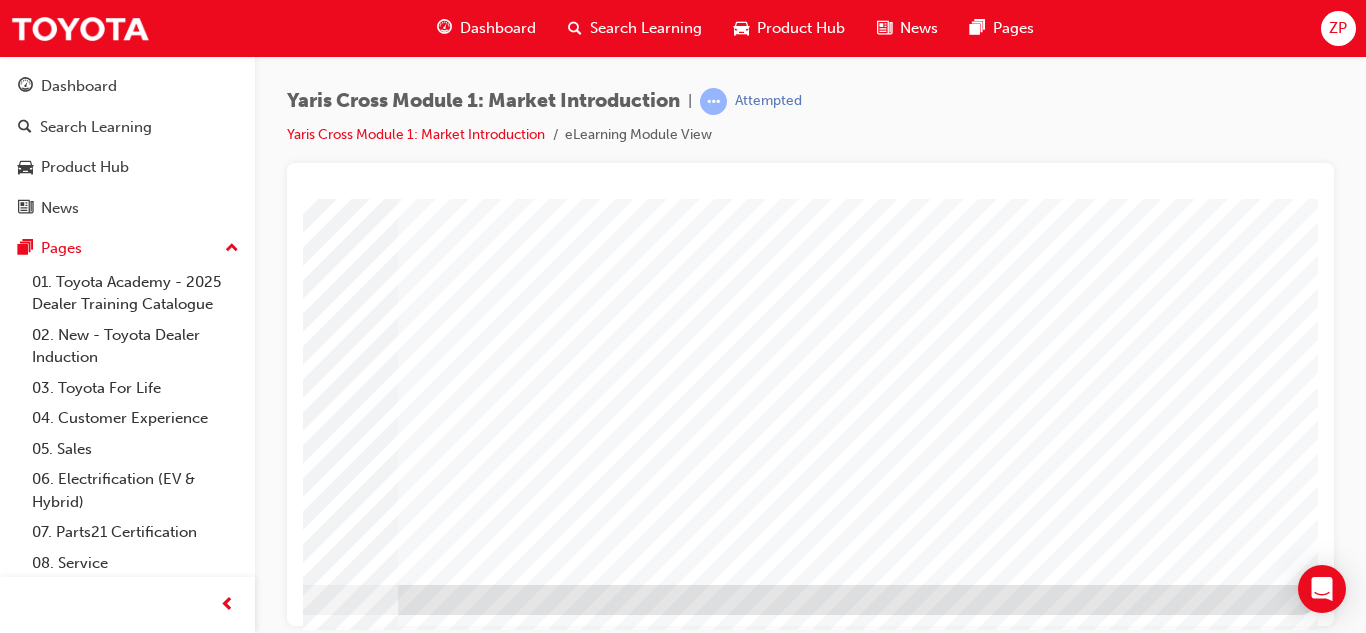 click at bounding box center (22, 2350) 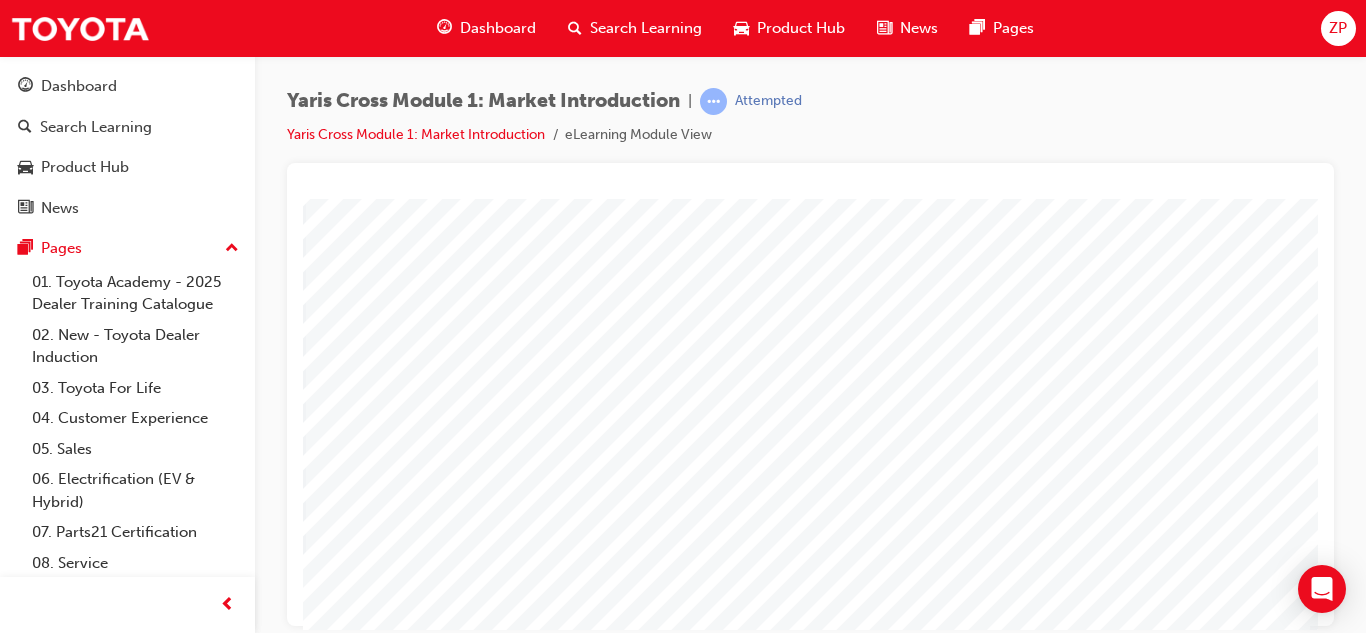click at bounding box center (13, 2333) 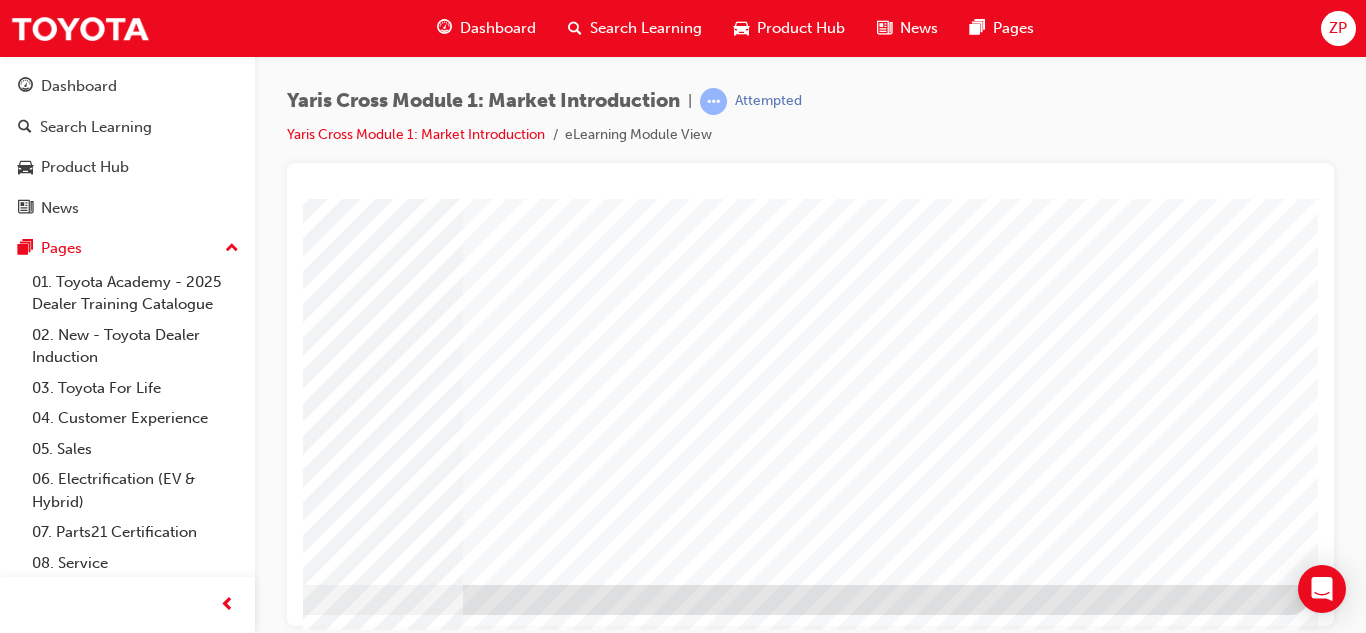 click at bounding box center (13, 3904) 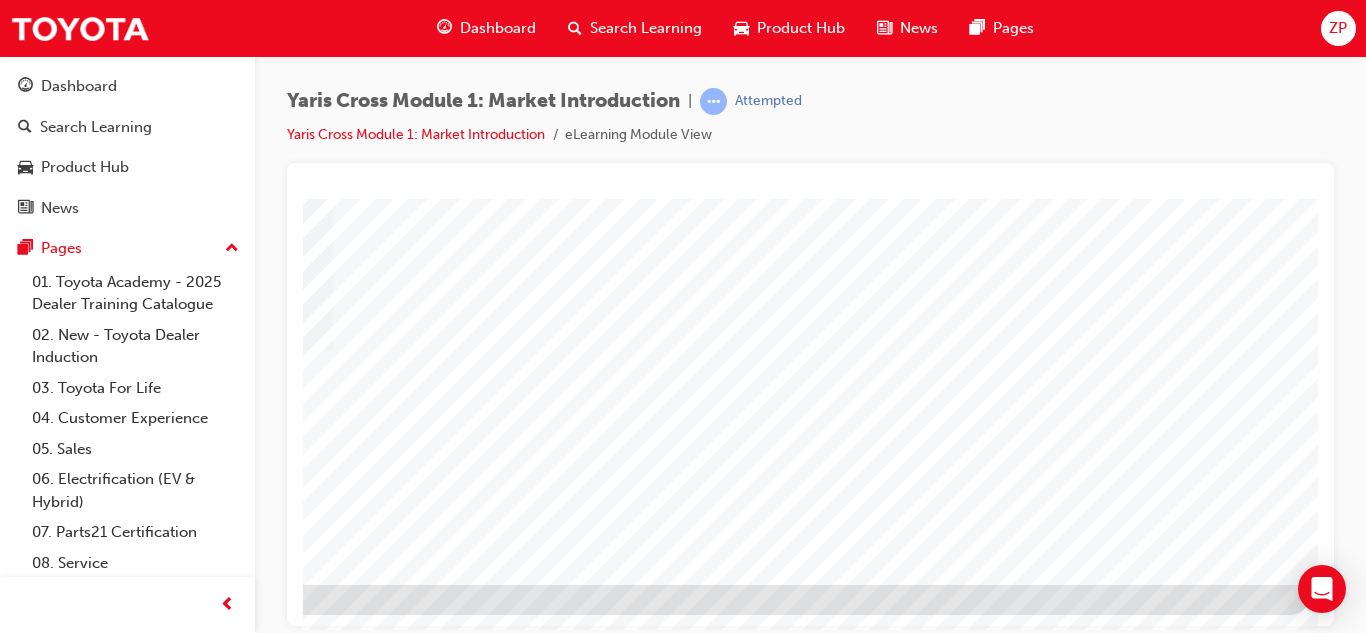 click at bounding box center [13, 2453] 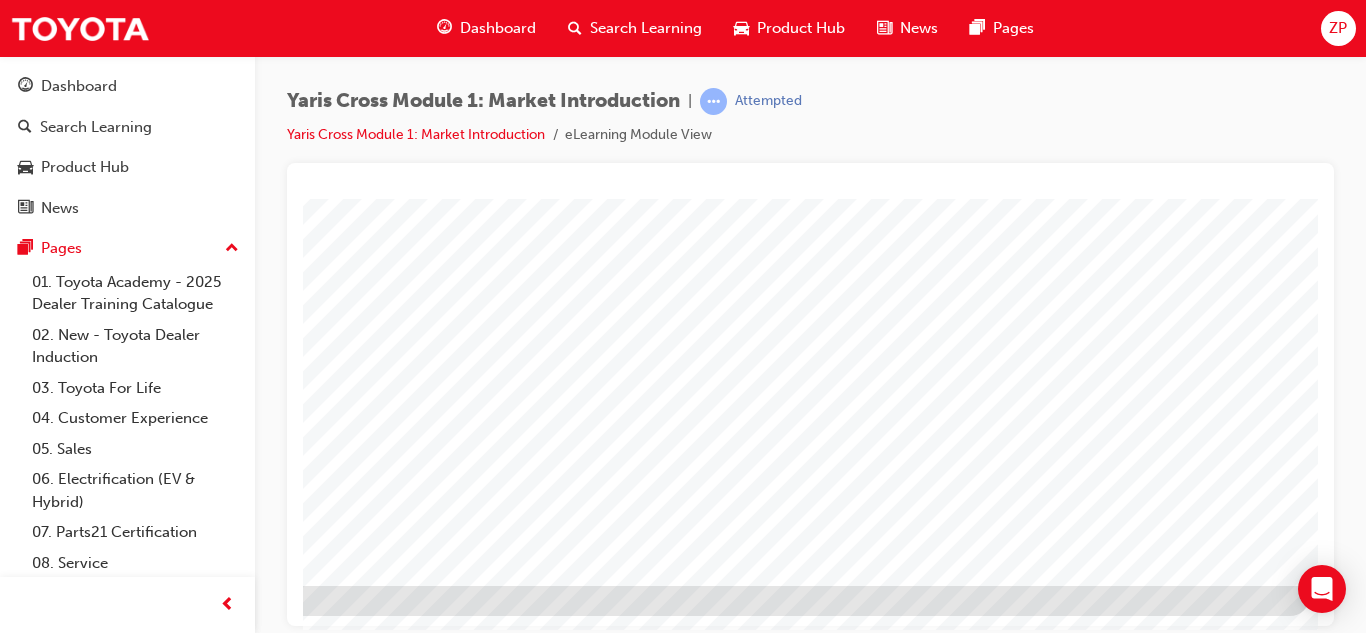 click at bounding box center (13, 1513) 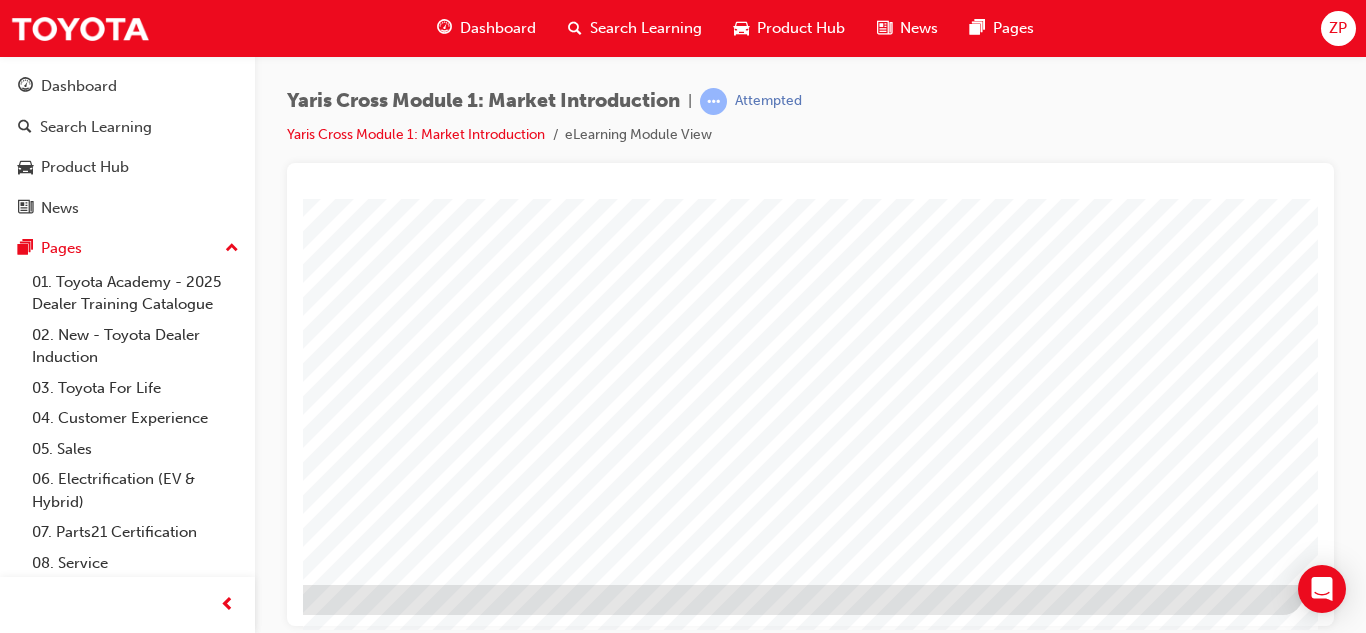 click at bounding box center (6, 1799) 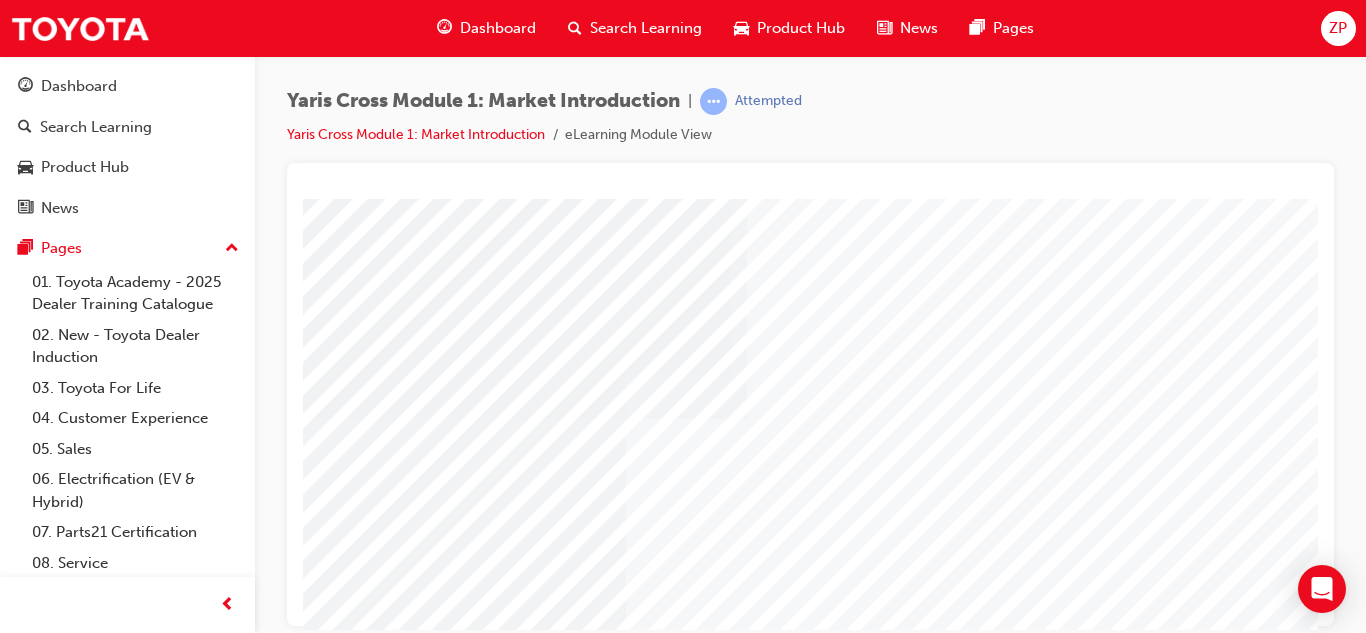 click at bounding box center (461, 3441) 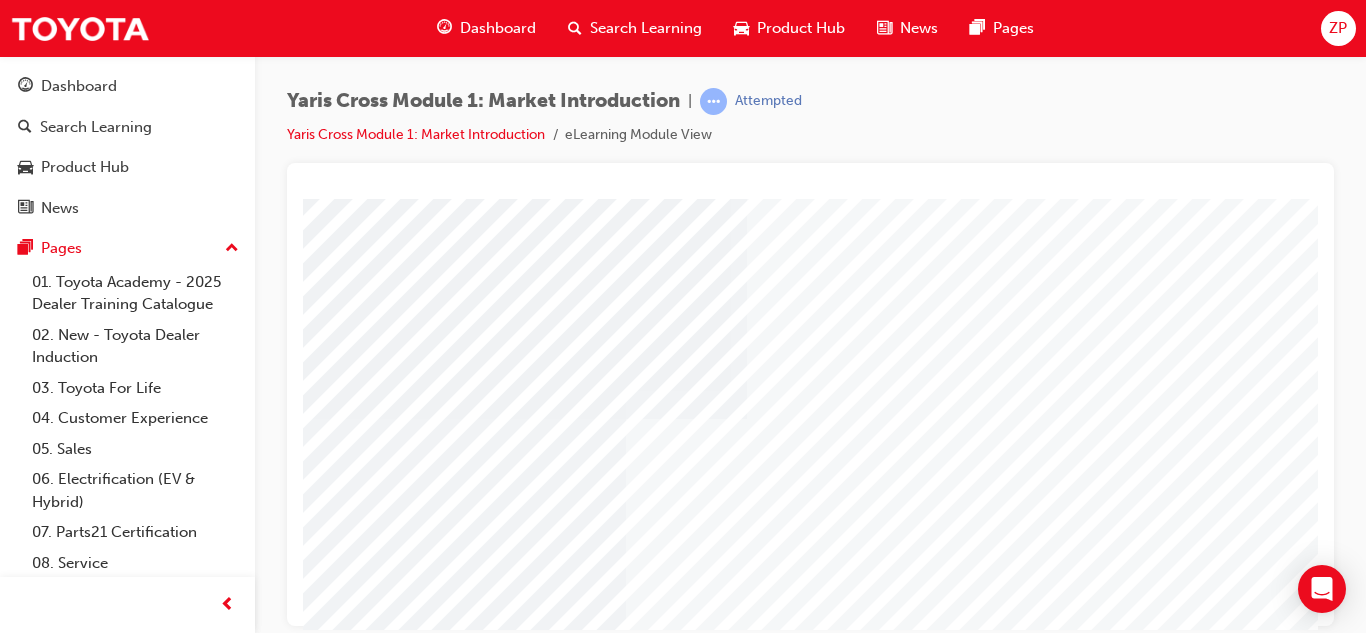 click at bounding box center [461, 3518] 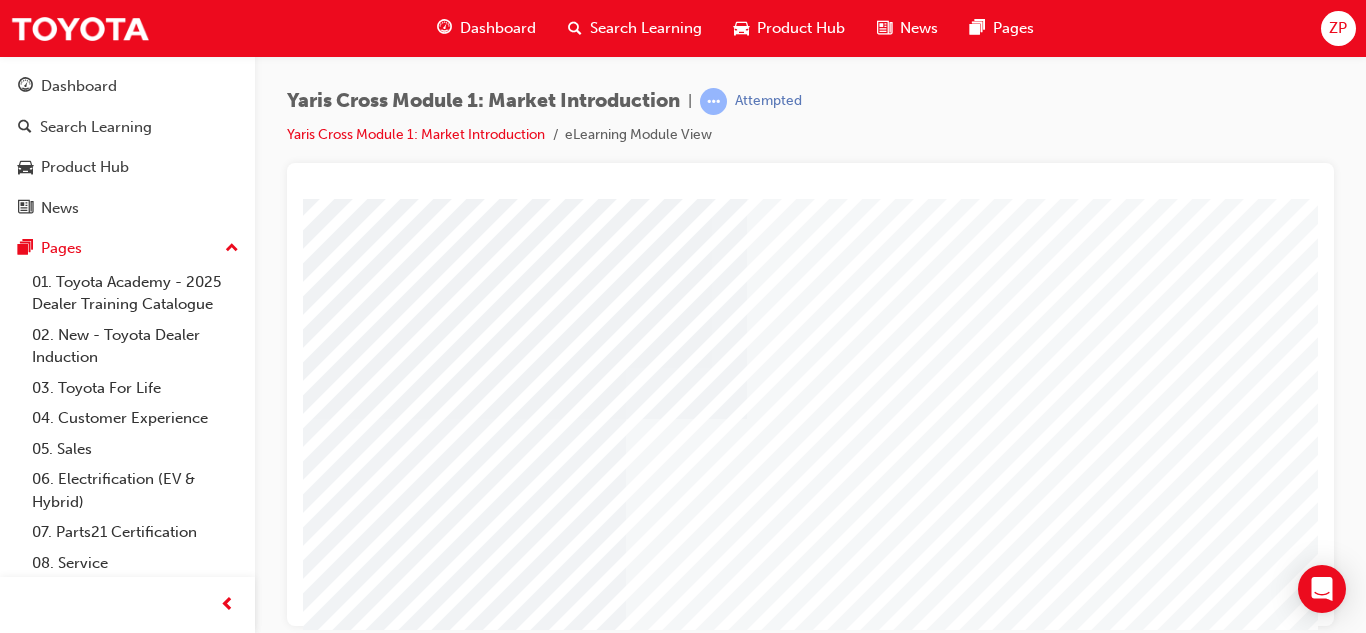 click at bounding box center (461, 3594) 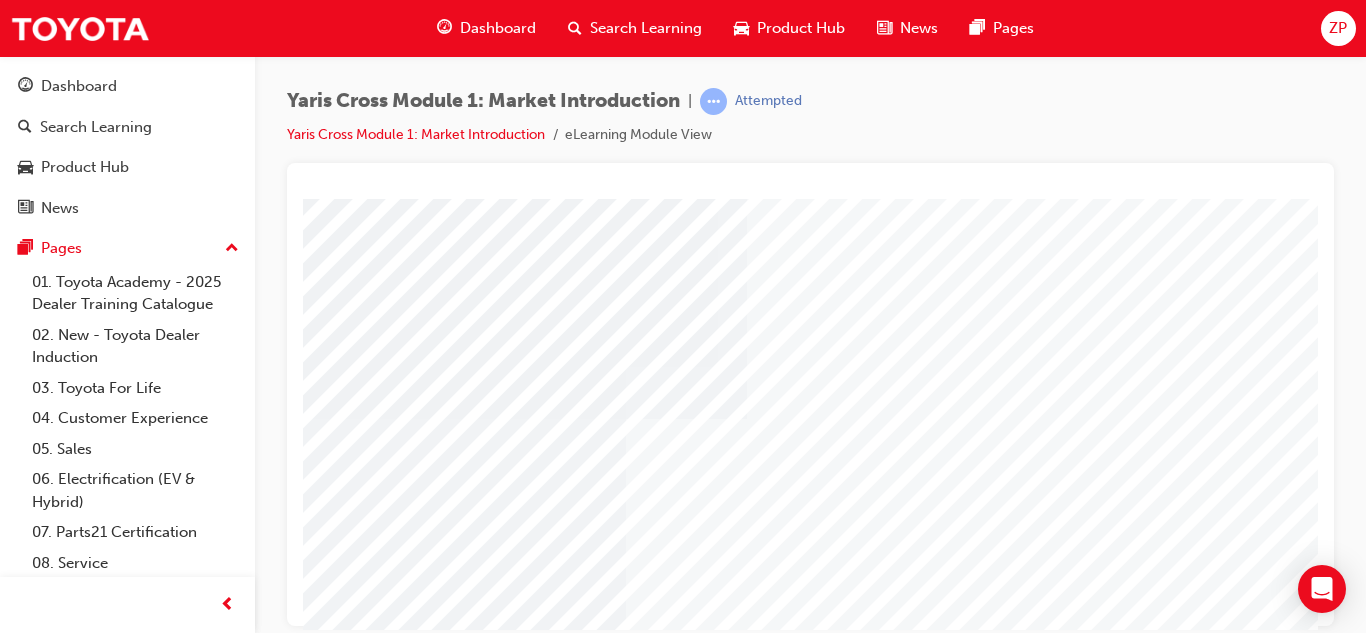 click at bounding box center (464, 4783) 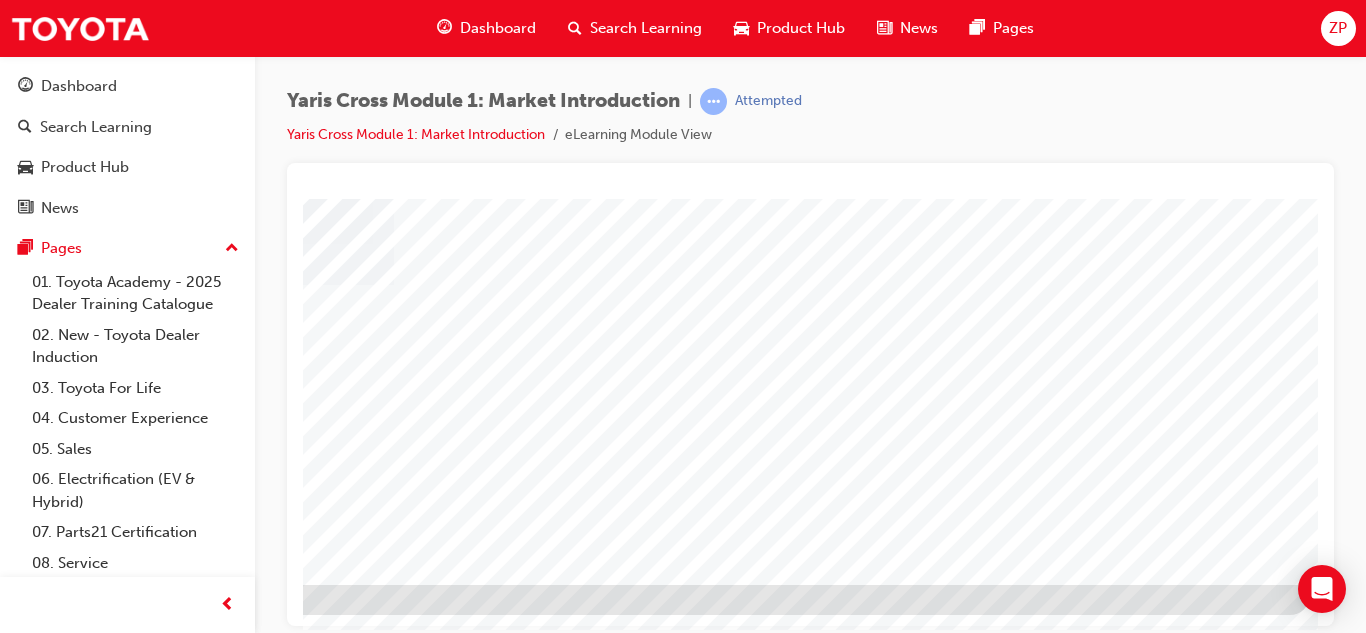 click at bounding box center [13, 2485] 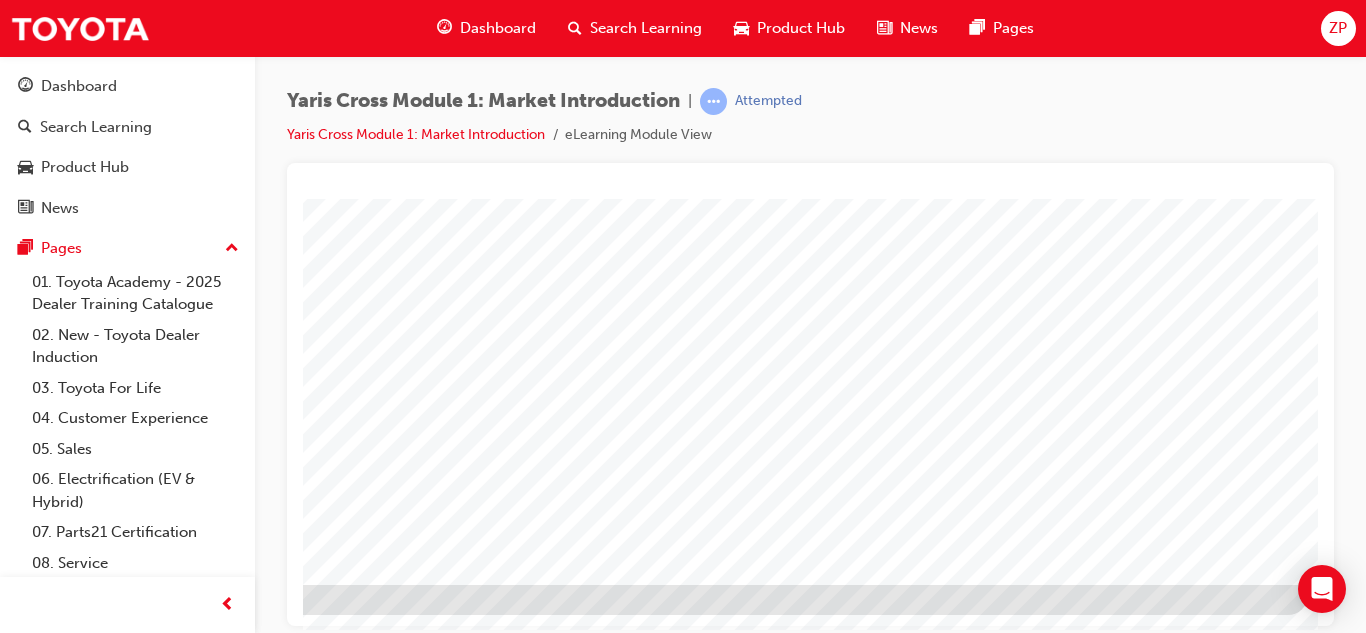 click at bounding box center [11, 1505] 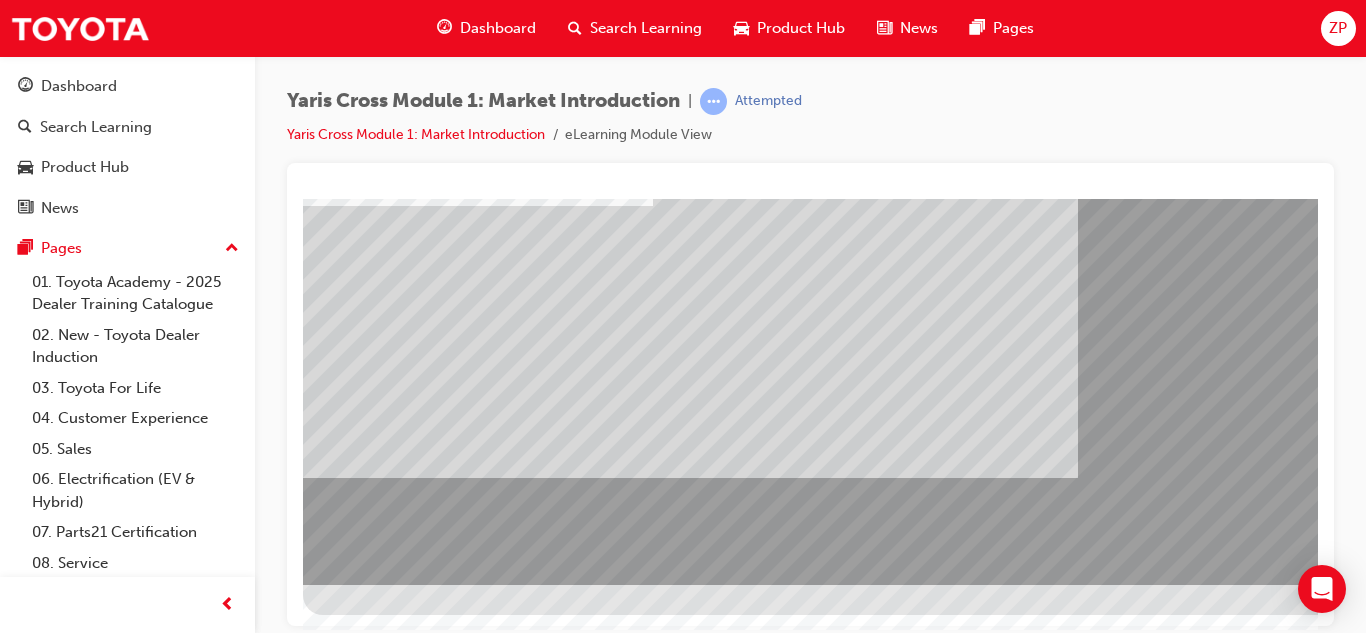 drag, startPoint x: 751, startPoint y: 612, endPoint x: 1008, endPoint y: 629, distance: 257.56165 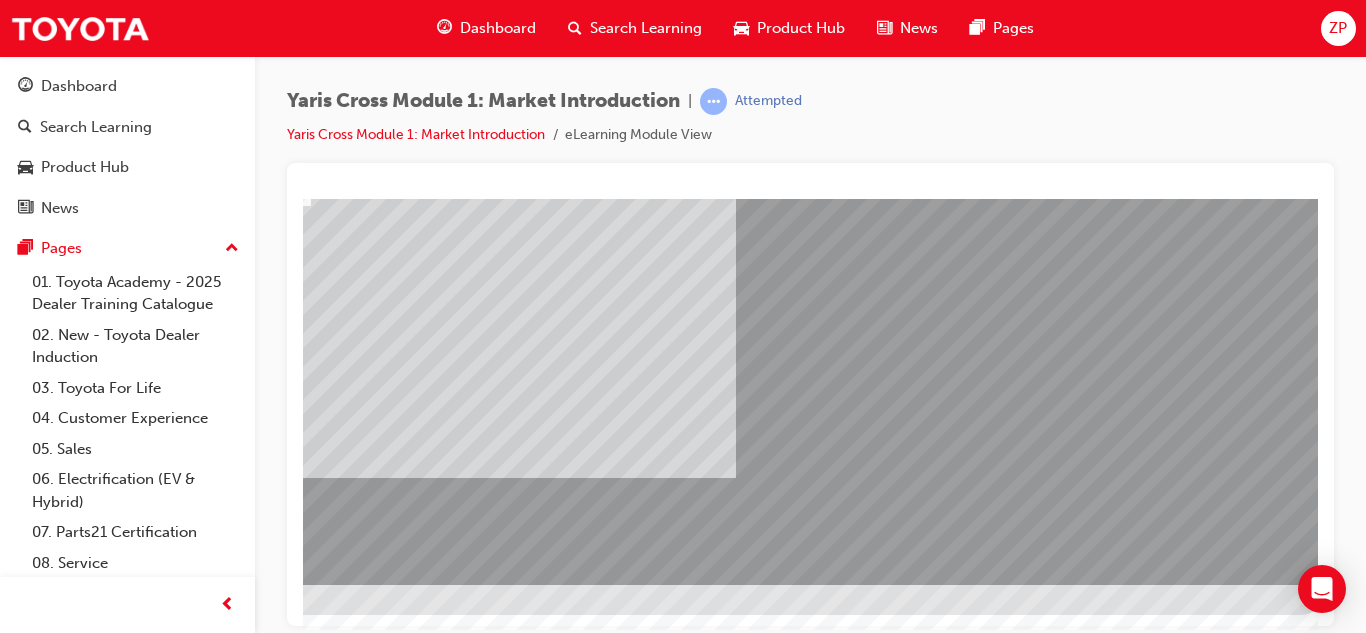 click at bounding box center [24, 2405] 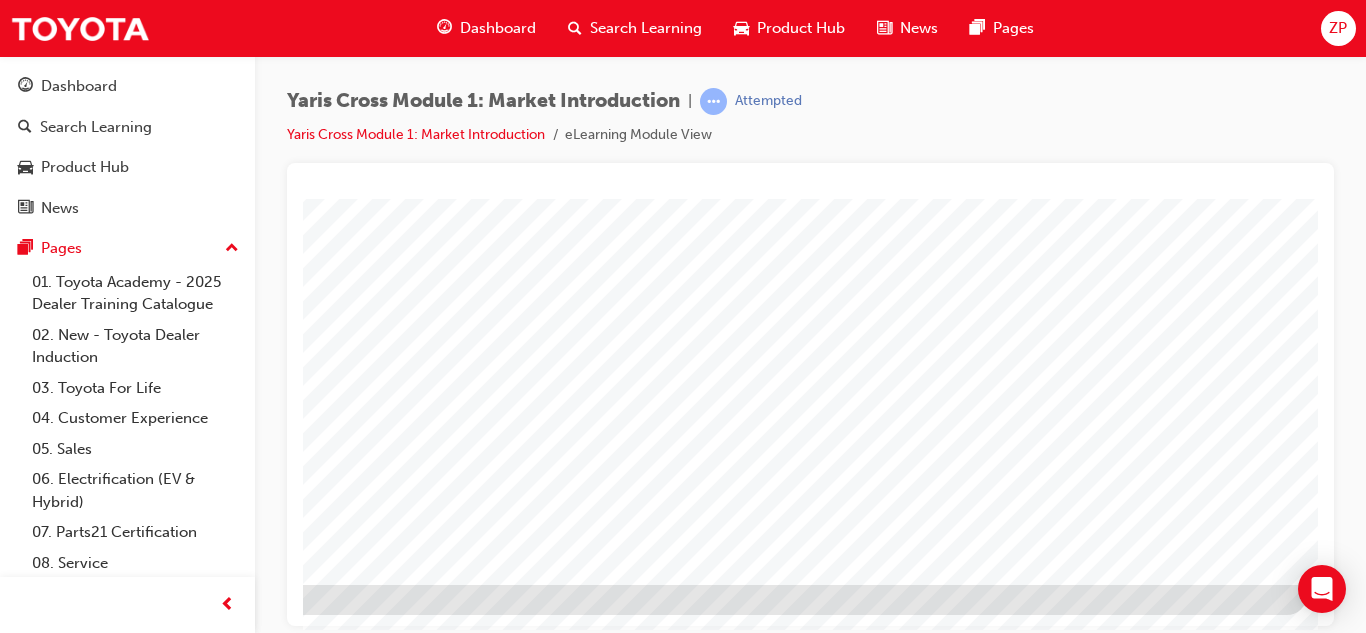 click at bounding box center [10, 1972] 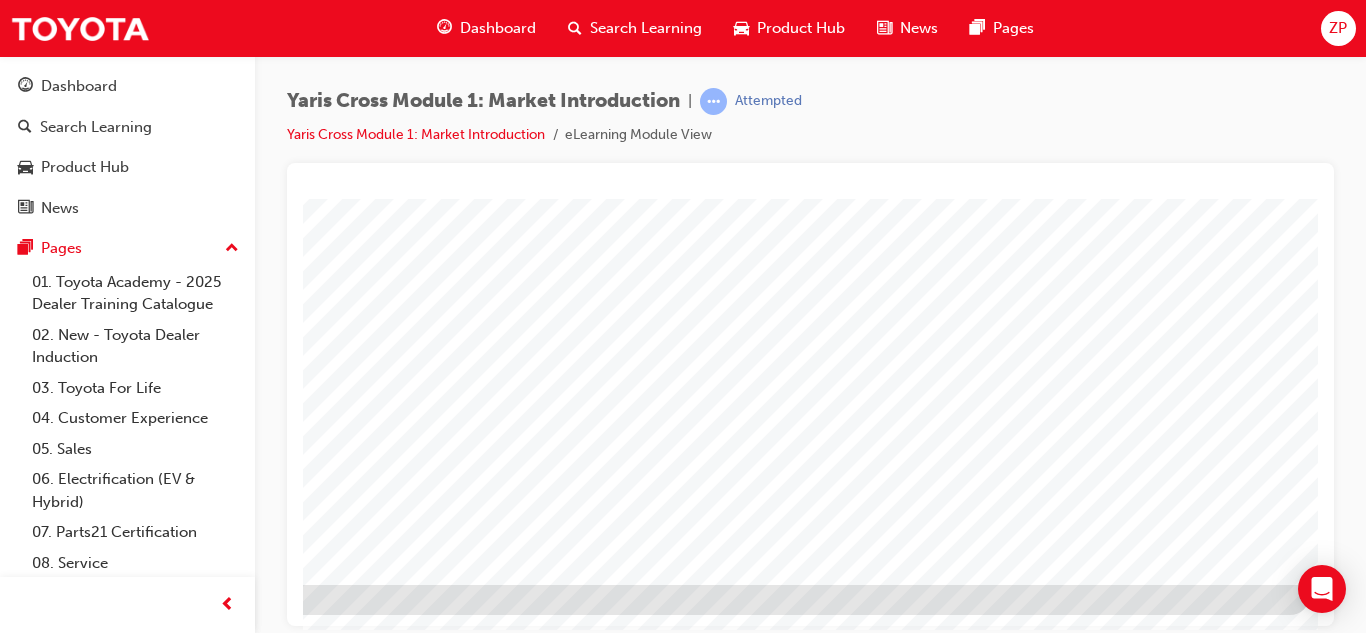 click at bounding box center [13, 2258] 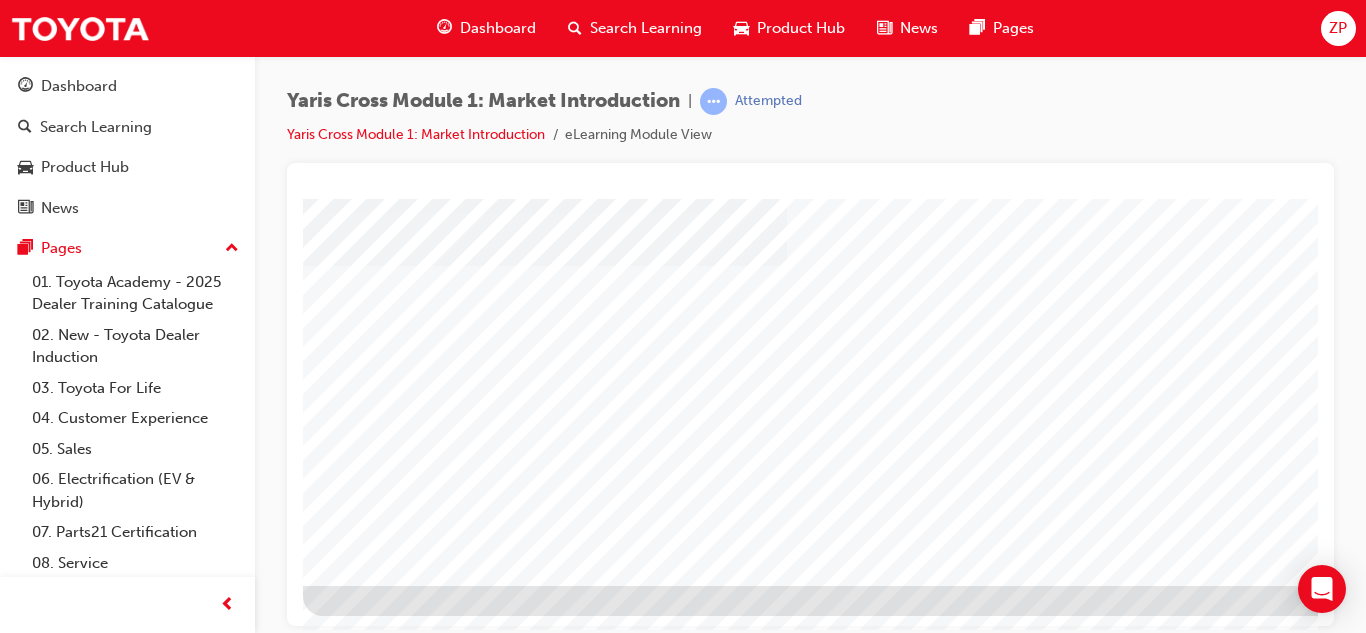 click at bounding box center (387, 2785) 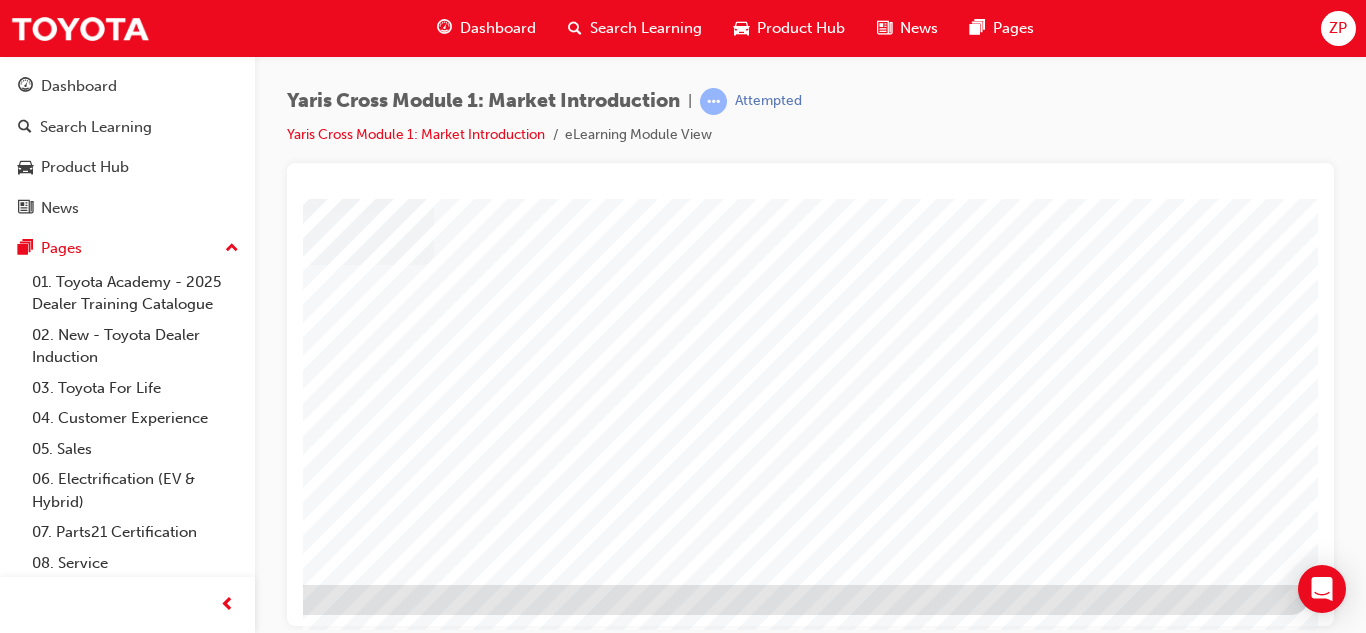 click at bounding box center (13, 1759) 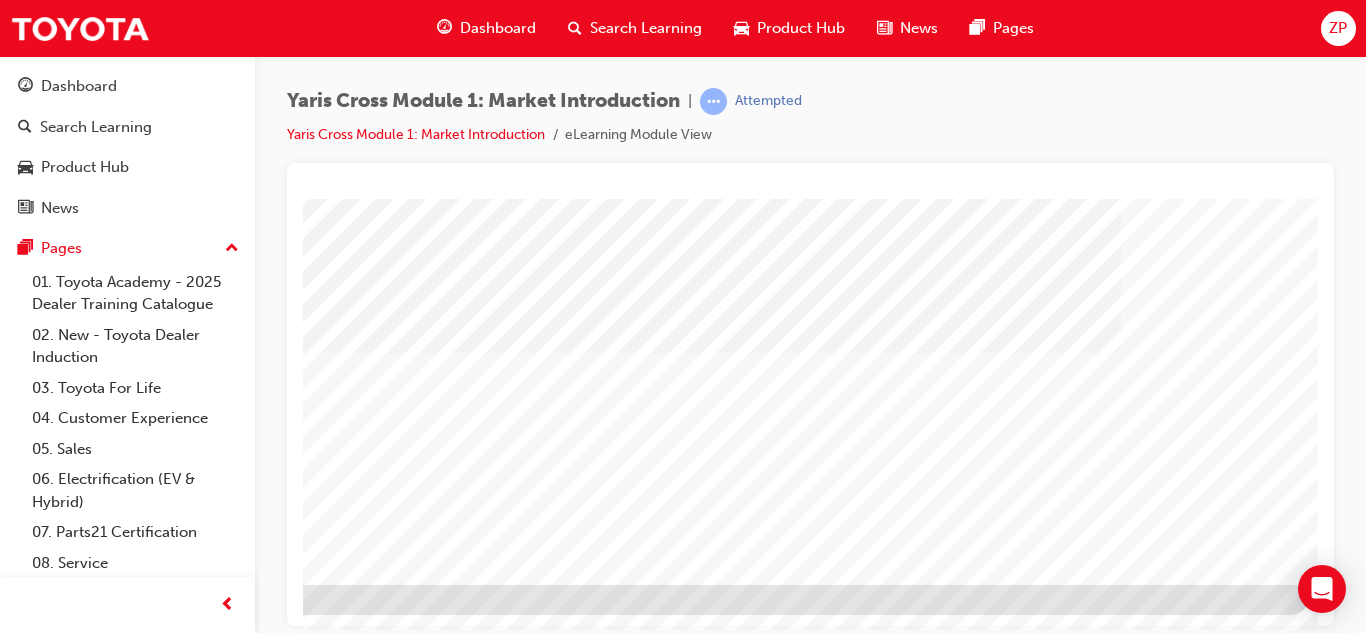 click at bounding box center [13, 1560] 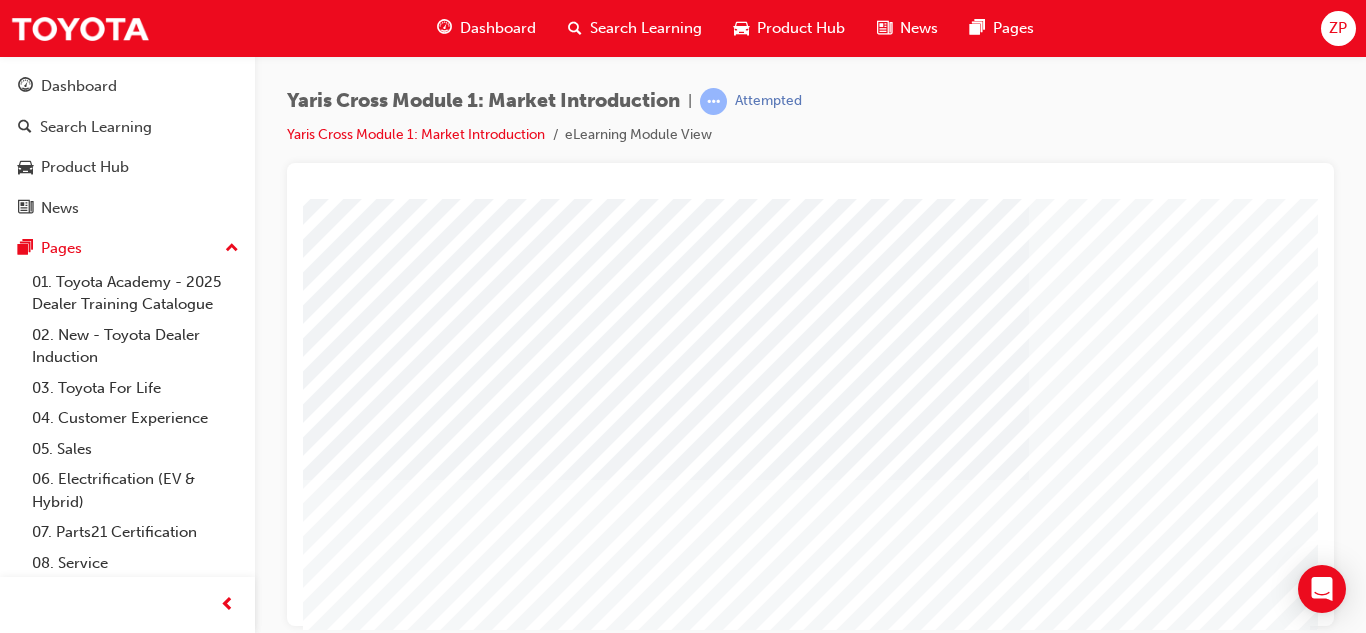click at bounding box center (13, 3230) 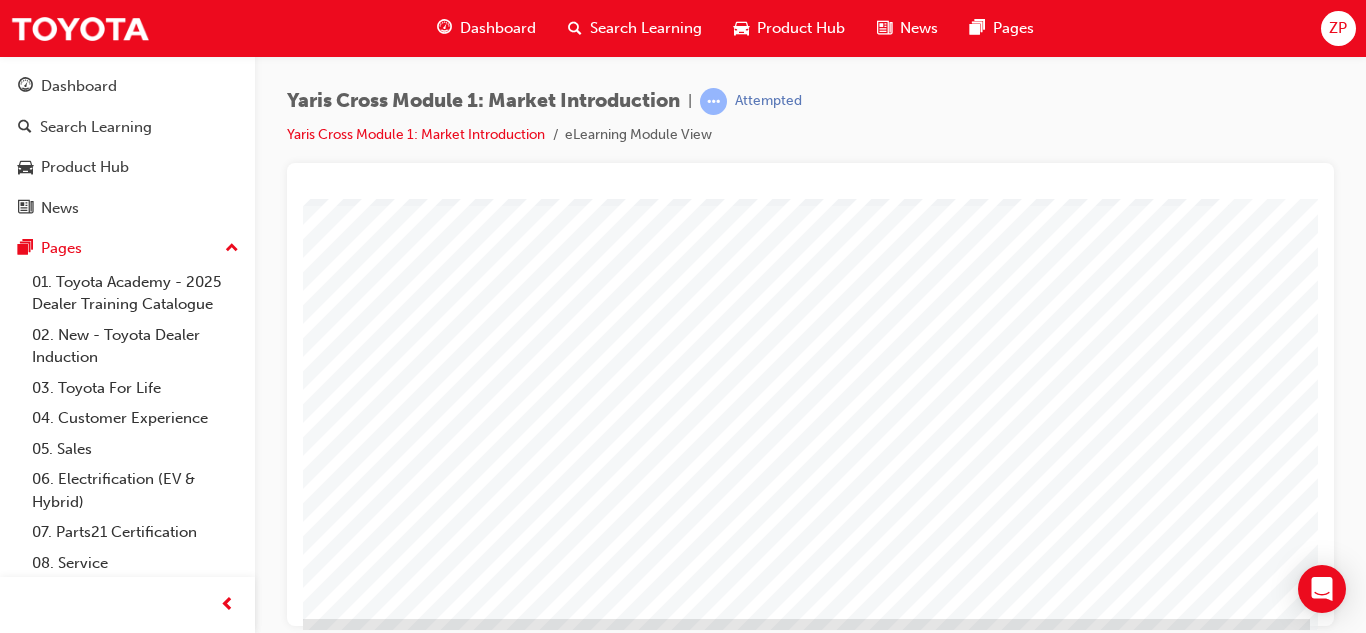 click at bounding box center (13, 2022) 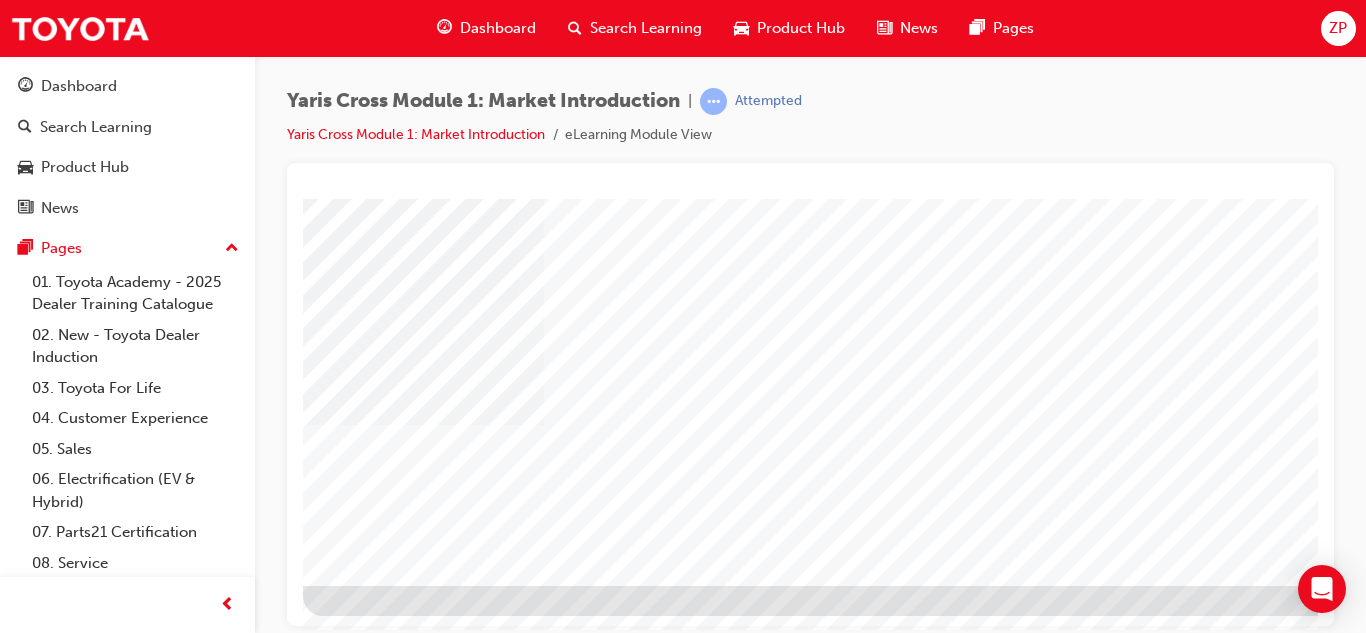 drag, startPoint x: 381, startPoint y: 480, endPoint x: 528, endPoint y: 490, distance: 147.33974 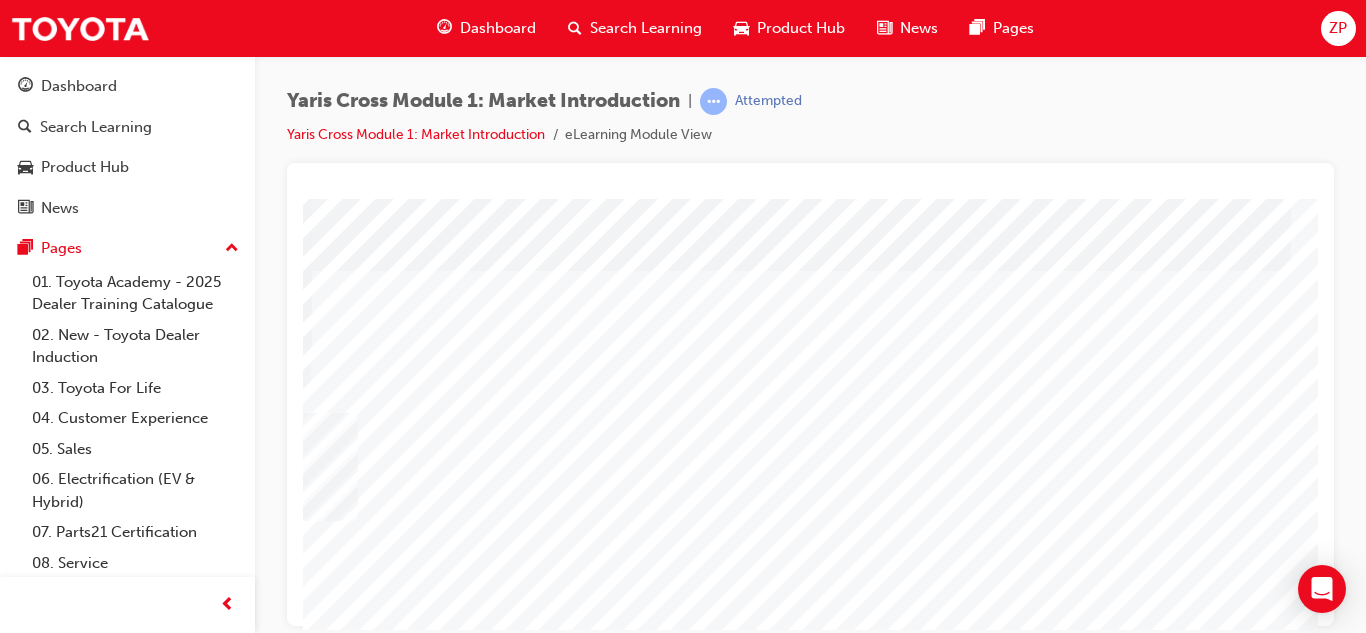 drag, startPoint x: 1230, startPoint y: 423, endPoint x: 283, endPoint y: 474, distance: 948.3723 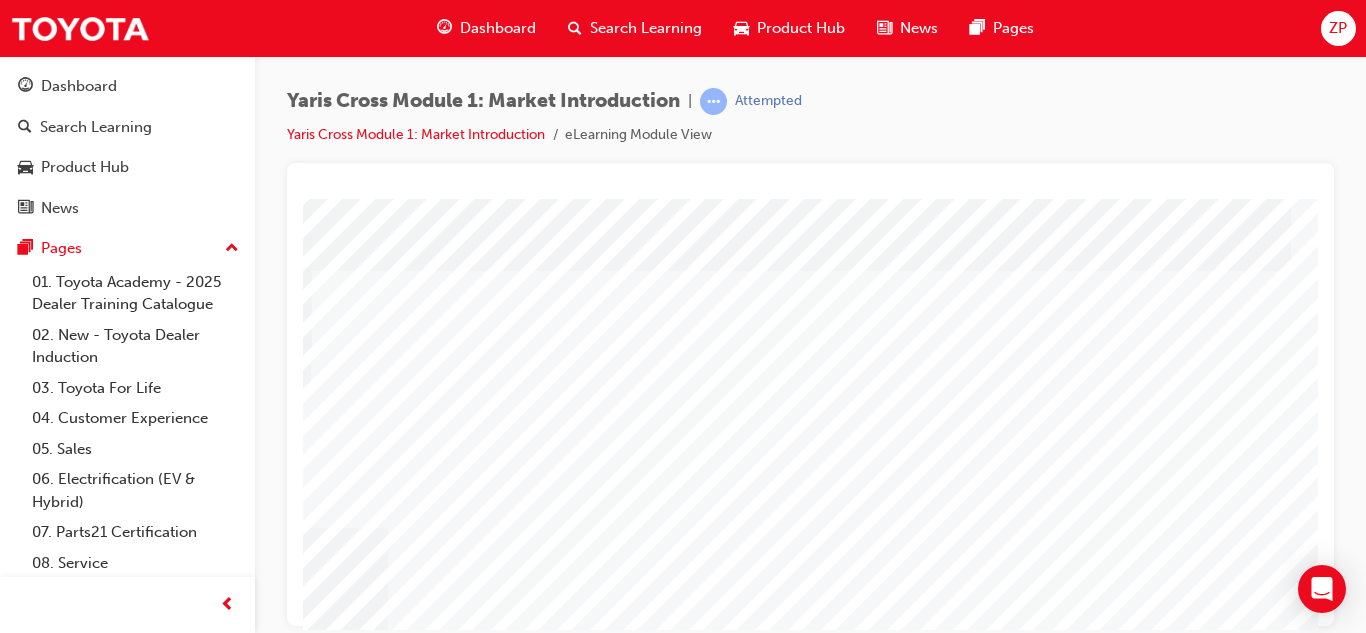 drag, startPoint x: 1189, startPoint y: 489, endPoint x: 590, endPoint y: 782, distance: 666.8208 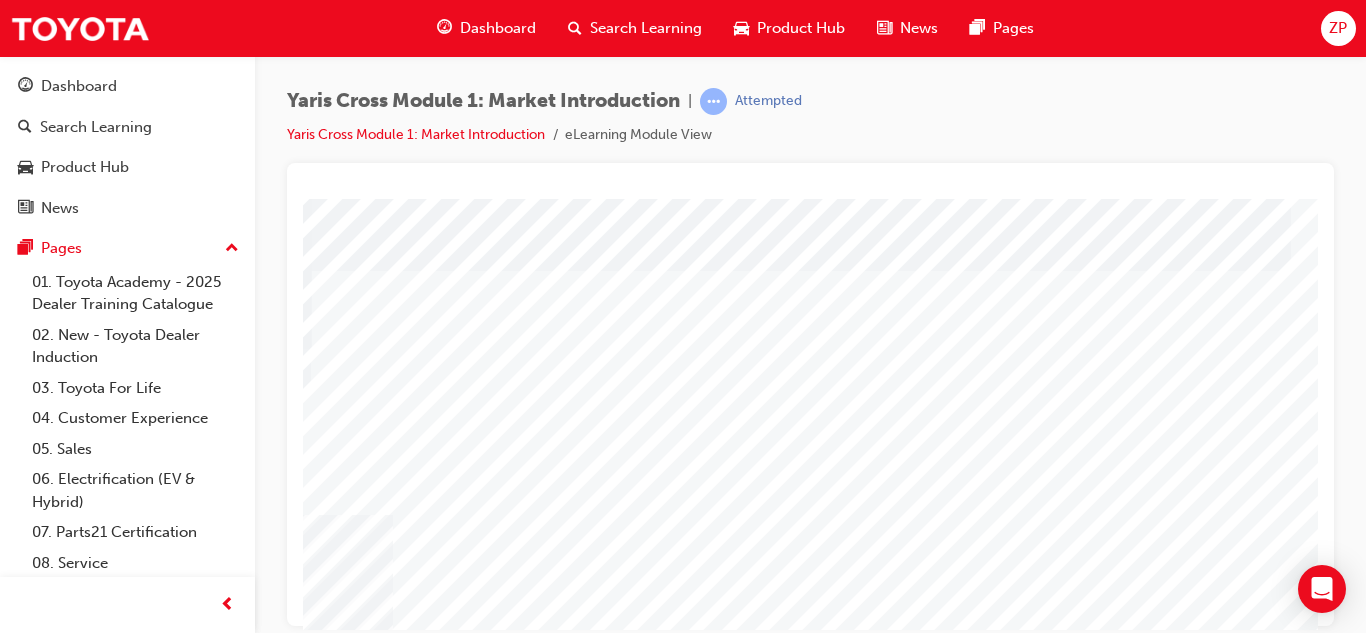 drag, startPoint x: 1187, startPoint y: 561, endPoint x: 245, endPoint y: 573, distance: 942.0764 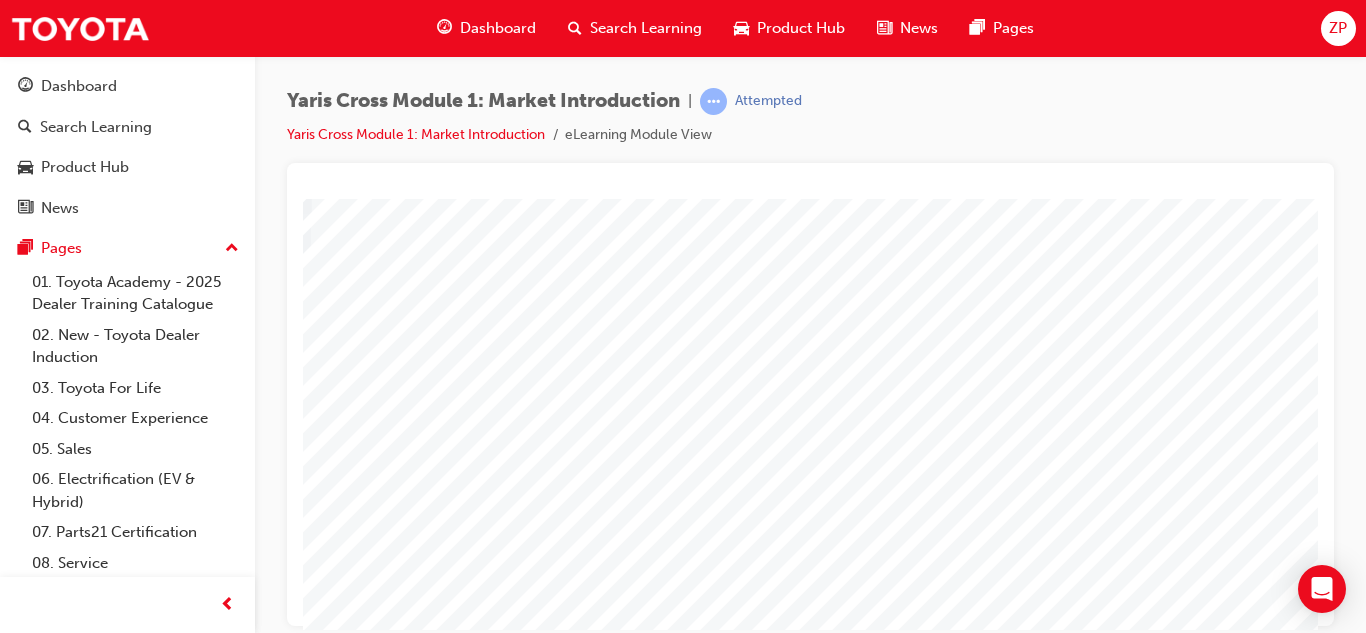 scroll, scrollTop: 133, scrollLeft: 291, axis: both 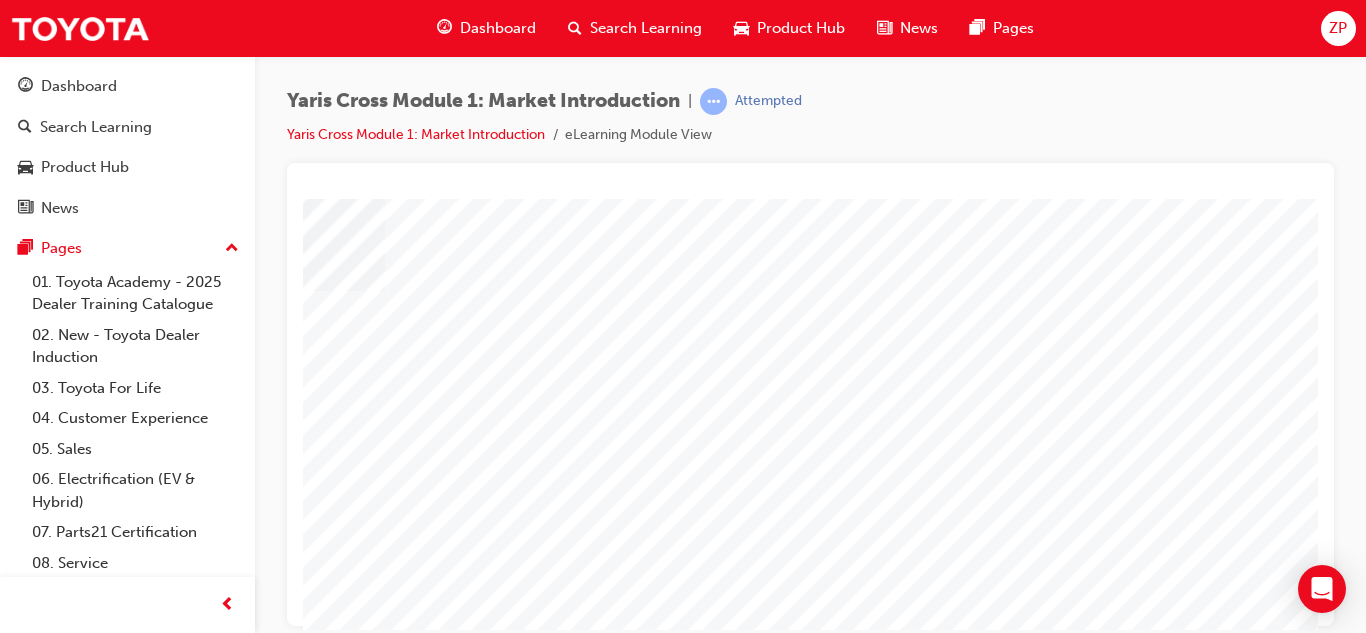 drag, startPoint x: 1146, startPoint y: 508, endPoint x: 214, endPoint y: 221, distance: 975.1887 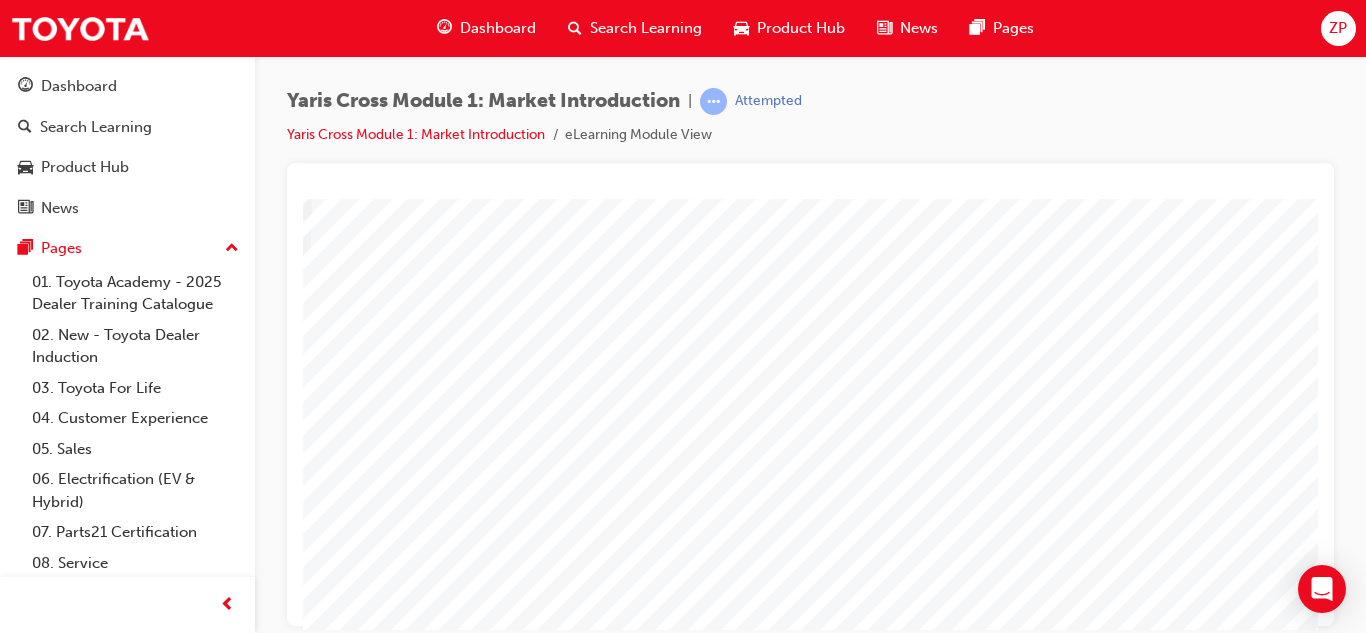 drag, startPoint x: 342, startPoint y: 337, endPoint x: 608, endPoint y: 534, distance: 331.00604 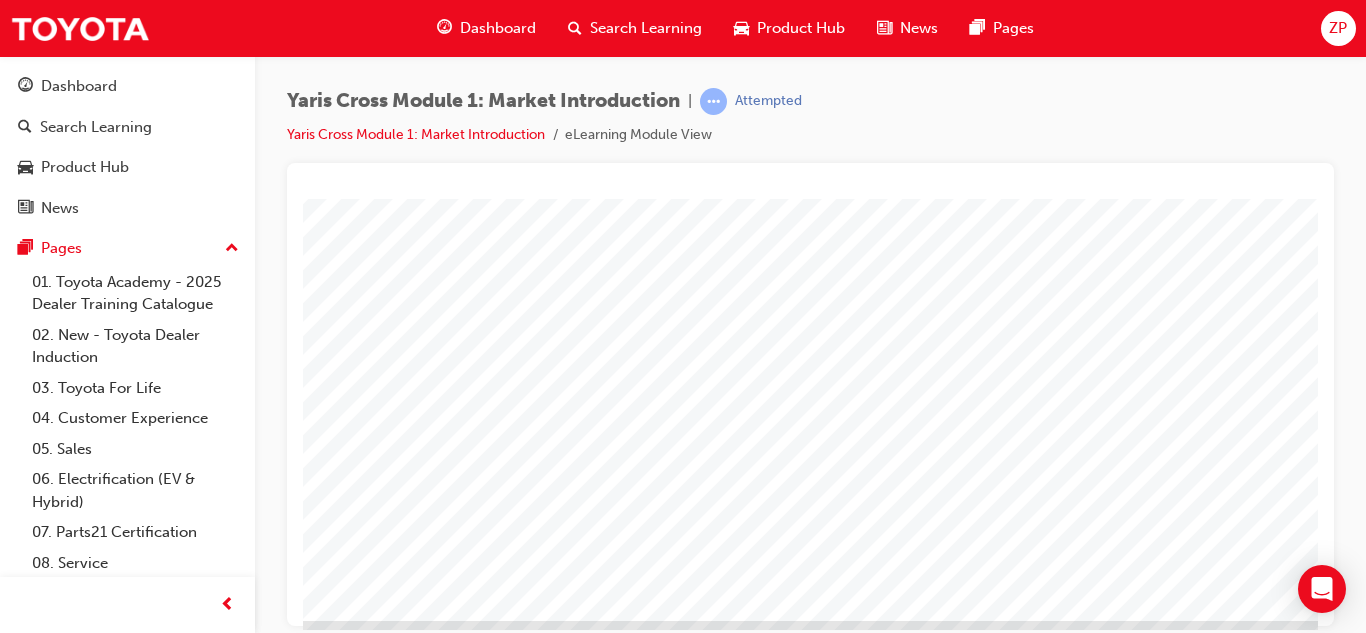 scroll, scrollTop: 300, scrollLeft: 291, axis: both 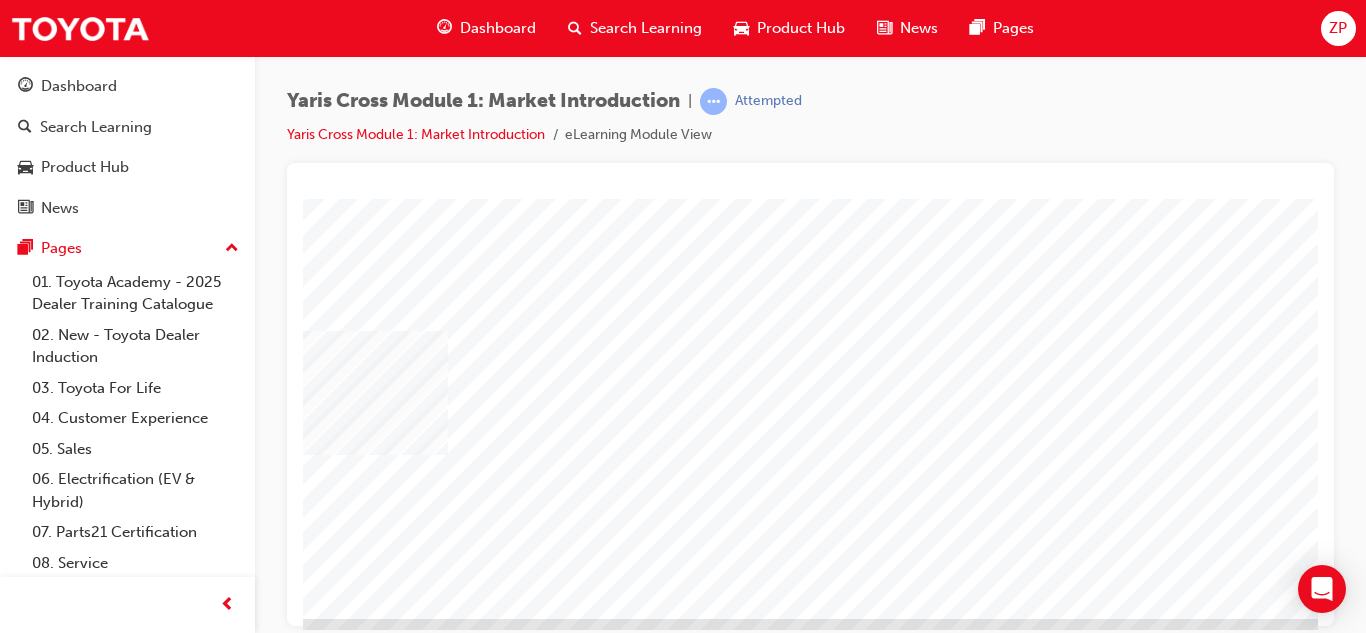 drag, startPoint x: 1147, startPoint y: 512, endPoint x: 564, endPoint y: 590, distance: 588.1947 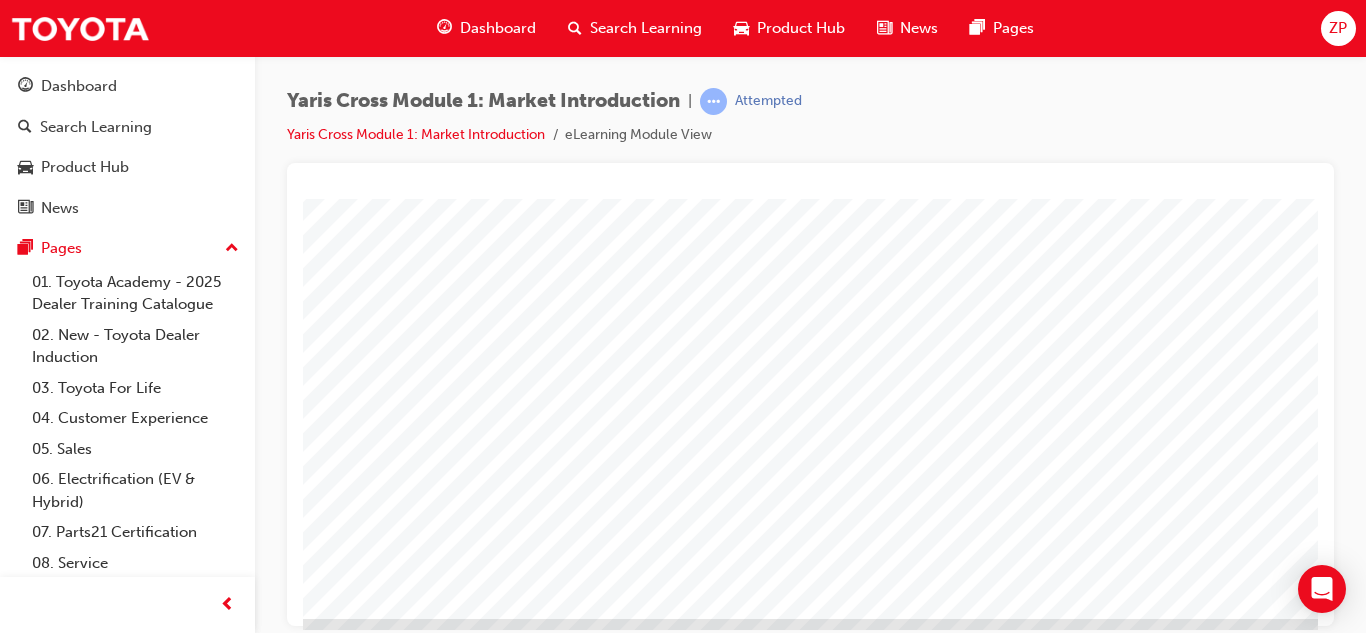 click at bounding box center [100, 4871] 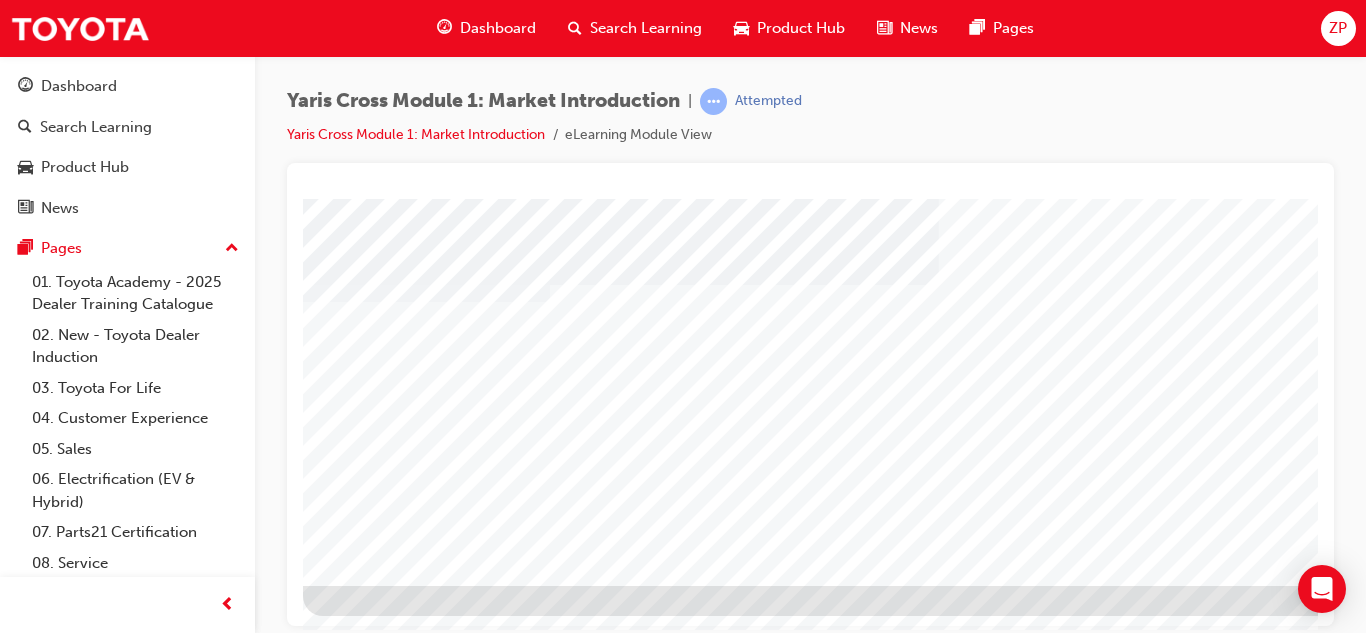 scroll, scrollTop: 334, scrollLeft: 0, axis: vertical 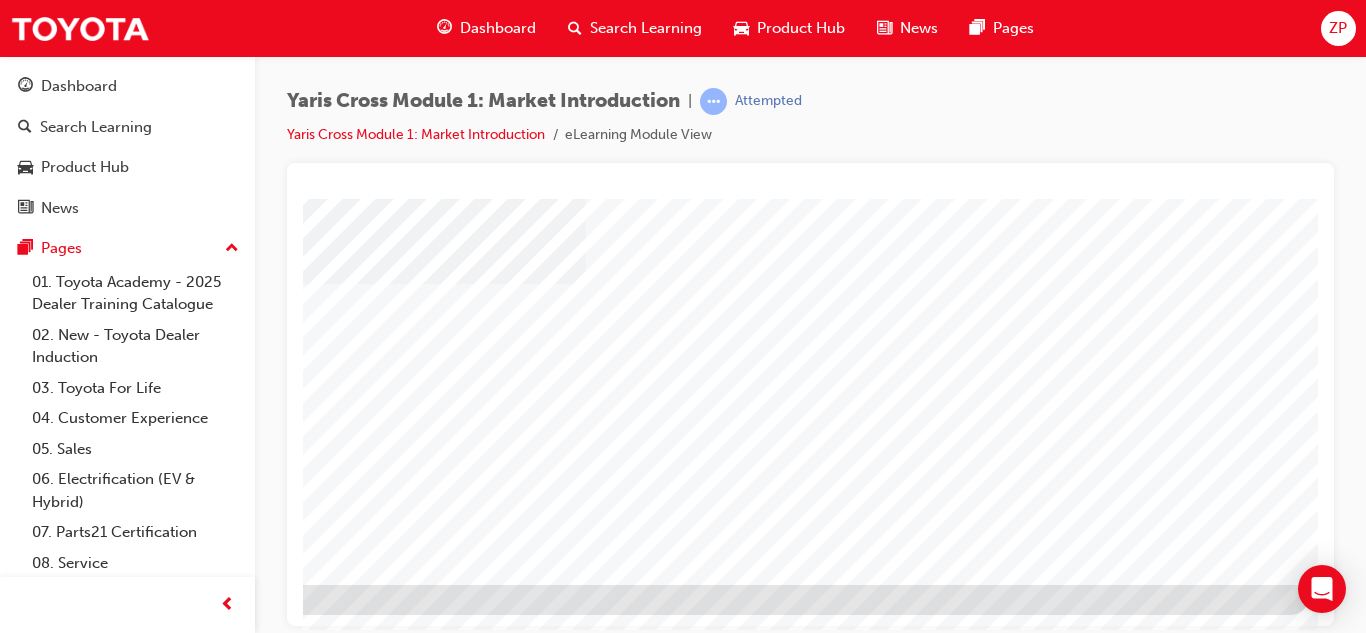 click at bounding box center (13, 3936) 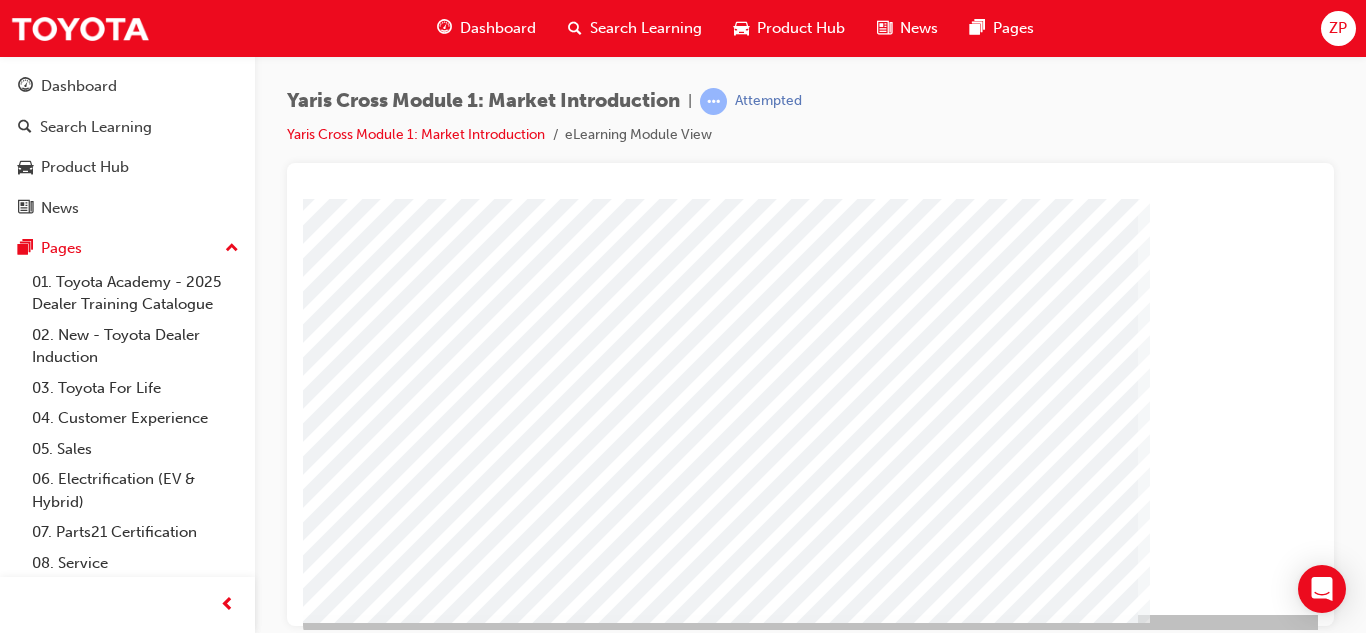 scroll, scrollTop: 333, scrollLeft: 0, axis: vertical 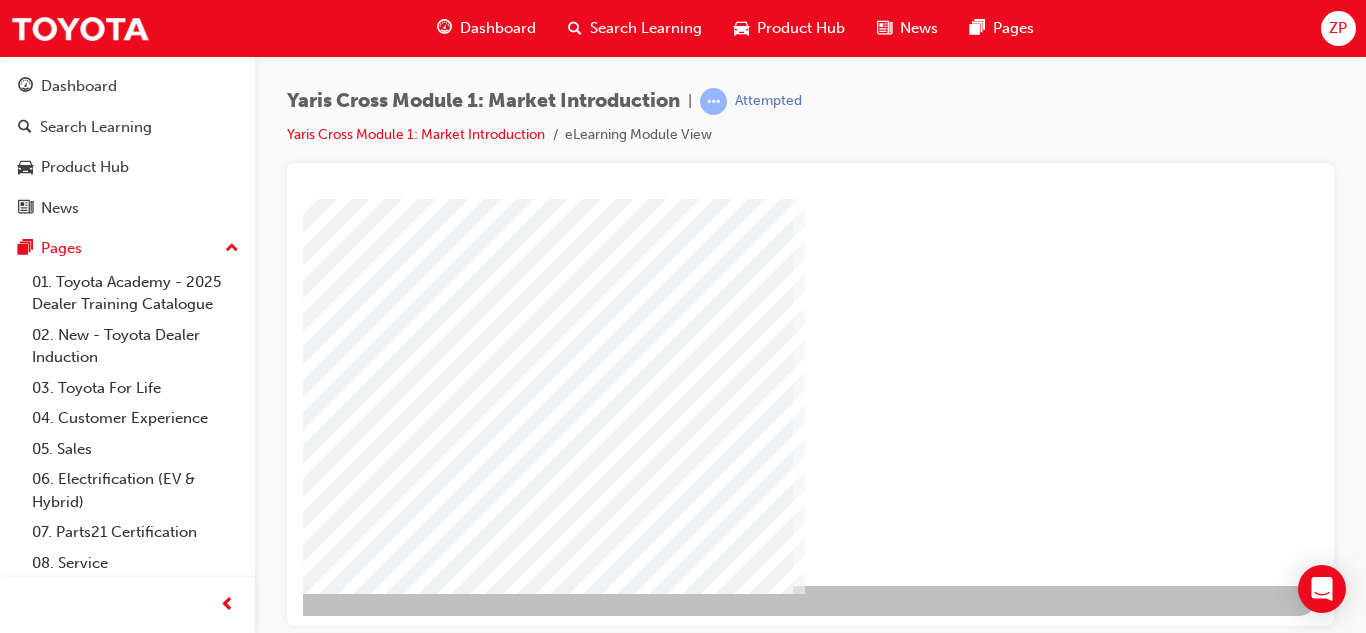 click at bounding box center [21, 4971] 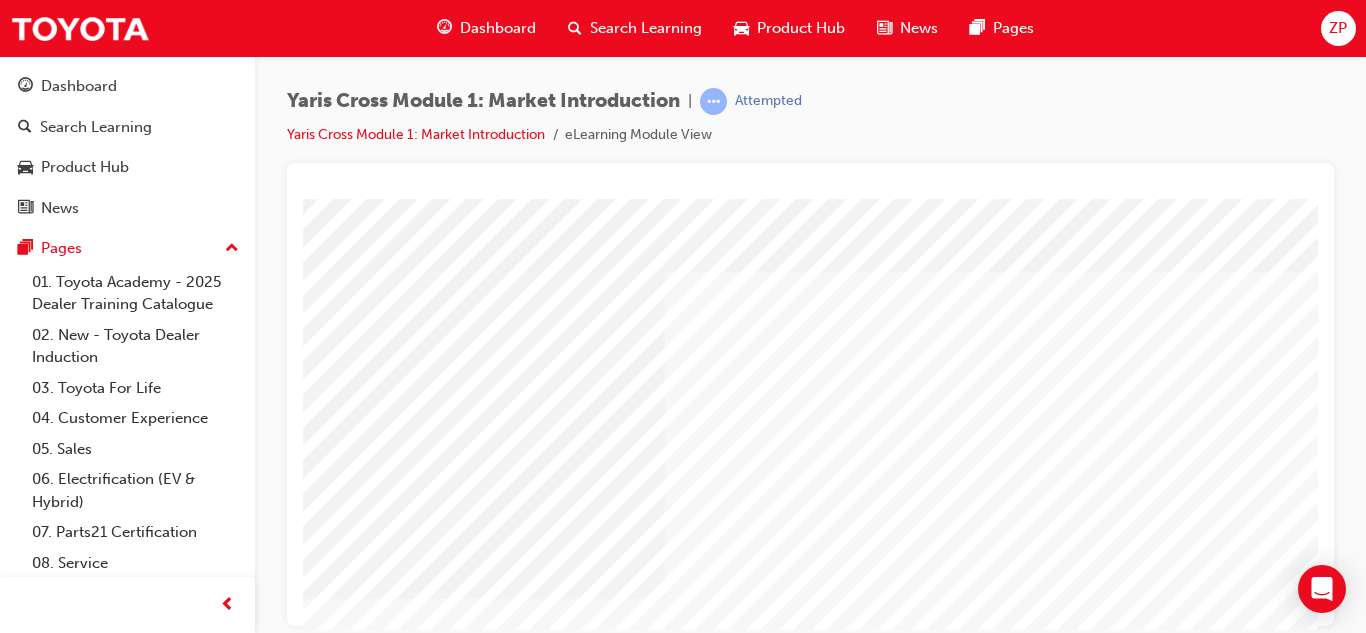 scroll, scrollTop: 334, scrollLeft: 0, axis: vertical 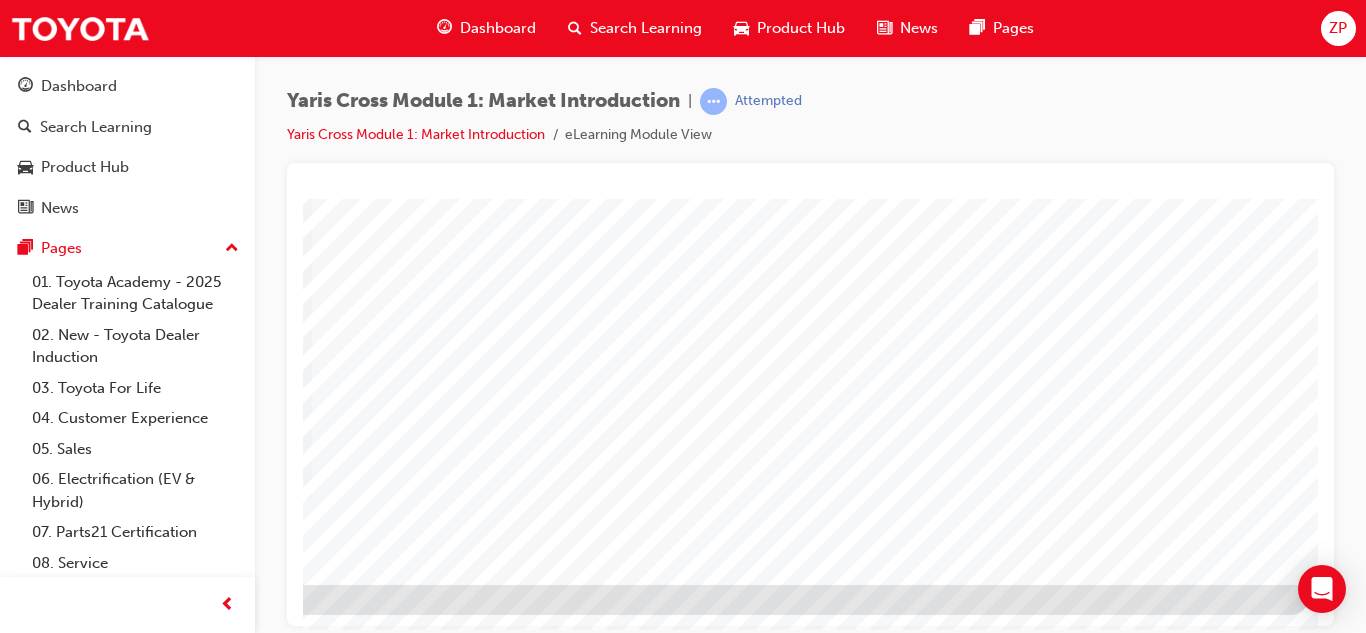 click at bounding box center [13, 2379] 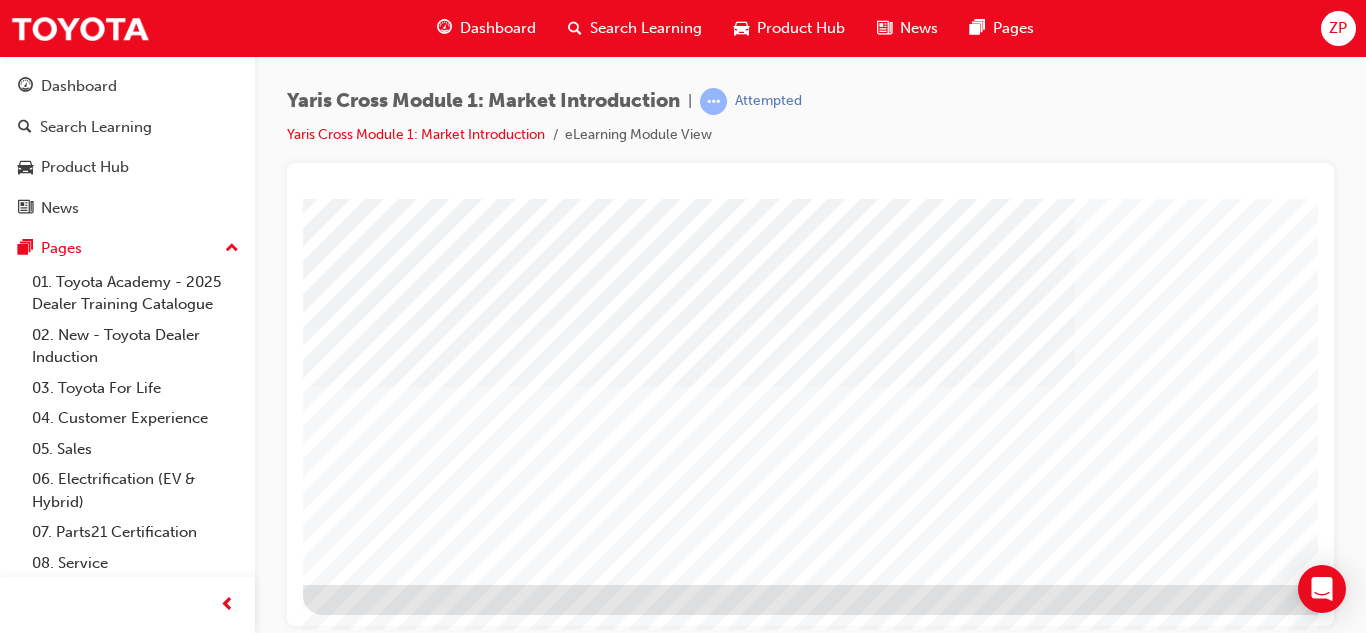 scroll, scrollTop: 334, scrollLeft: 360, axis: both 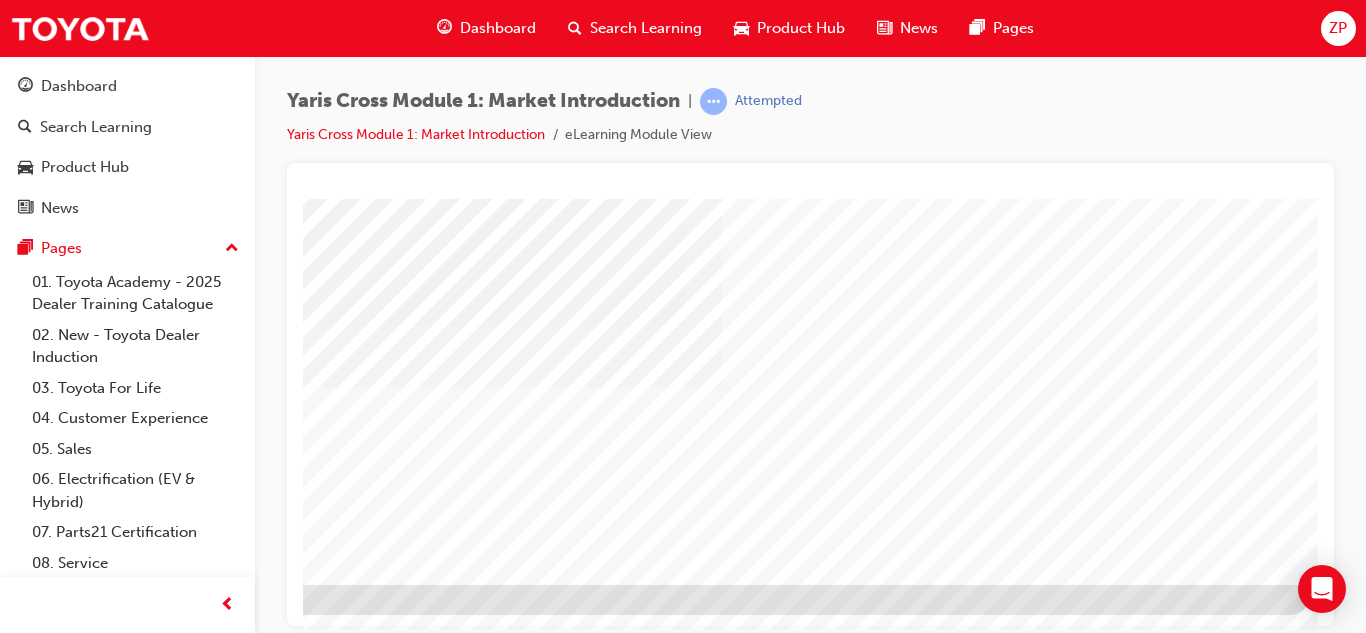 drag, startPoint x: 970, startPoint y: 628, endPoint x: 1266, endPoint y: 615, distance: 296.28534 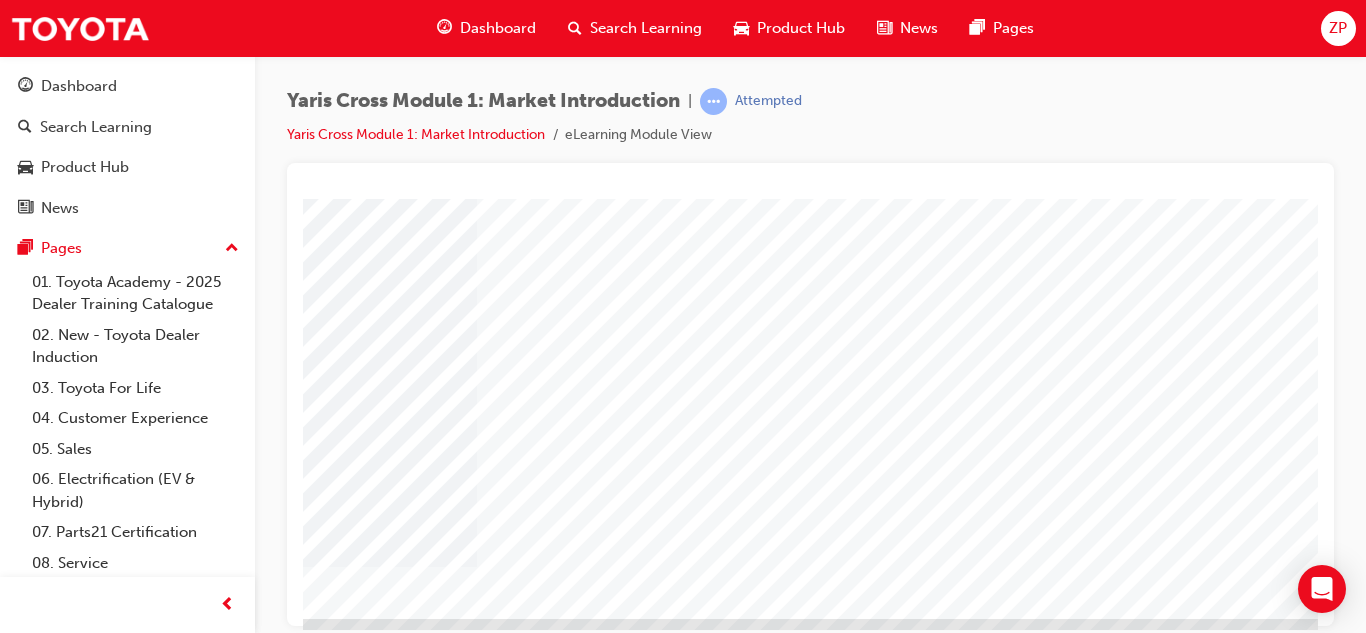 scroll, scrollTop: 300, scrollLeft: 360, axis: both 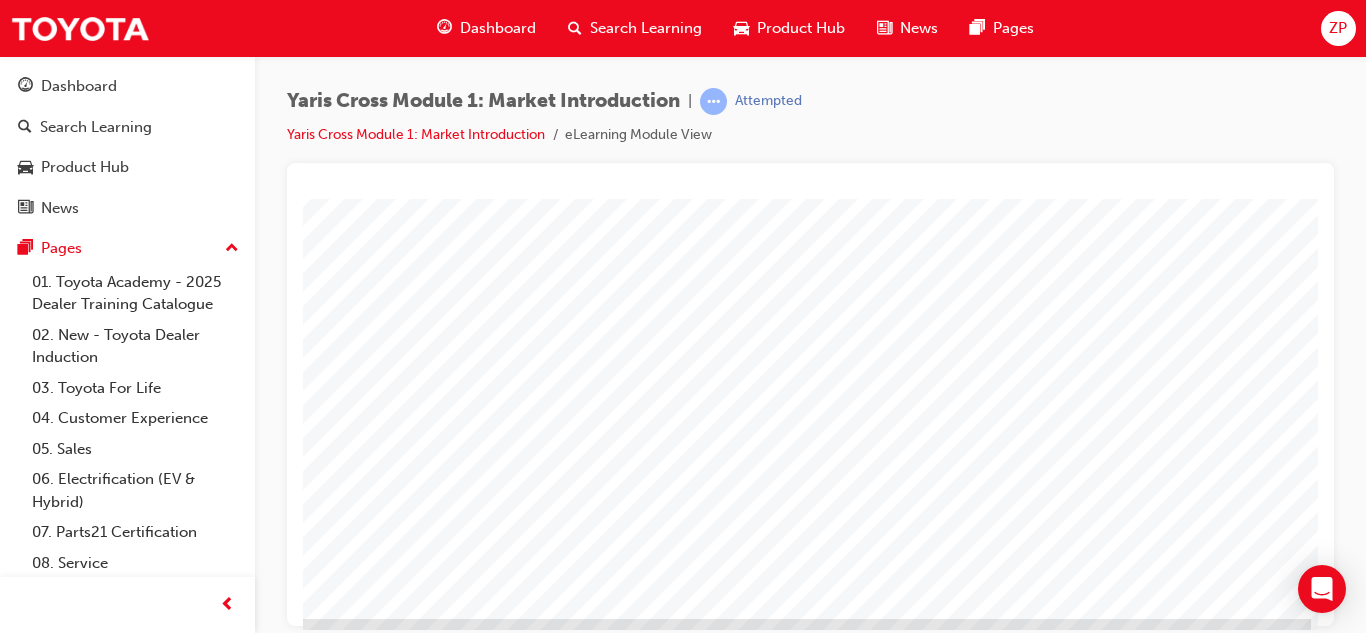 click at bounding box center [14, 1557] 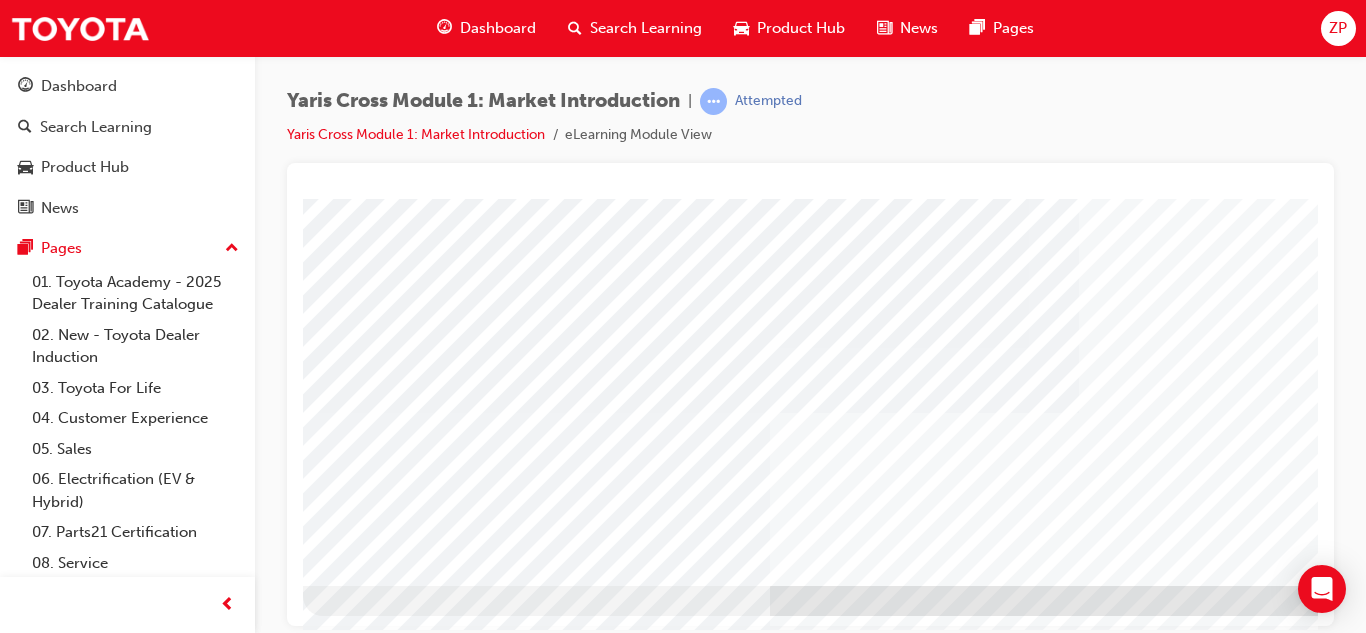 scroll, scrollTop: 334, scrollLeft: 0, axis: vertical 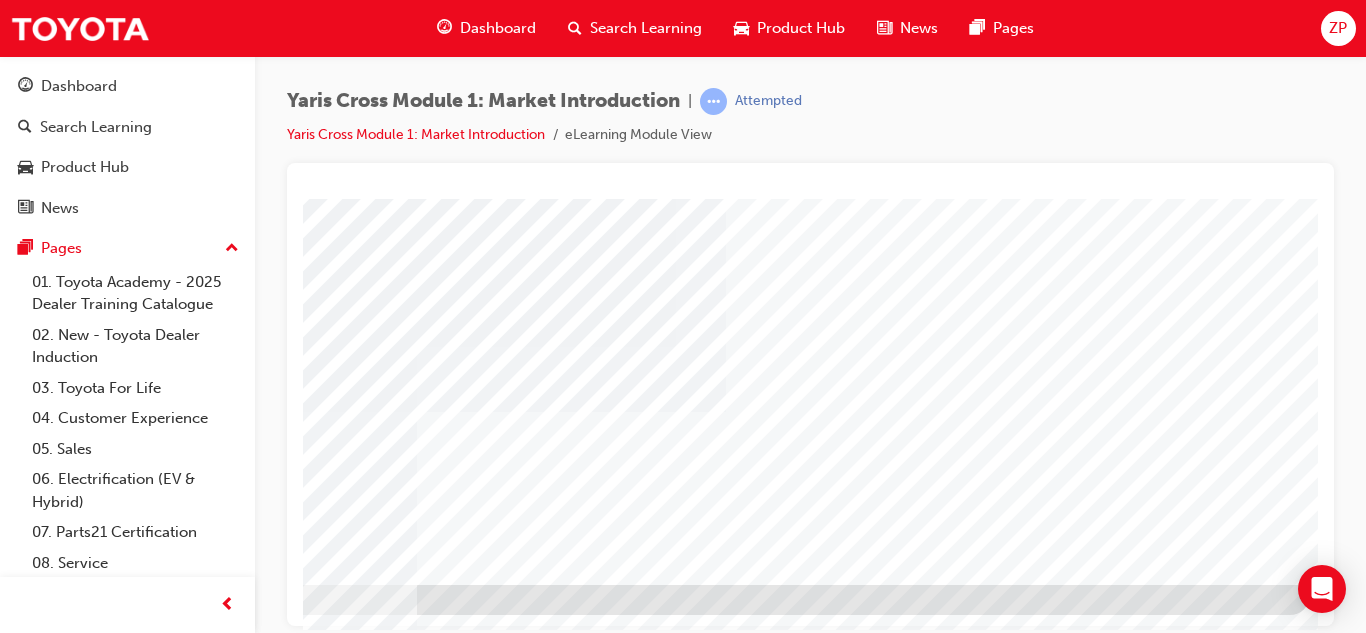 click at bounding box center (13, 3674) 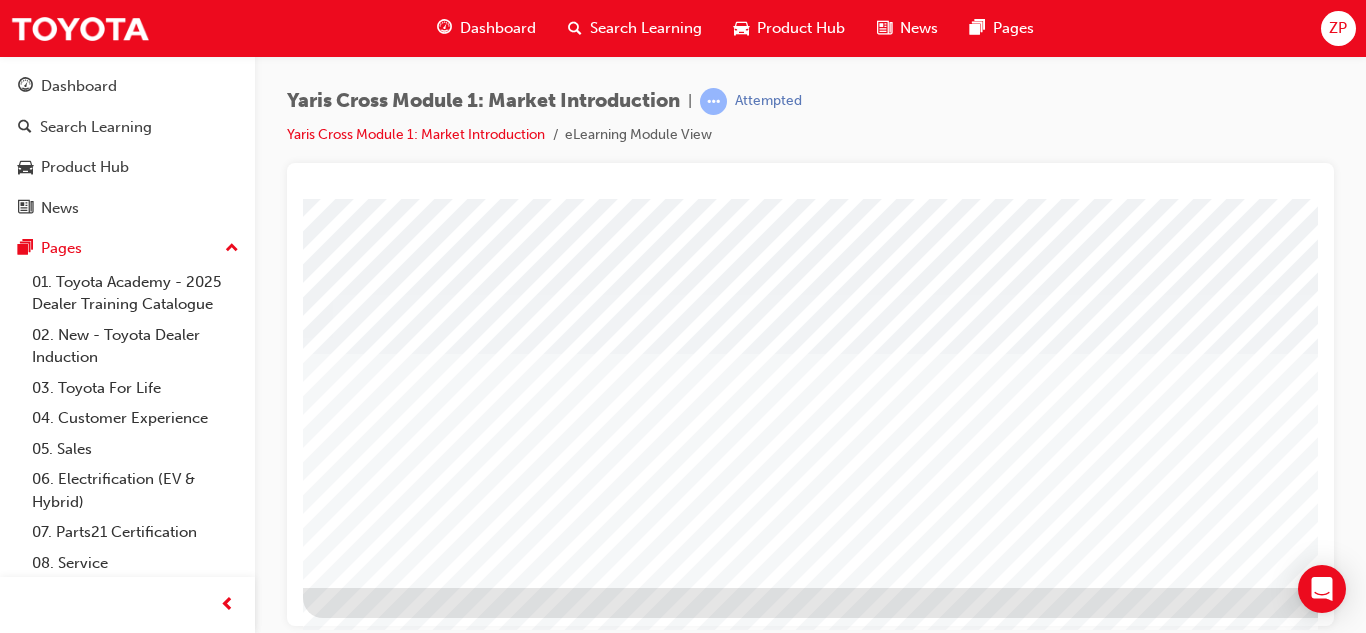 scroll, scrollTop: 334, scrollLeft: 0, axis: vertical 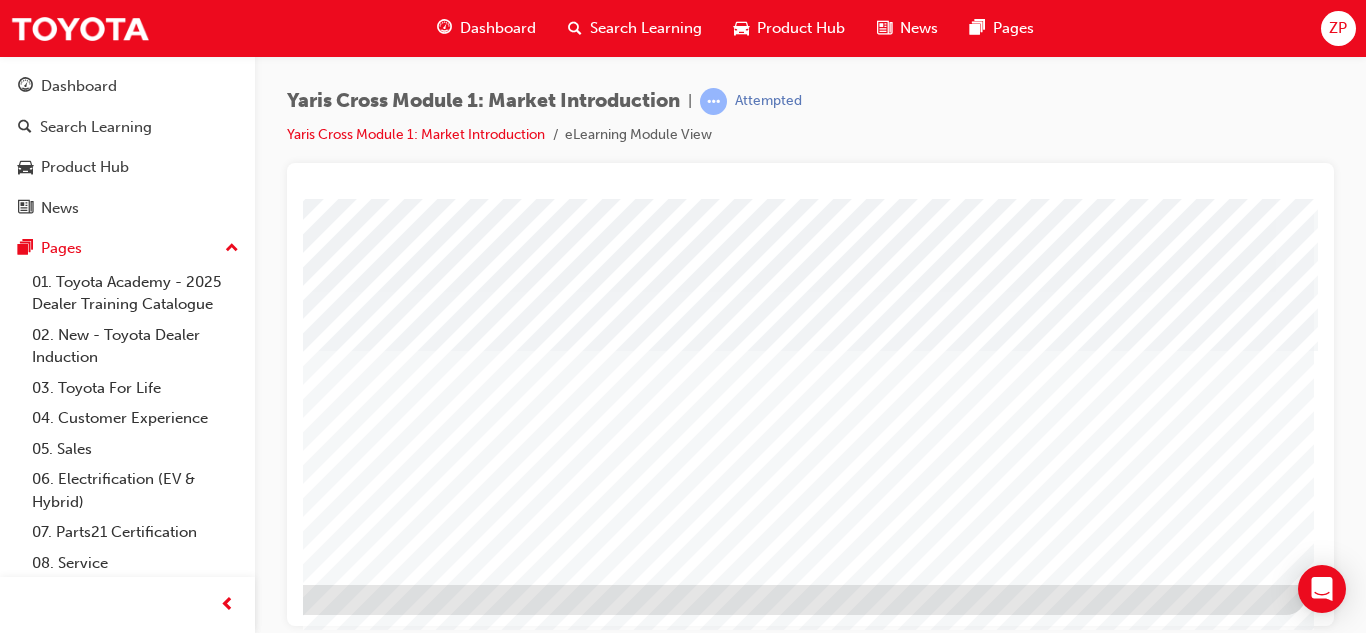 click at bounding box center [9, 2339] 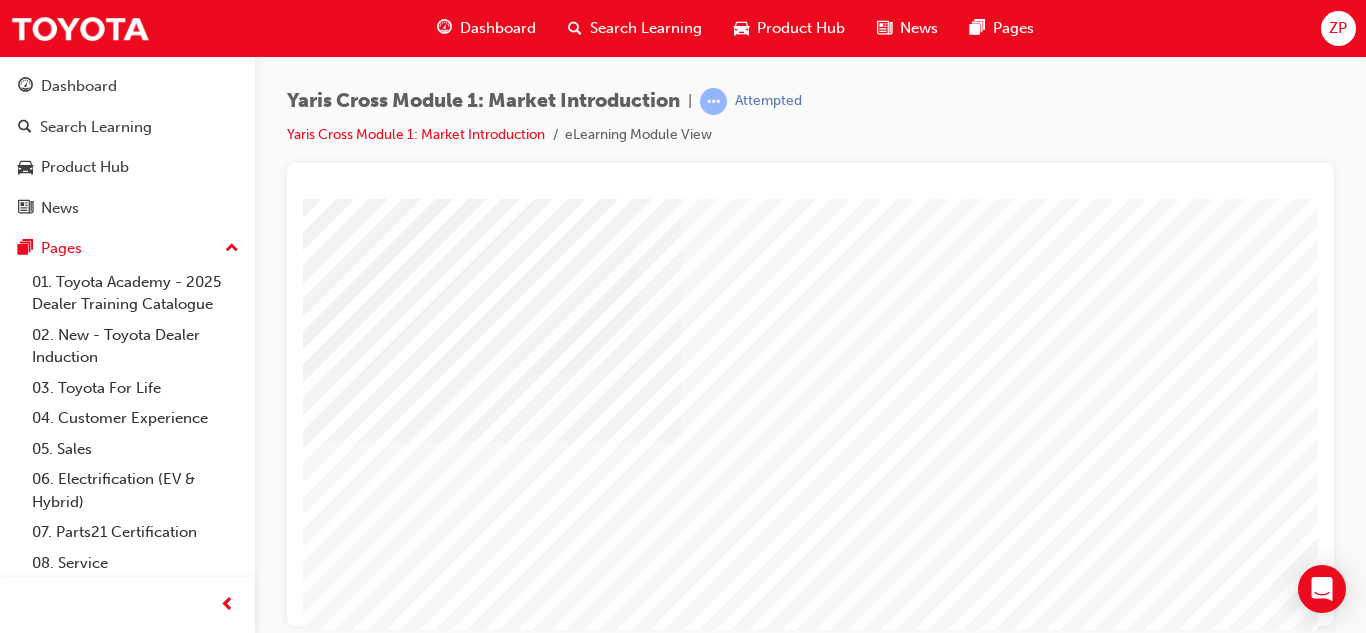 scroll, scrollTop: 267, scrollLeft: 333, axis: both 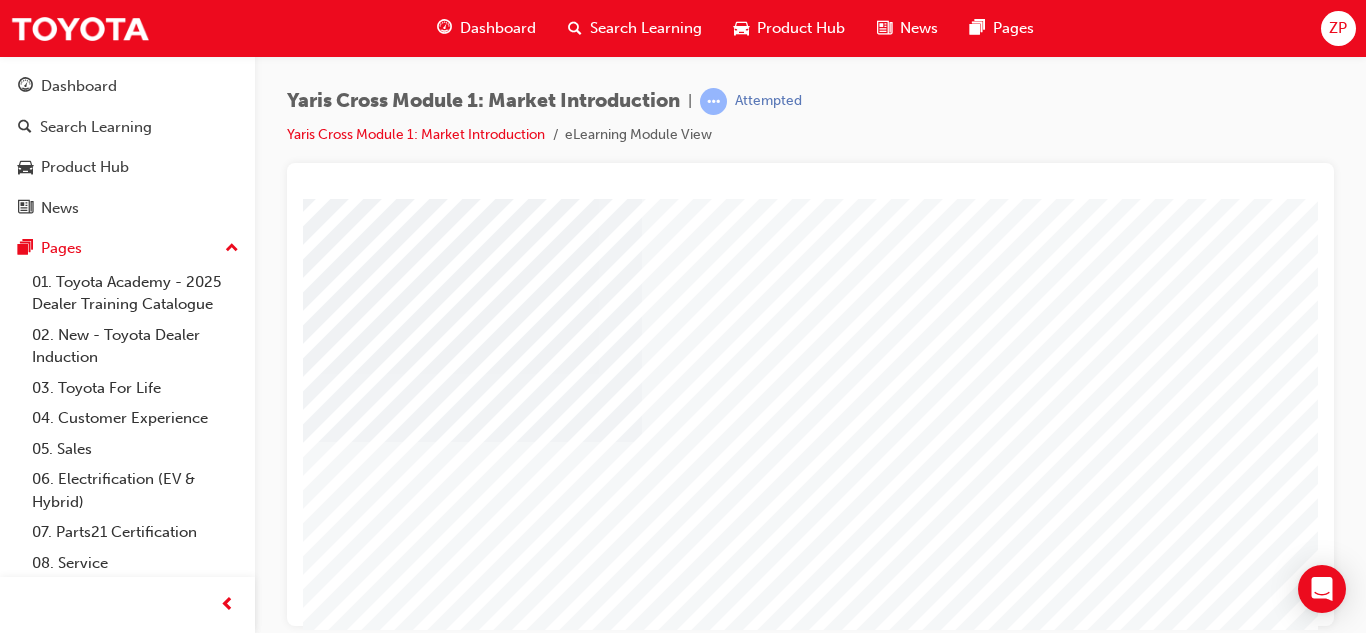 click at bounding box center [33, 1577] 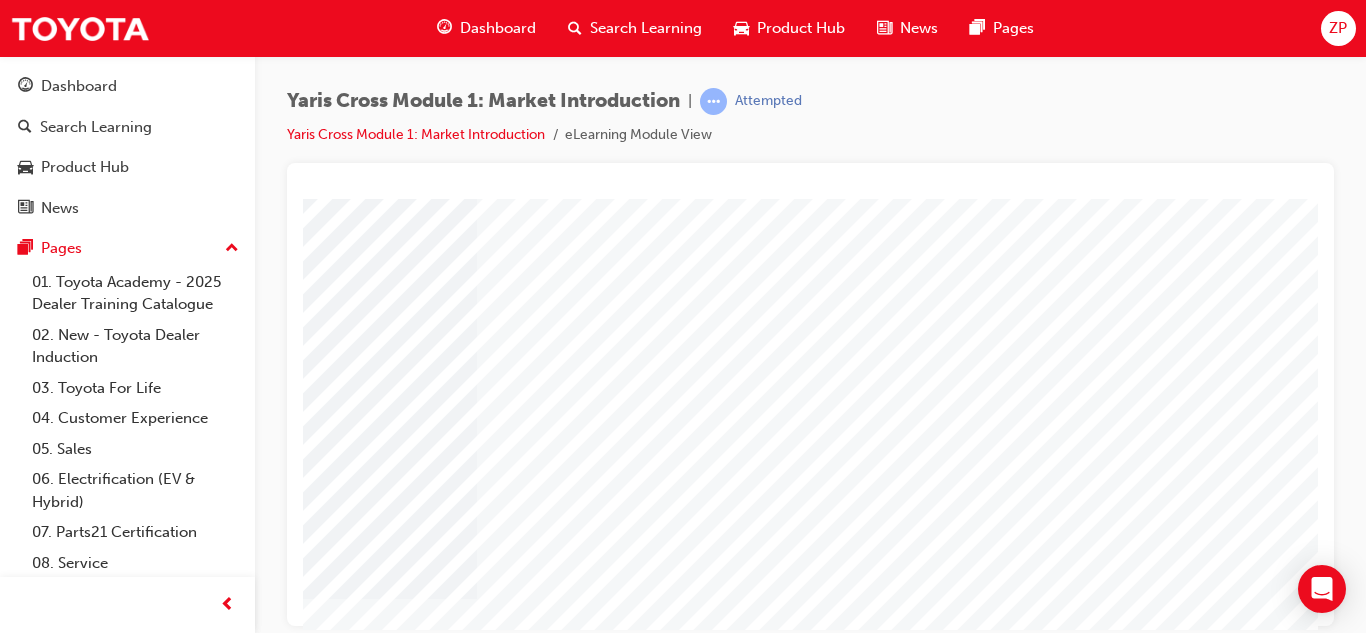 scroll, scrollTop: 334, scrollLeft: 0, axis: vertical 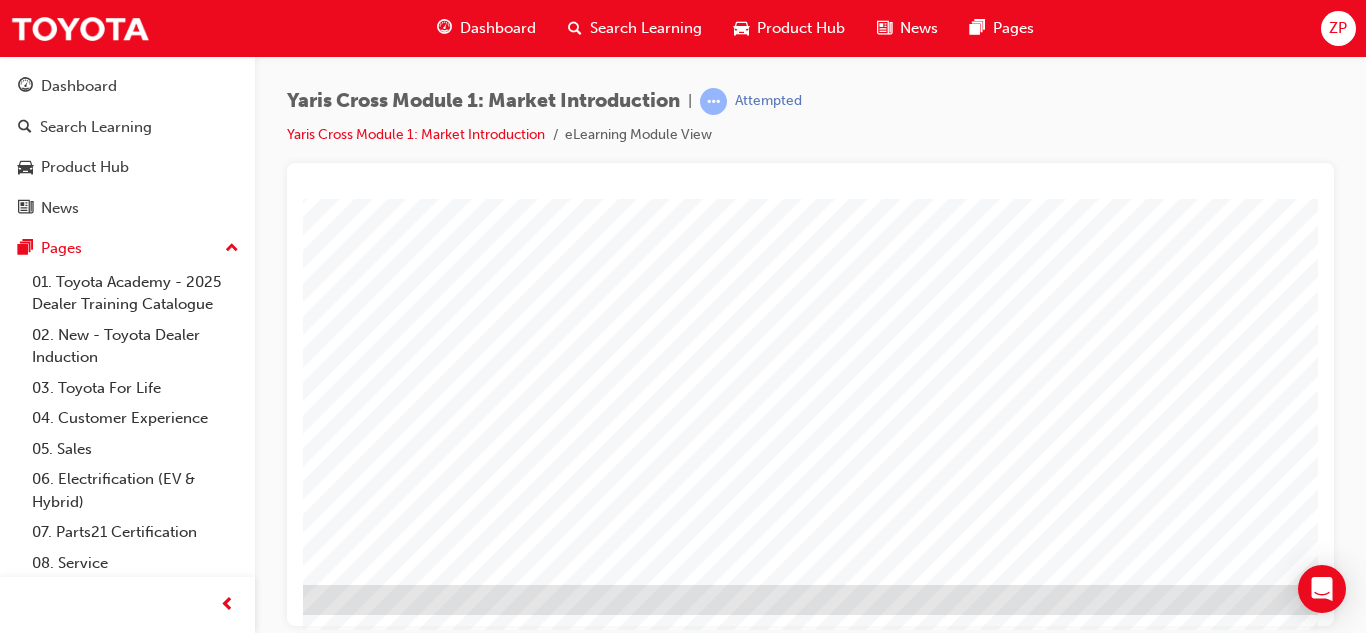 click at bounding box center [58, 1977] 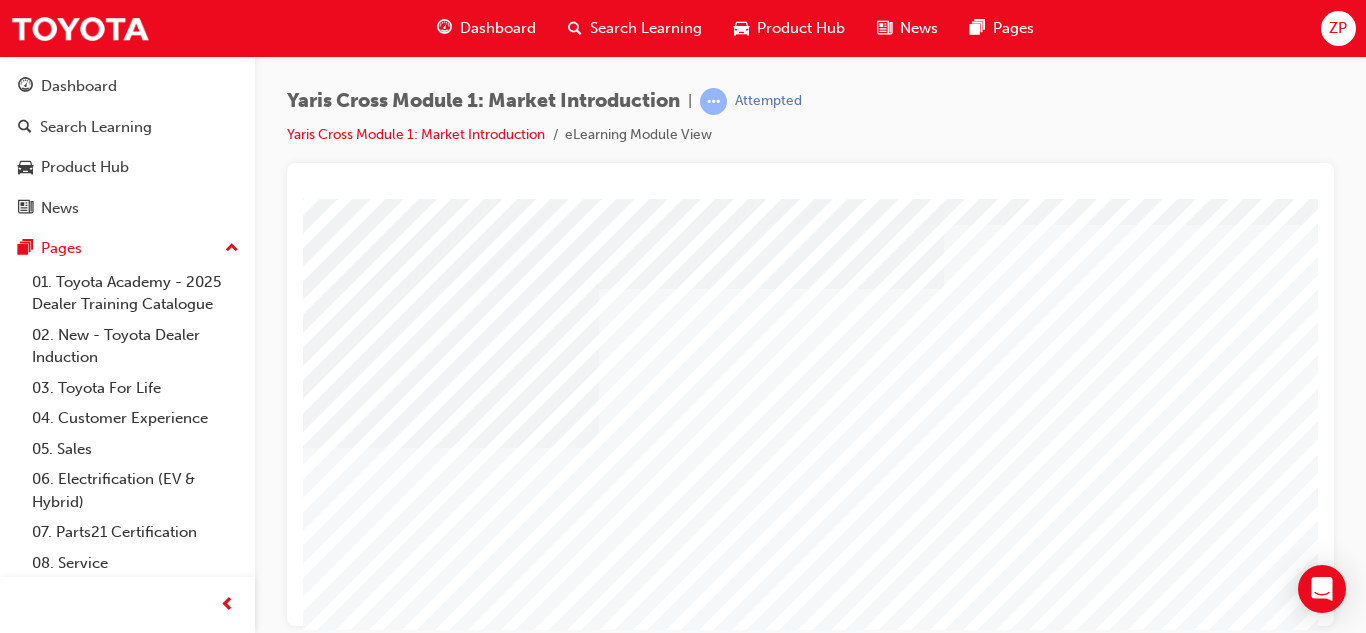 scroll, scrollTop: 334, scrollLeft: 0, axis: vertical 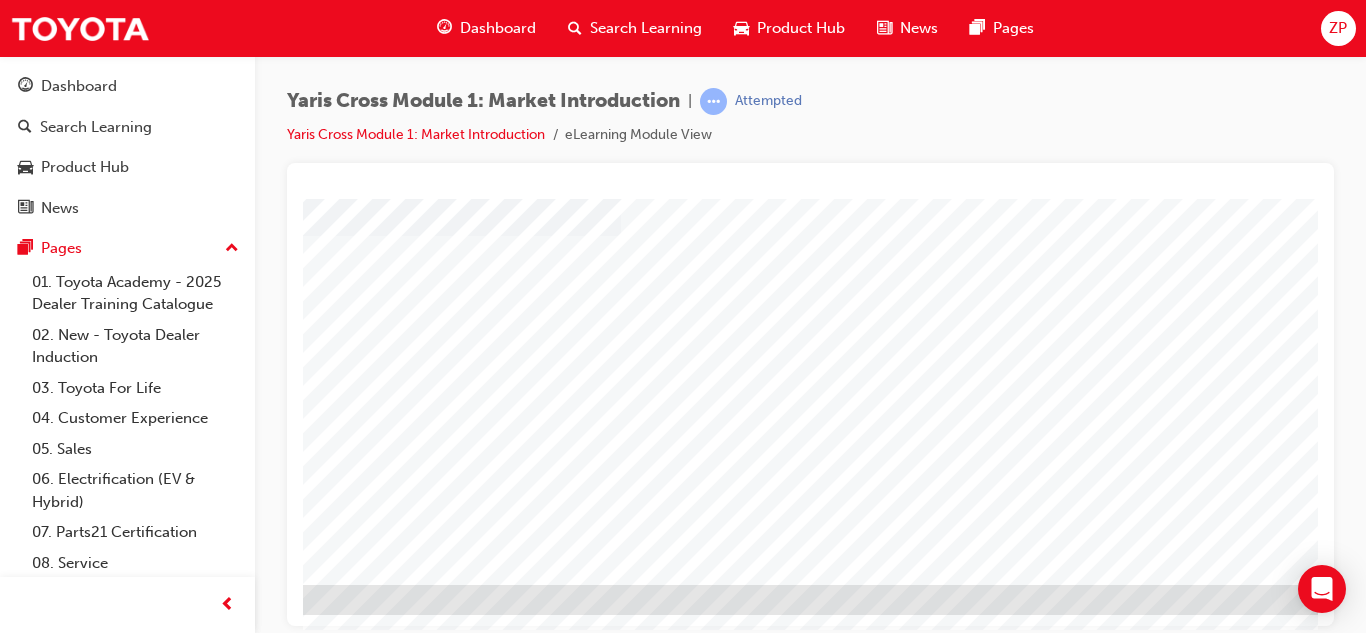 click at bounding box center [43, 1952] 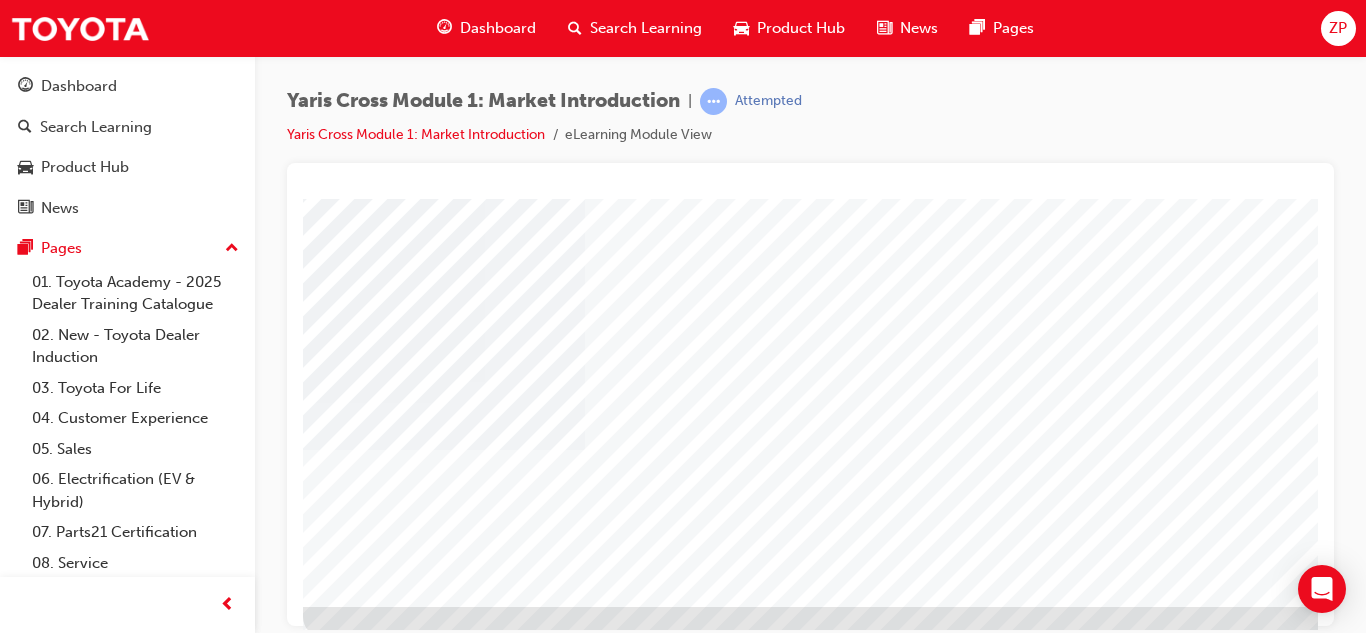 scroll, scrollTop: 334, scrollLeft: 0, axis: vertical 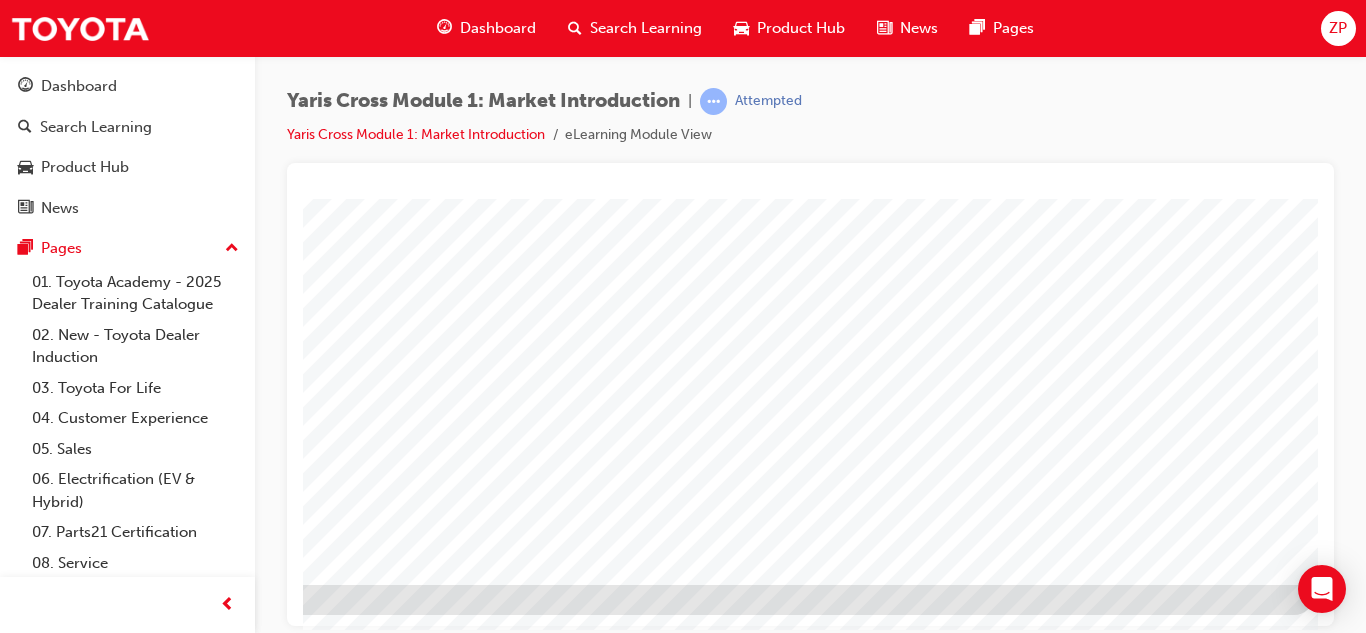 click at bounding box center (17, 5434) 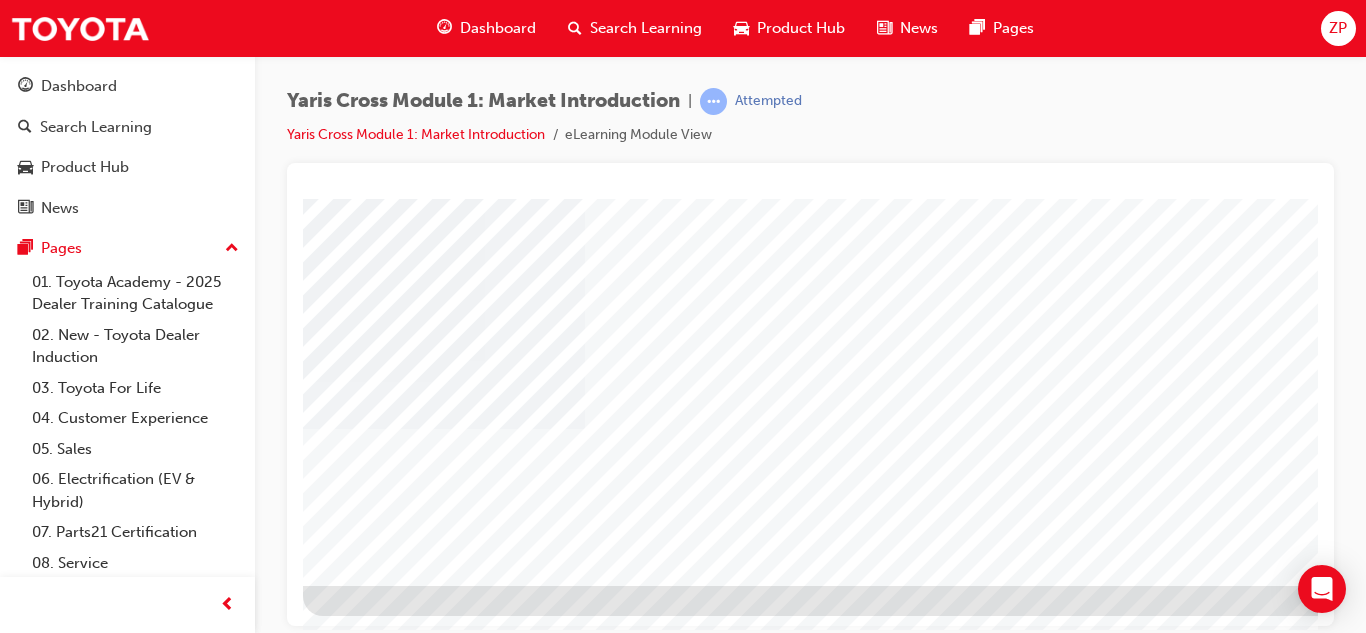 scroll, scrollTop: 334, scrollLeft: 0, axis: vertical 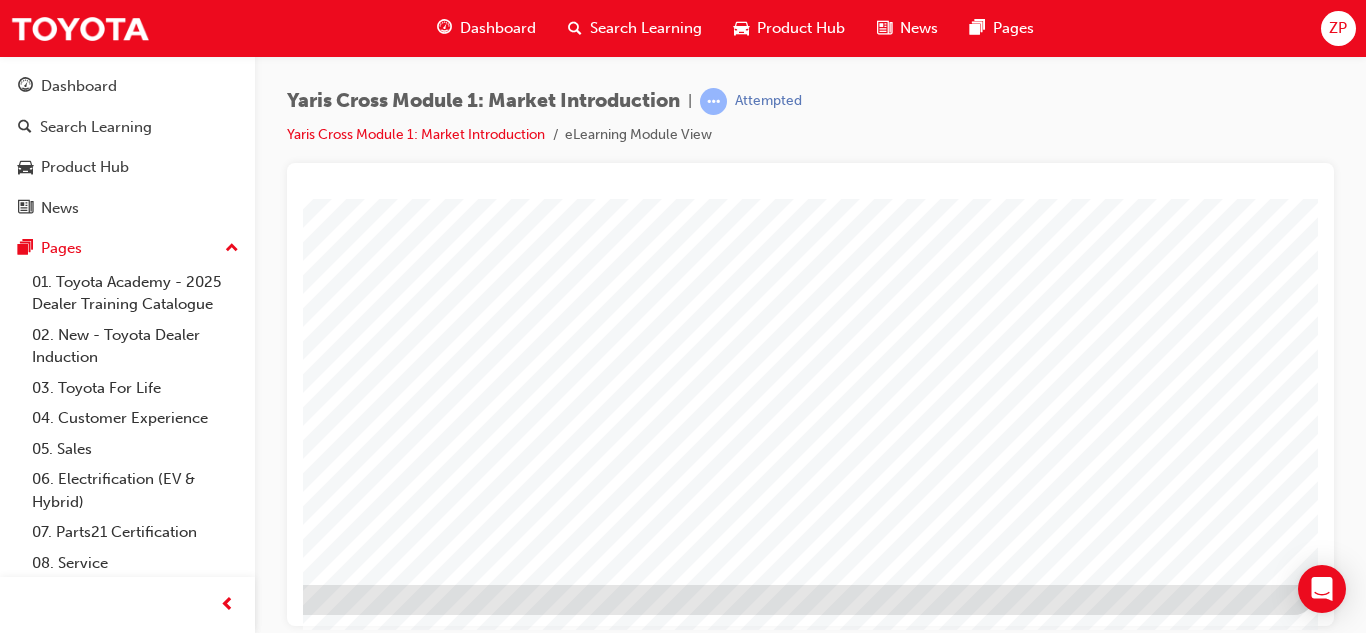 click at bounding box center (17, 5290) 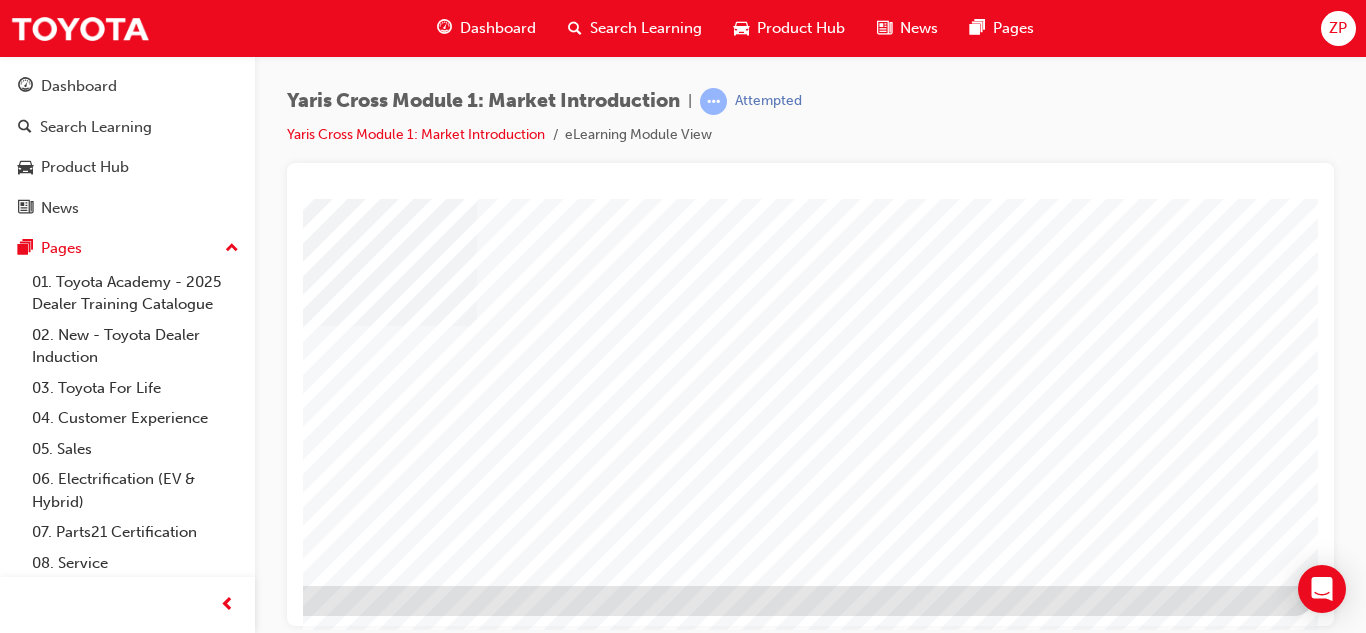 click at bounding box center [95, 2740] 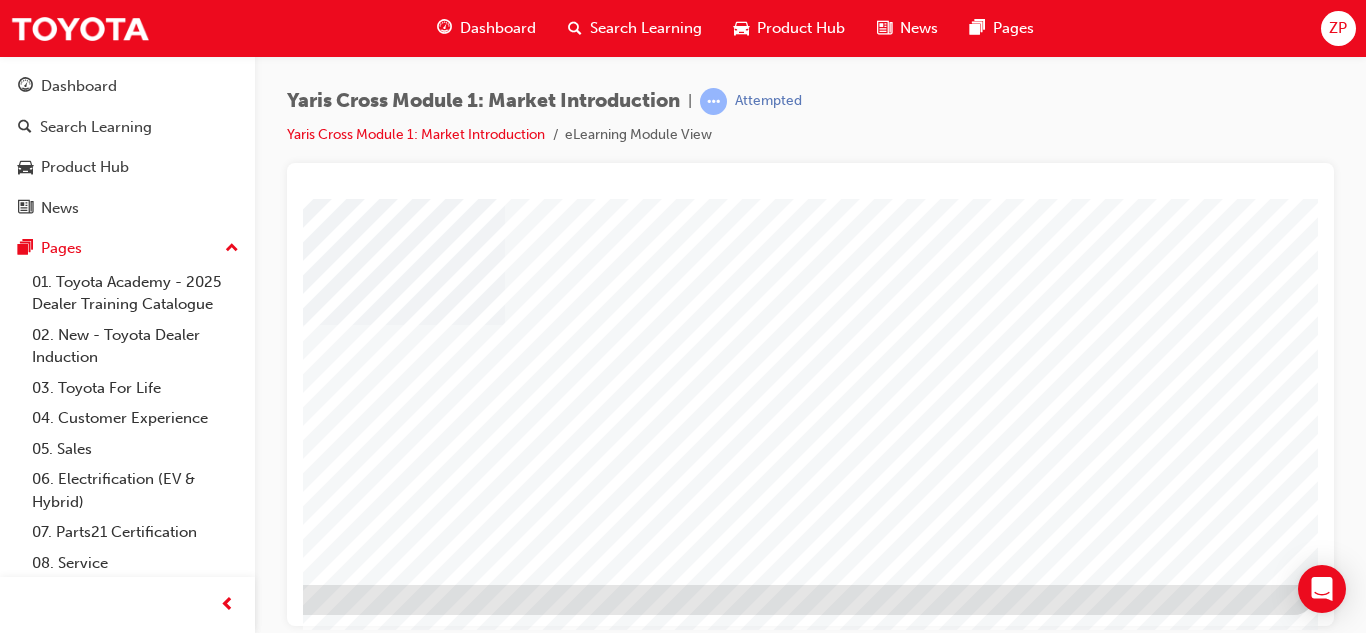 click at bounding box center [95, 3256] 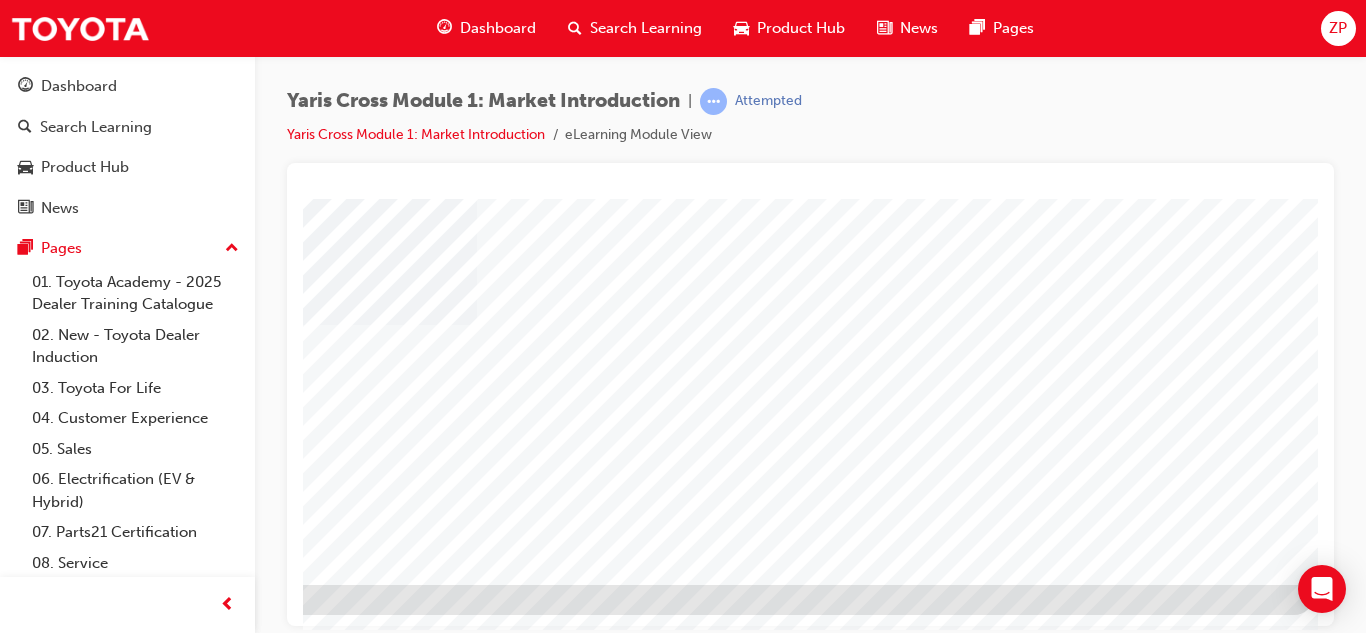 click at bounding box center (17, 1909) 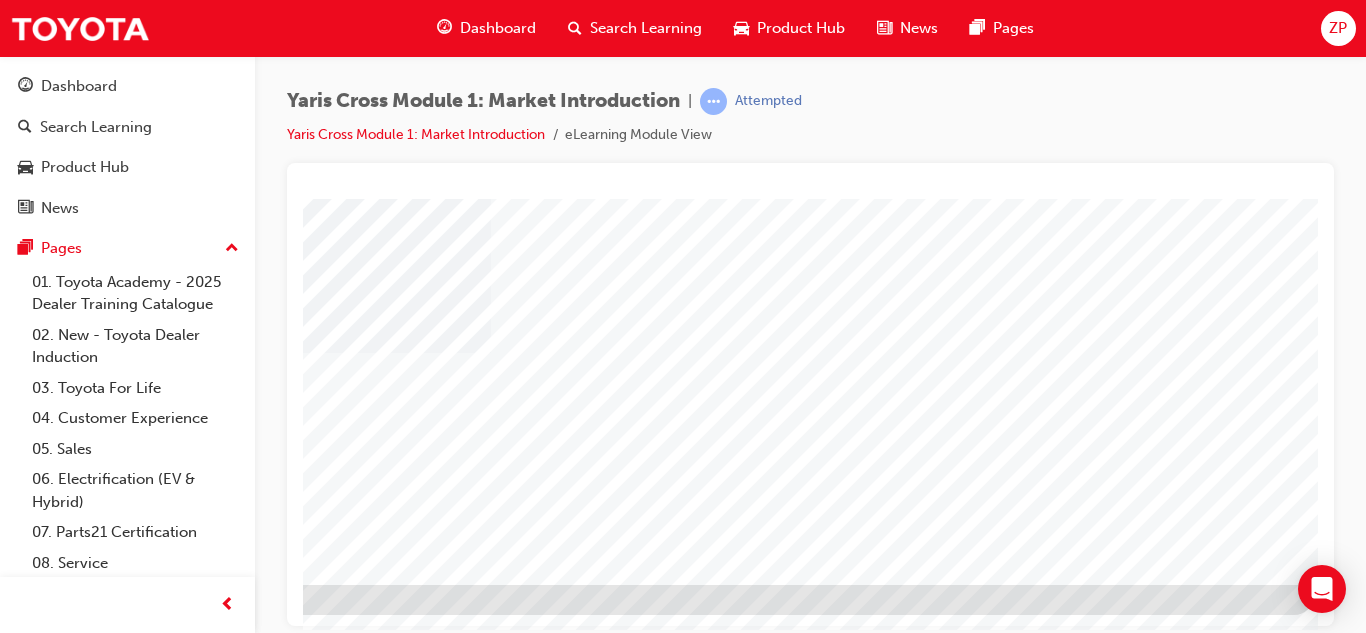 click at bounding box center [95, 2272] 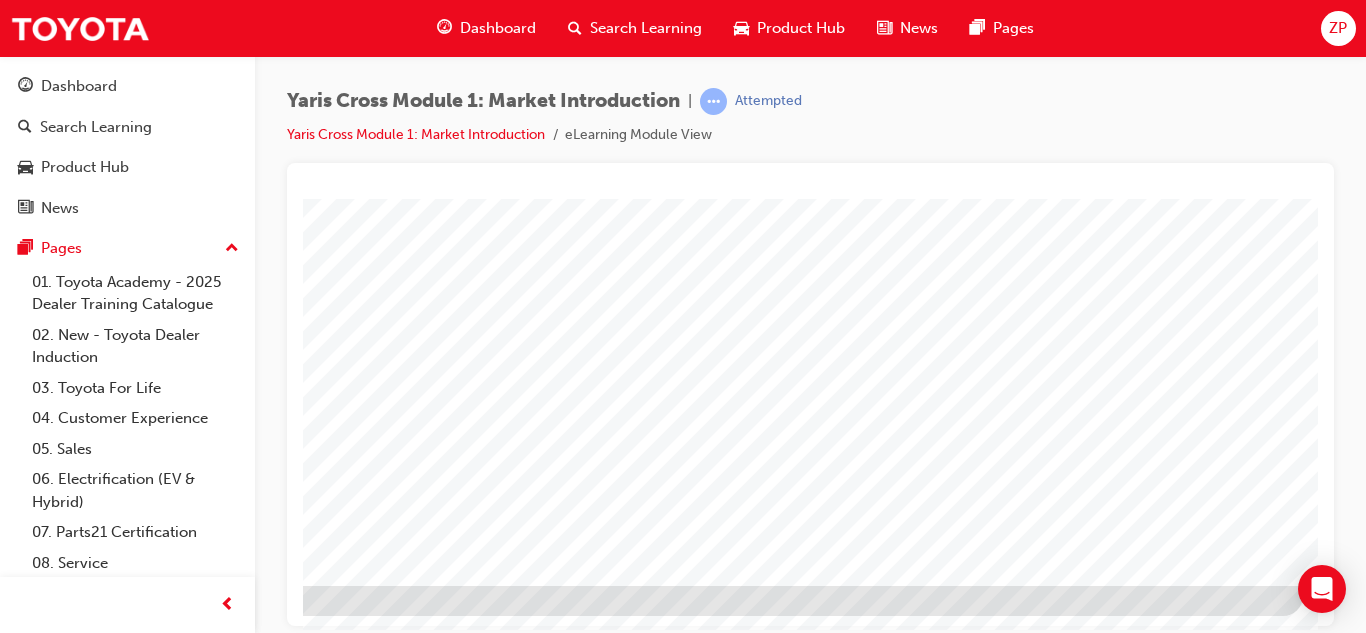 click at bounding box center [6, 3332] 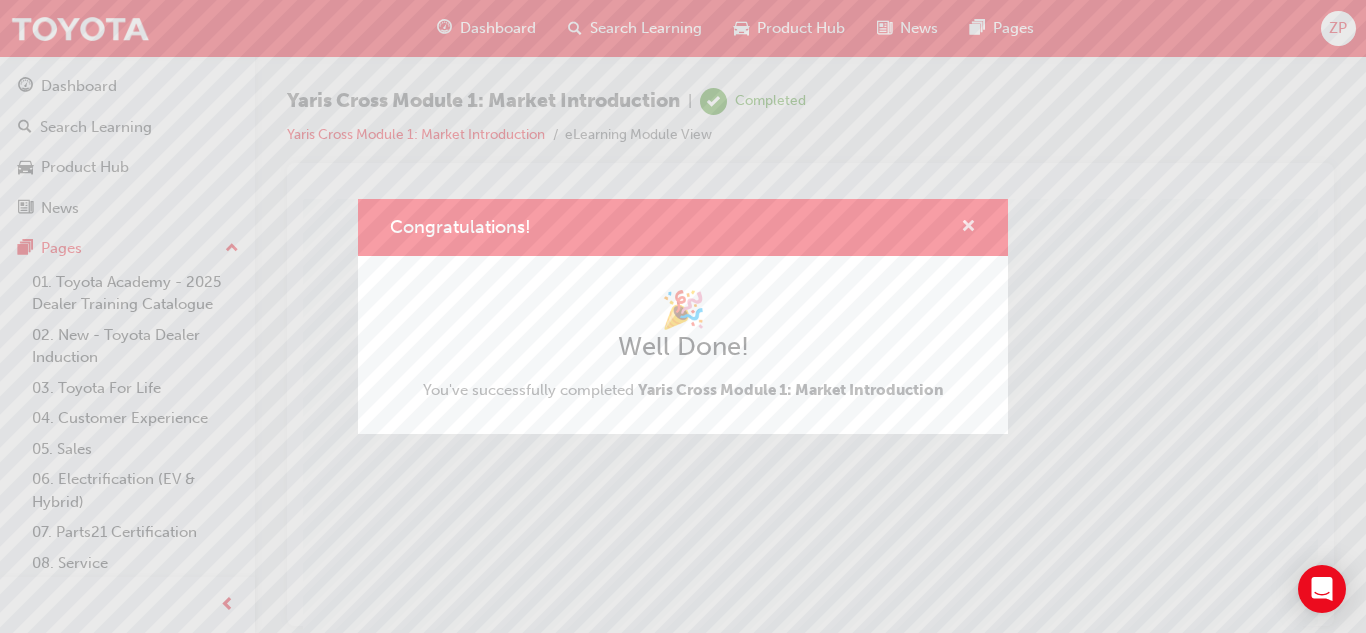 drag, startPoint x: 967, startPoint y: 225, endPoint x: 465, endPoint y: 5, distance: 548.09125 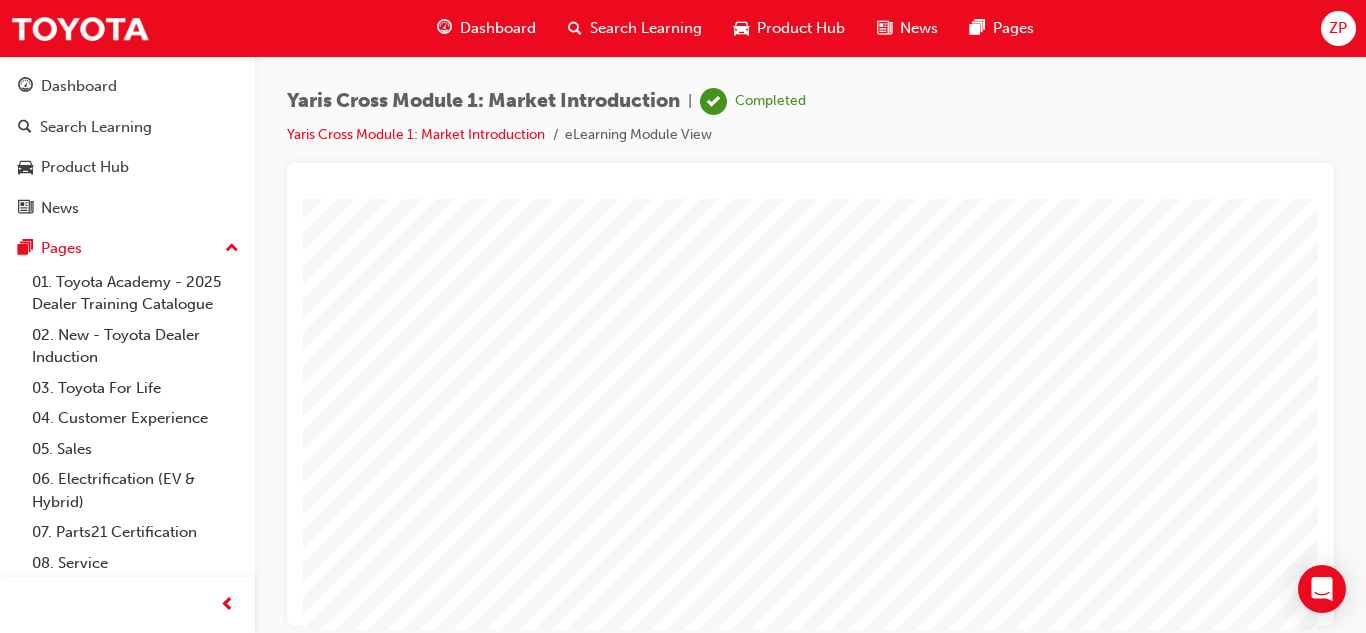 click on "Dashboard" at bounding box center [498, 28] 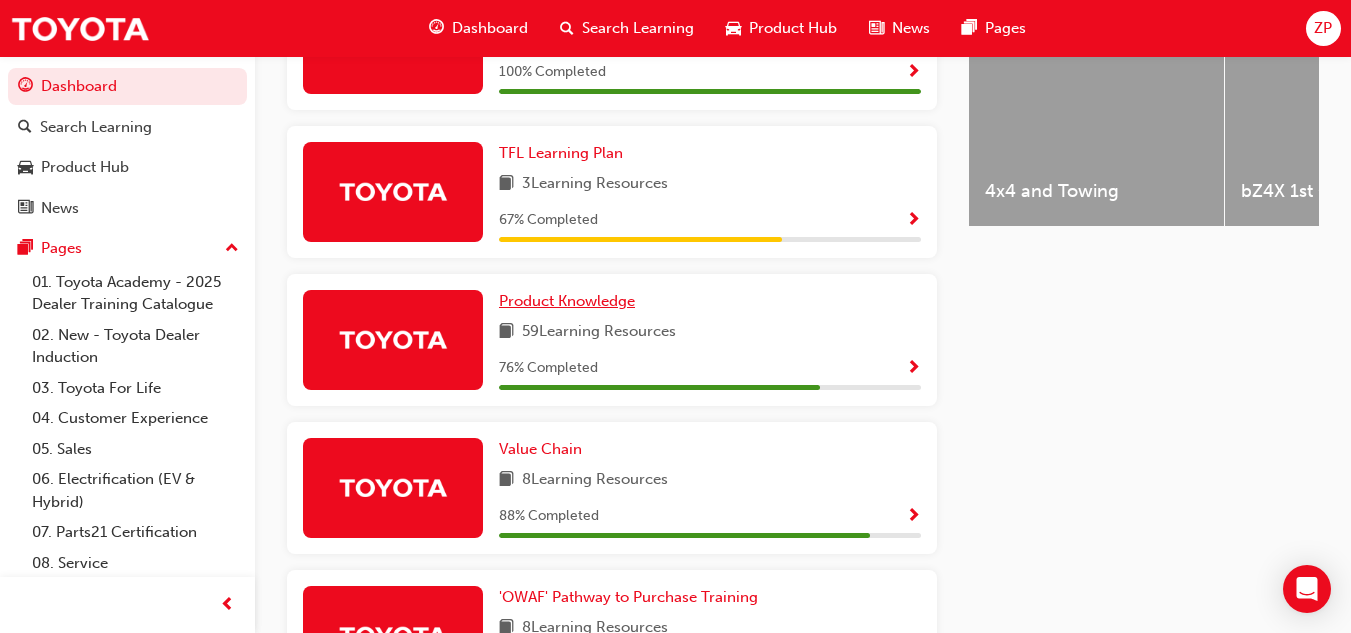 click on "Product Knowledge" at bounding box center (567, 301) 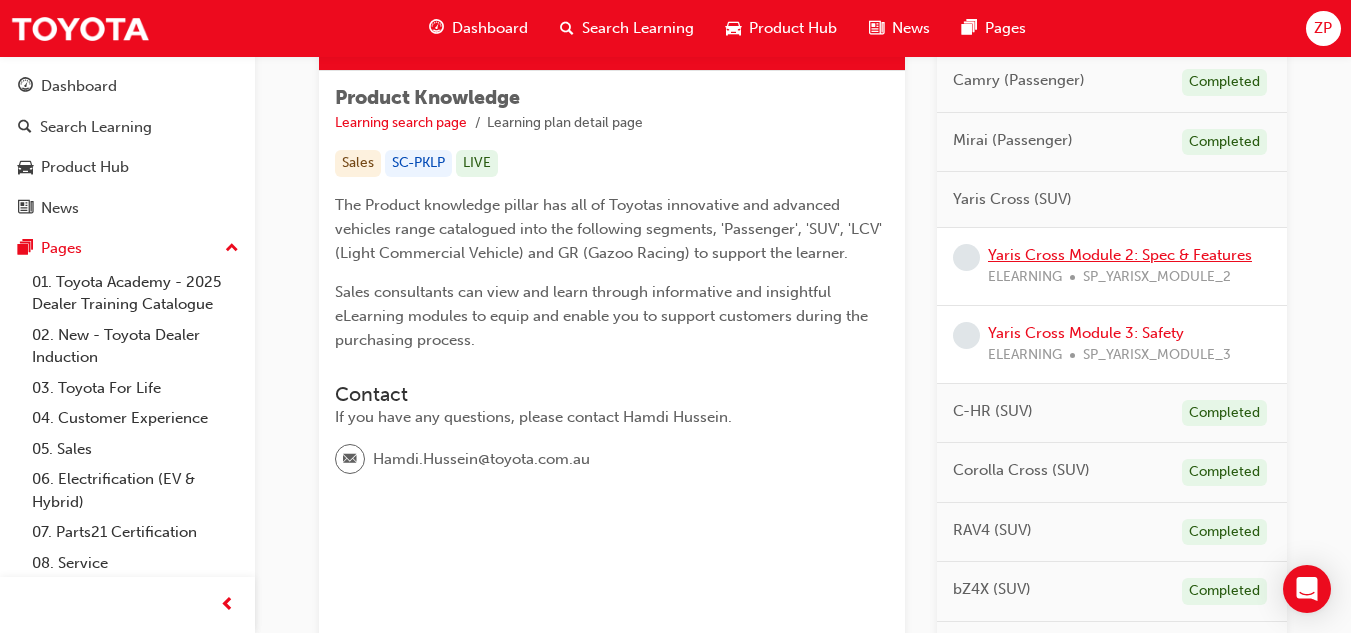 click on "Yaris Cross Module 2: Spec & Features" at bounding box center (1120, 255) 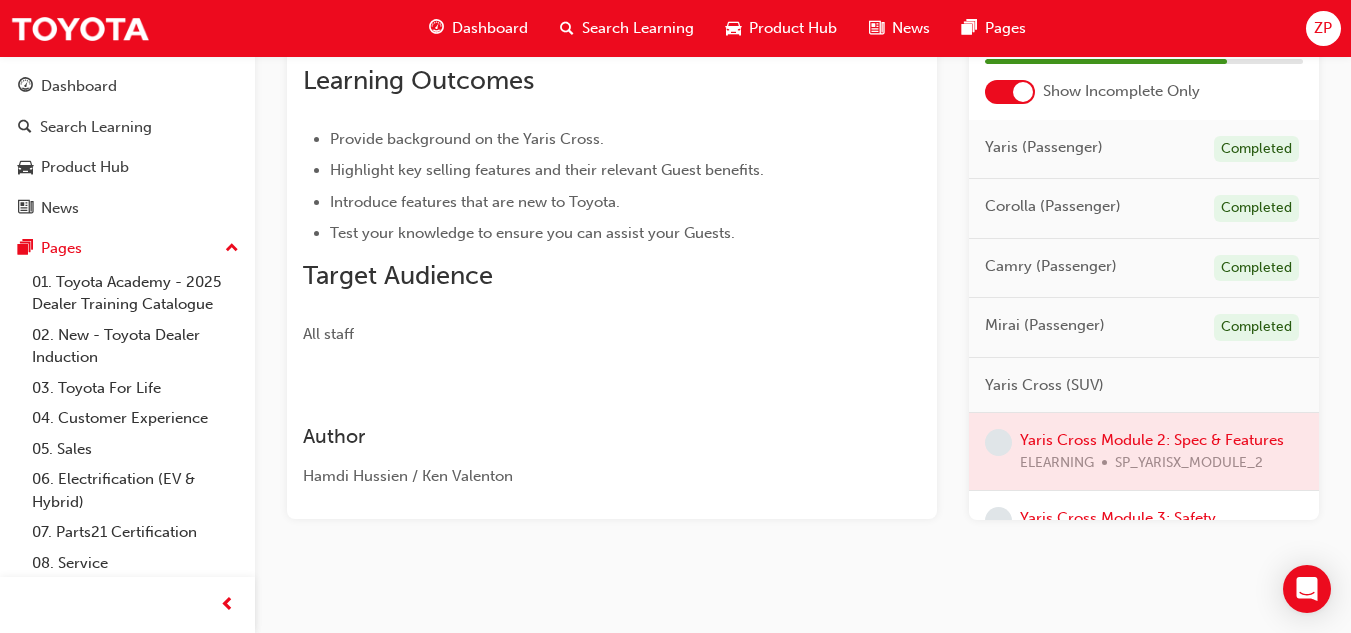 click at bounding box center [1144, 451] 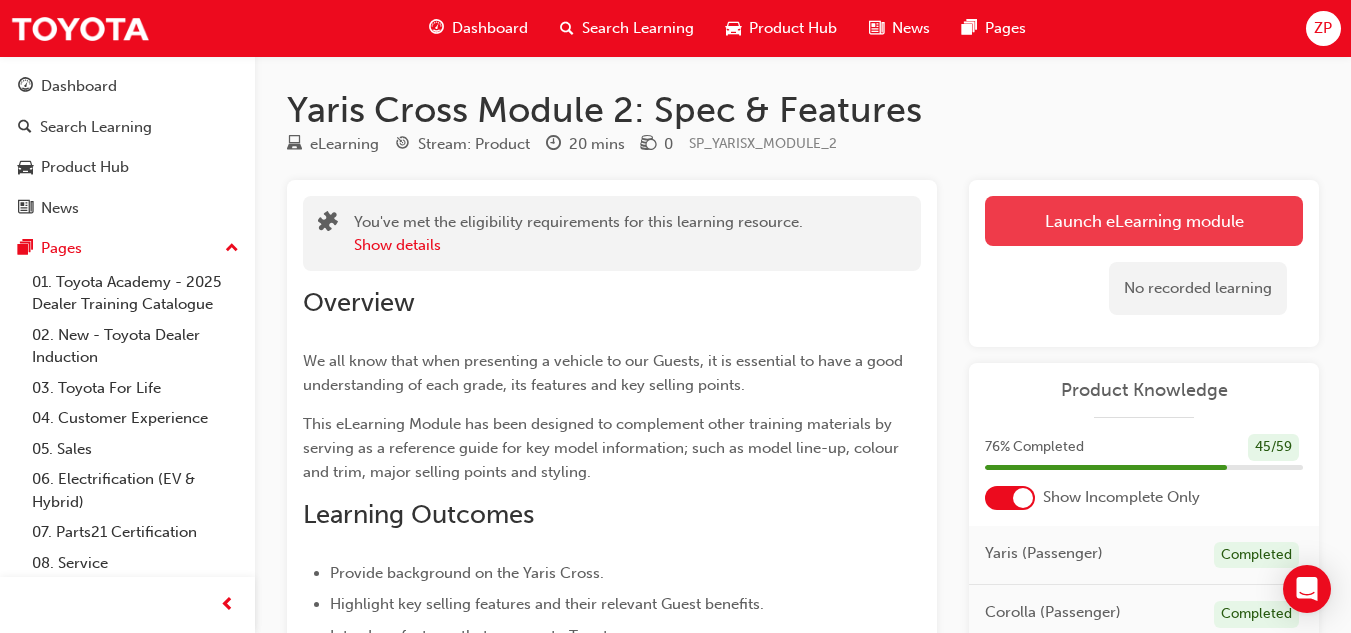 click on "Launch eLearning module" at bounding box center [1144, 221] 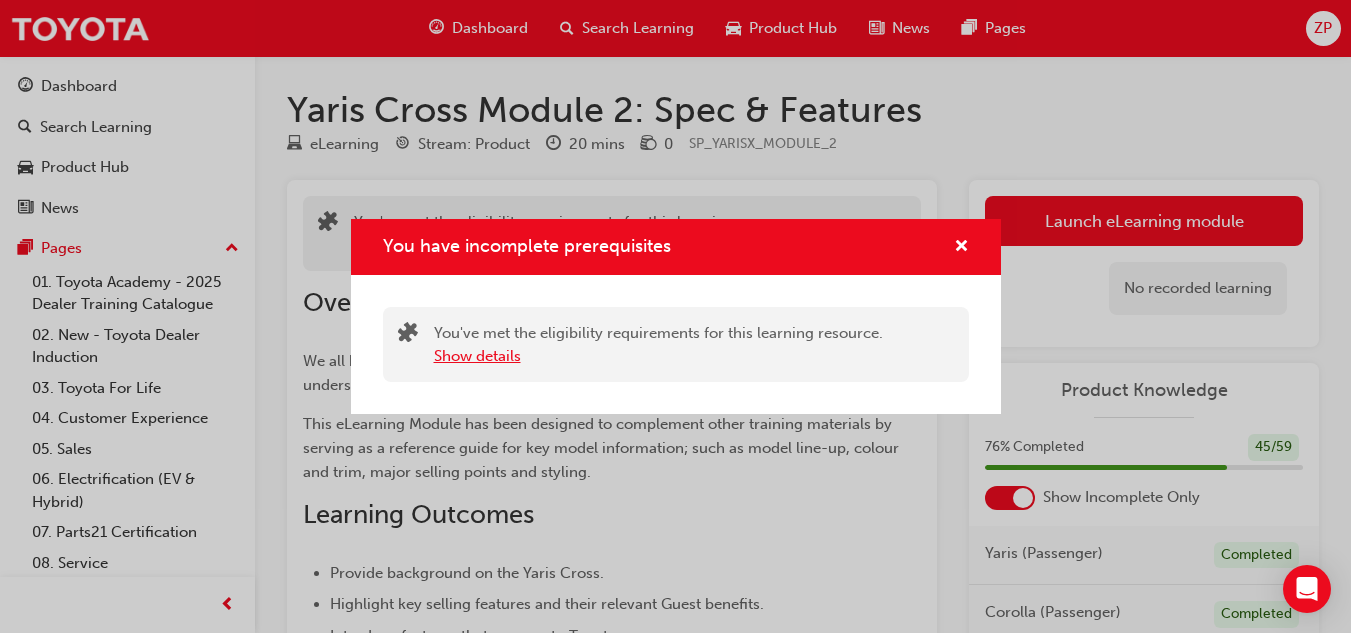 click on "Show details" at bounding box center (477, 356) 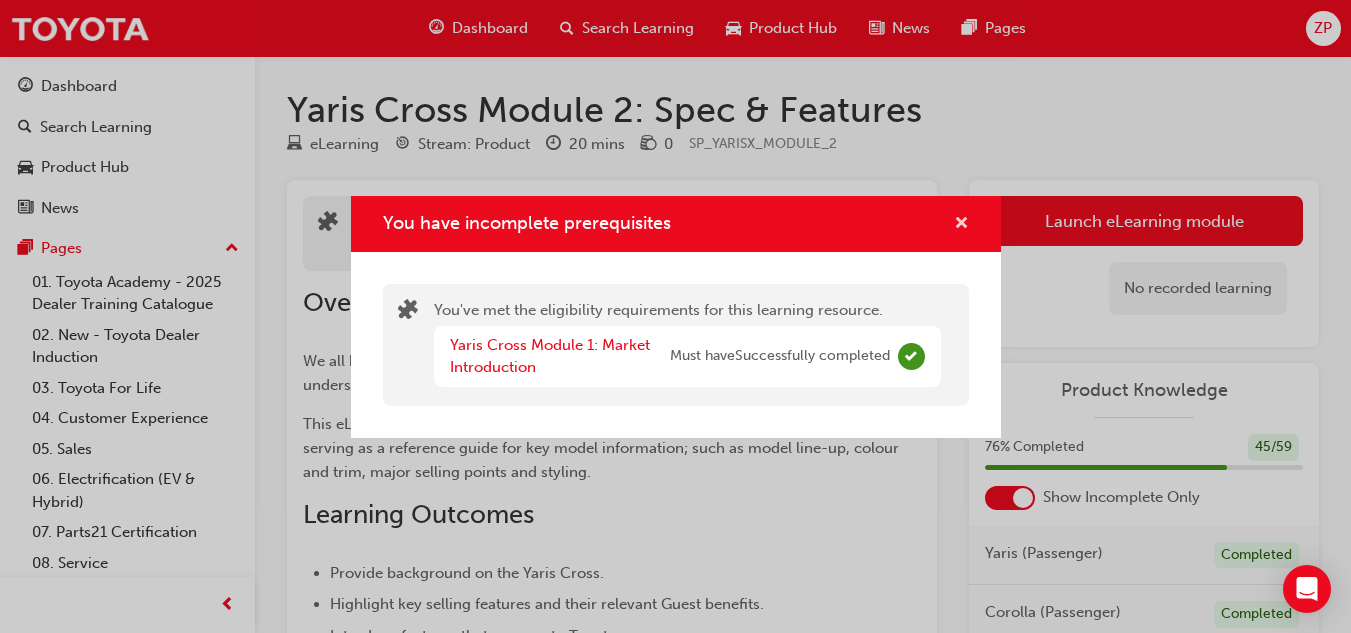 click at bounding box center (961, 225) 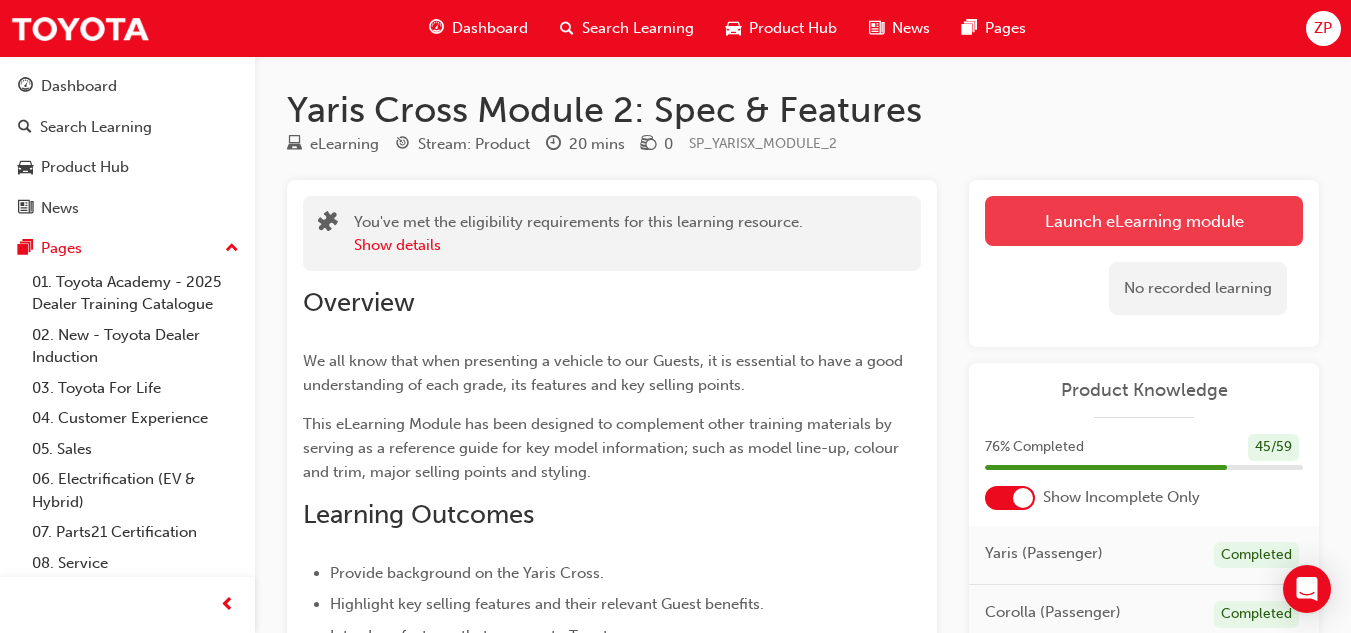 click on "Launch eLearning module" at bounding box center [1144, 221] 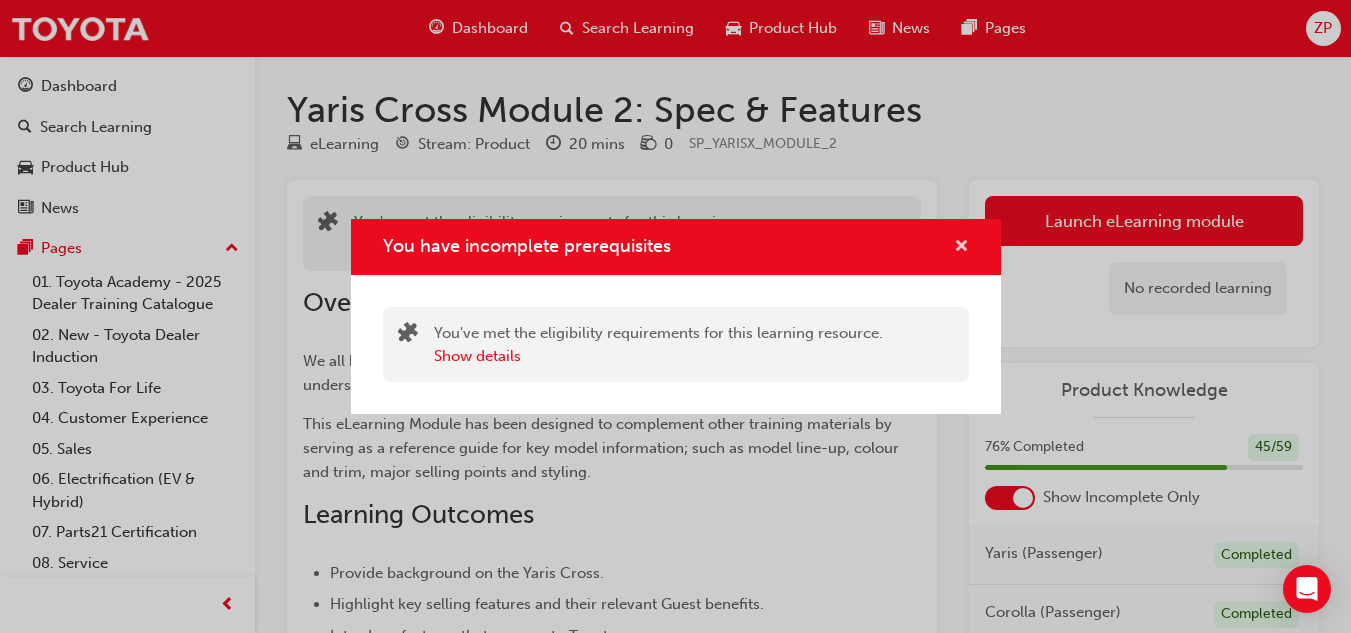 click at bounding box center (961, 248) 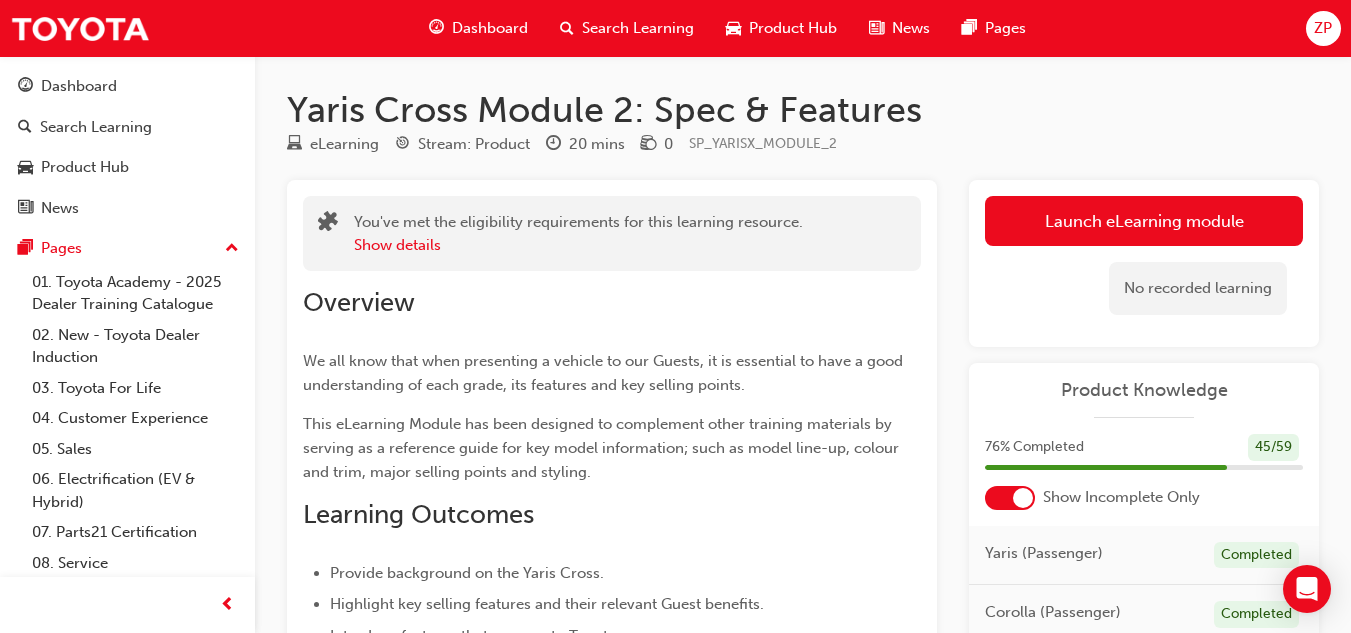 click on "Dashboard" at bounding box center (490, 28) 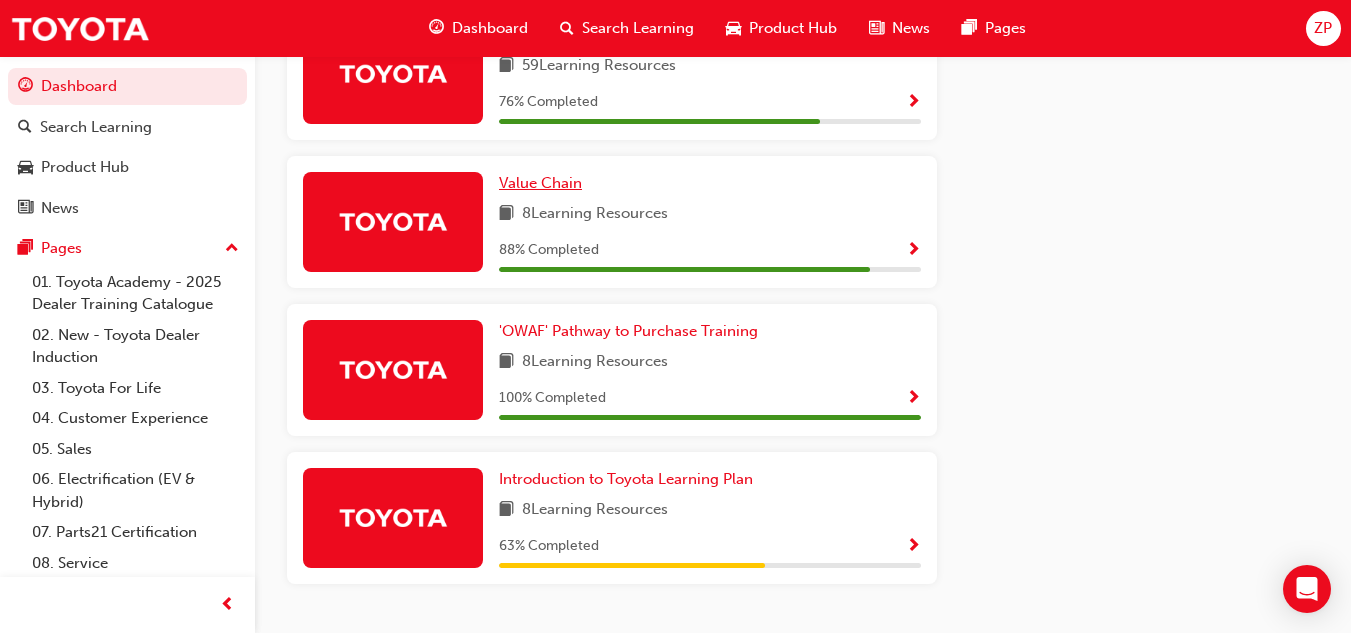 click on "Value Chain" at bounding box center [540, 183] 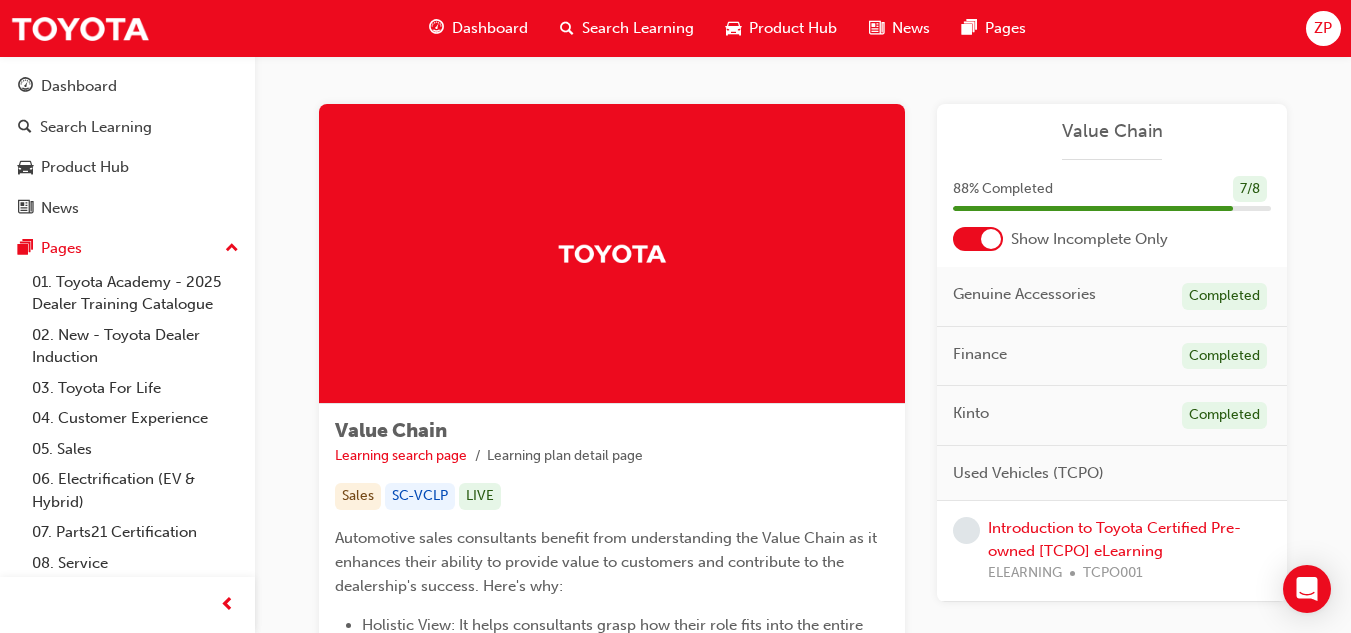 click on "Introduction to Toyota Certified Pre-owned [TCPO] eLearning ELEARNING TCPO001" at bounding box center [1129, 551] 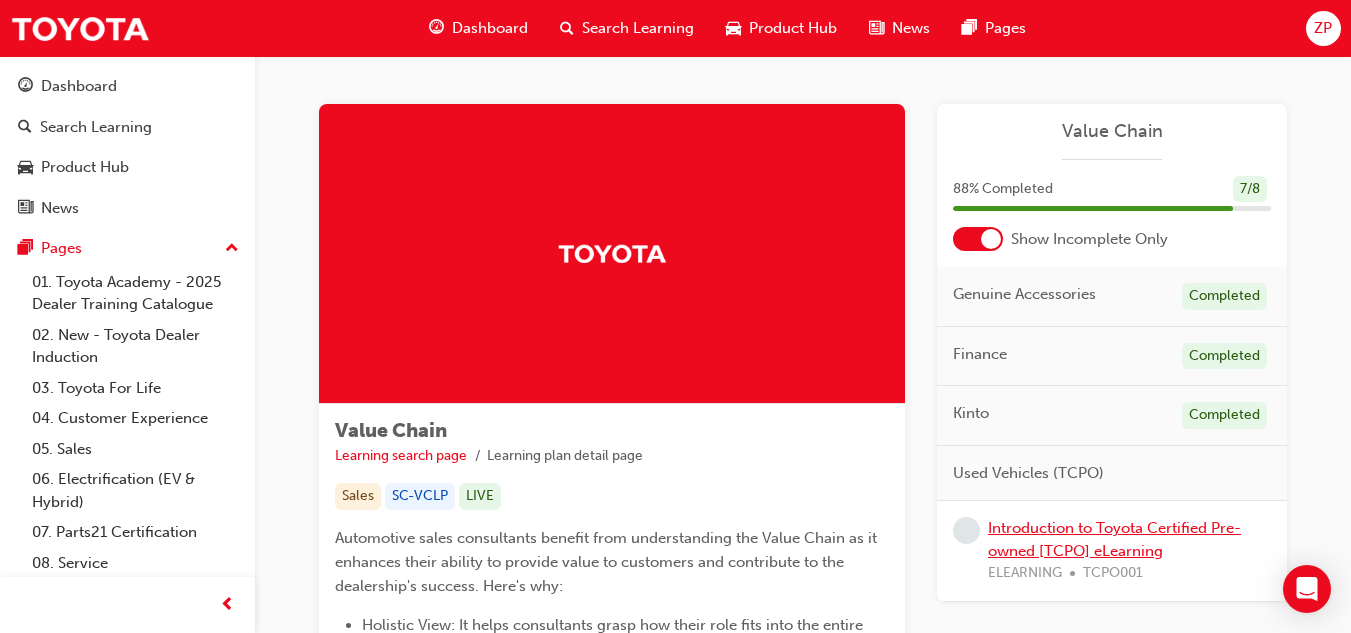 click on "Introduction to Toyota Certified Pre-owned [TCPO] eLearning" at bounding box center [1114, 539] 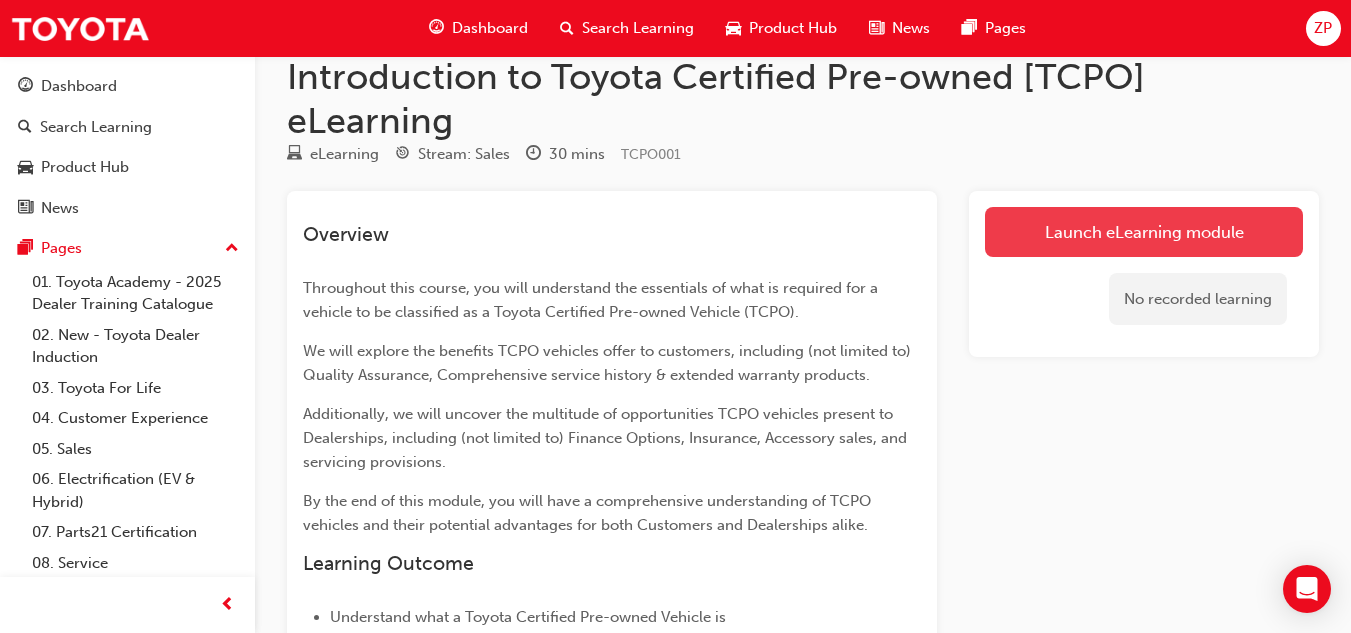 click on "Launch eLearning module" at bounding box center [1144, 232] 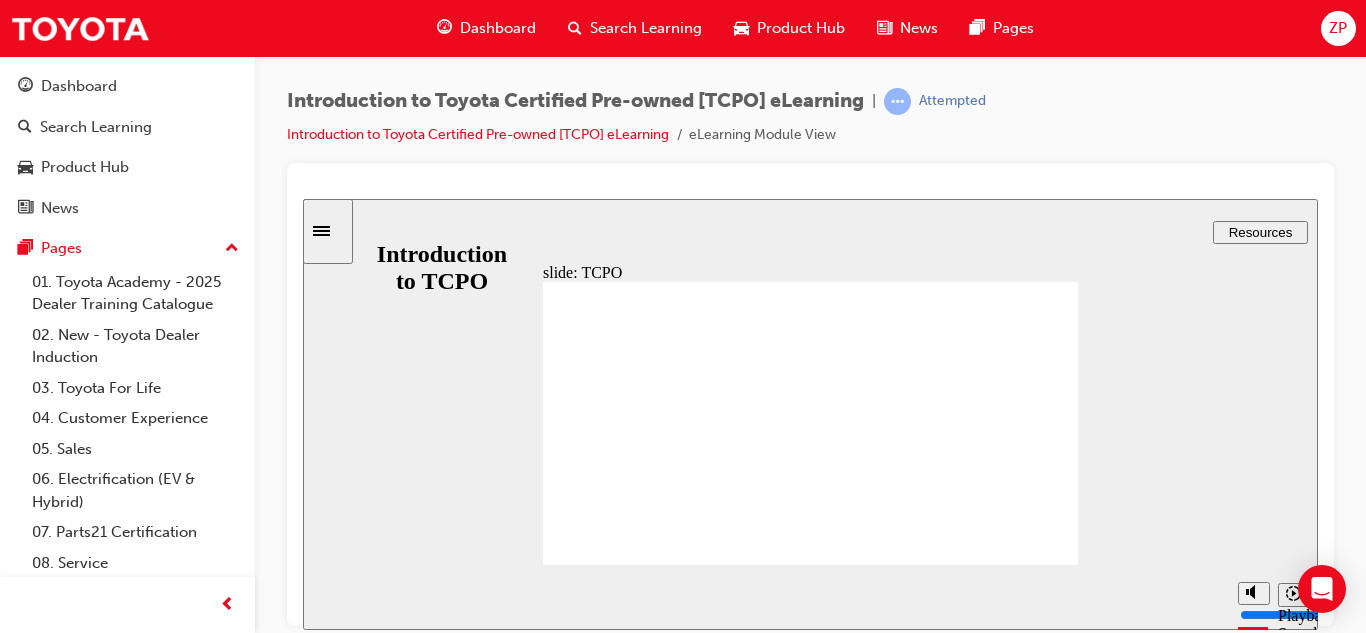 click 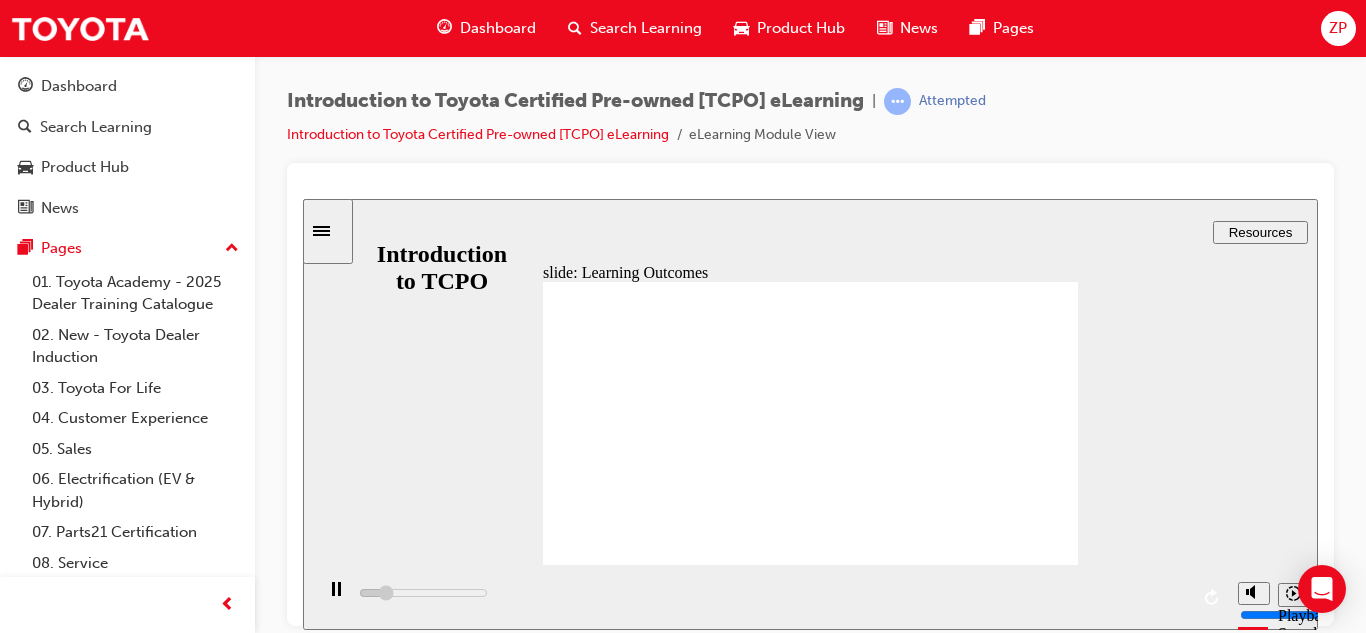 click 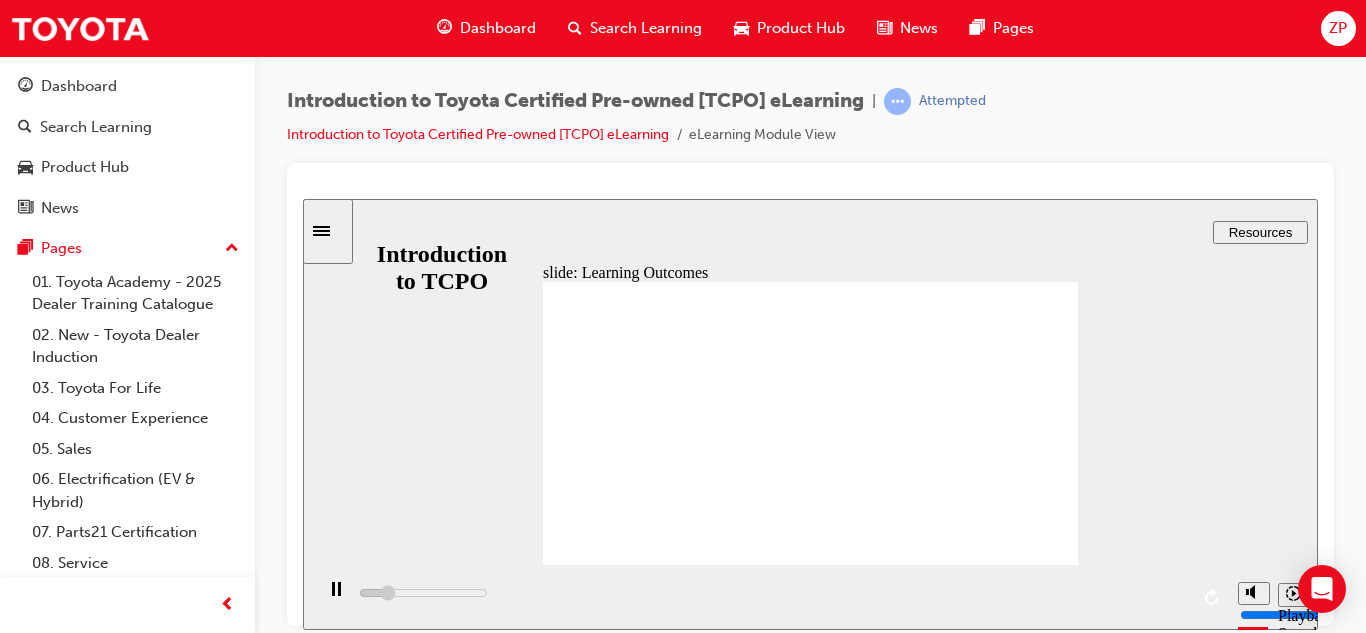 drag, startPoint x: 848, startPoint y: 443, endPoint x: 826, endPoint y: 429, distance: 26.076809 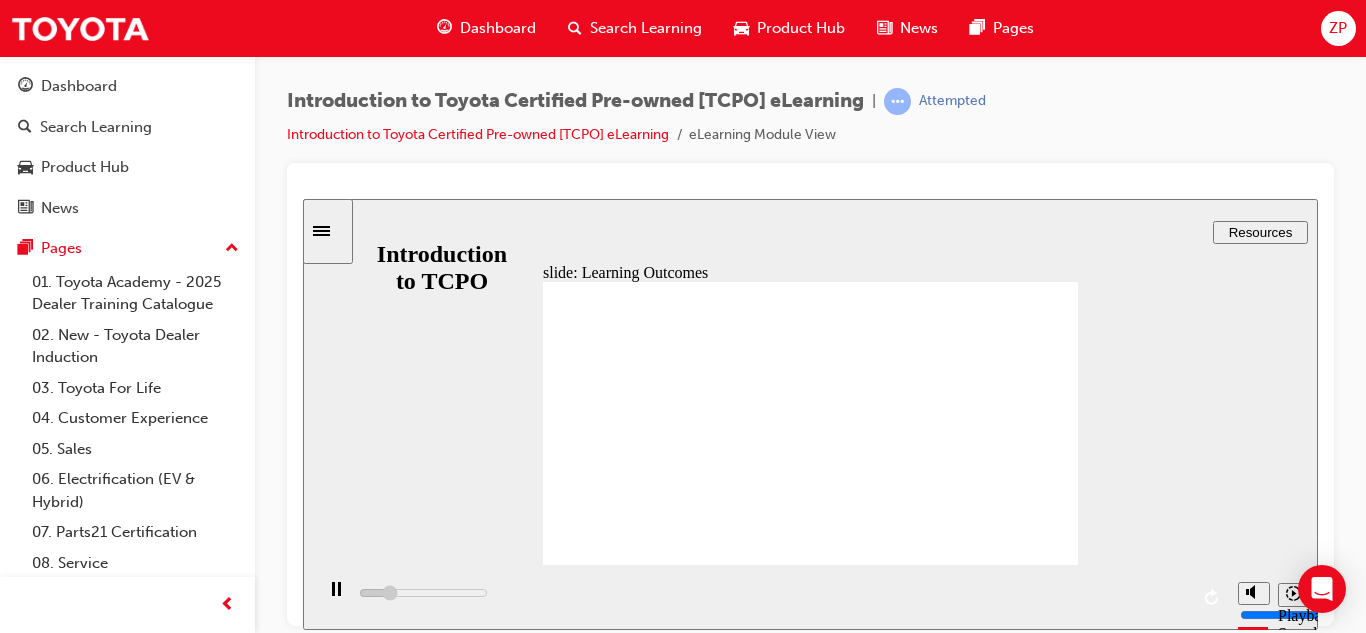 click 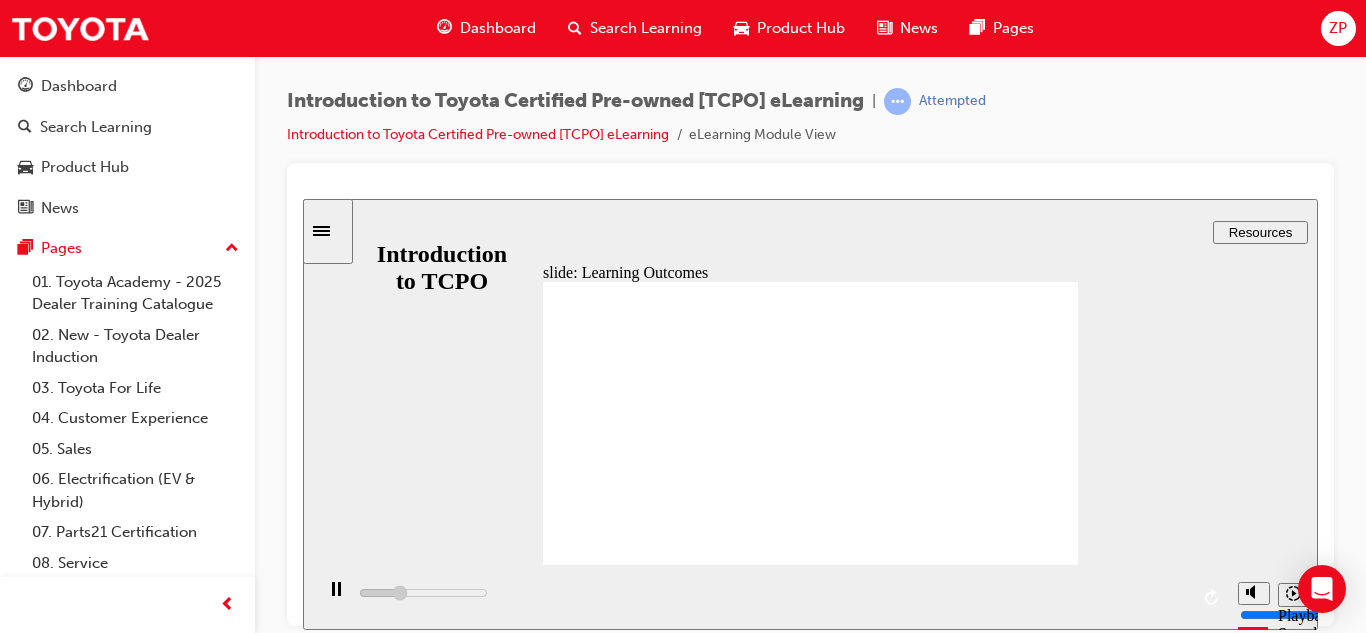 click at bounding box center [770, 596] 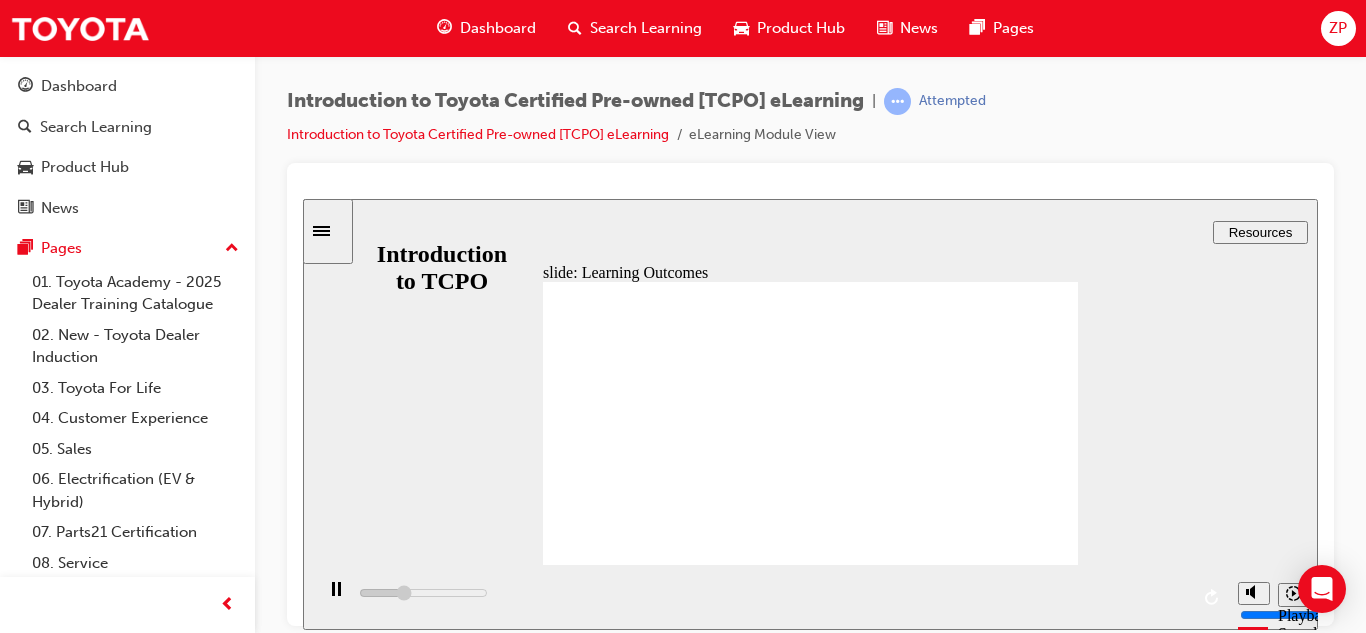 click at bounding box center [770, 596] 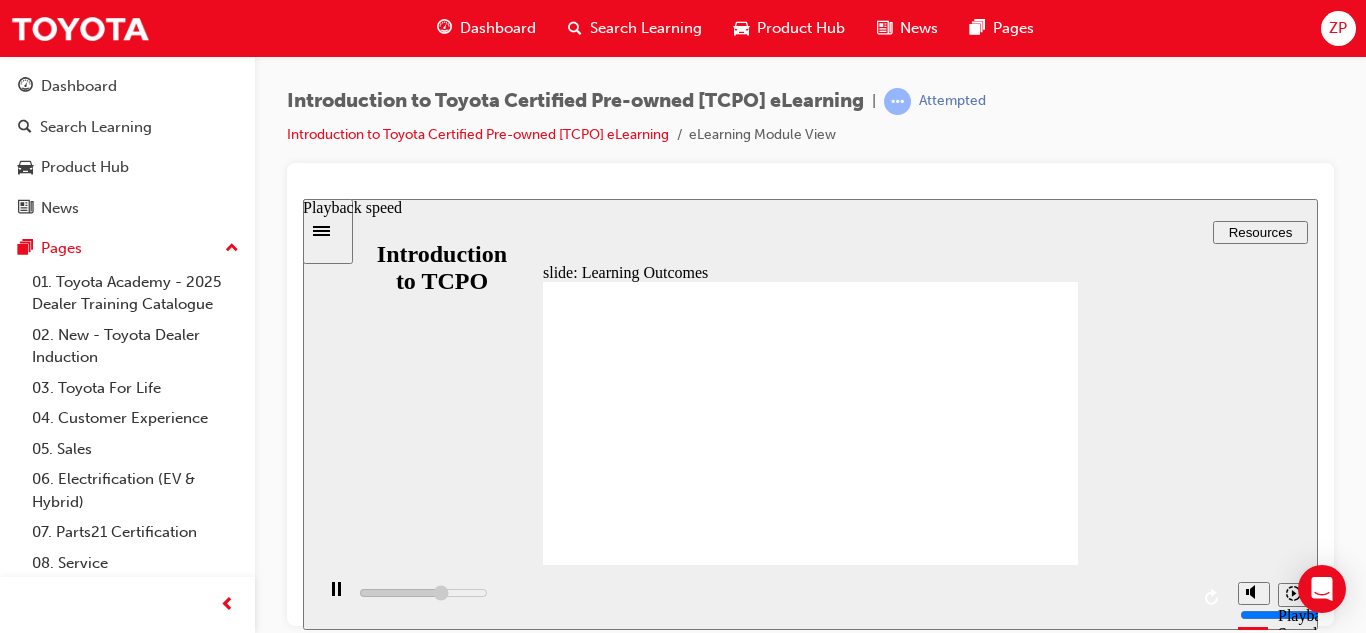 click 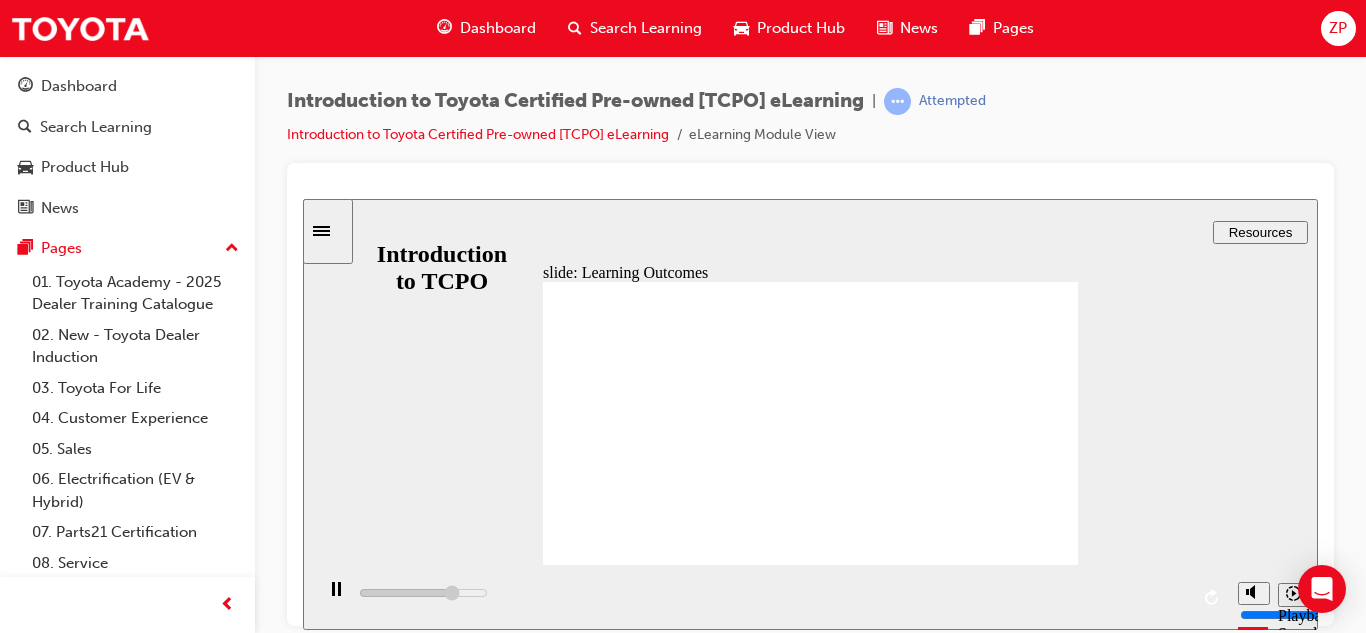 click on "2" at bounding box center (1318, 676) 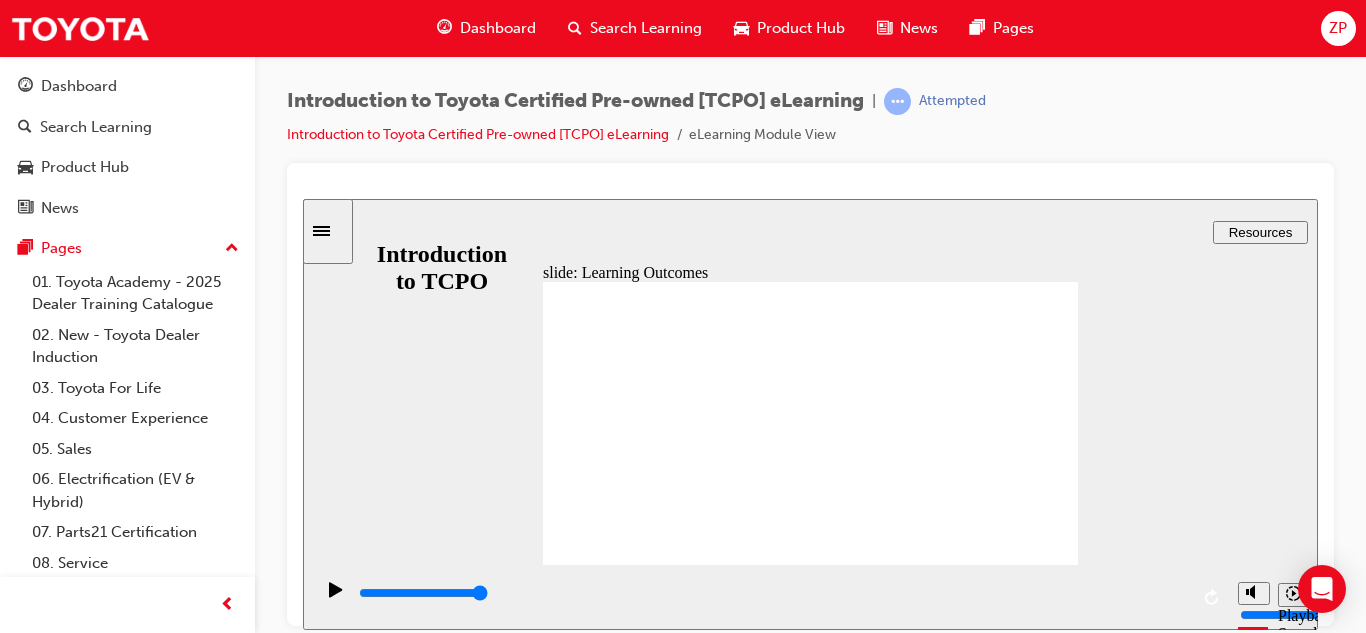 click 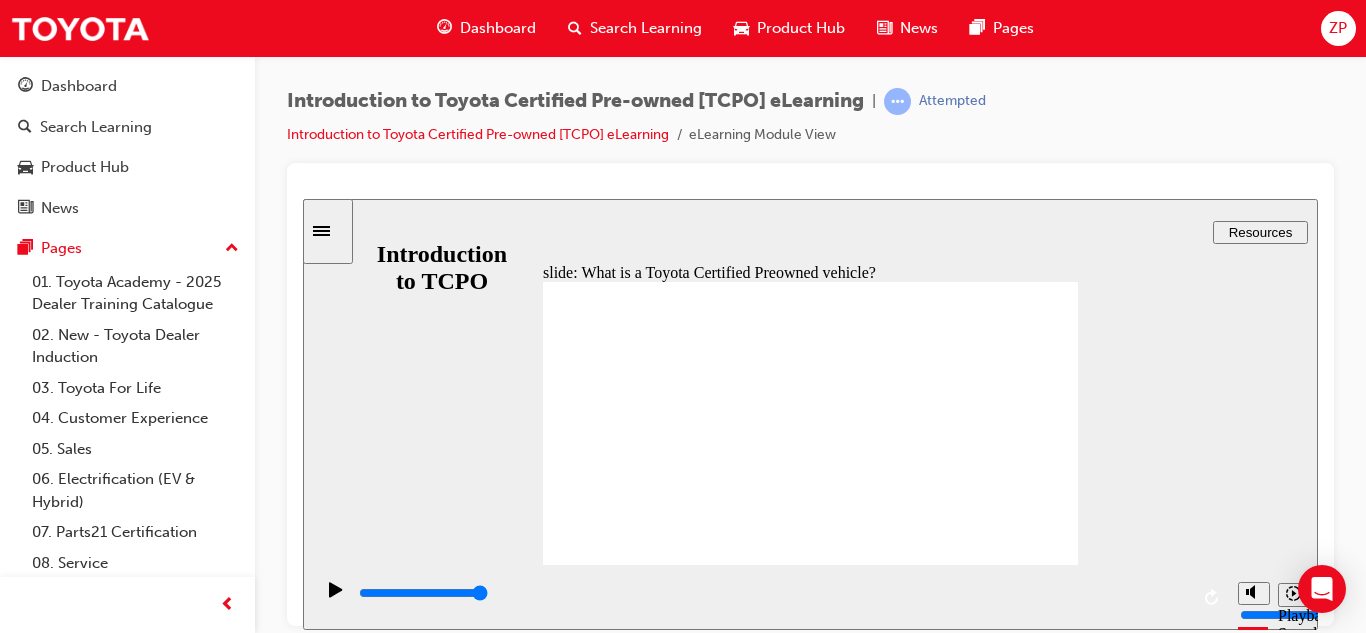 click 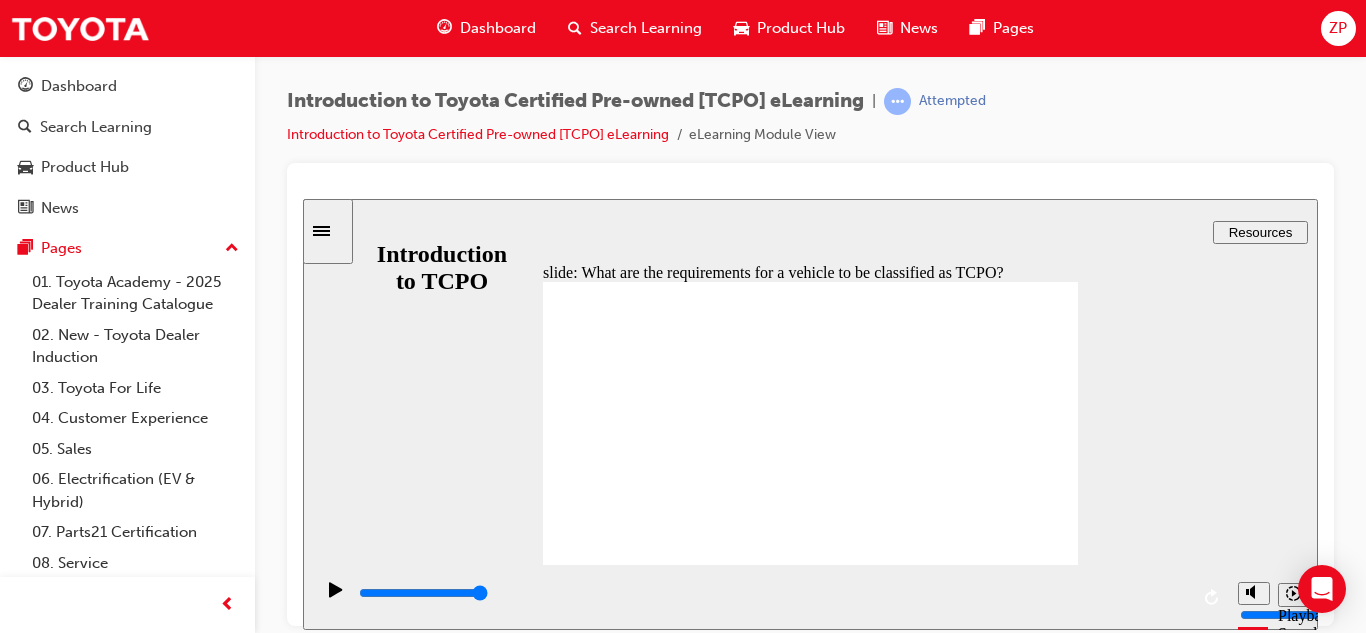 click 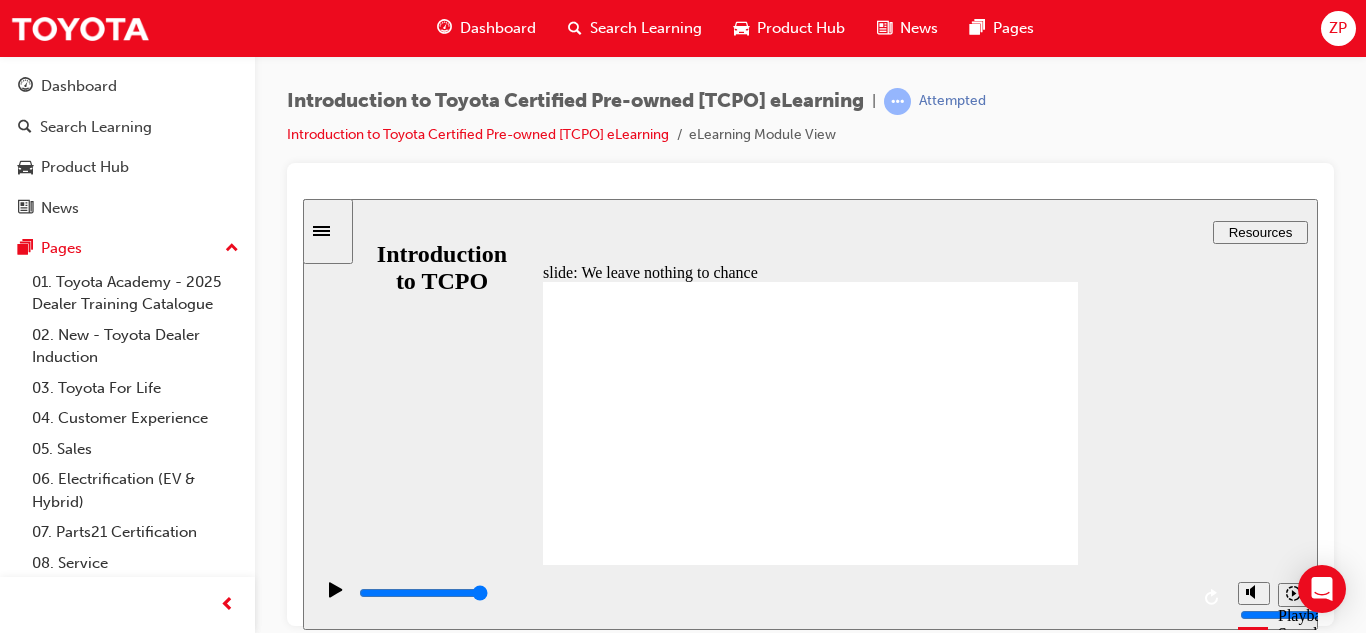 click 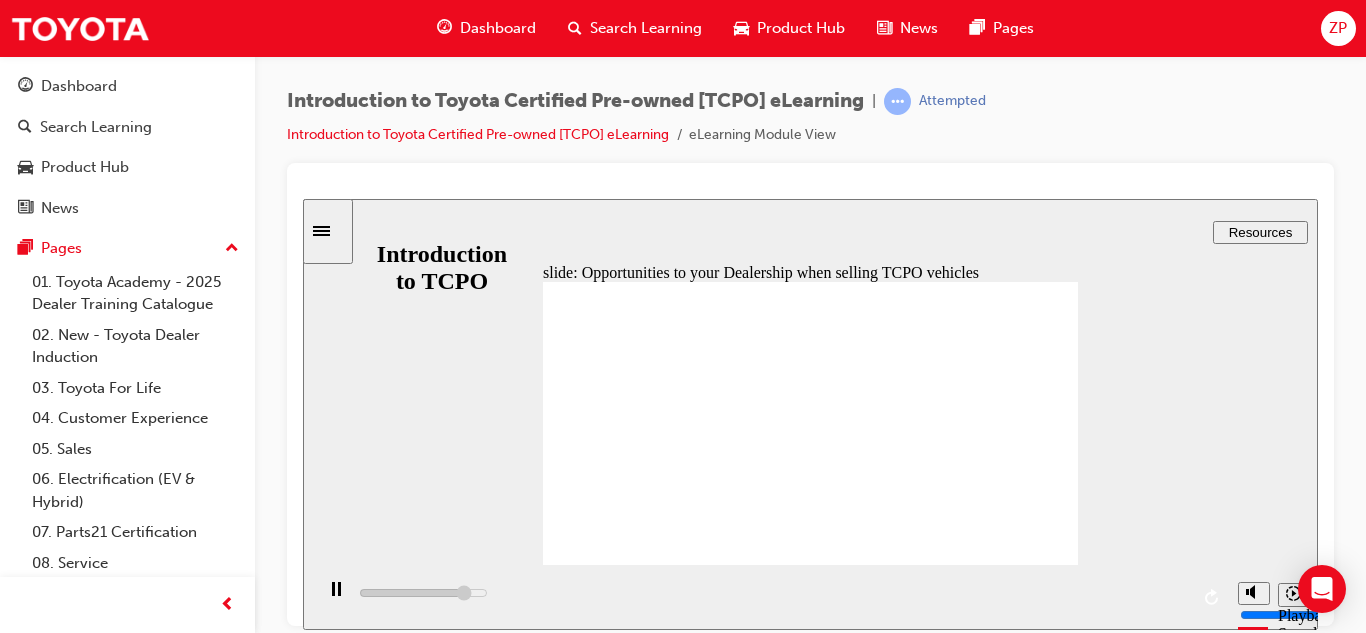 click 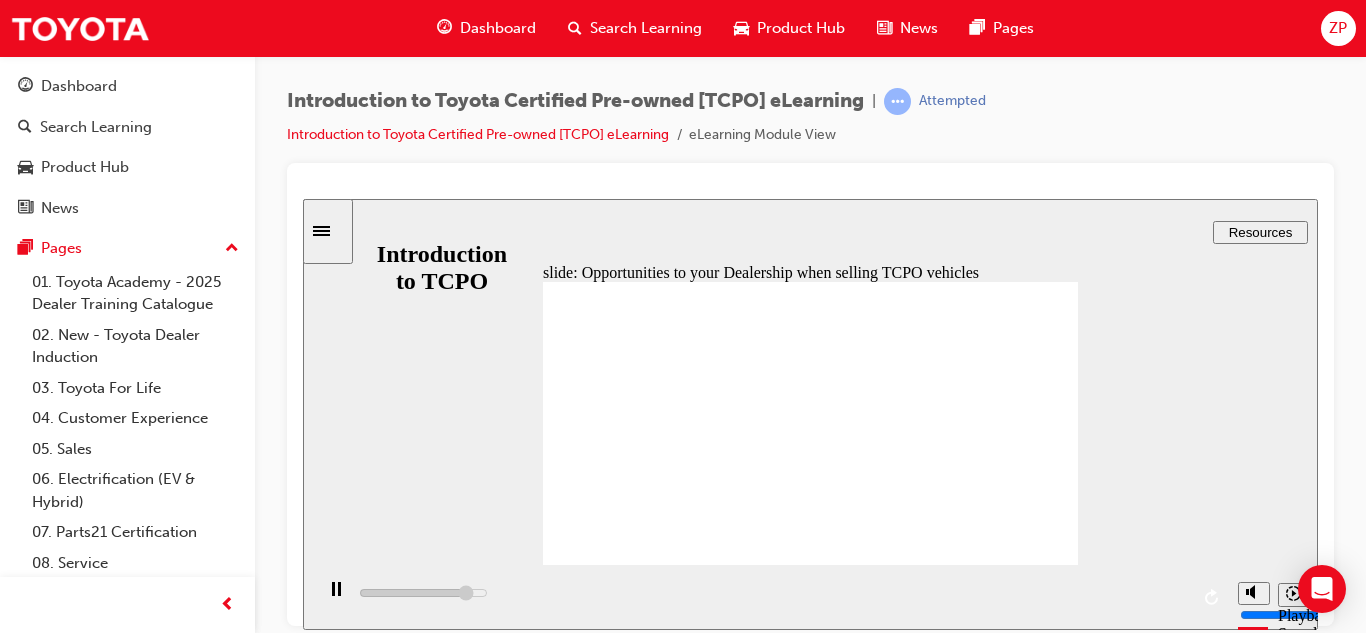 click 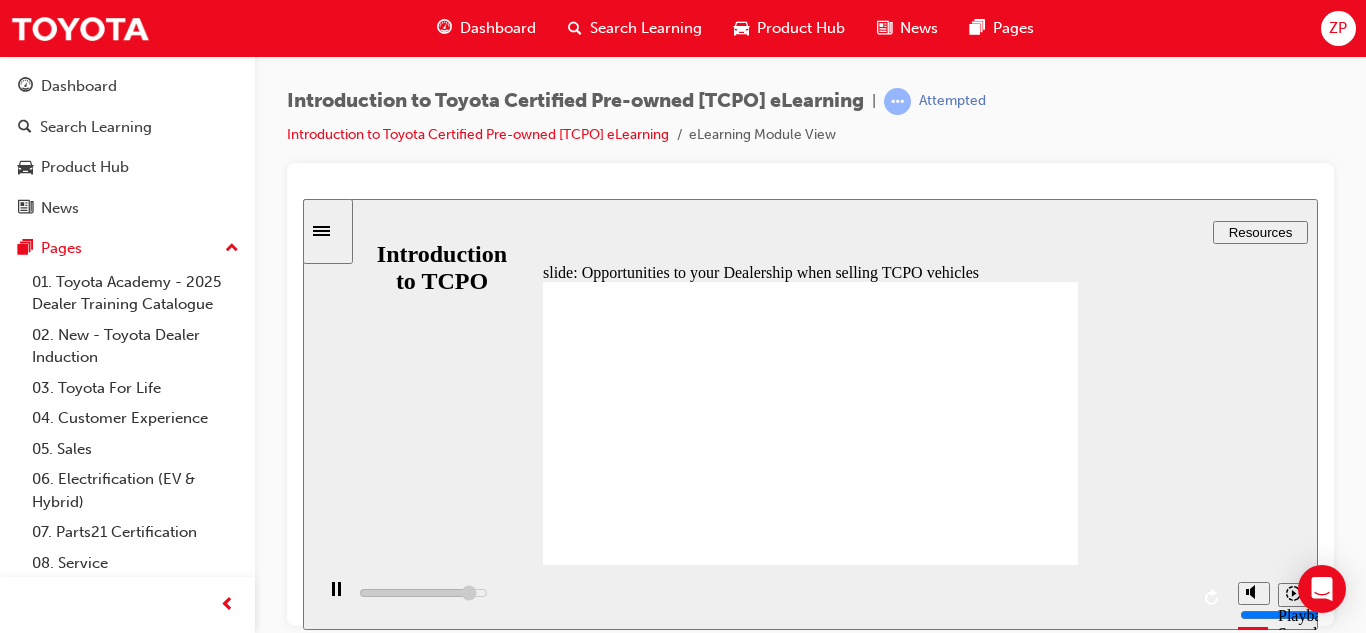 click 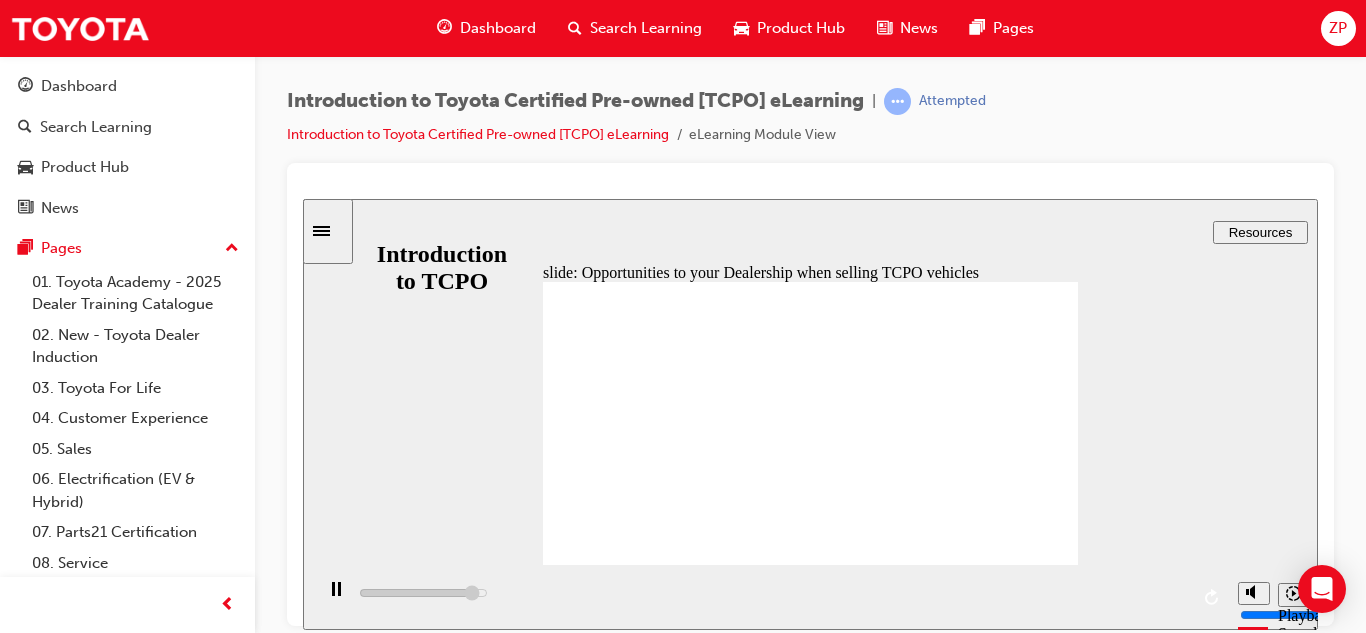 click 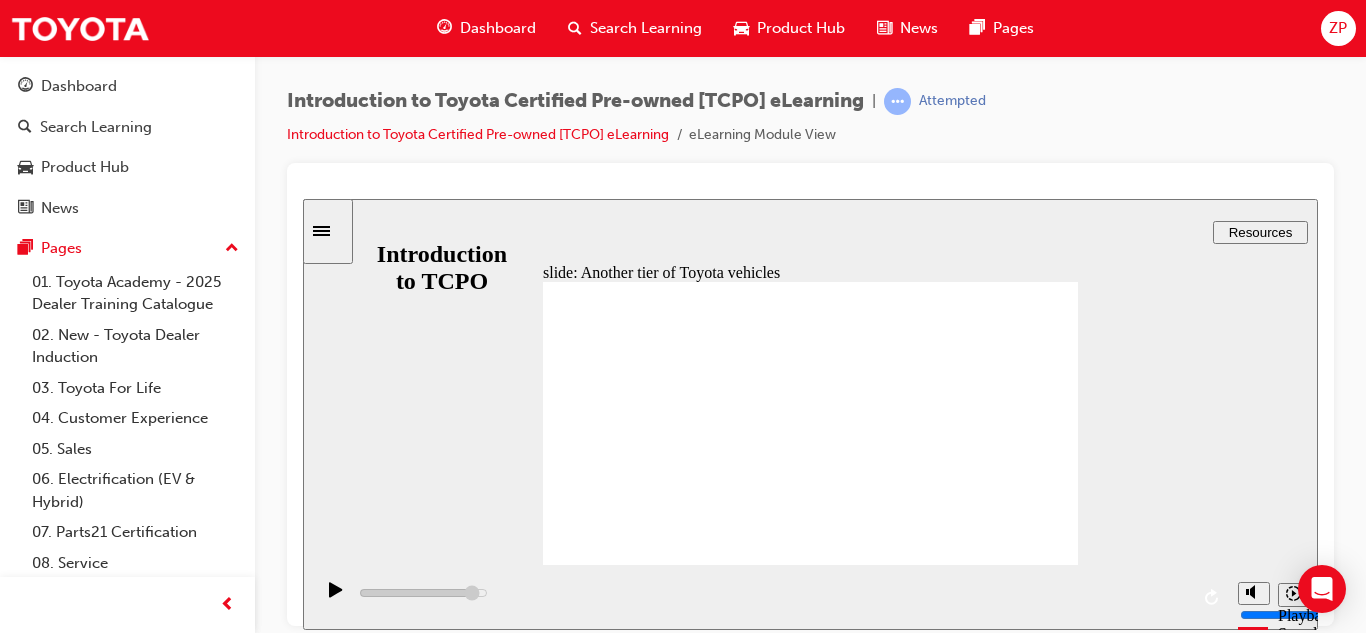 click at bounding box center [810, 1427] 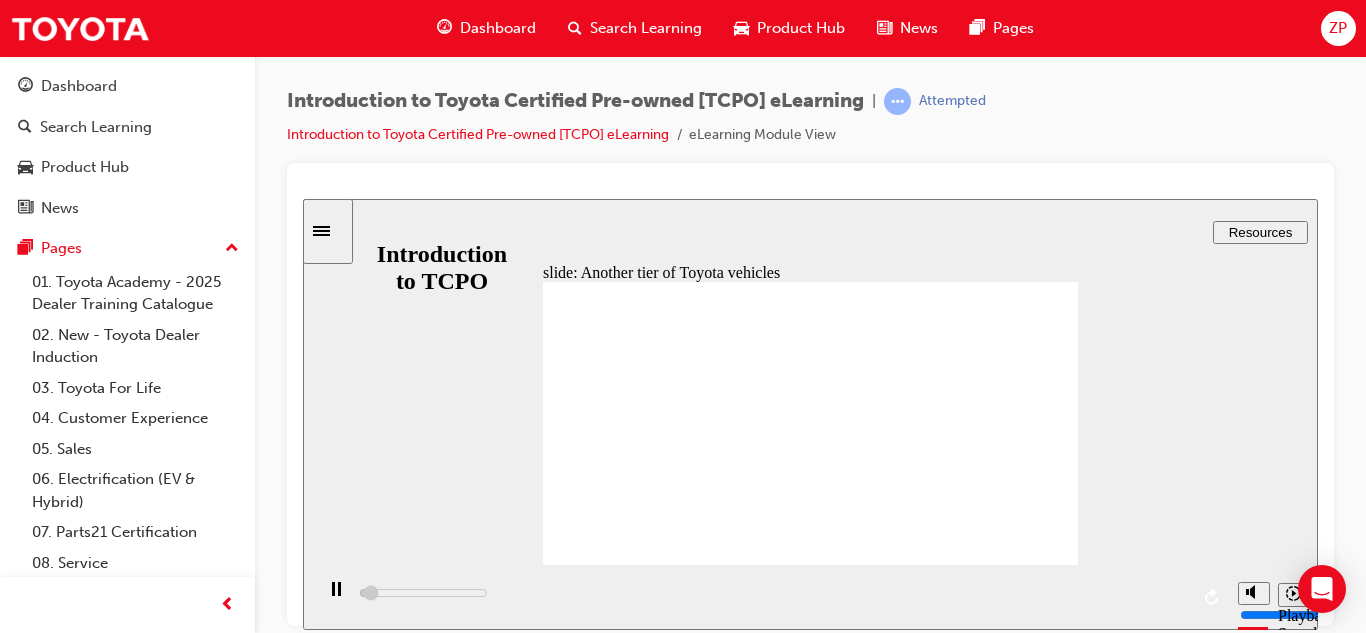 click 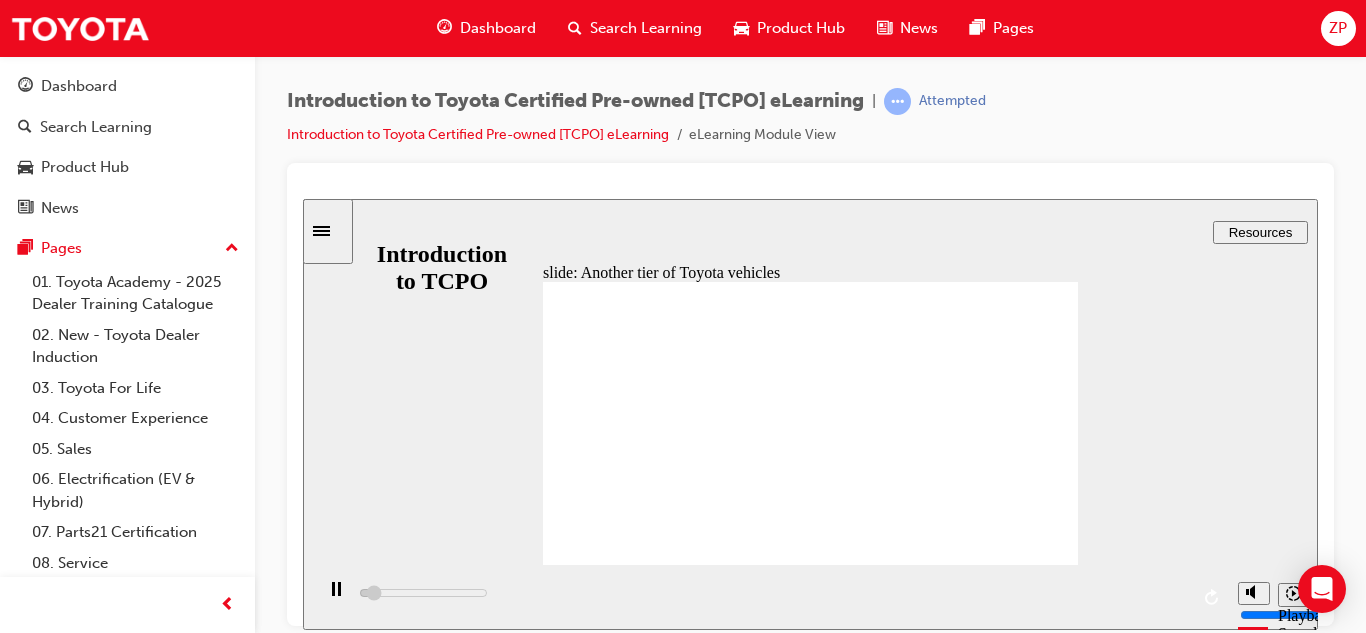 click 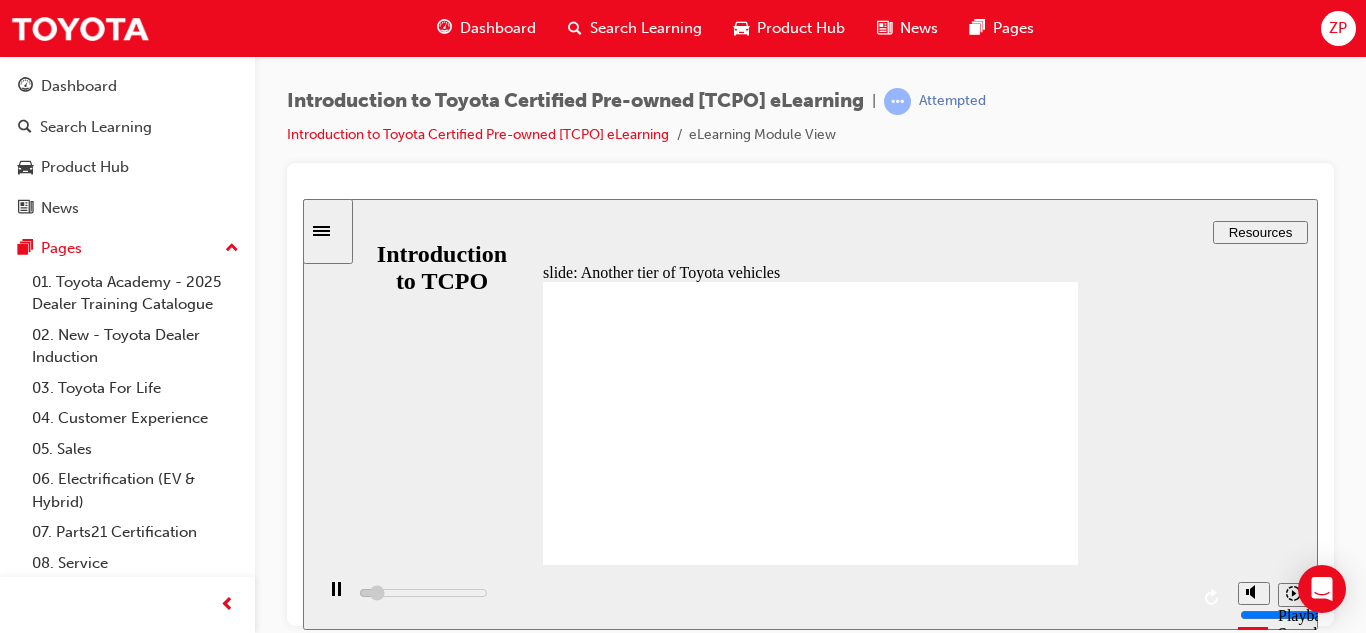 click 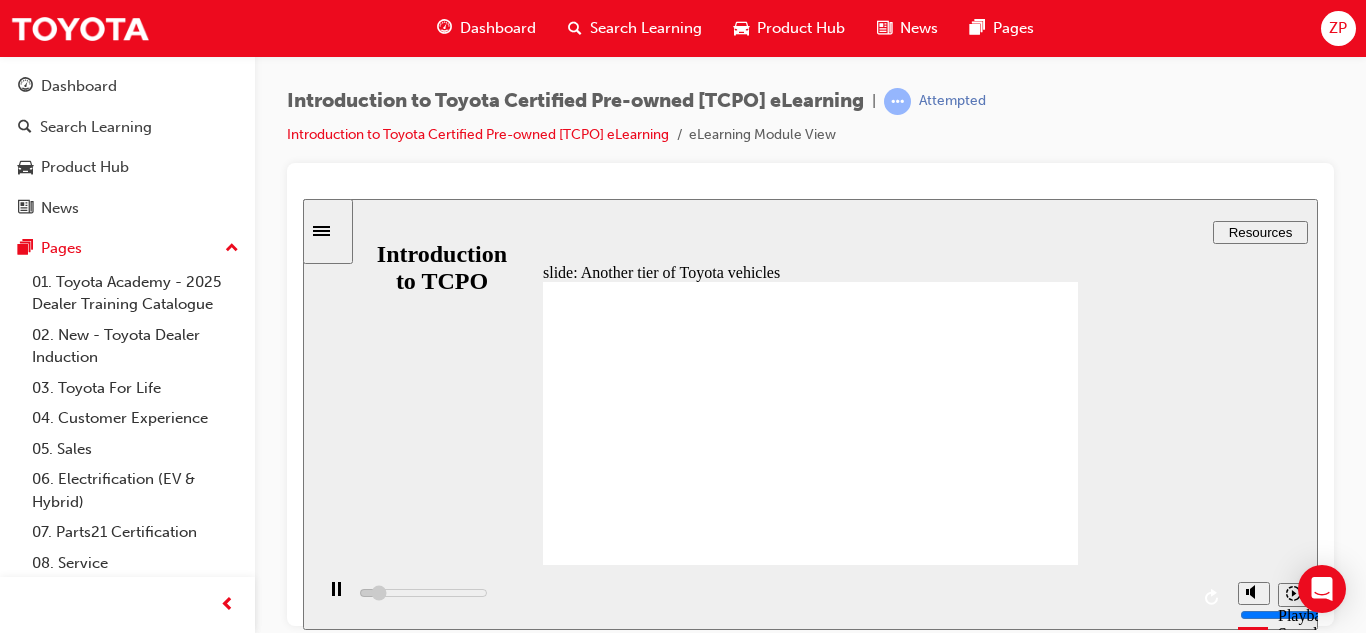 click 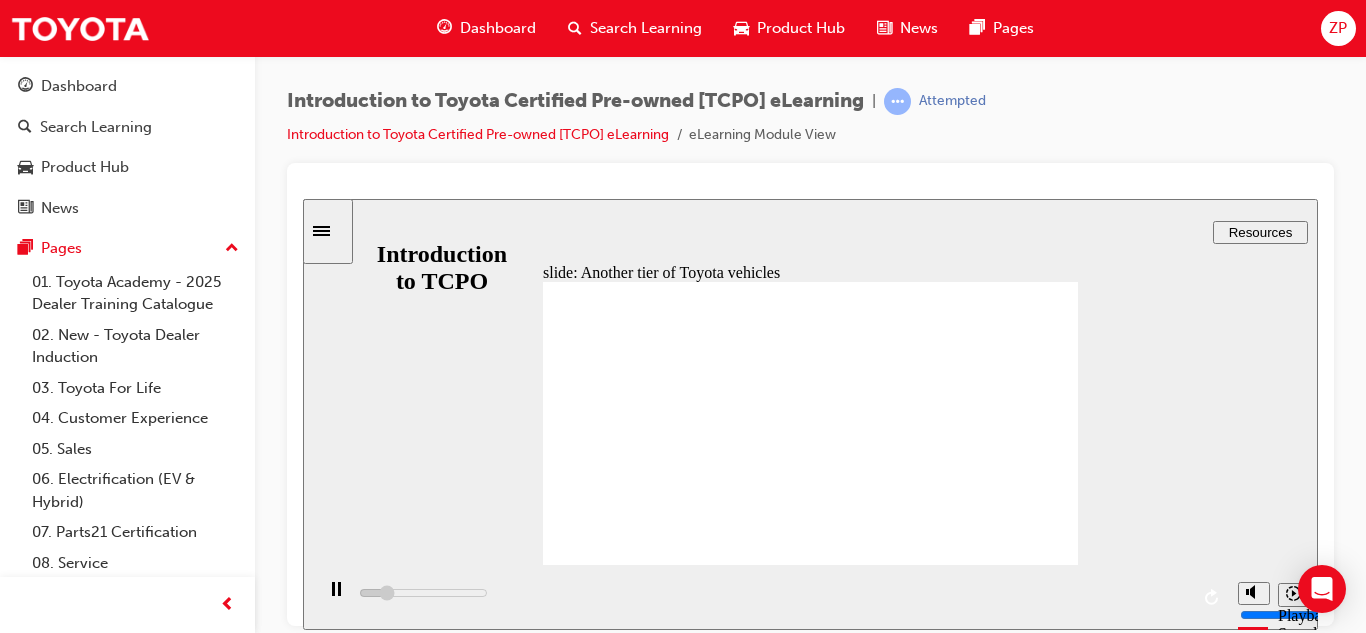click 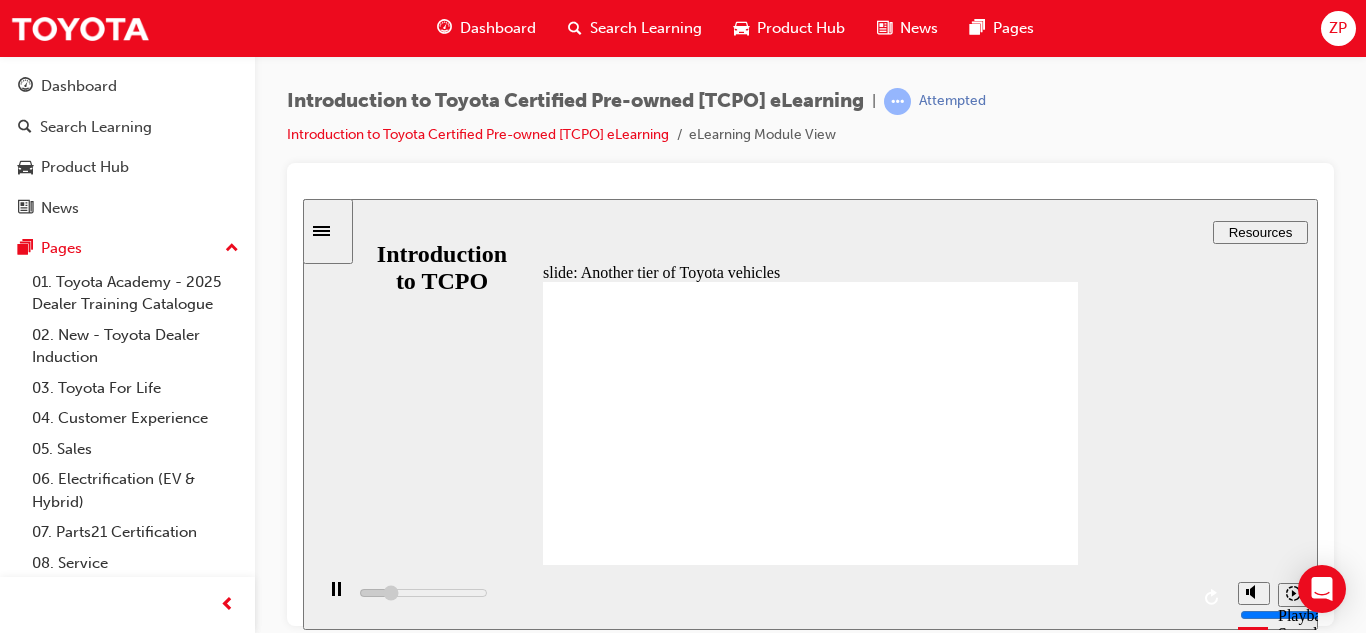 click 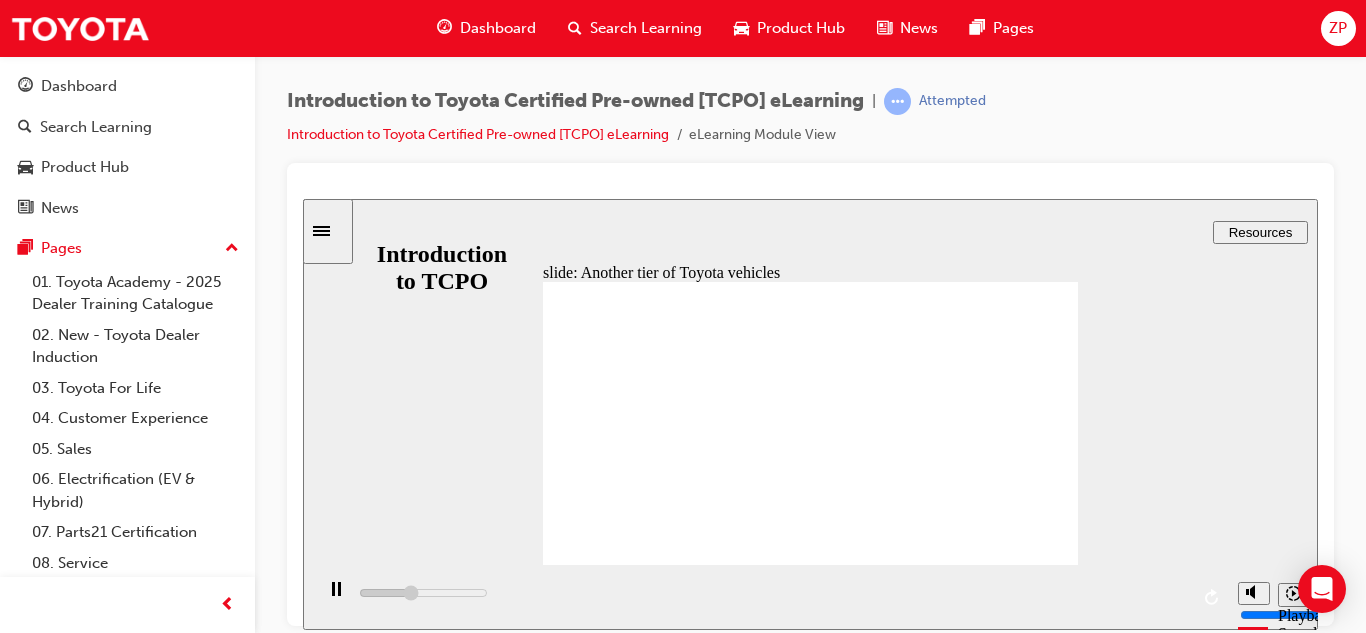 click 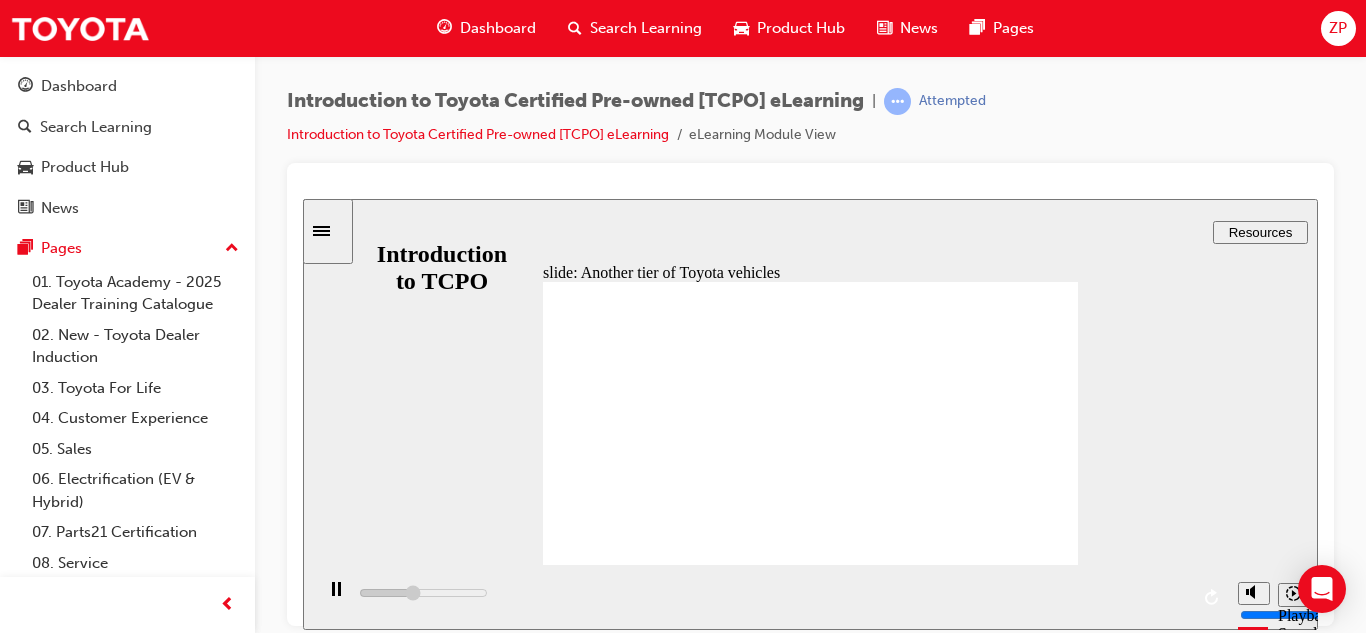 click 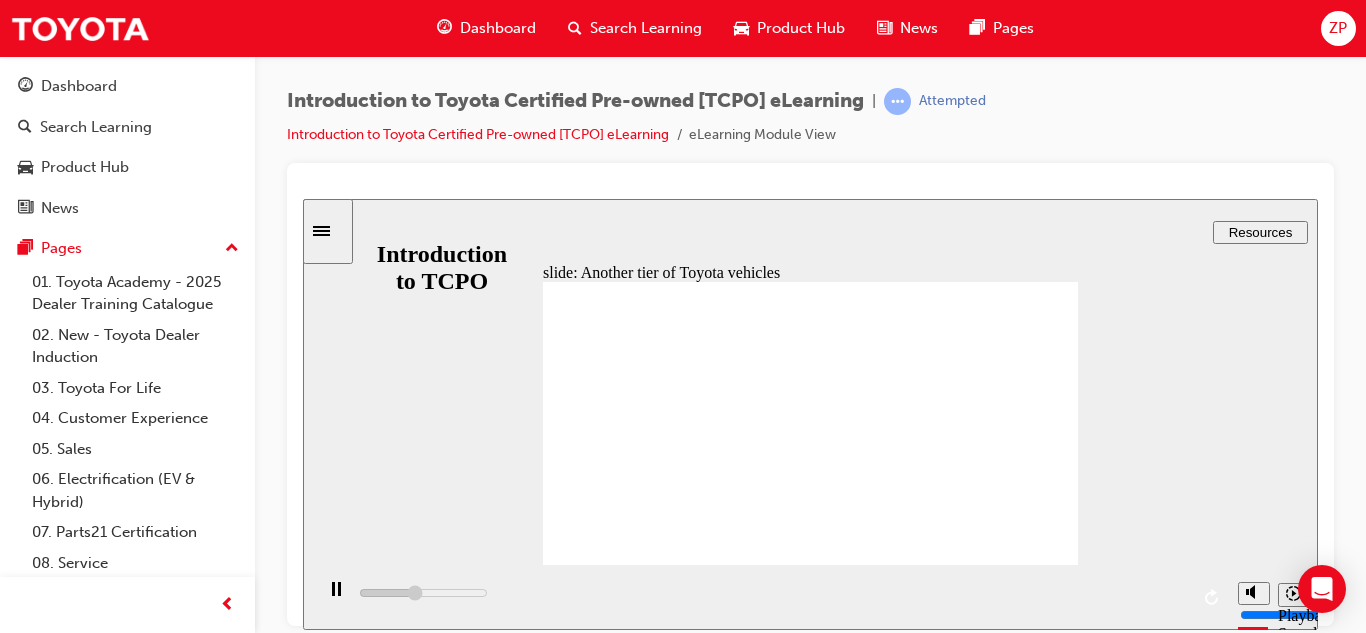 click 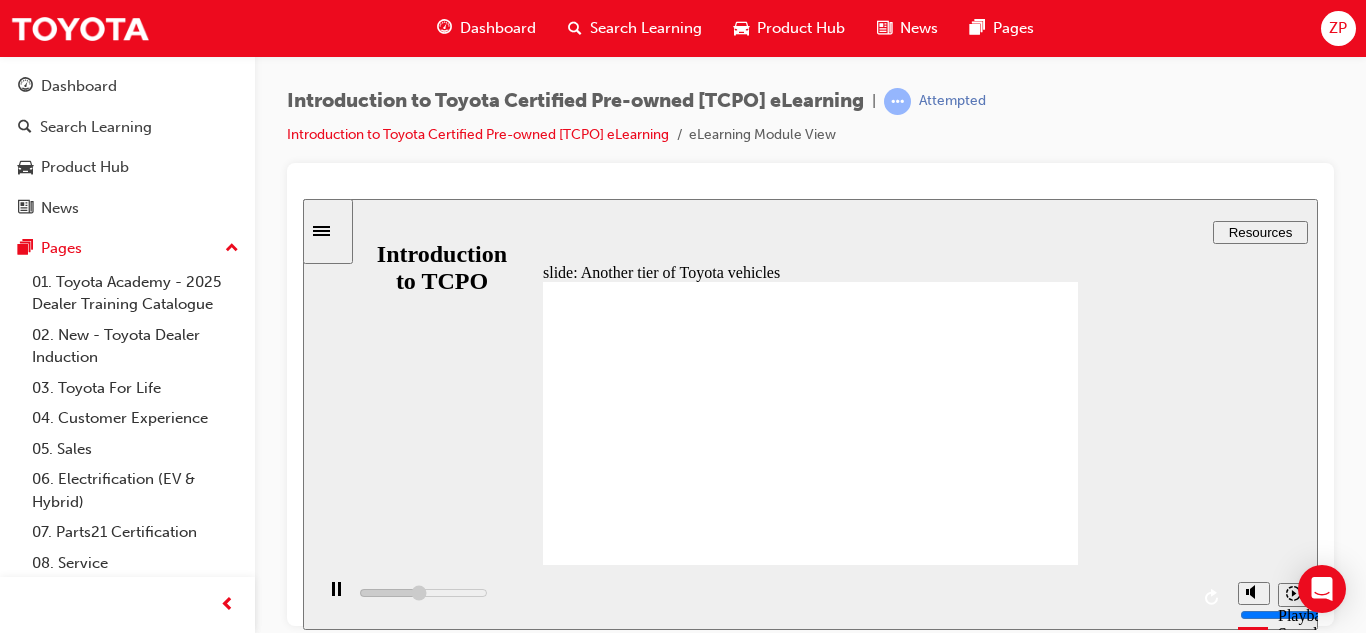 click 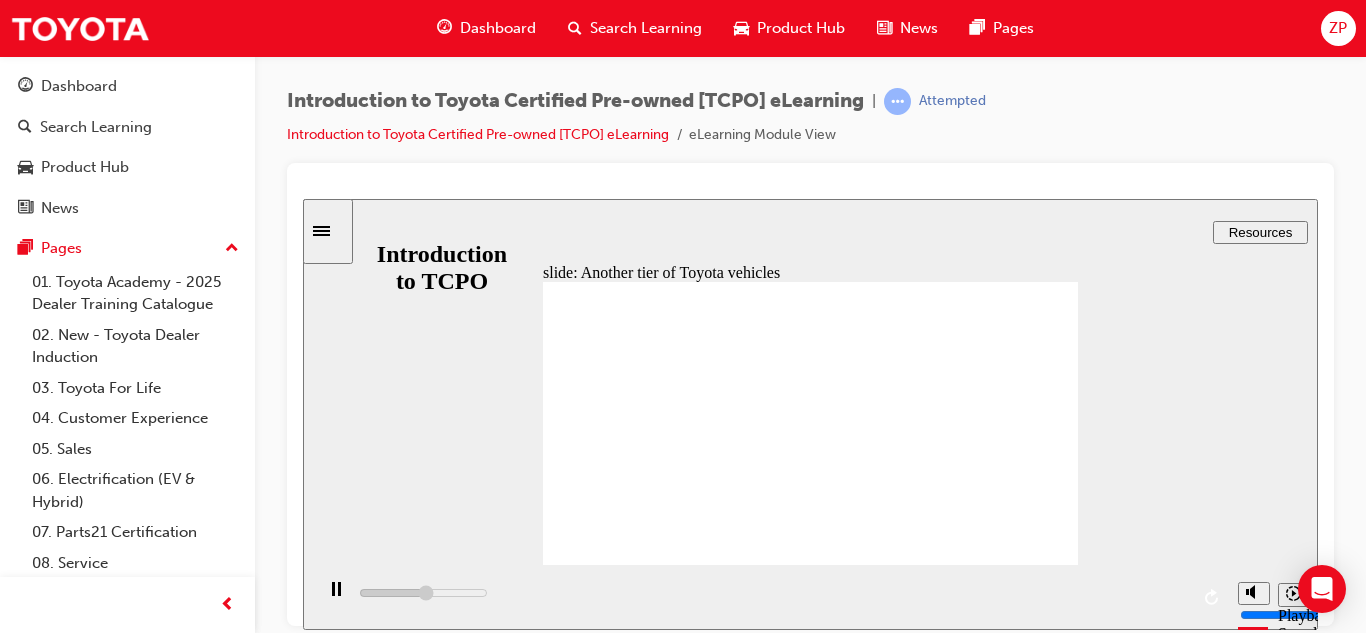 click 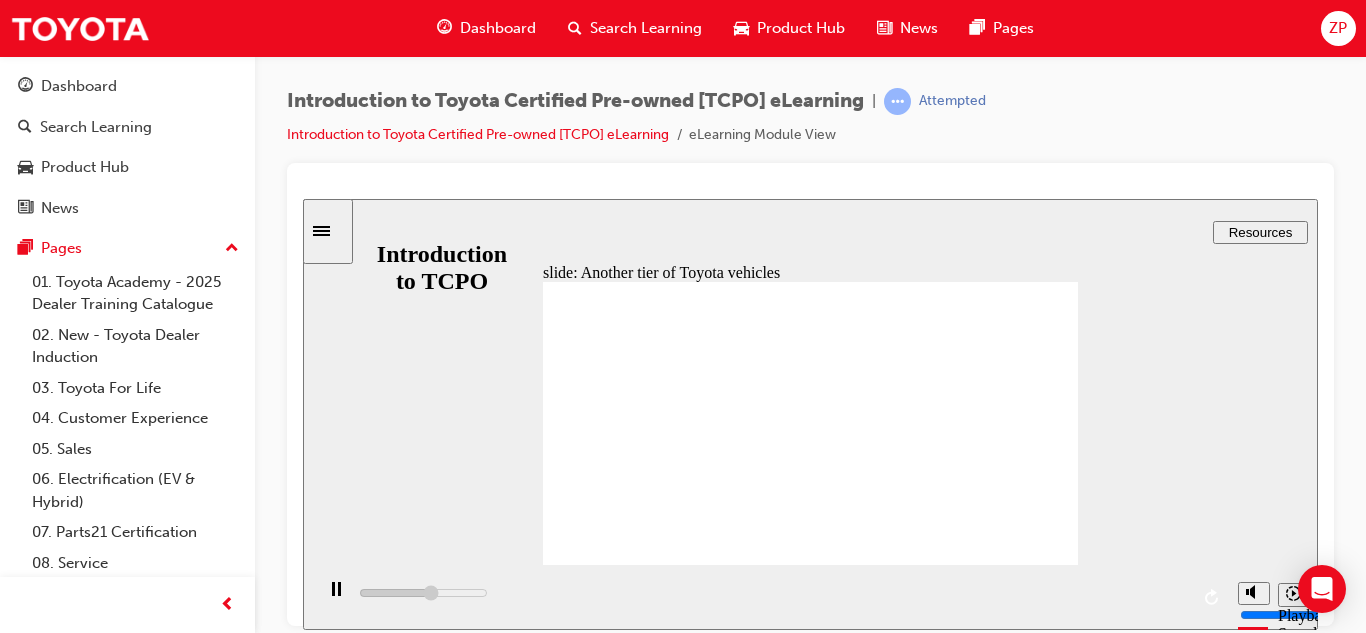 click 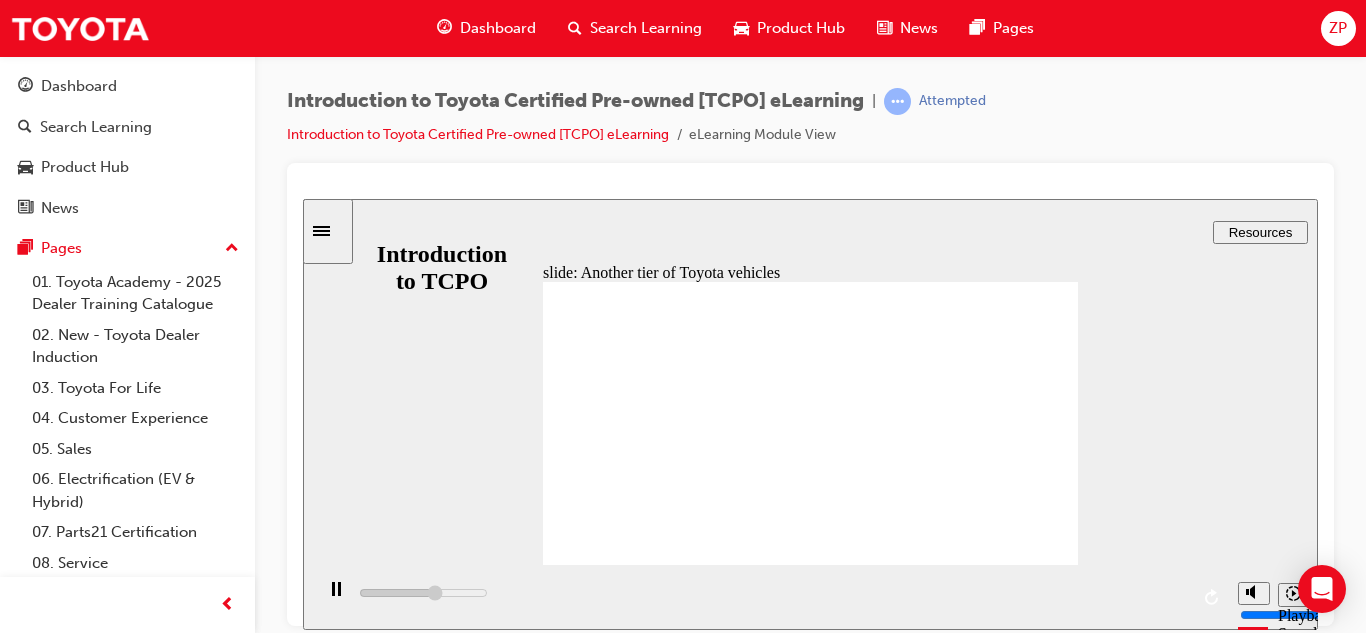 click 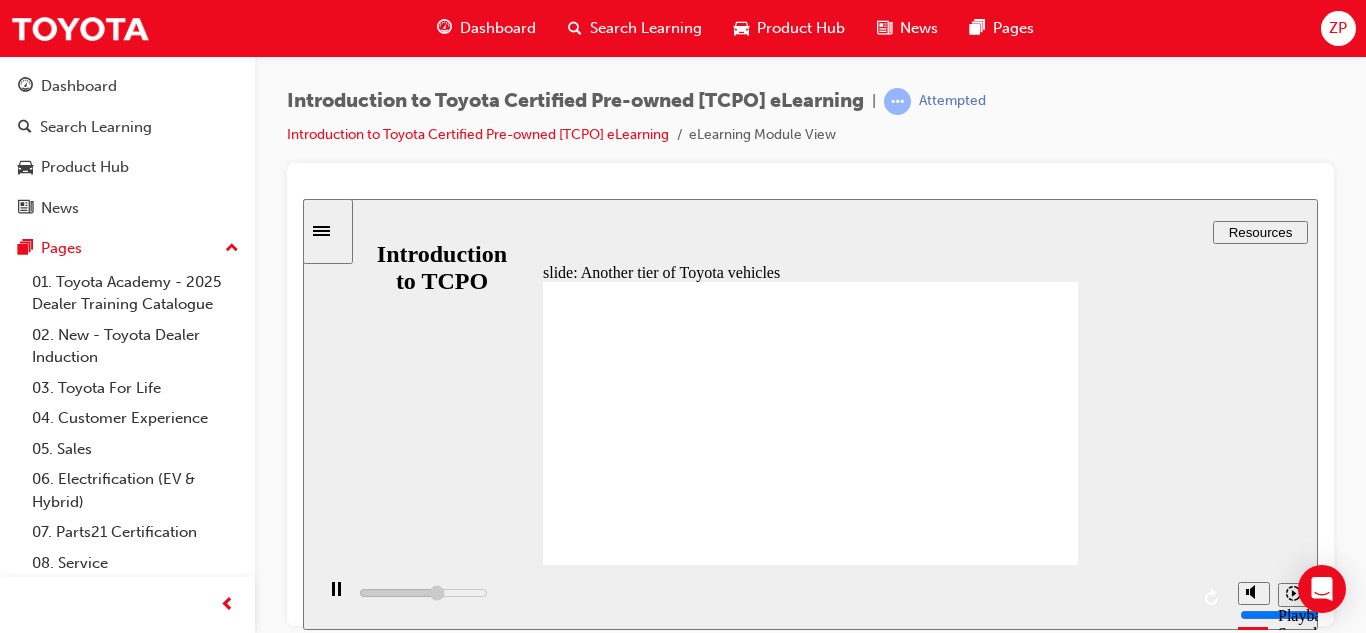 click 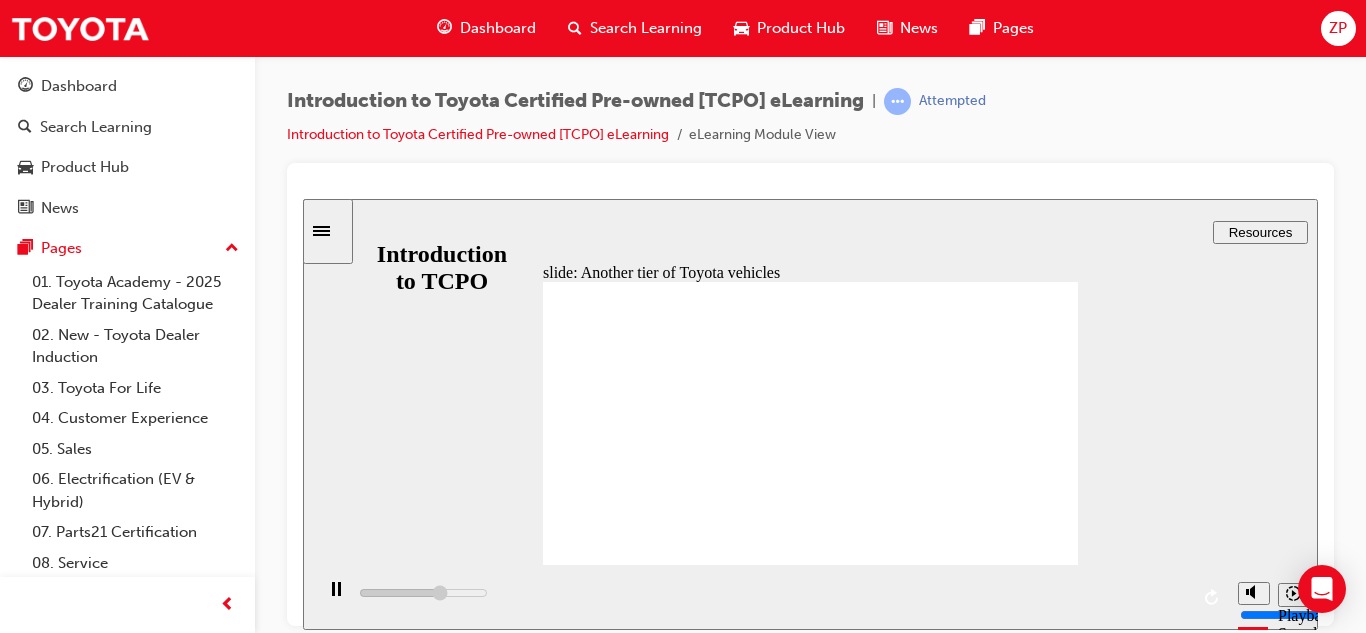 click 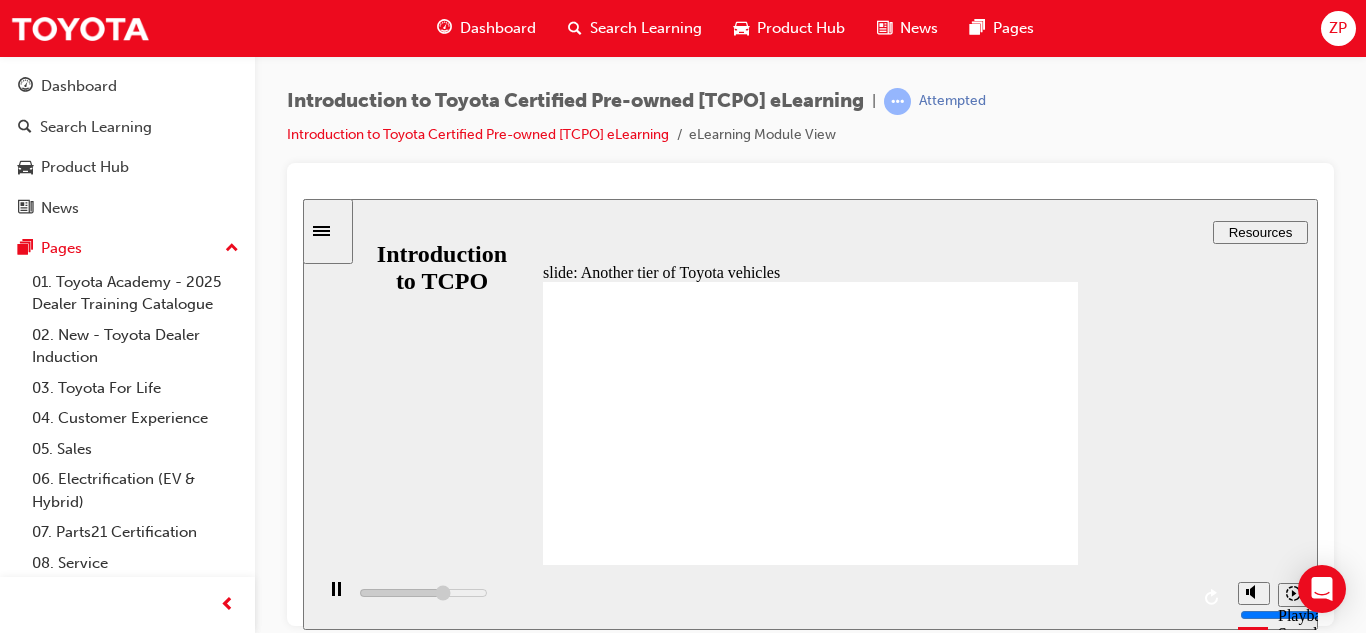 click 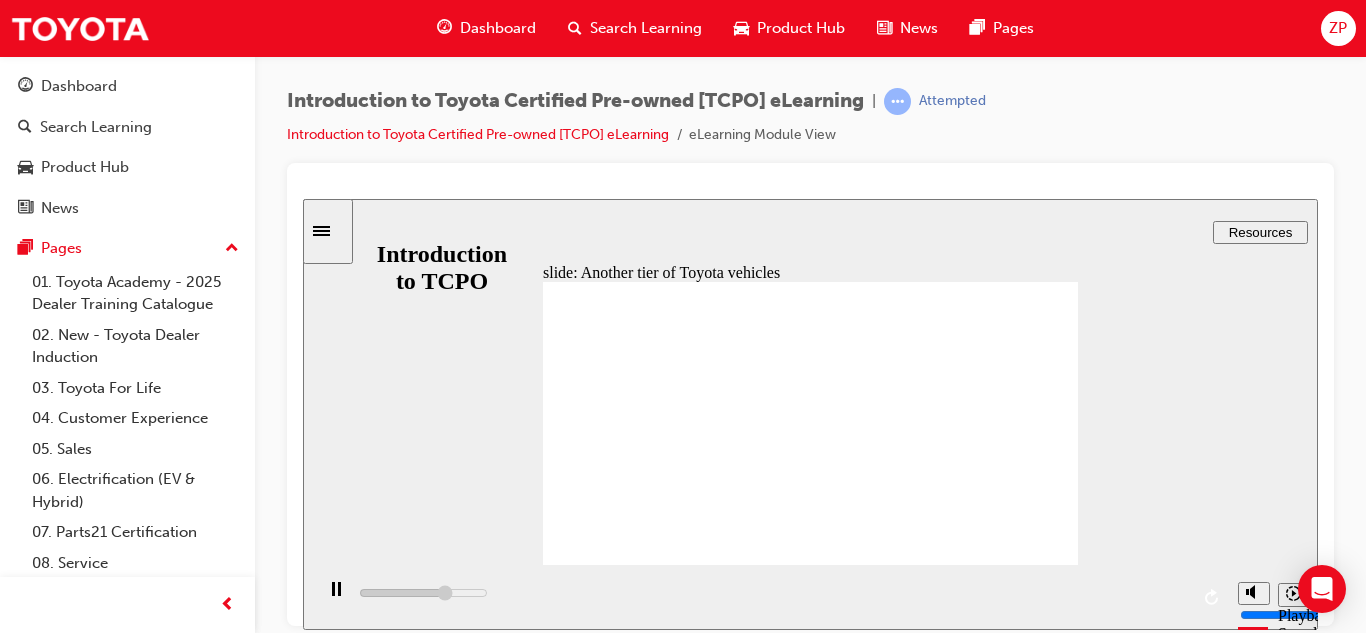 click 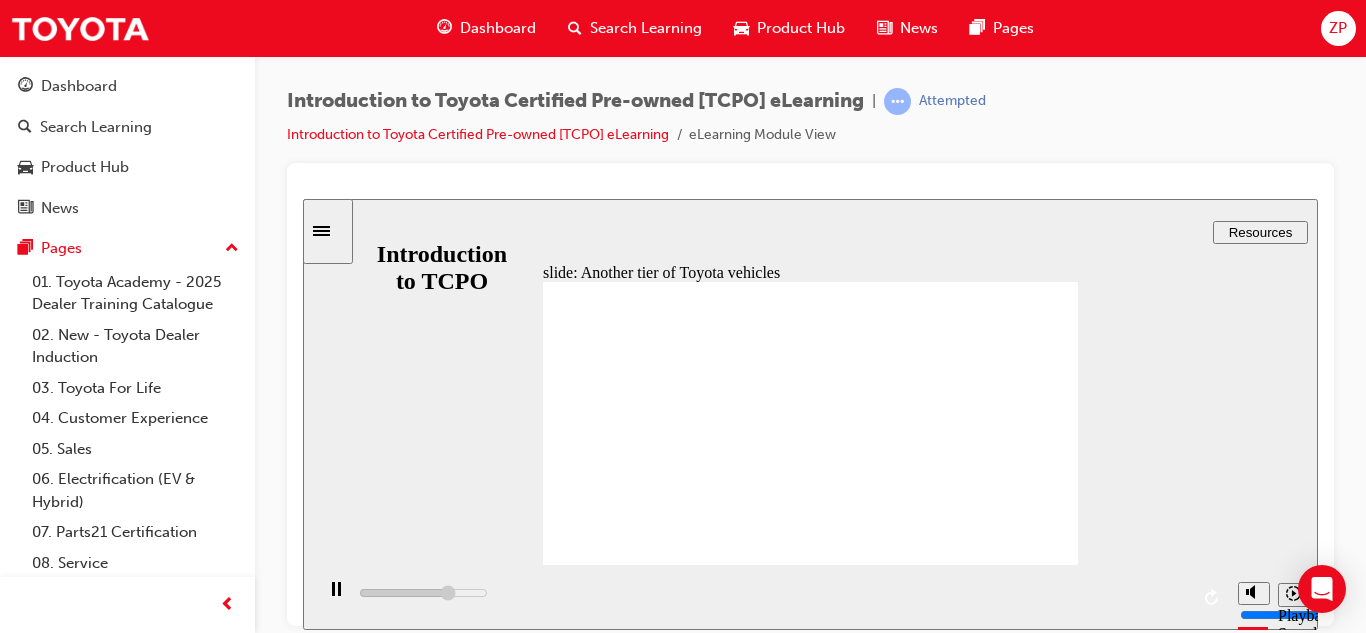 click 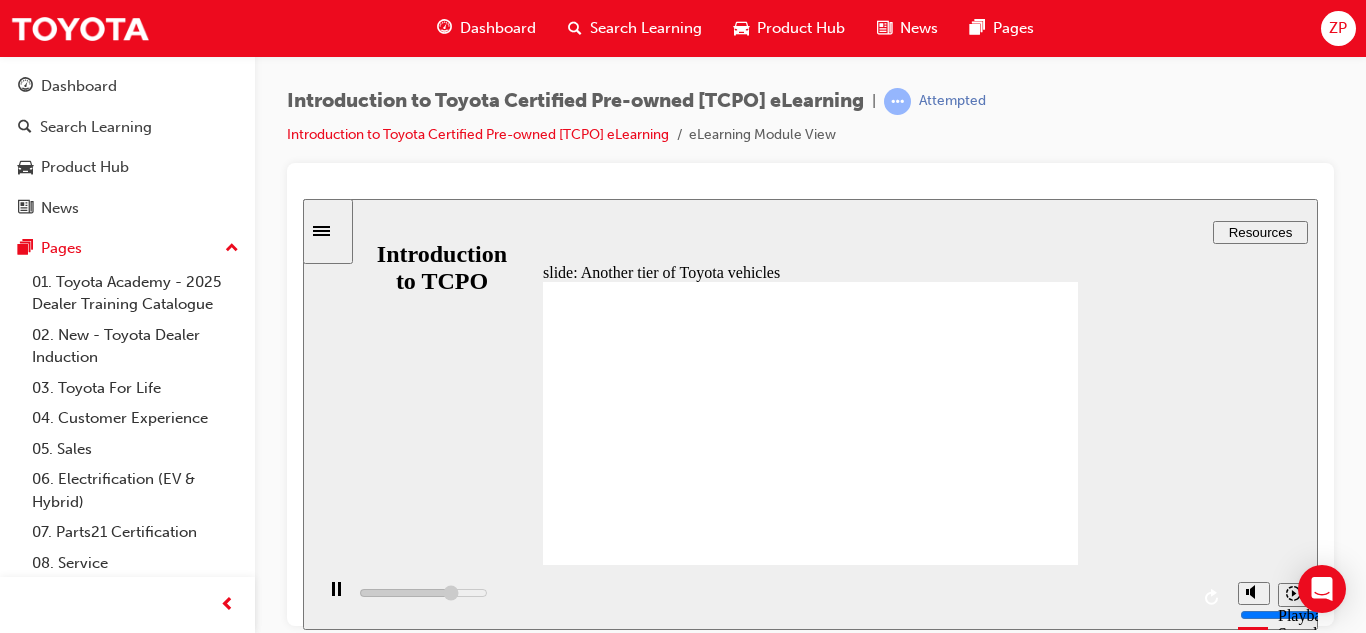 click 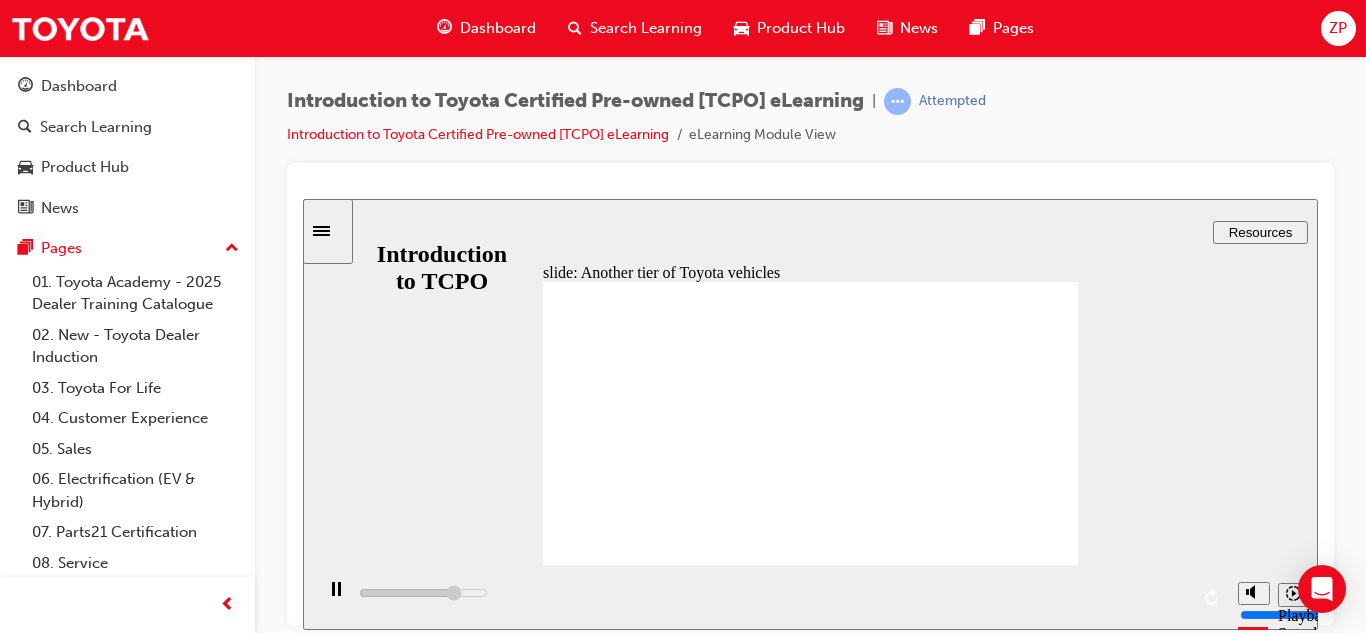 click 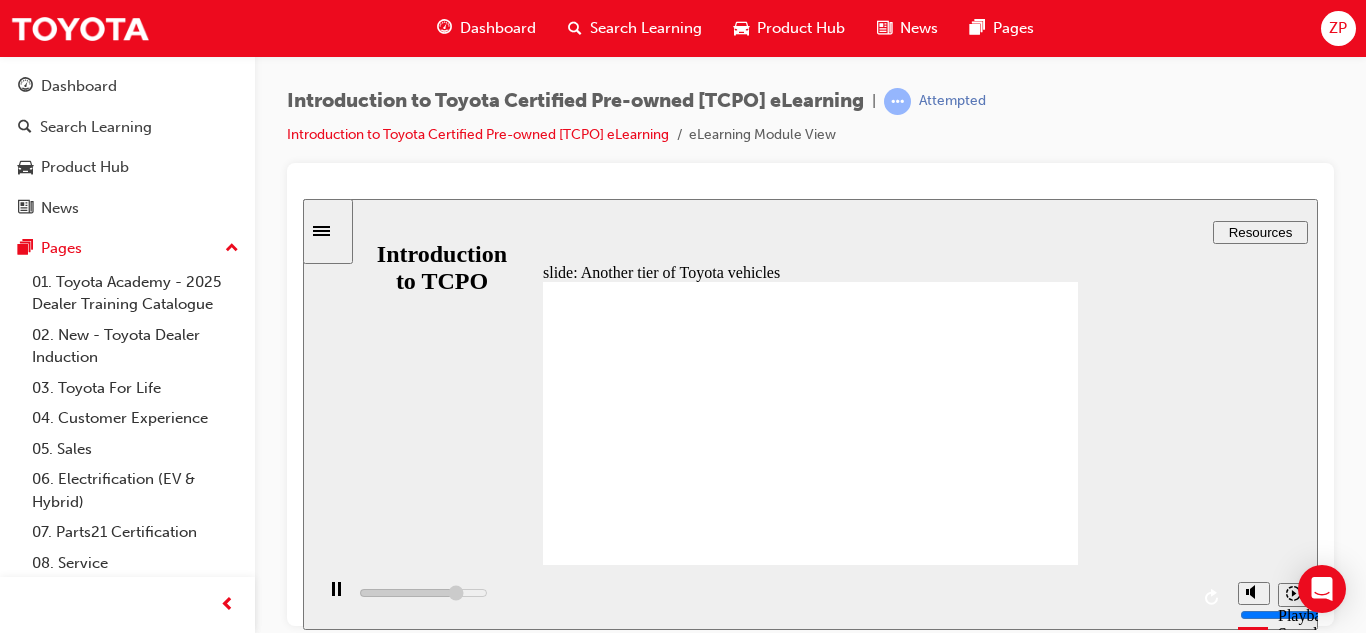 click 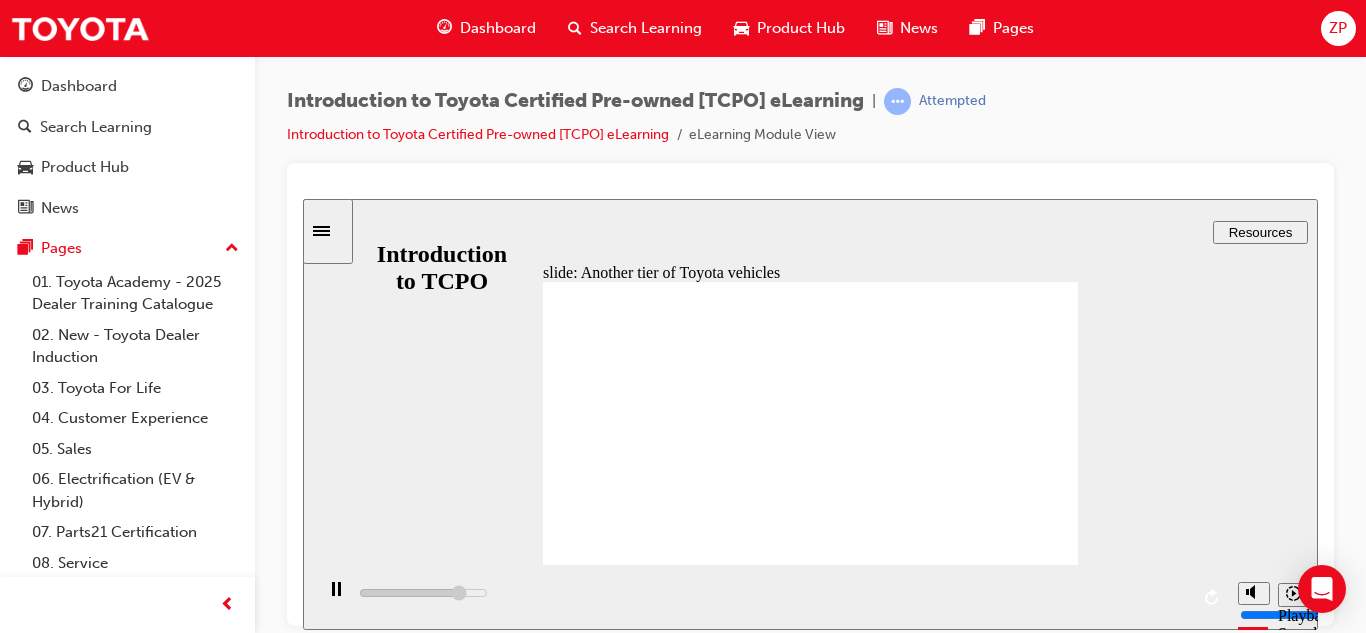 click 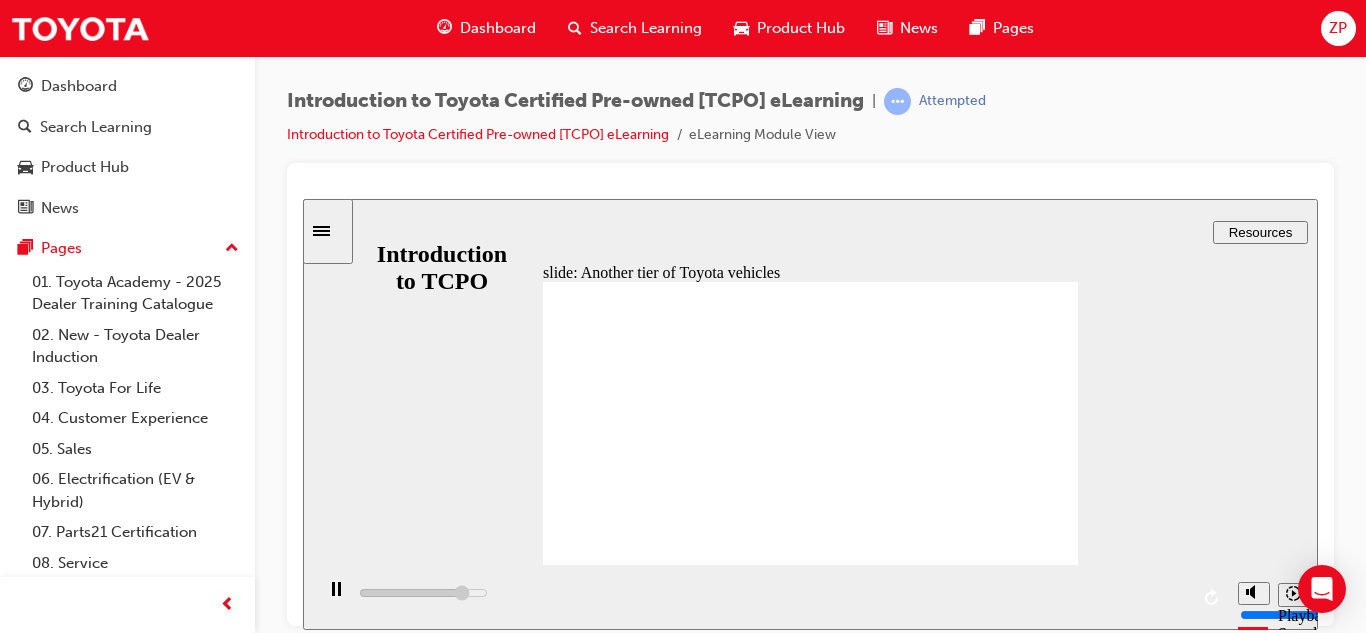 click 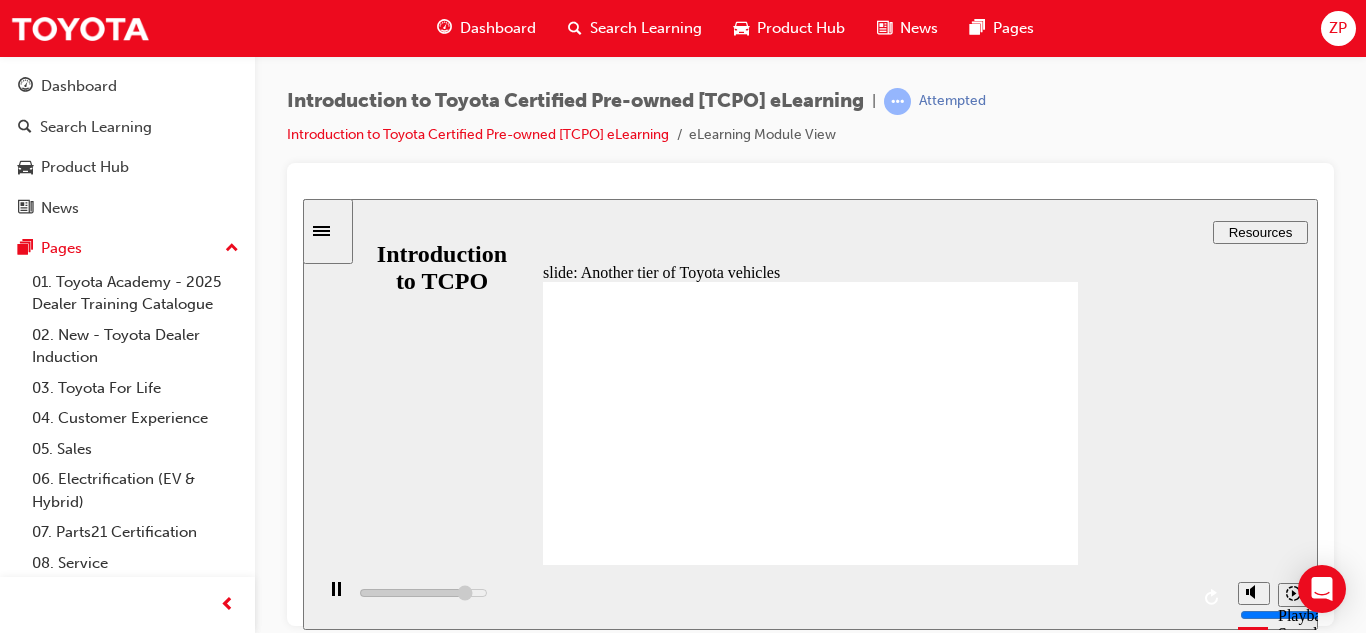 click 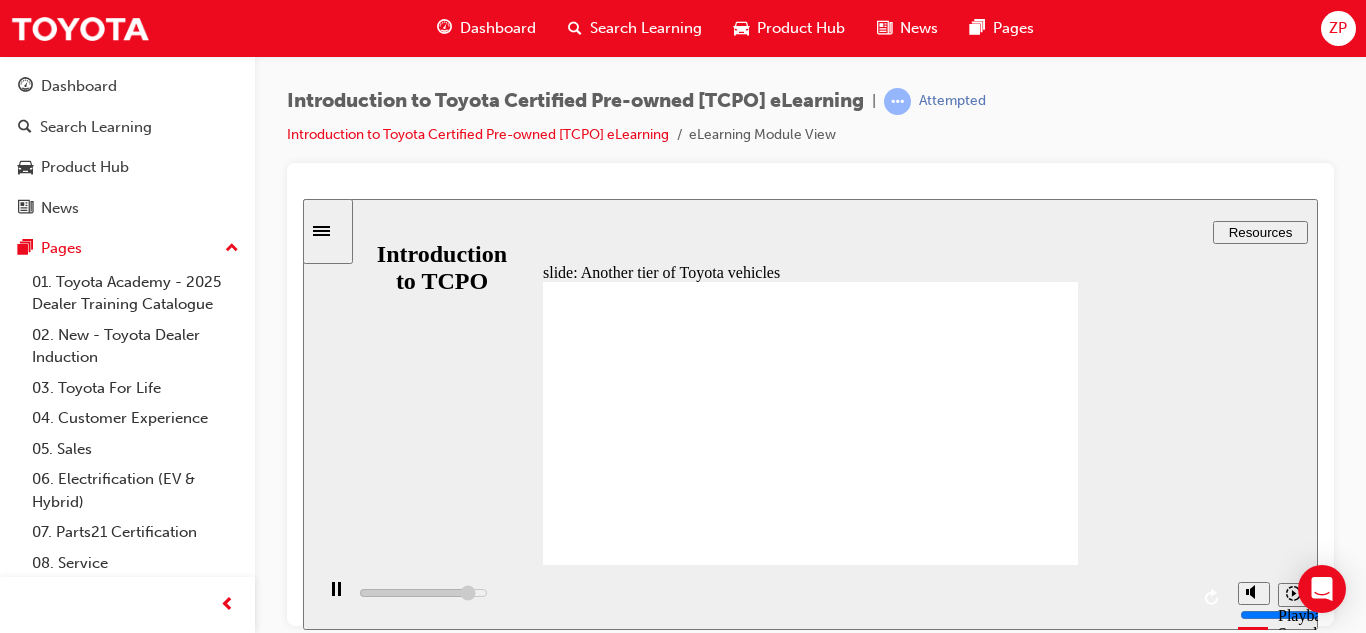 click 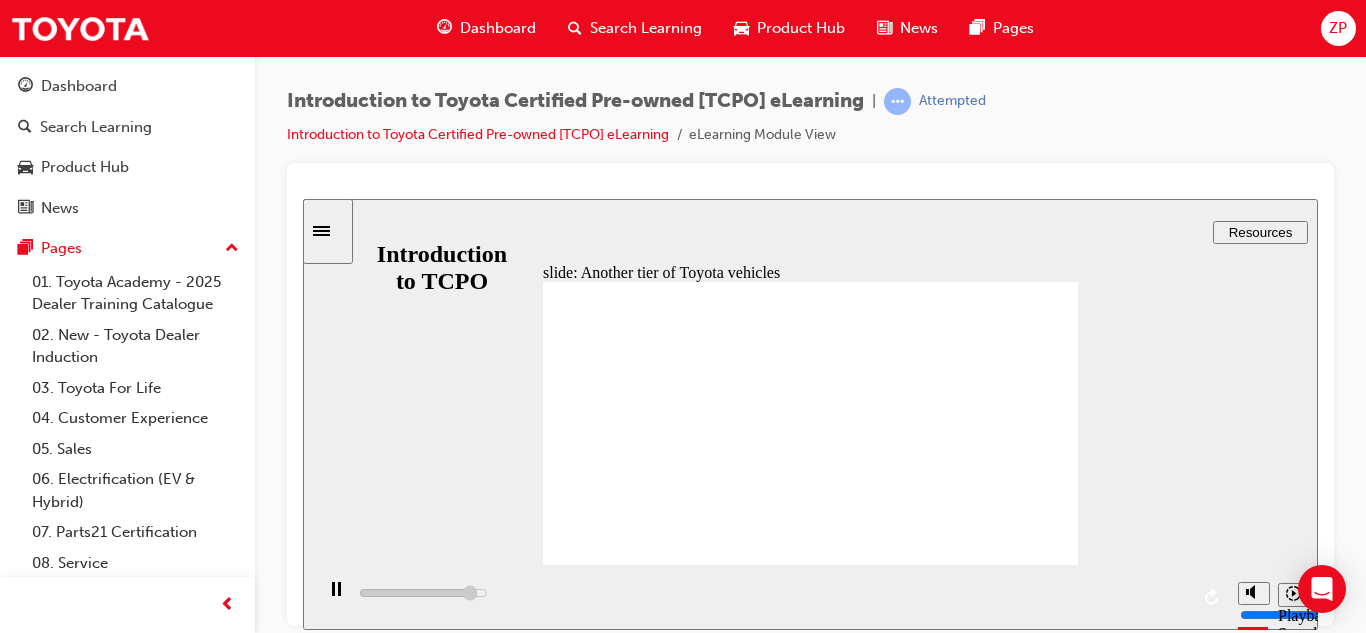 click 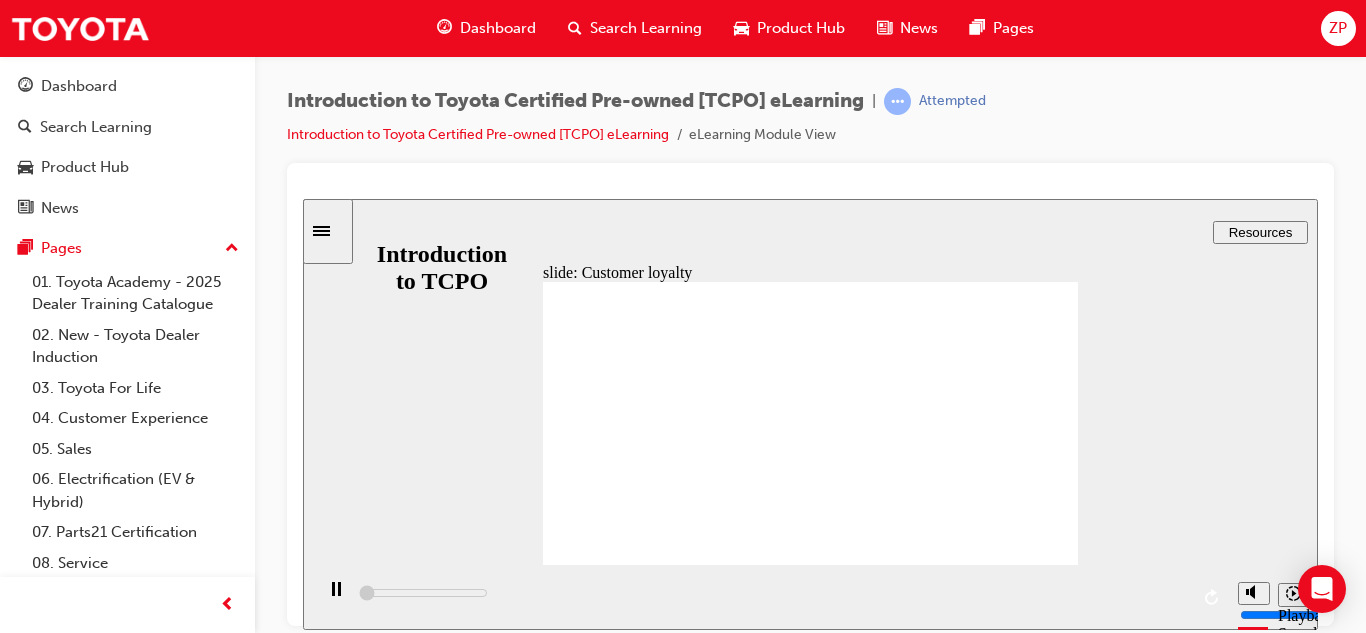 click on "Customer  Loyalty Group
2 Rectangle 2 Maintaining Toyota vehicles within our ecosystem is crucial for bolstering brand loyalty and maximising  Vehicle Lifetime Value  (VLV).   Group
1 Rectangle 1 Today's TCPO customer could become tomorrow's buyer of another new, TCPO or used Toyota, emphasising  the importance of providing happiness  to all our customers and keeping them within our sights and  in the Toyota eco-system . . We can ensure the  vehicle stays with us  for many  ownership cycles  with multiple value chain opportunities. Rectangle 2 Rectangle 1 Rectangle 1 Rectangle 2 Rectangle 1 Rectangle 2 Nurturing  Customer Lifetime Value  (CLV) is equally vital.  BACK BACK NEXT NEXT Customer  Loyalty Today's TCPO customer could become  tomorrow's buyer o another new, TCPO or  used Toyota, emphasising  the importance o  providing happiness  to all our customers and  keeping them within our sights and  in the  Toyota eco-system . . Vehicle Lietime Value  BACK" at bounding box center (810, 854) 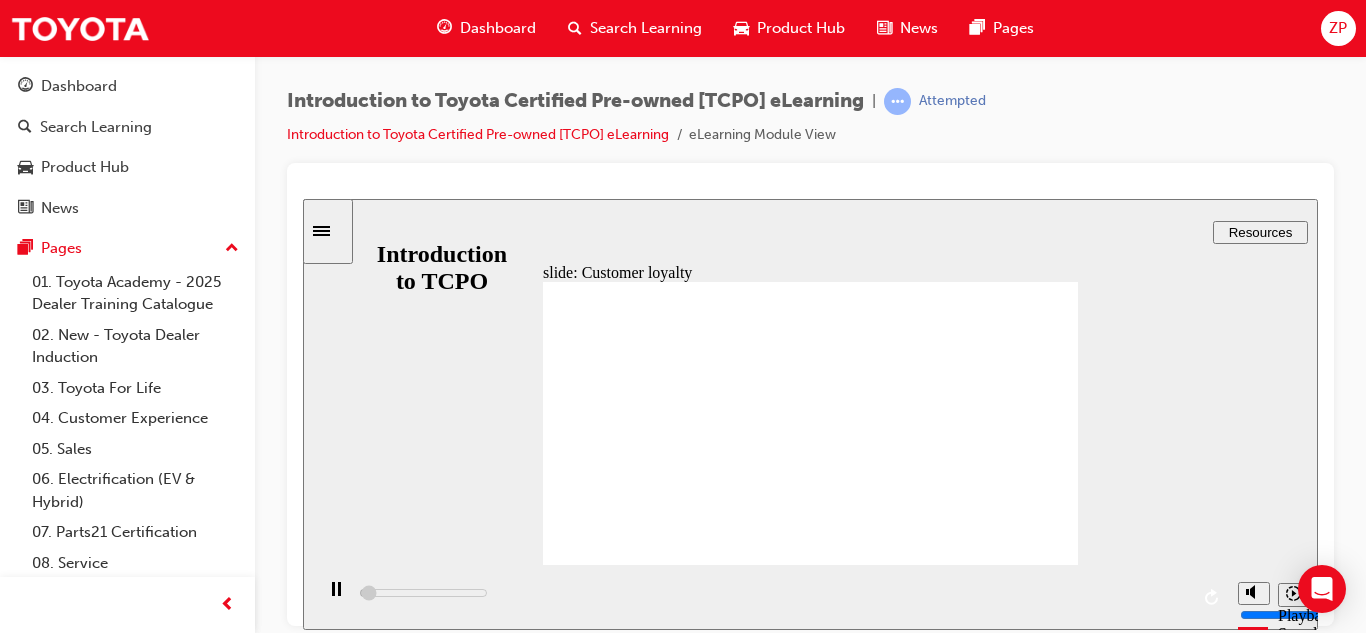 click 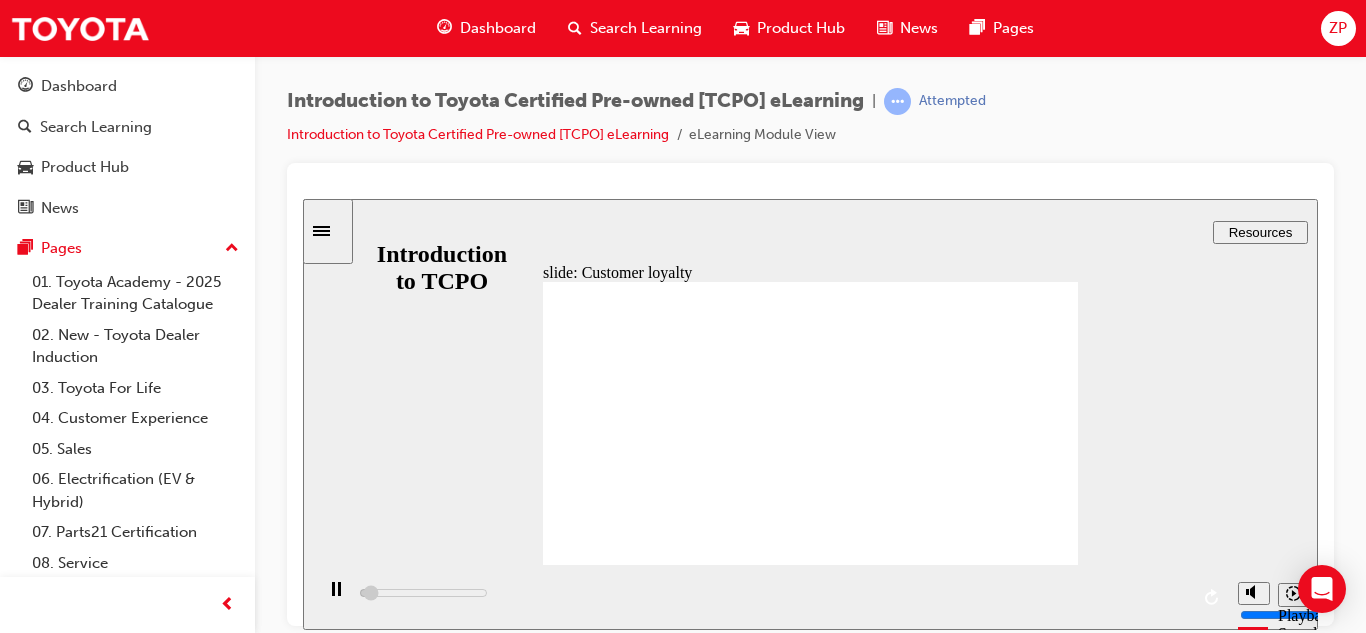 click 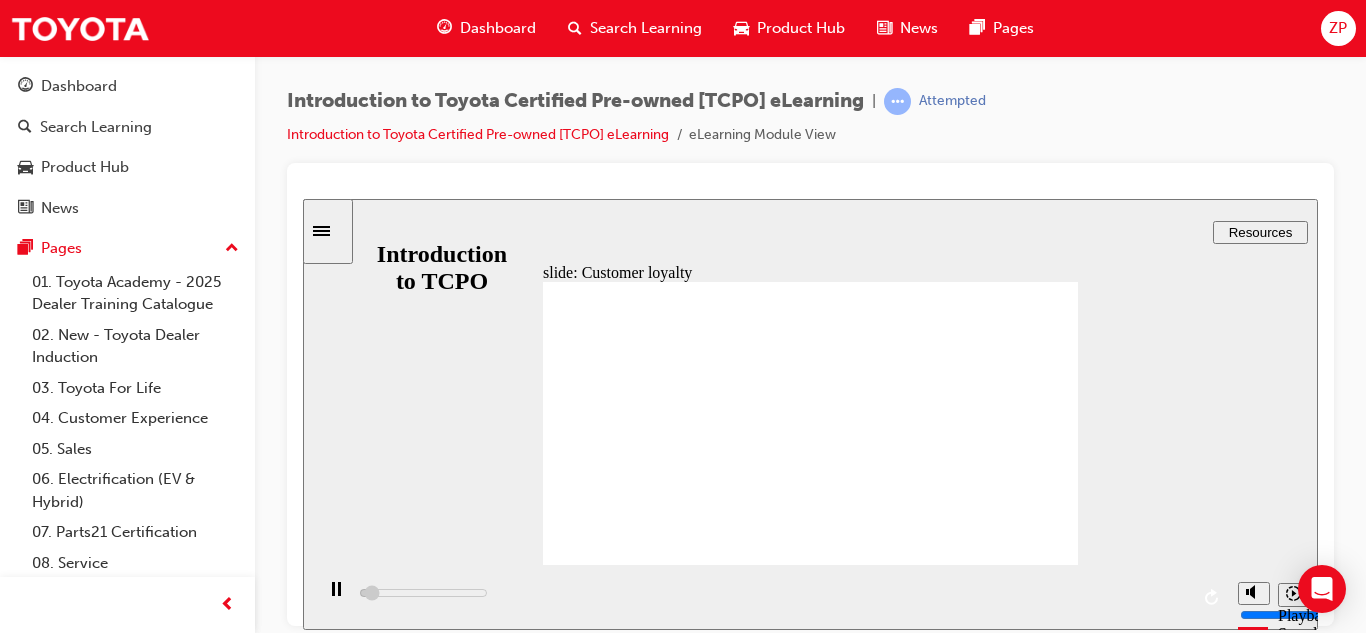 click 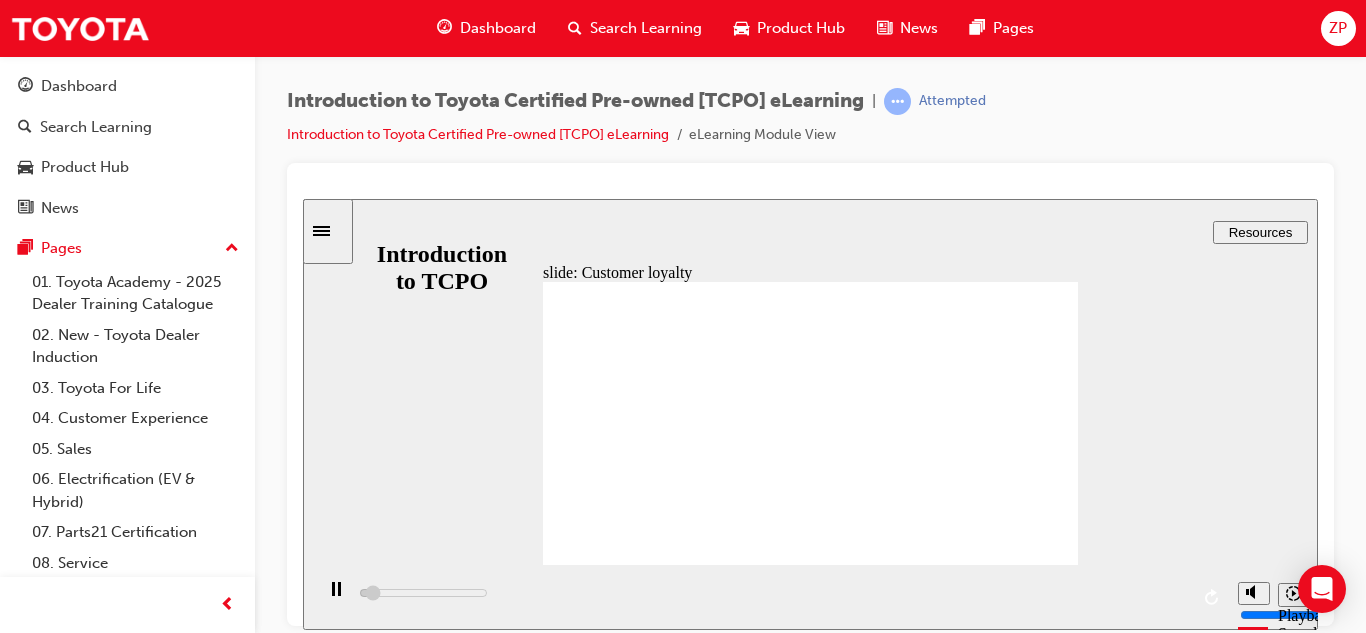 click 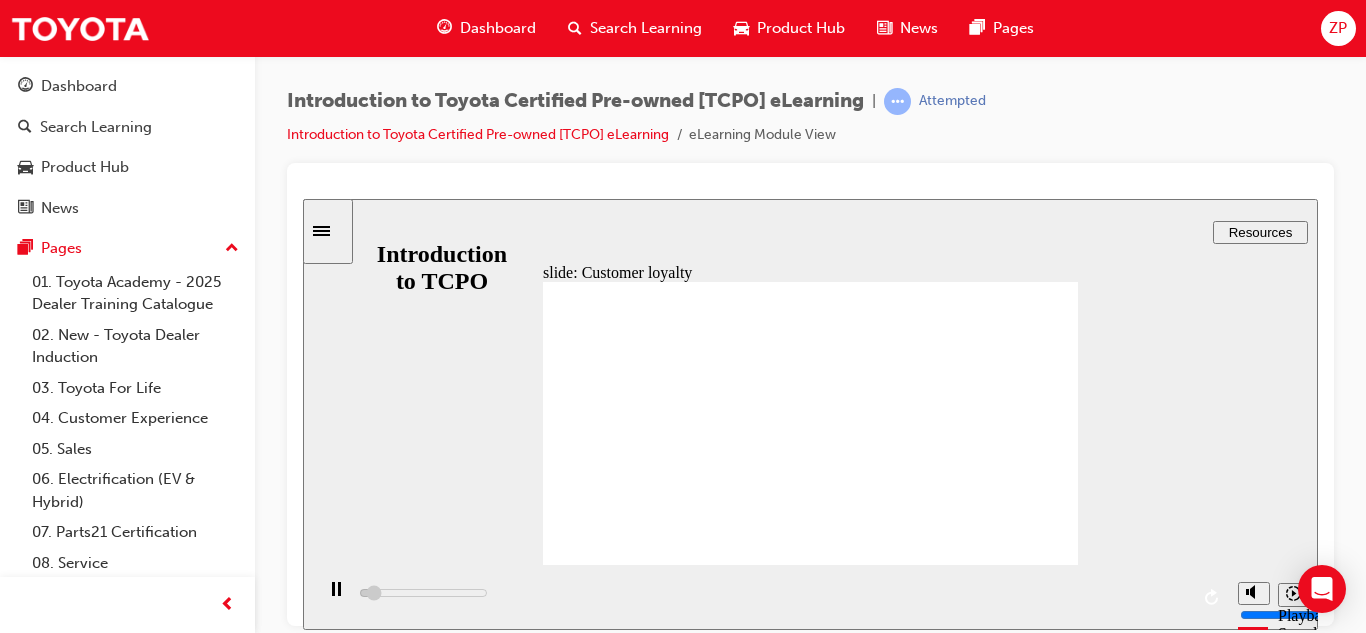 click 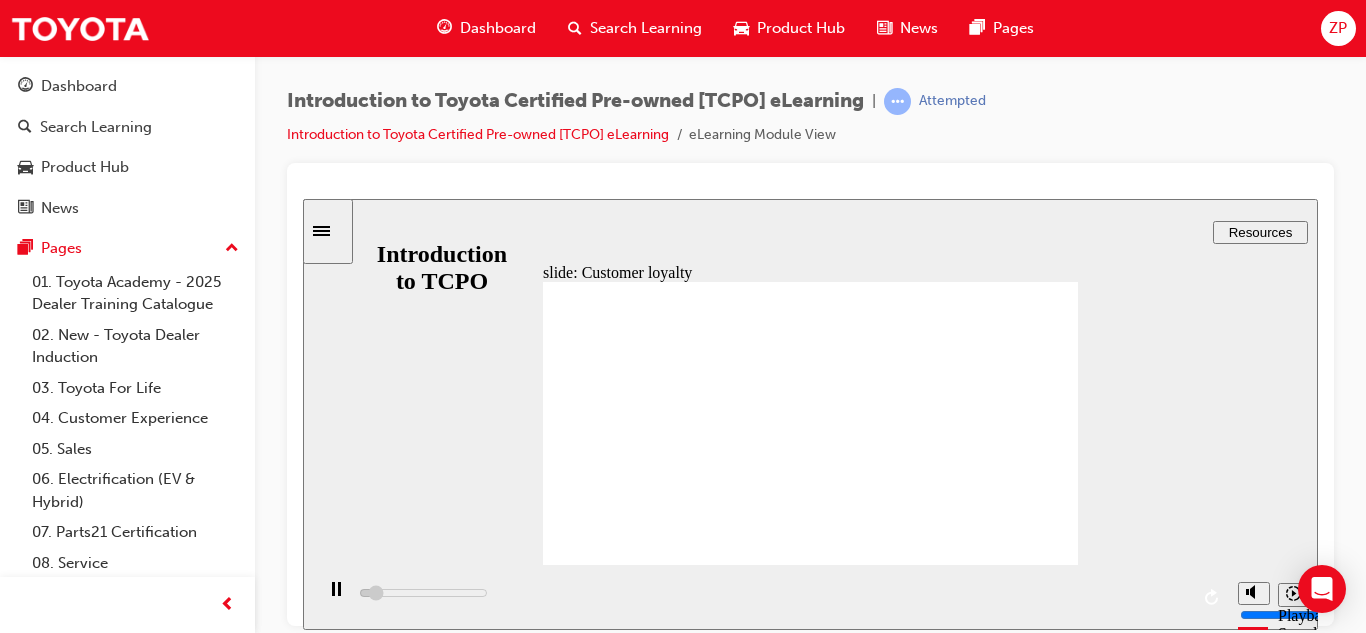 click 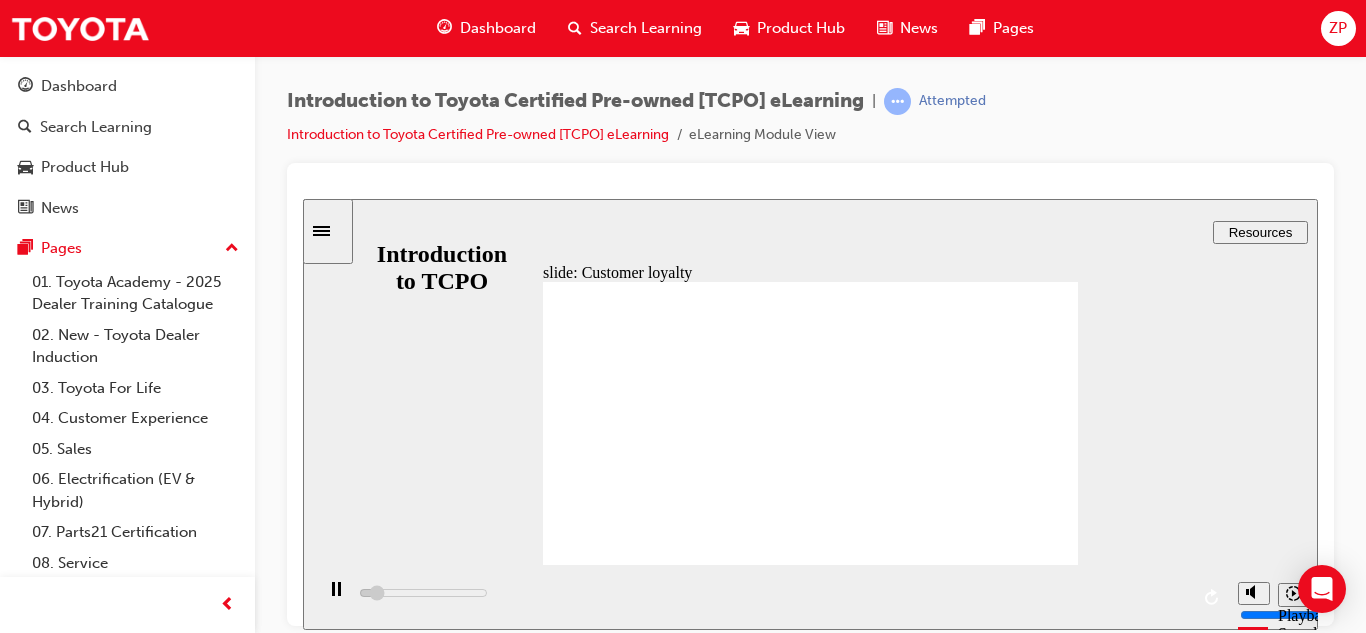 click 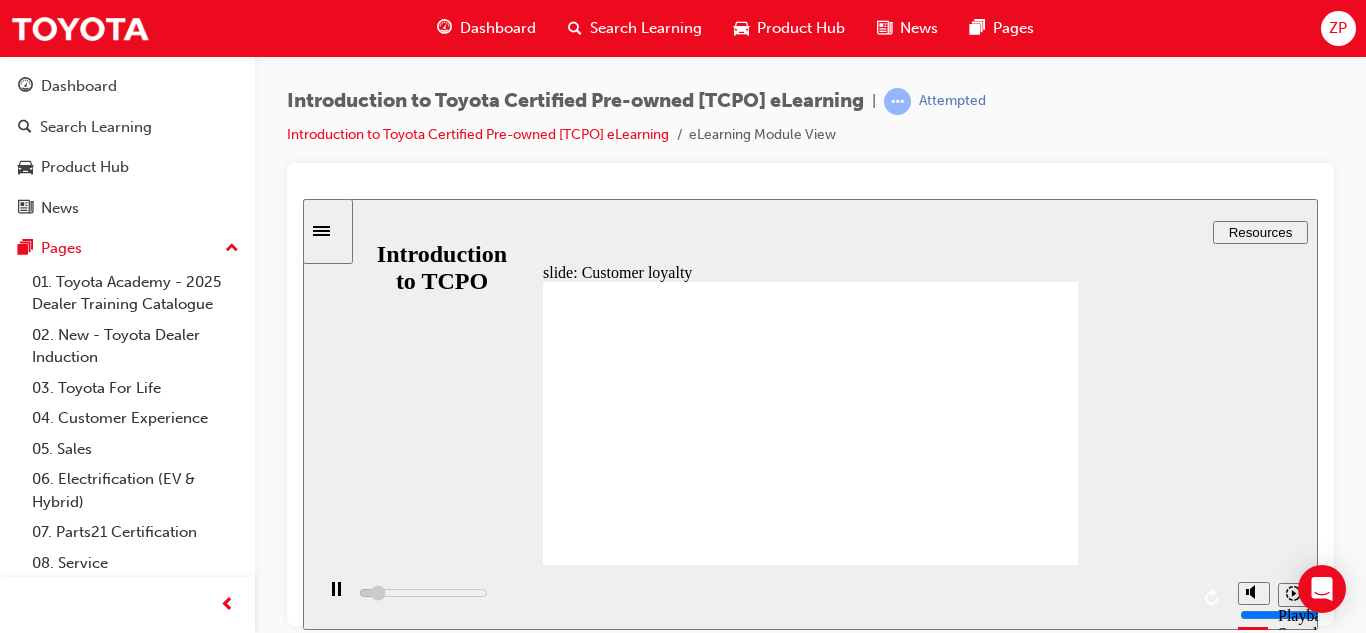 click 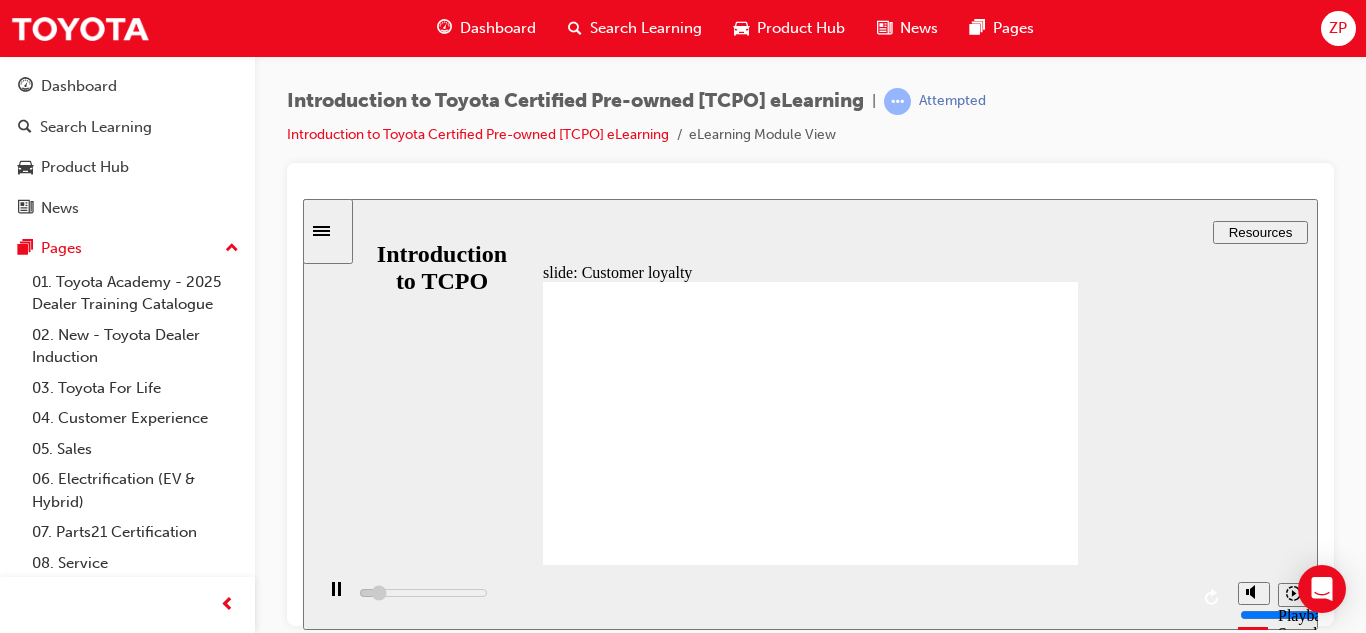 click 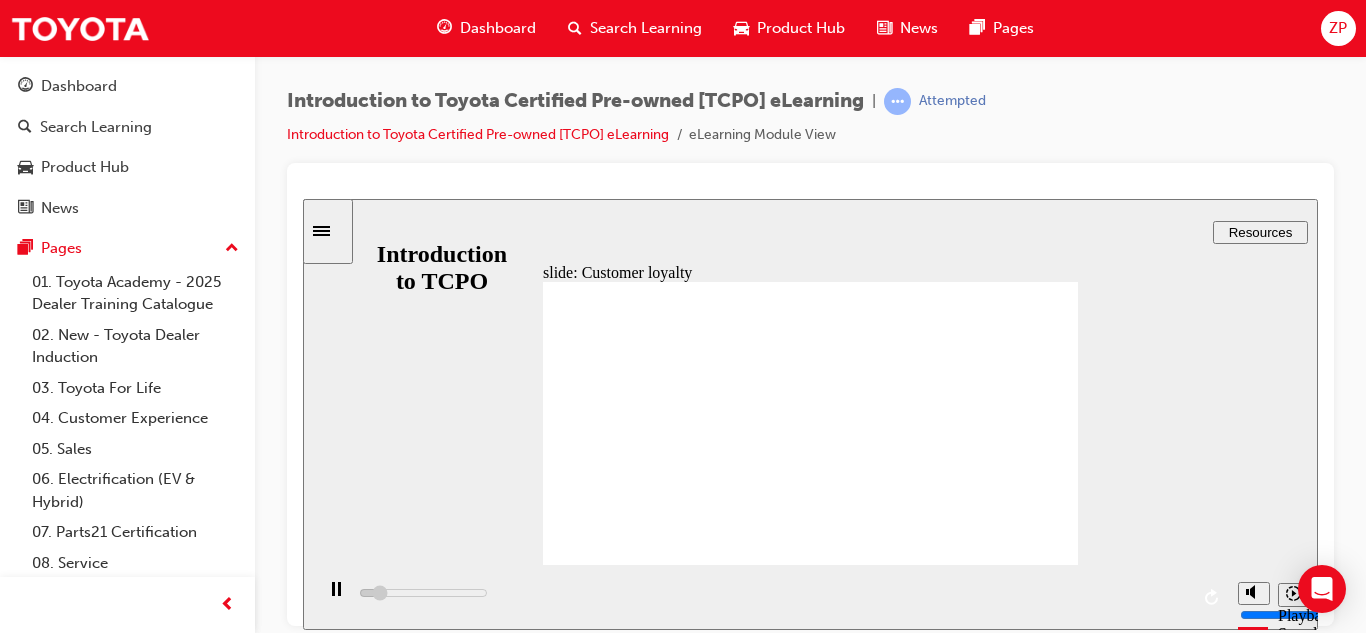 click 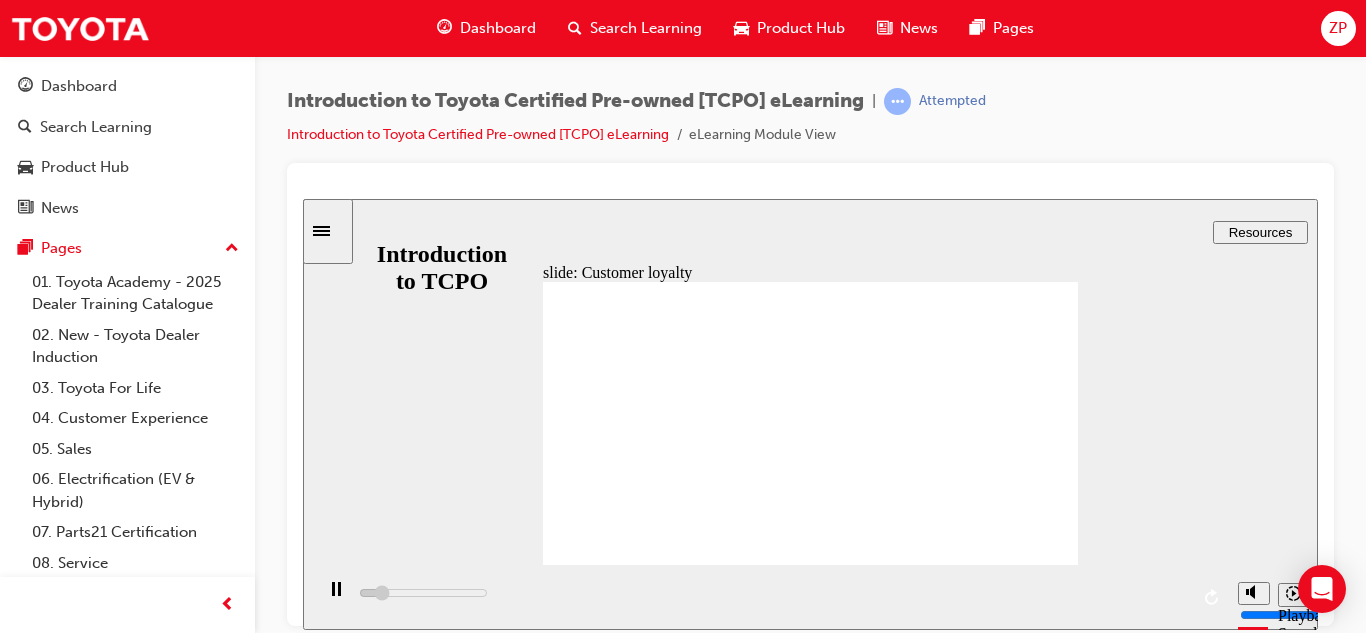 click 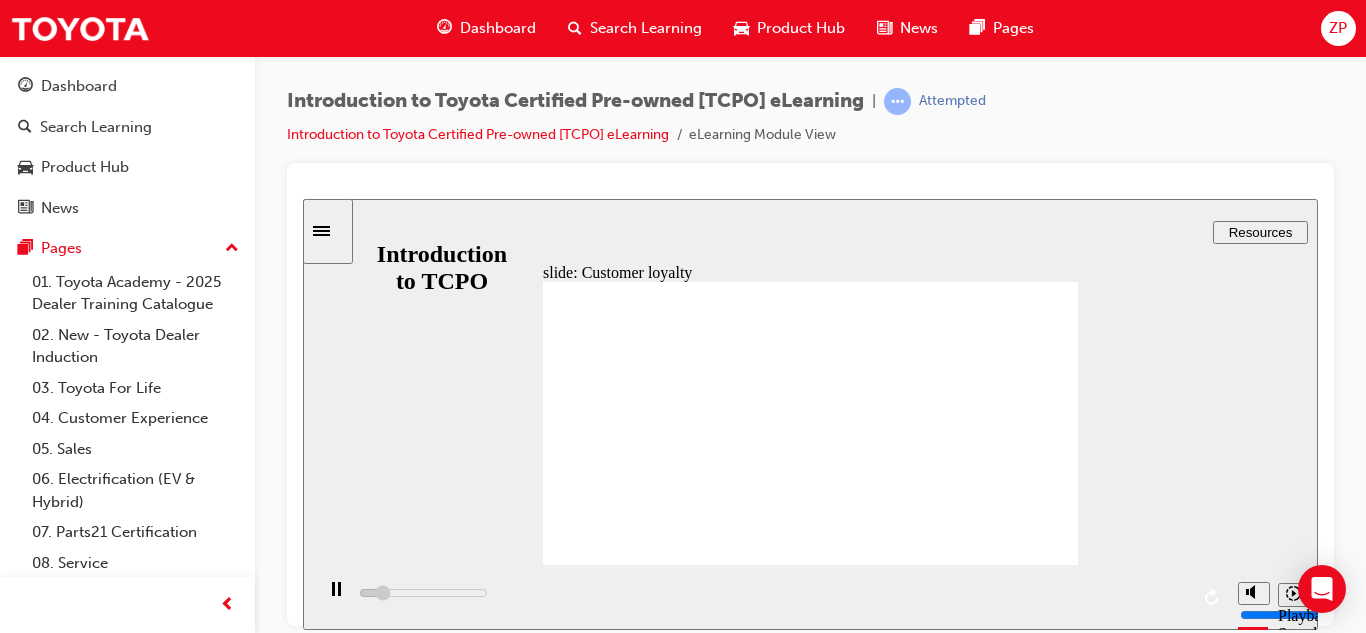 click 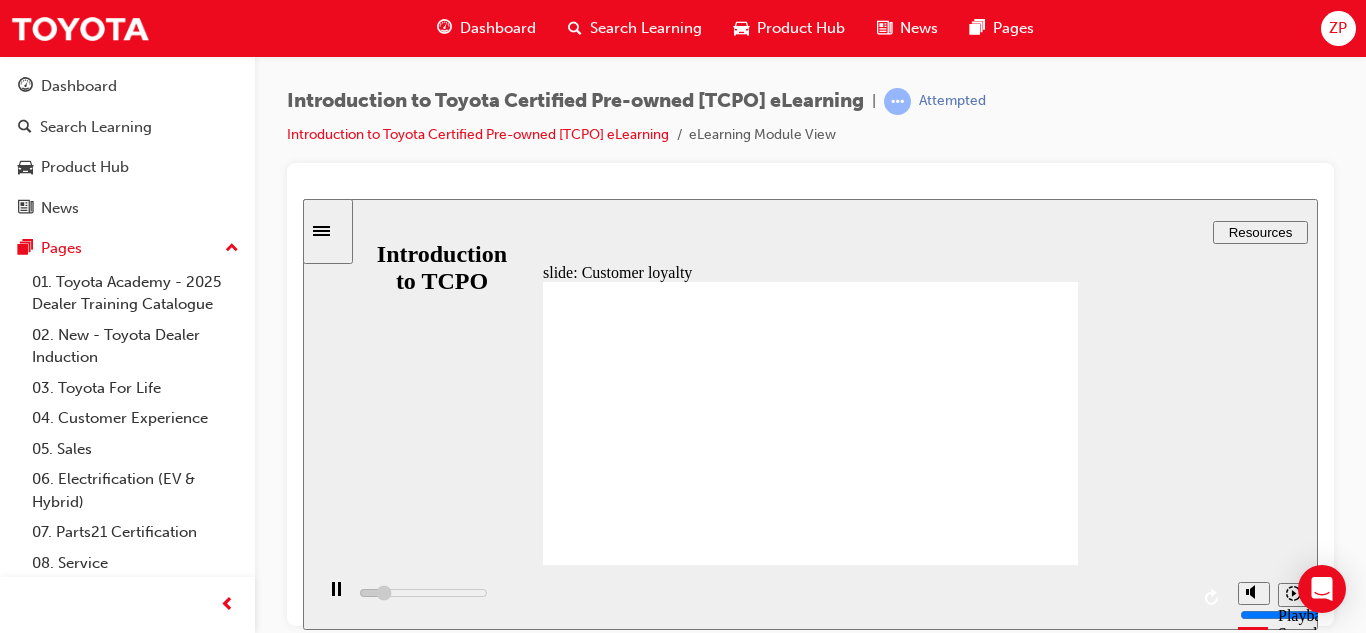 click 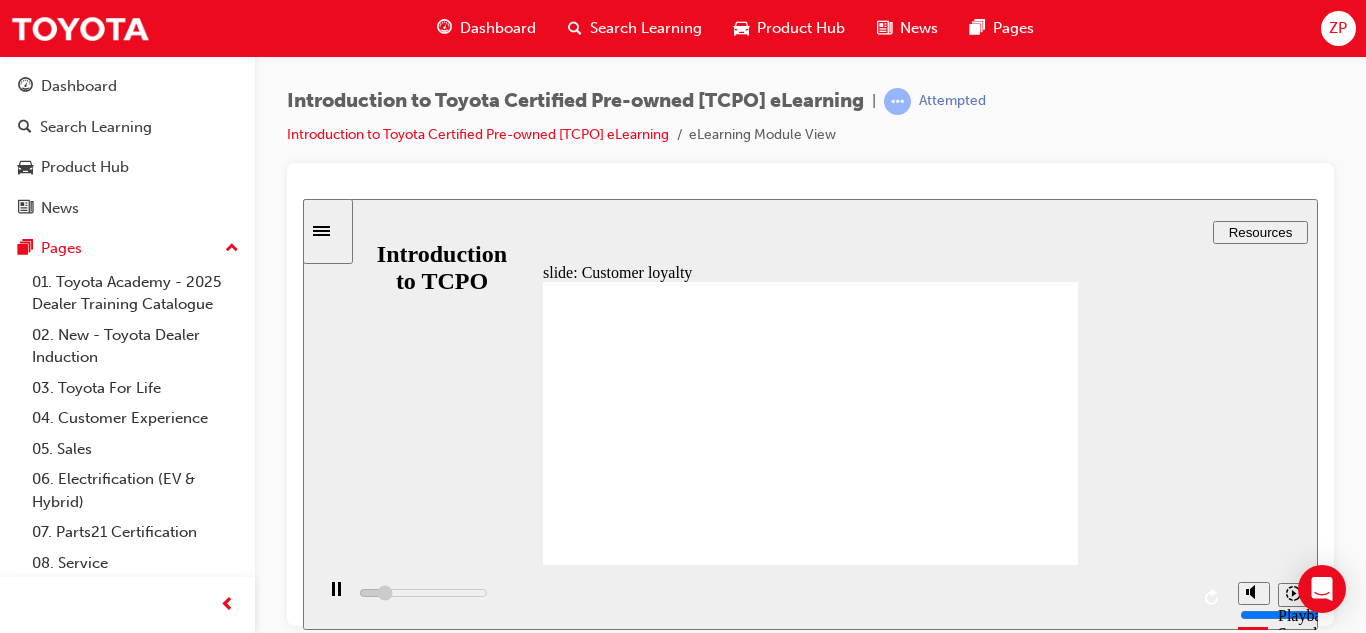 click 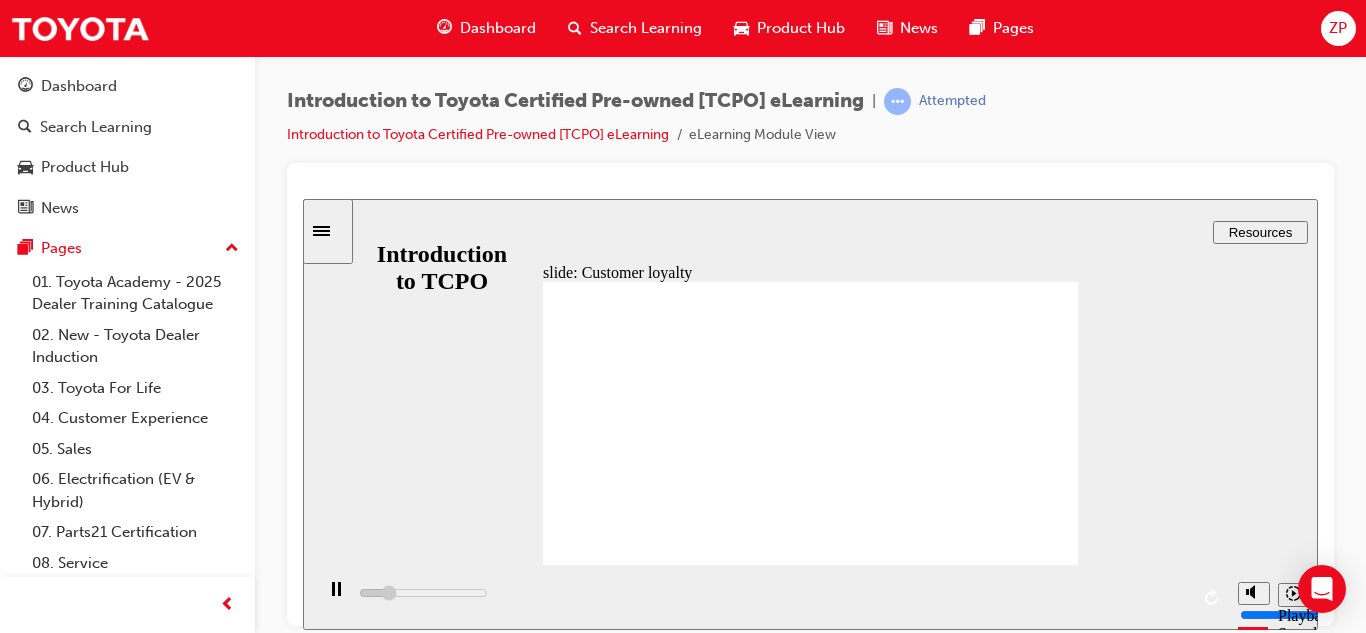 click 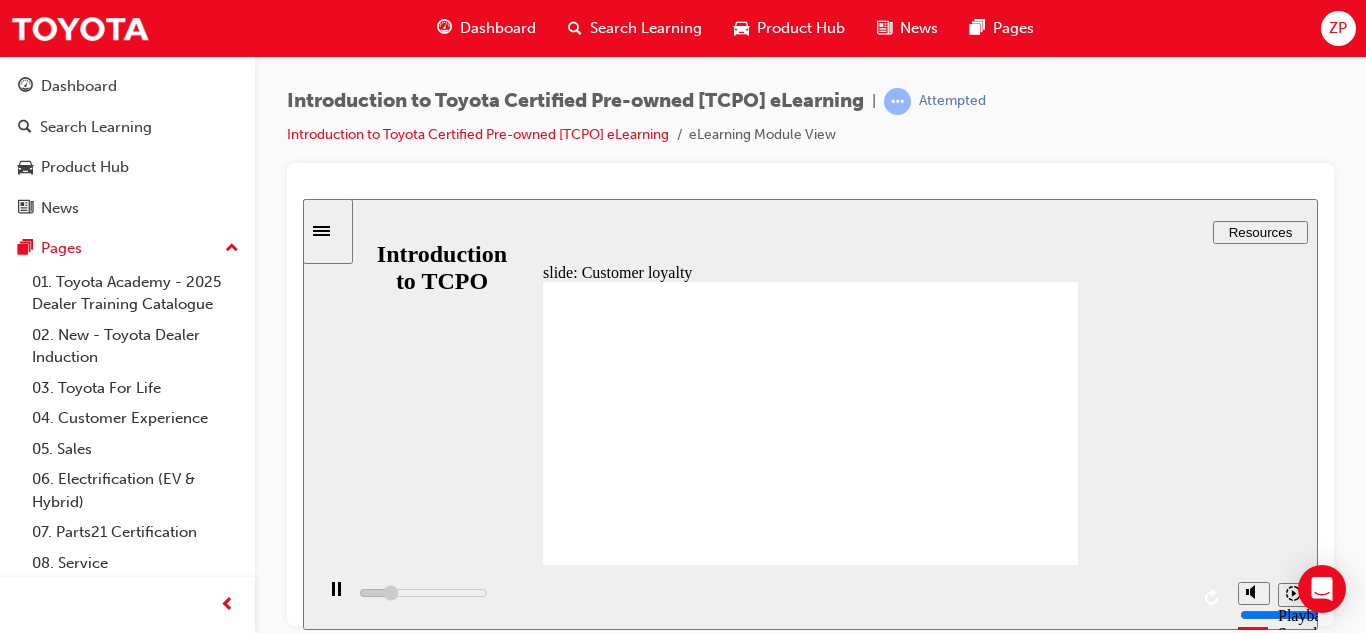 click 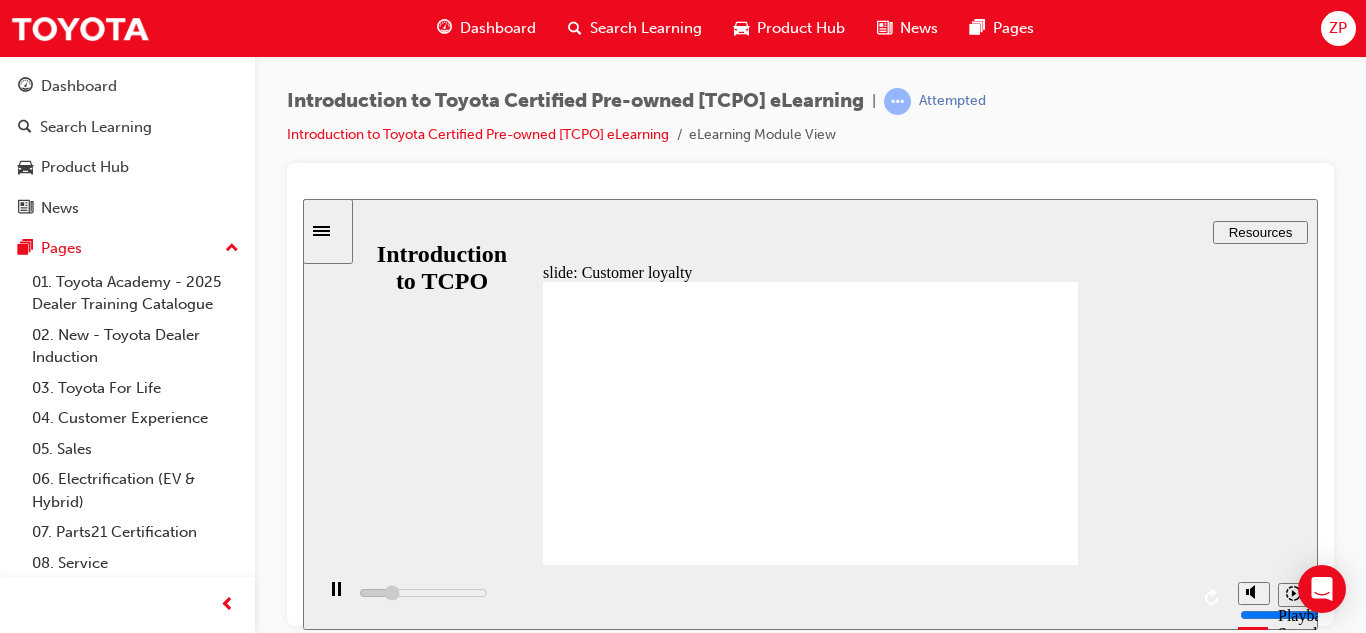 click 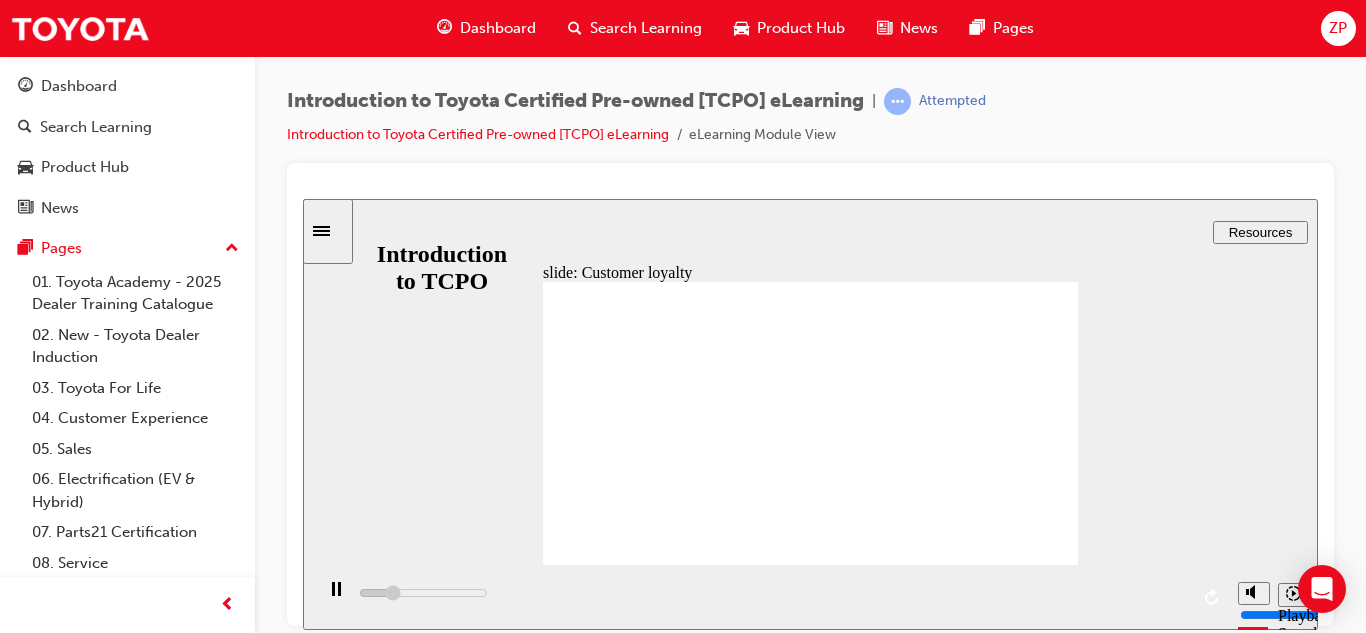 click 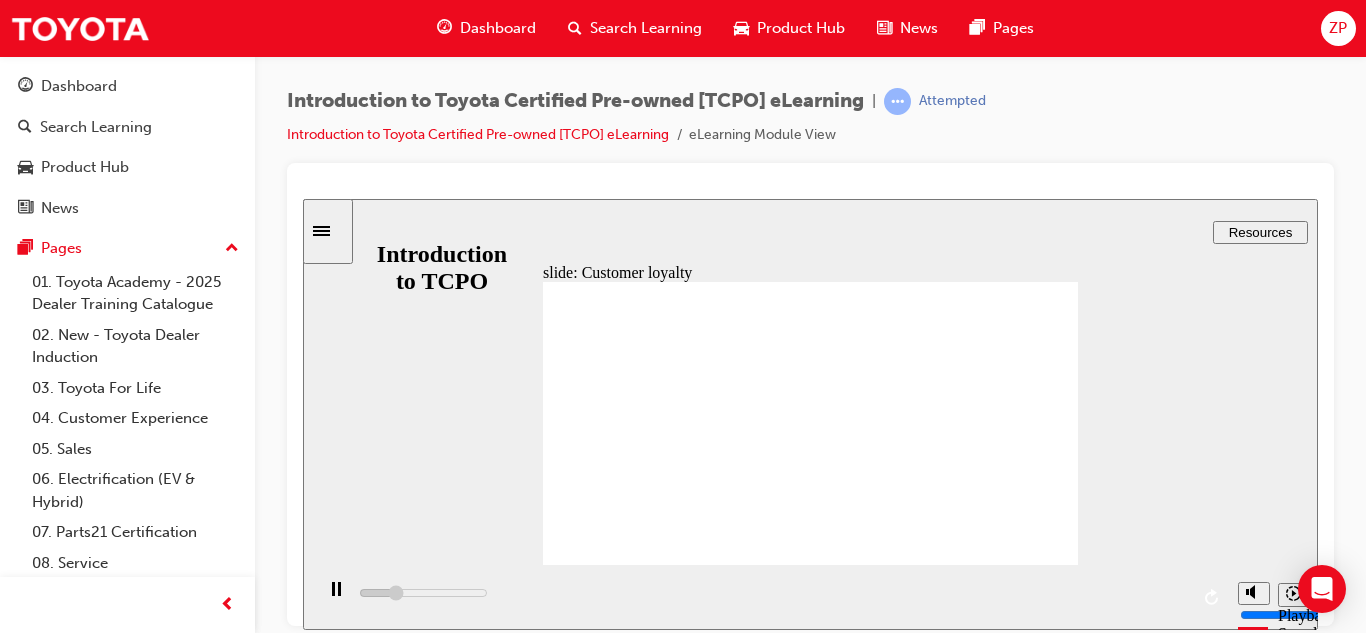 click 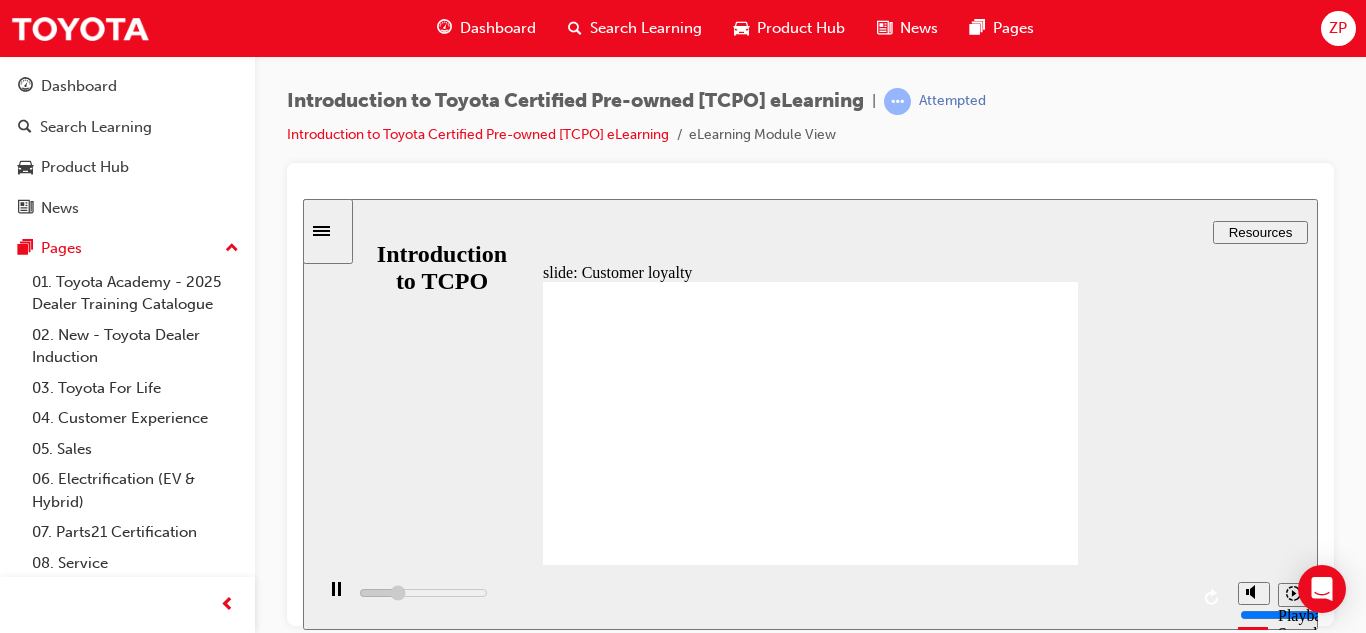 click 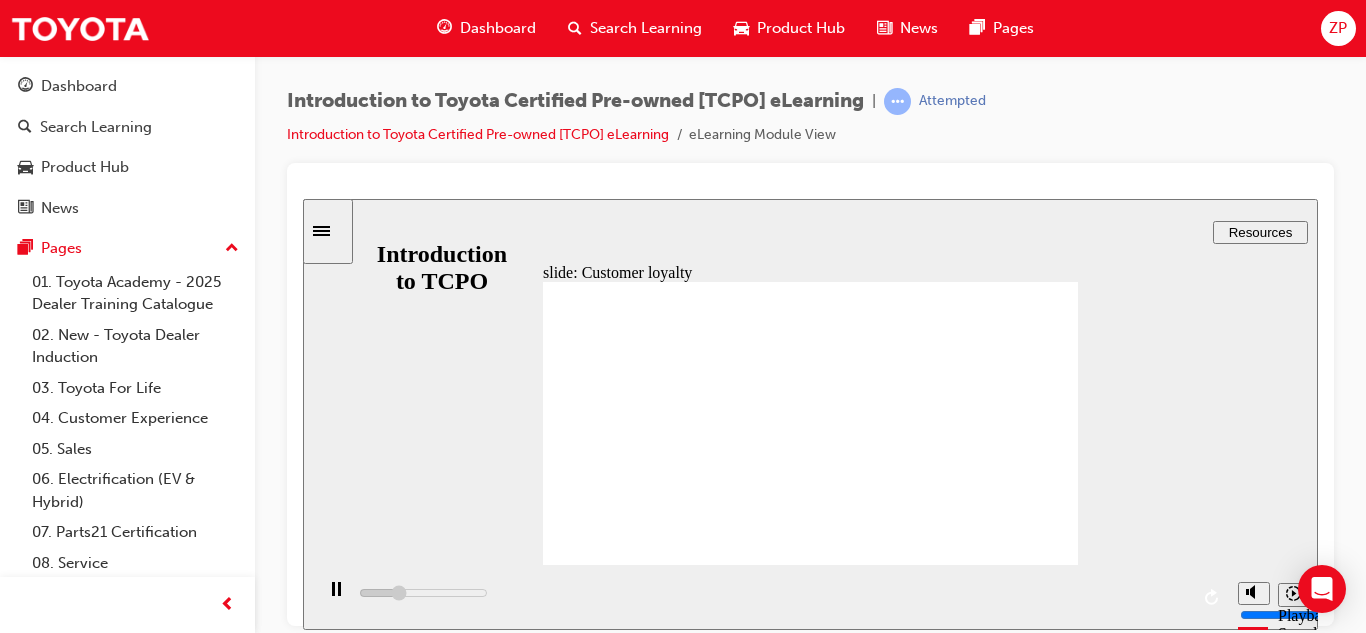 click 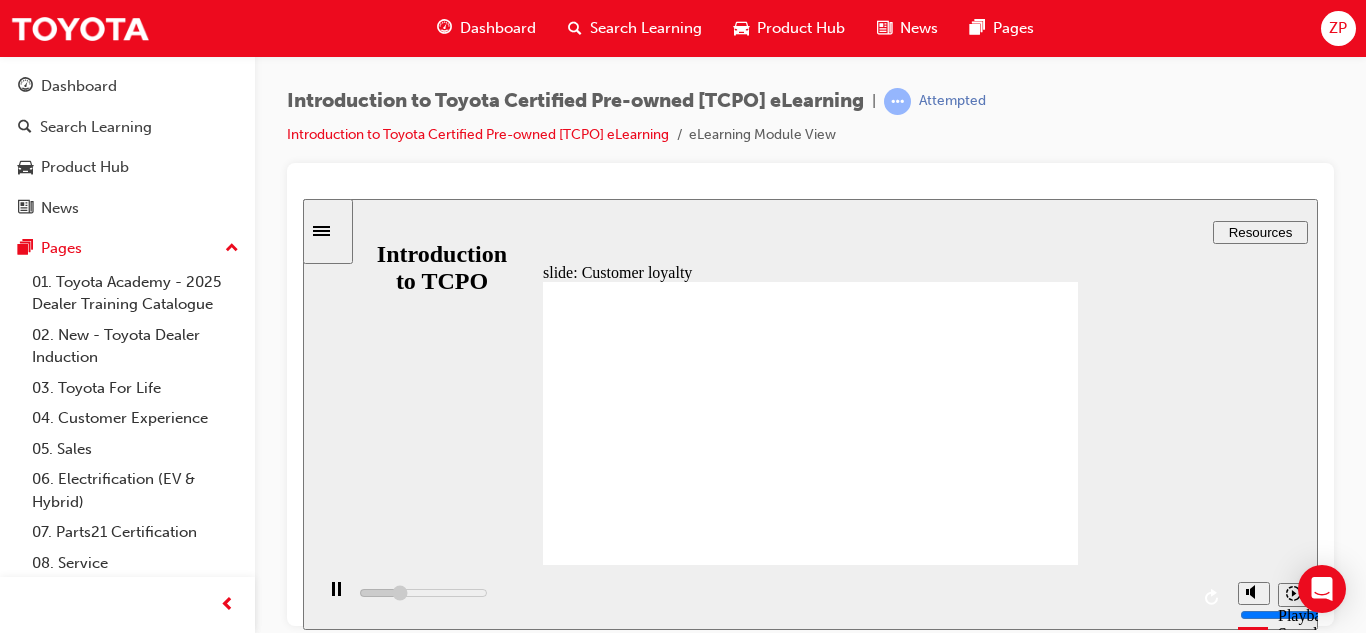 click 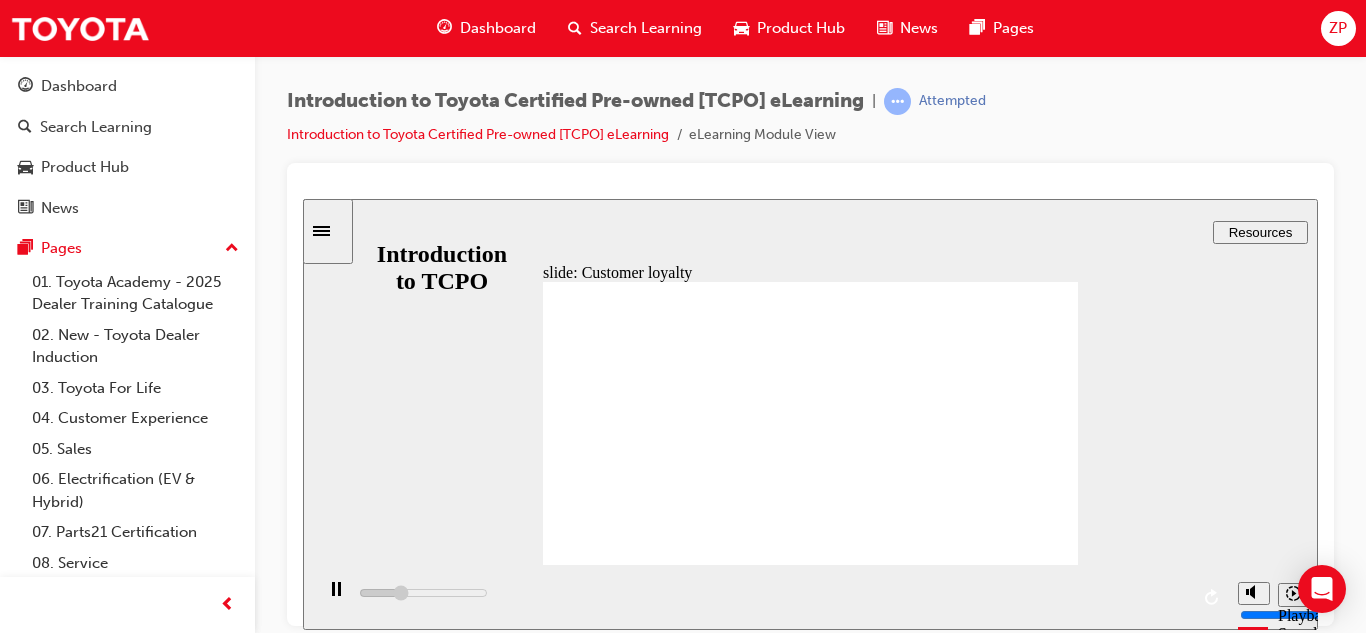 click 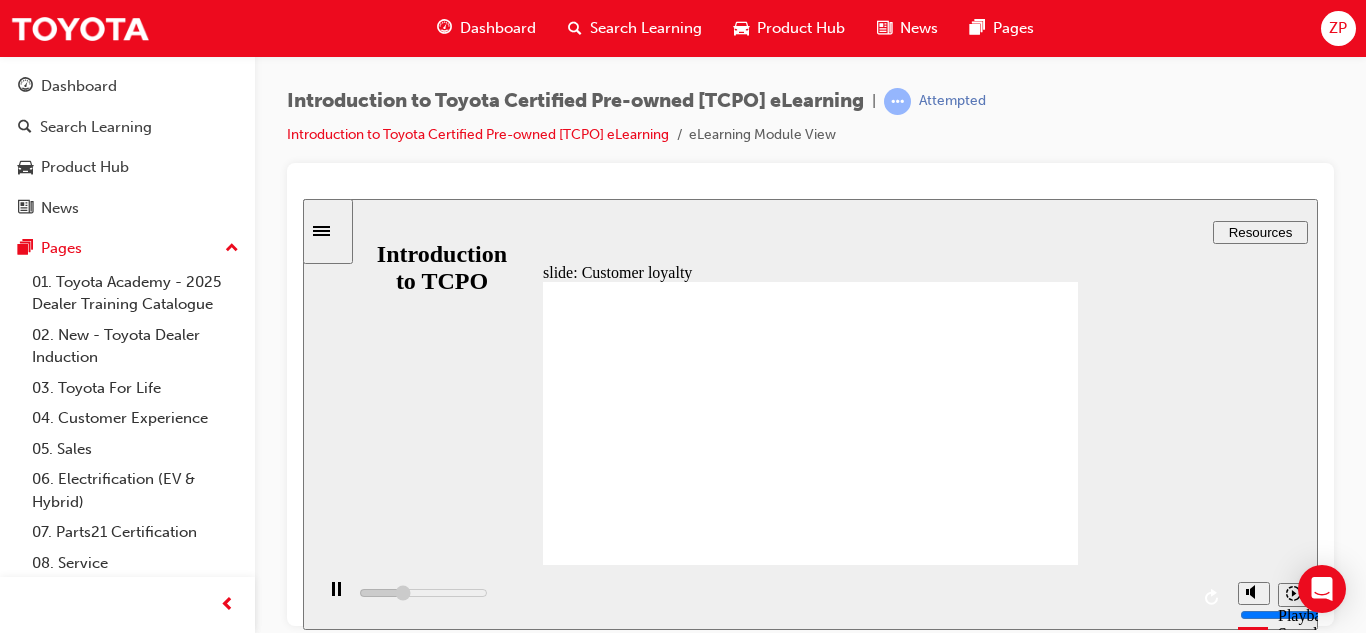 click 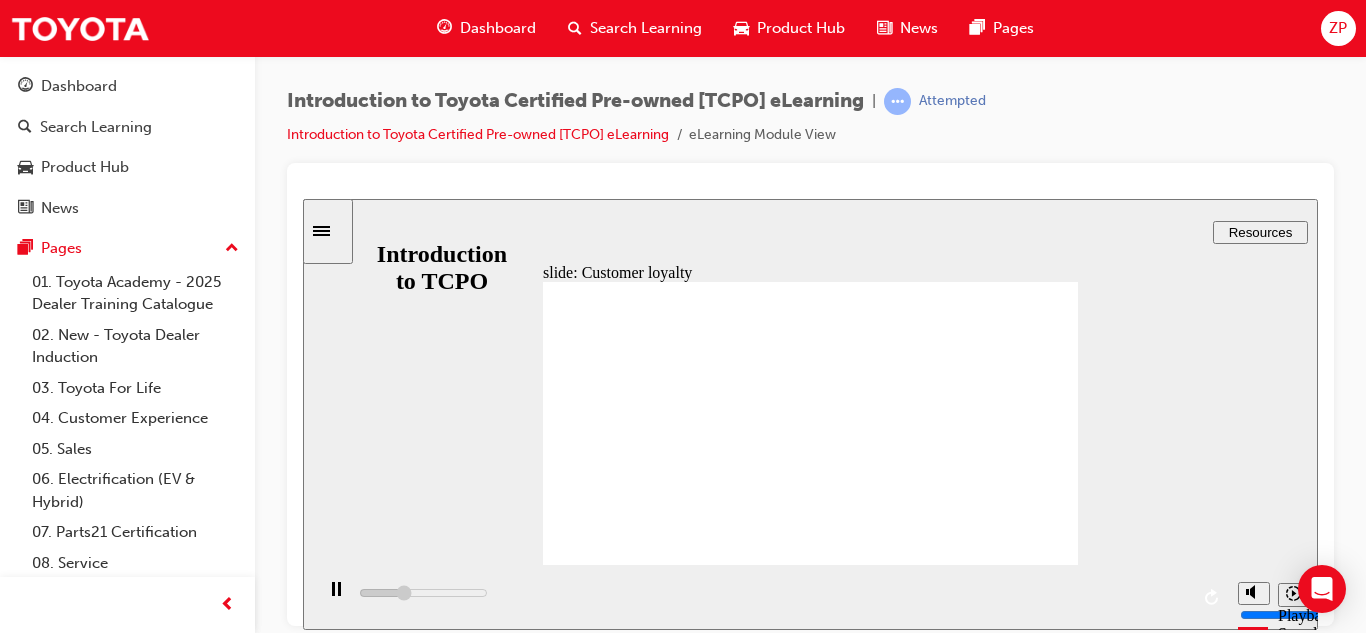 click 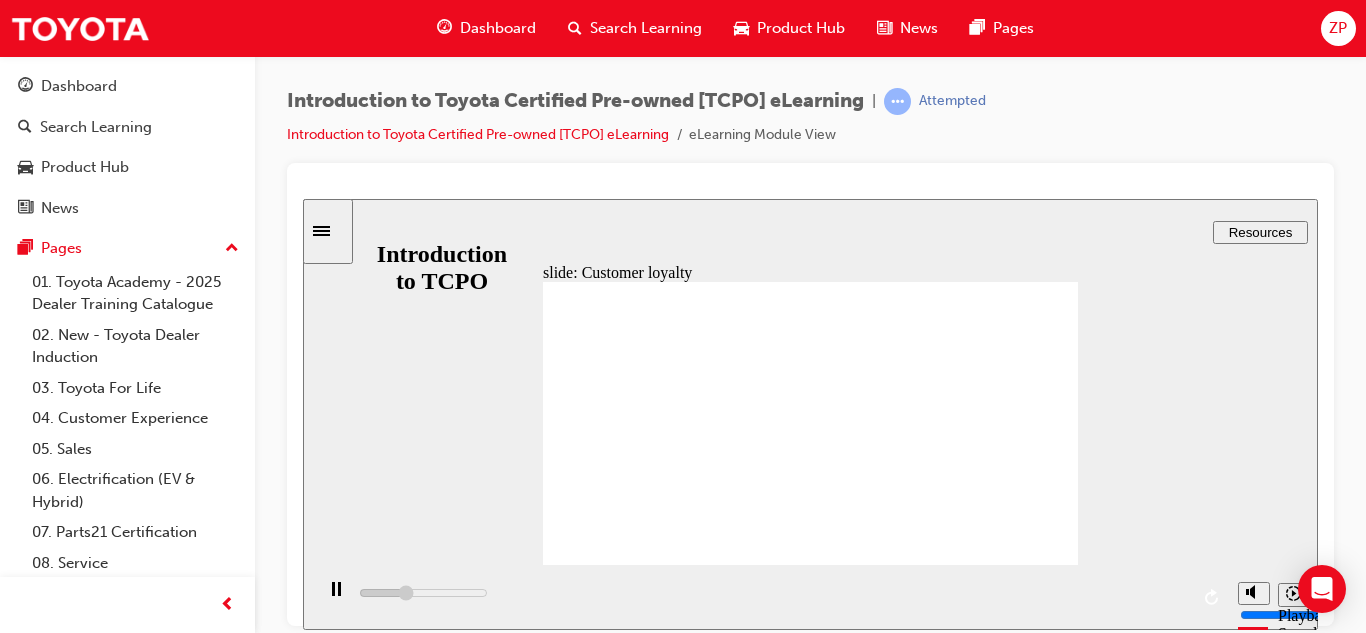 click 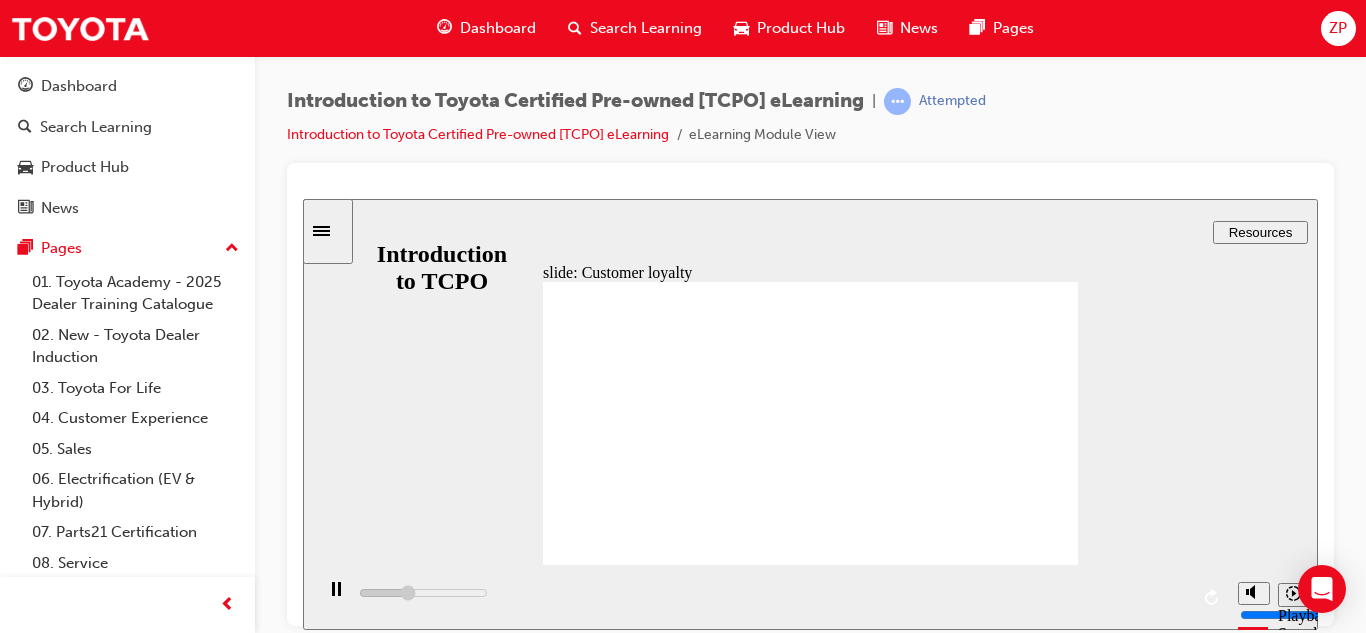 click 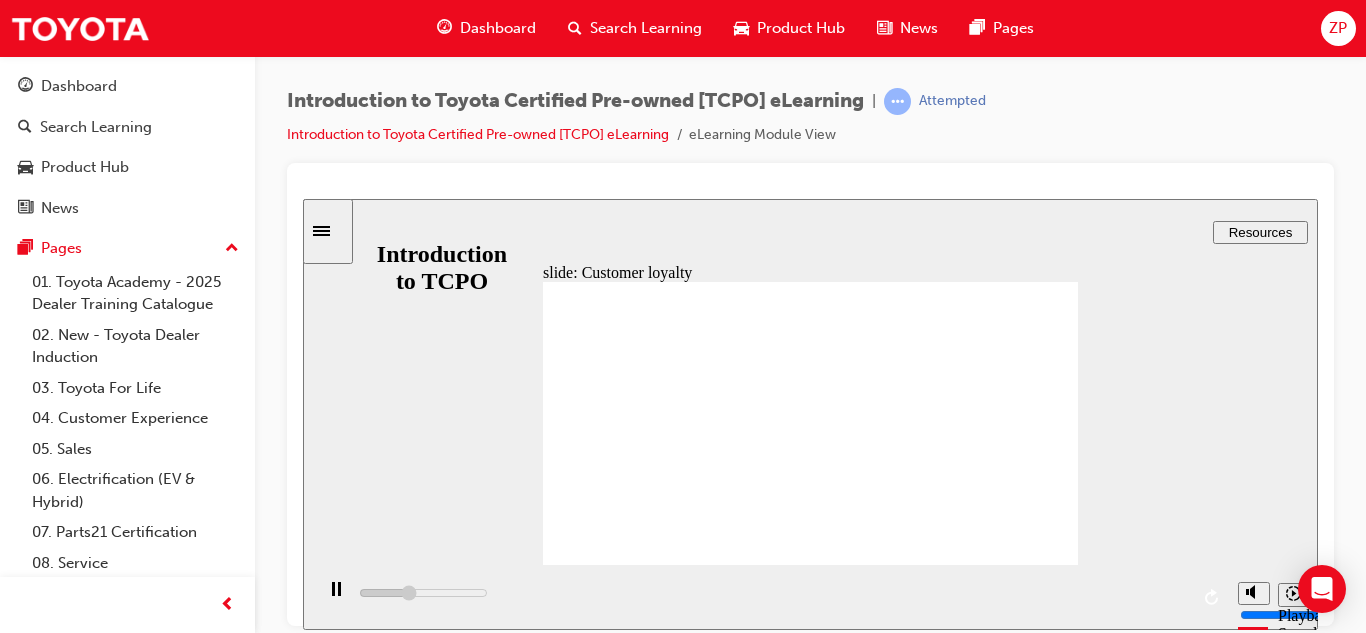 click 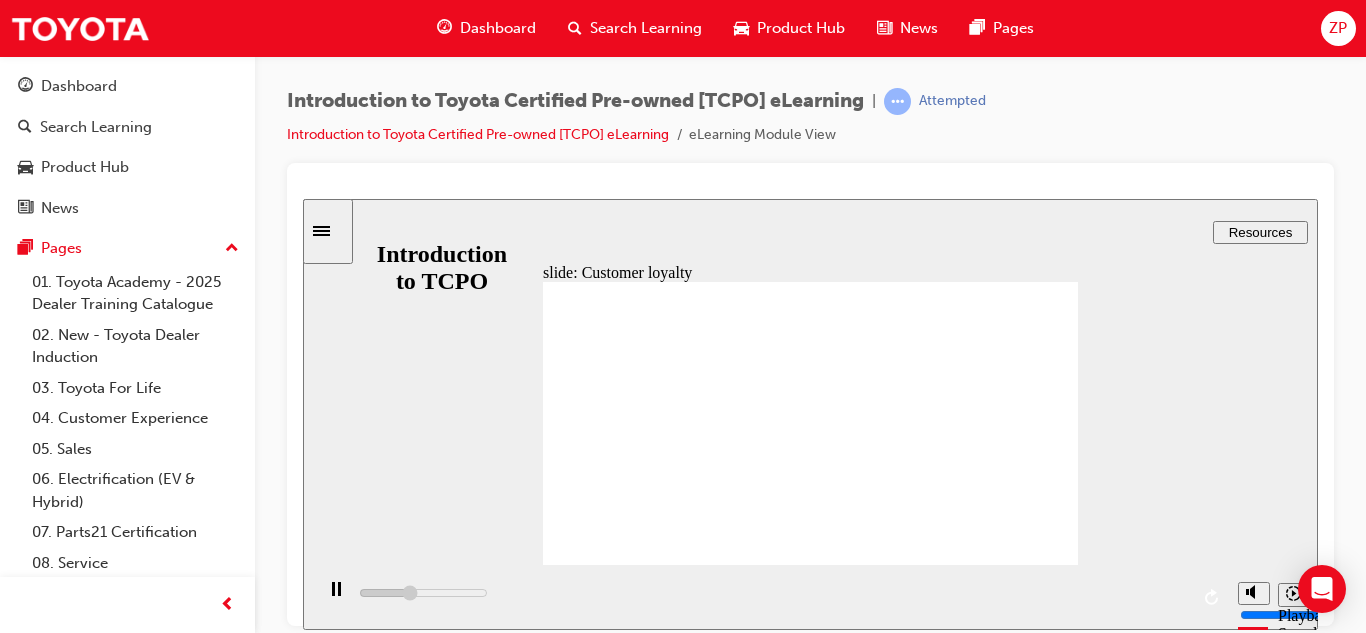 click 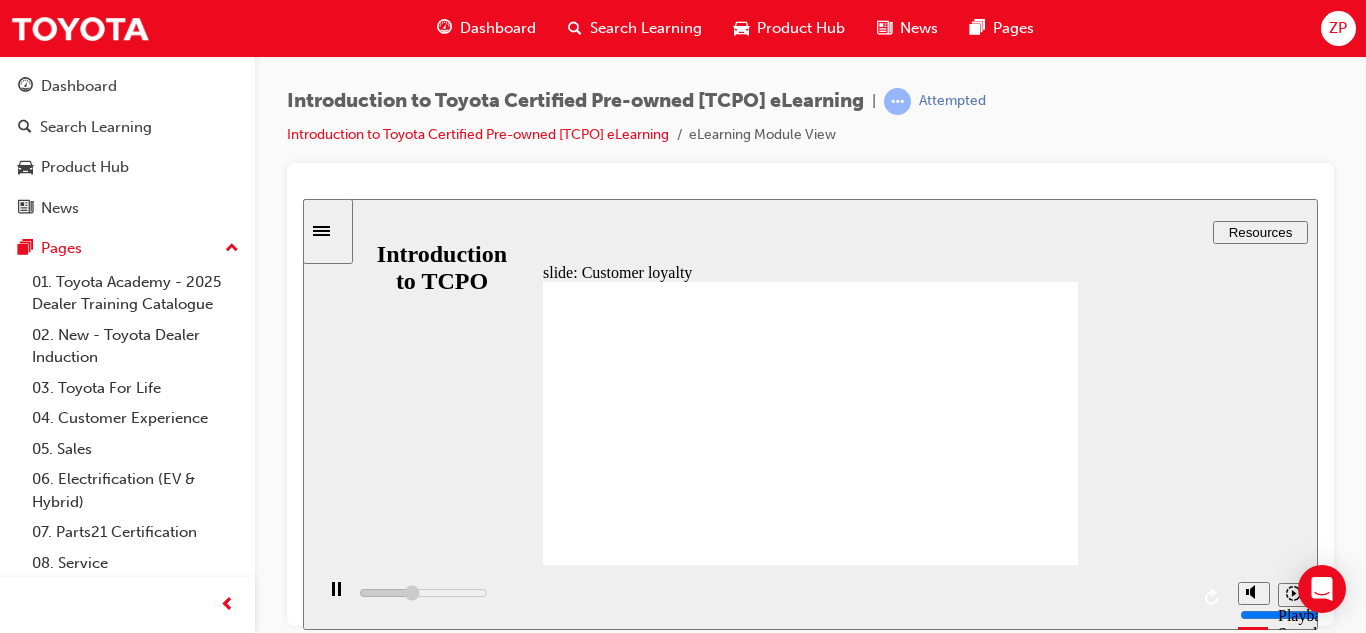 click 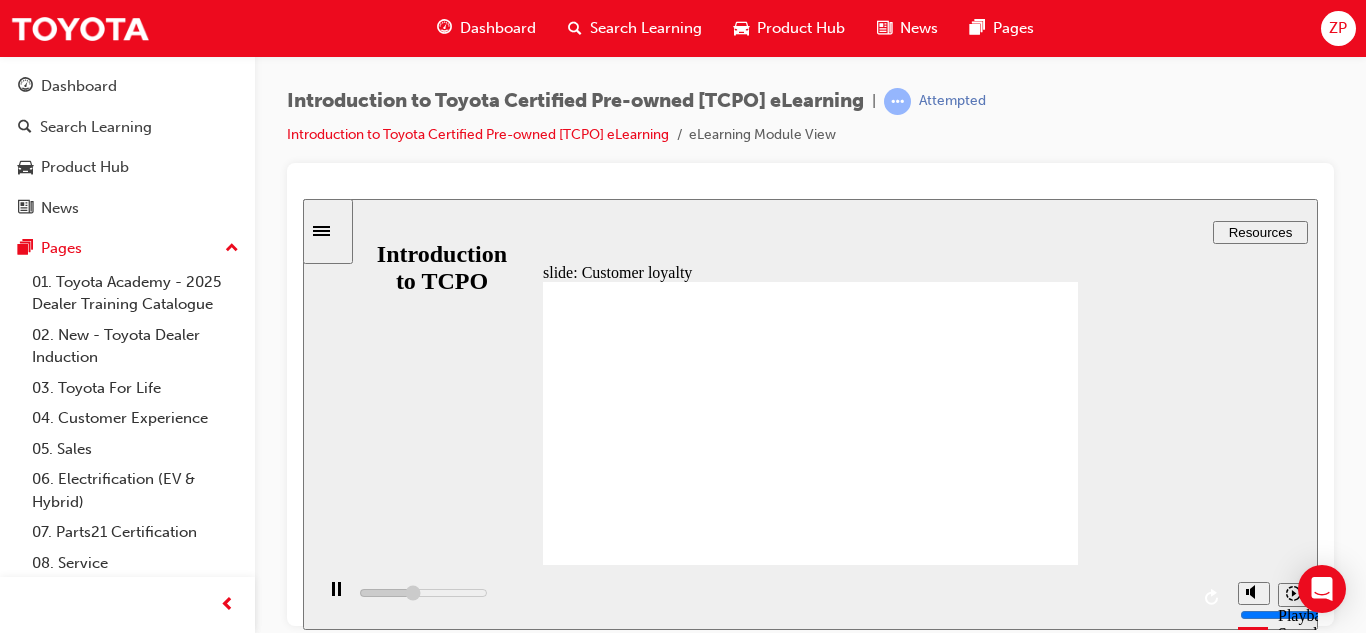 click 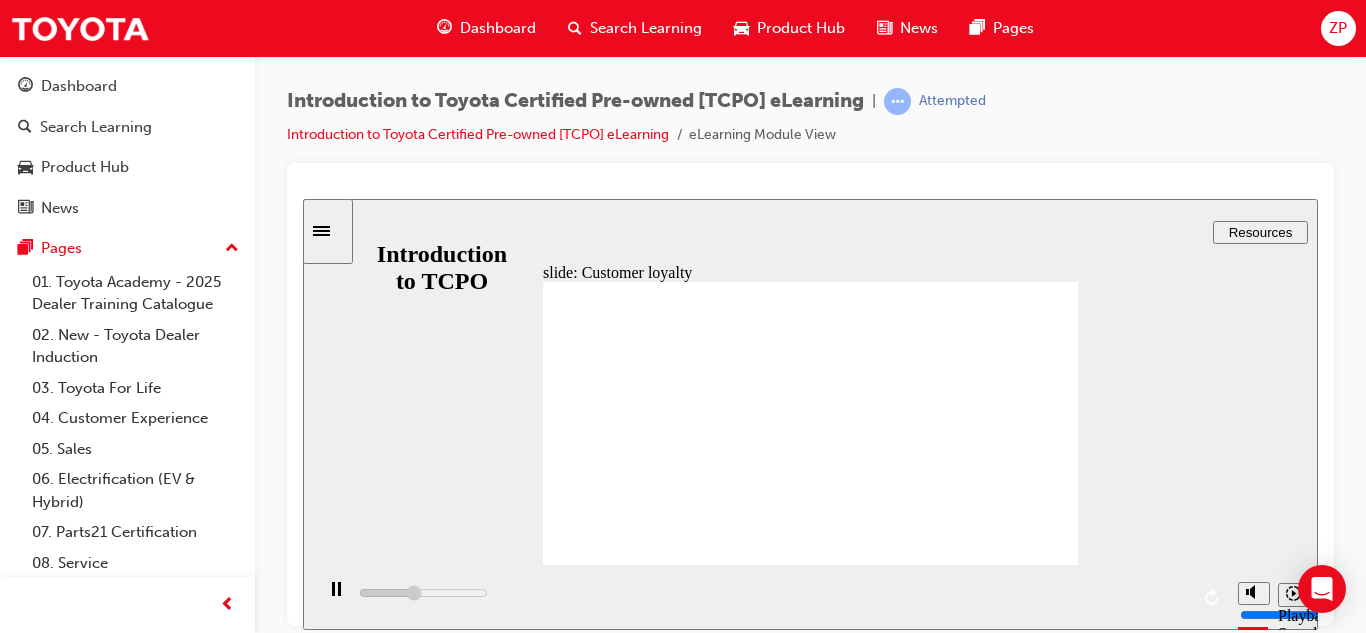 click 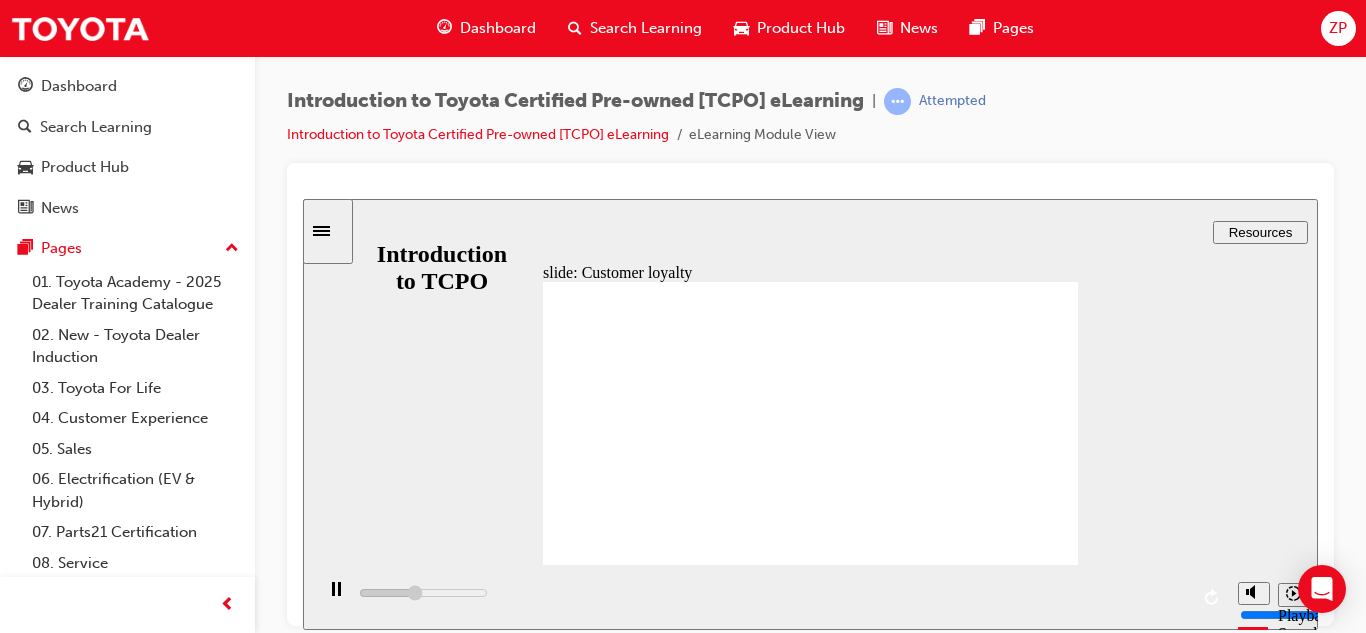 click 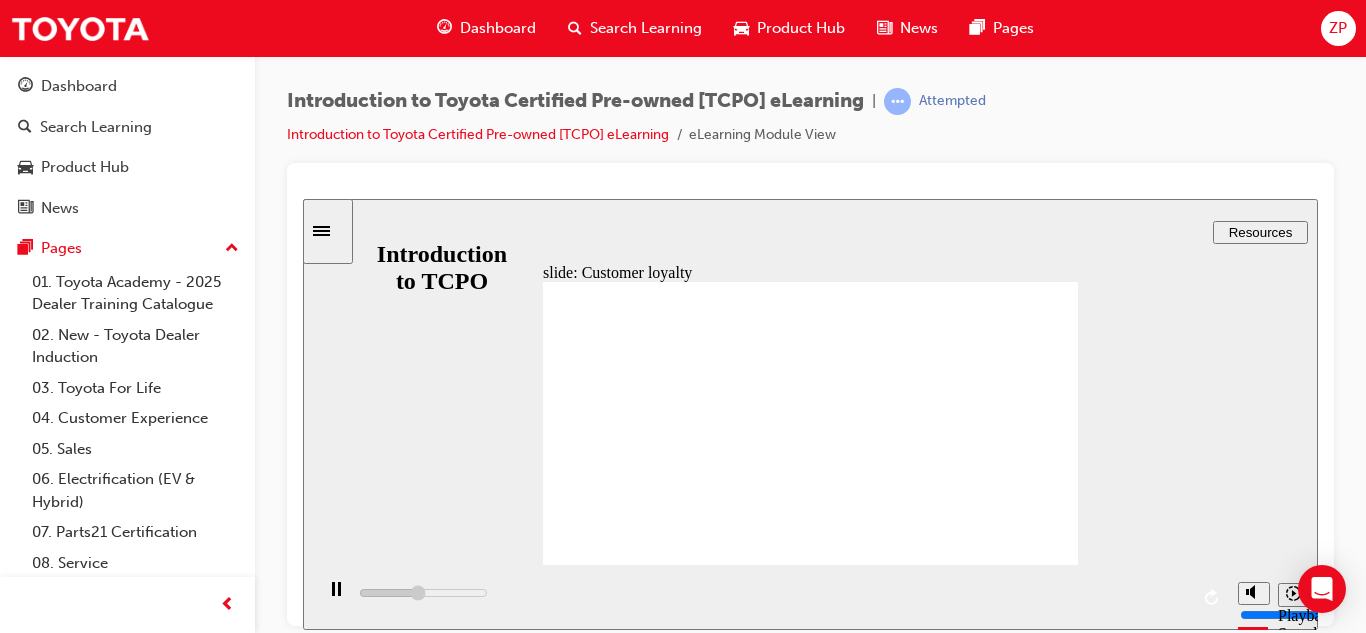 click 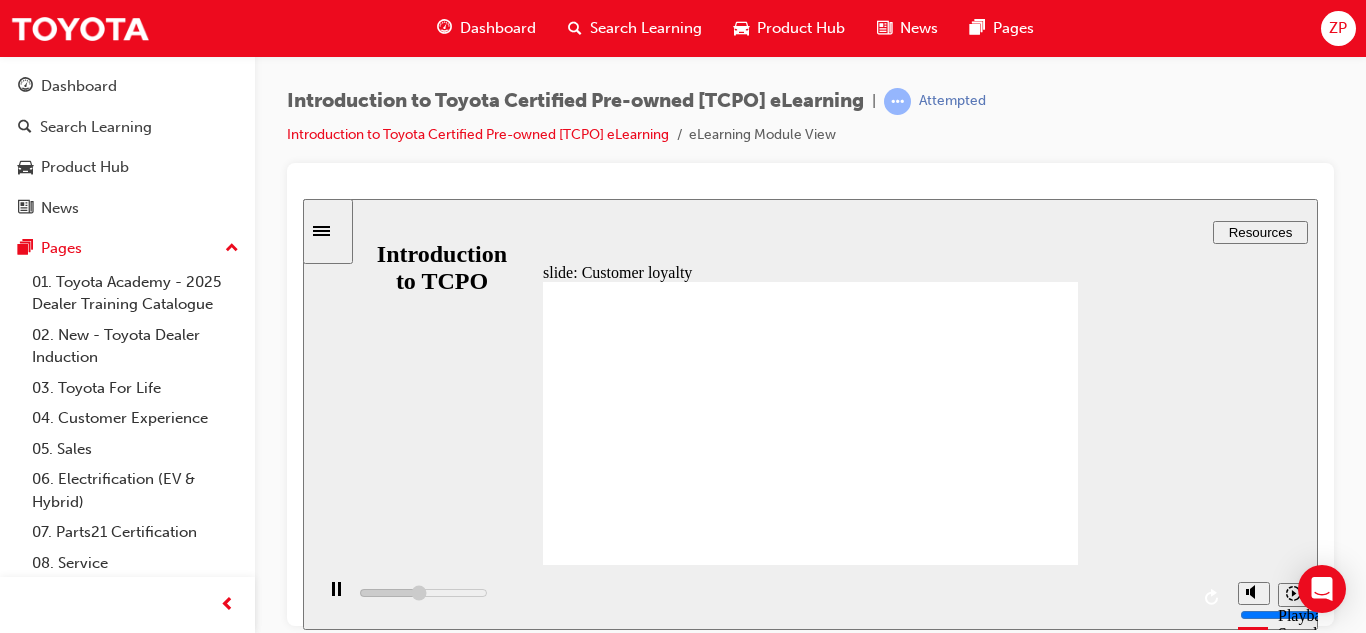 click 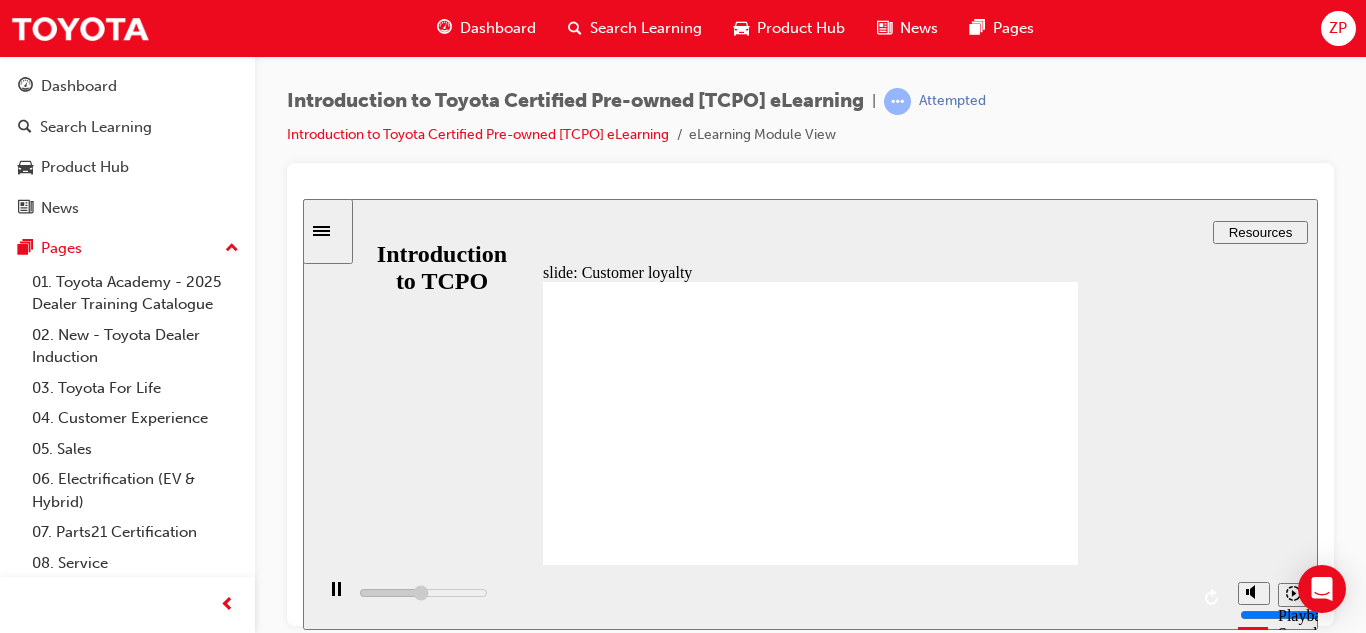 click 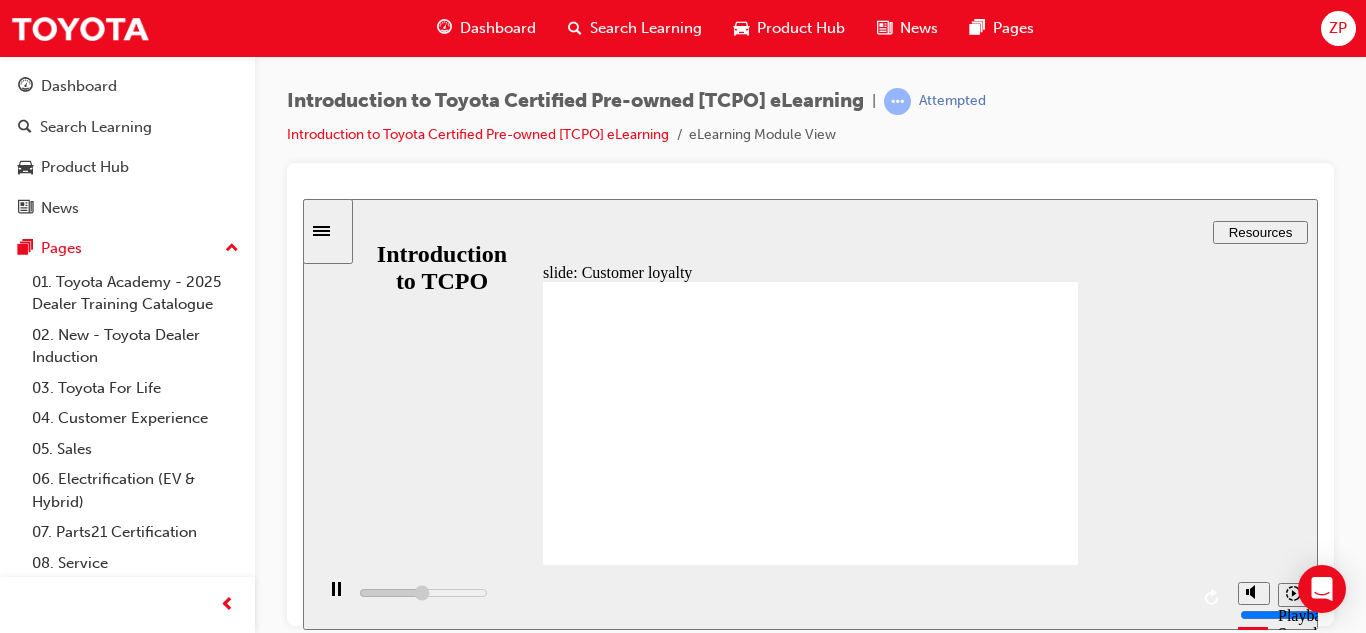click 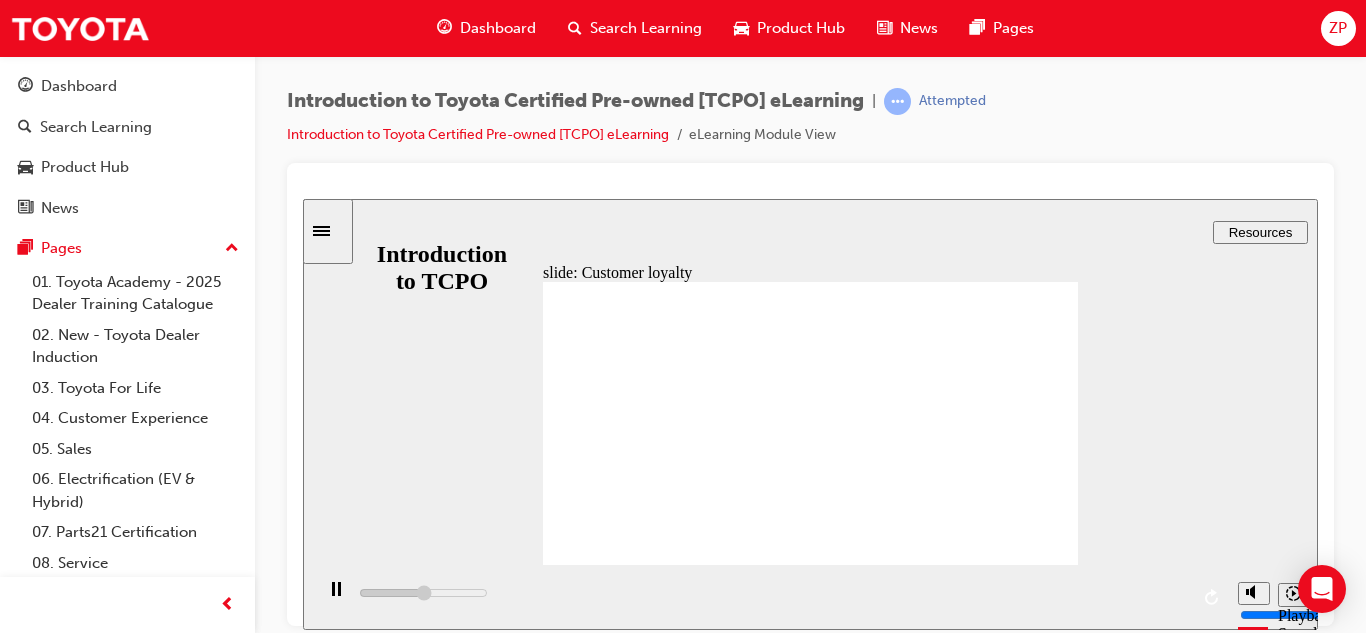 click 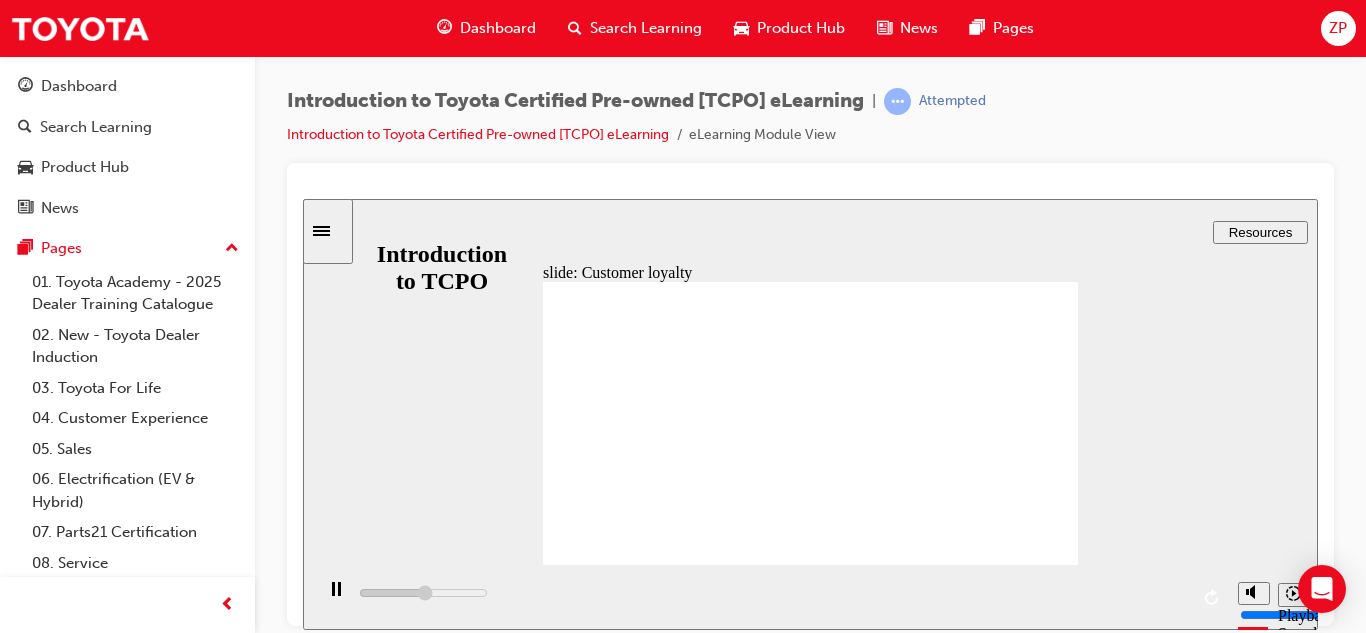 click 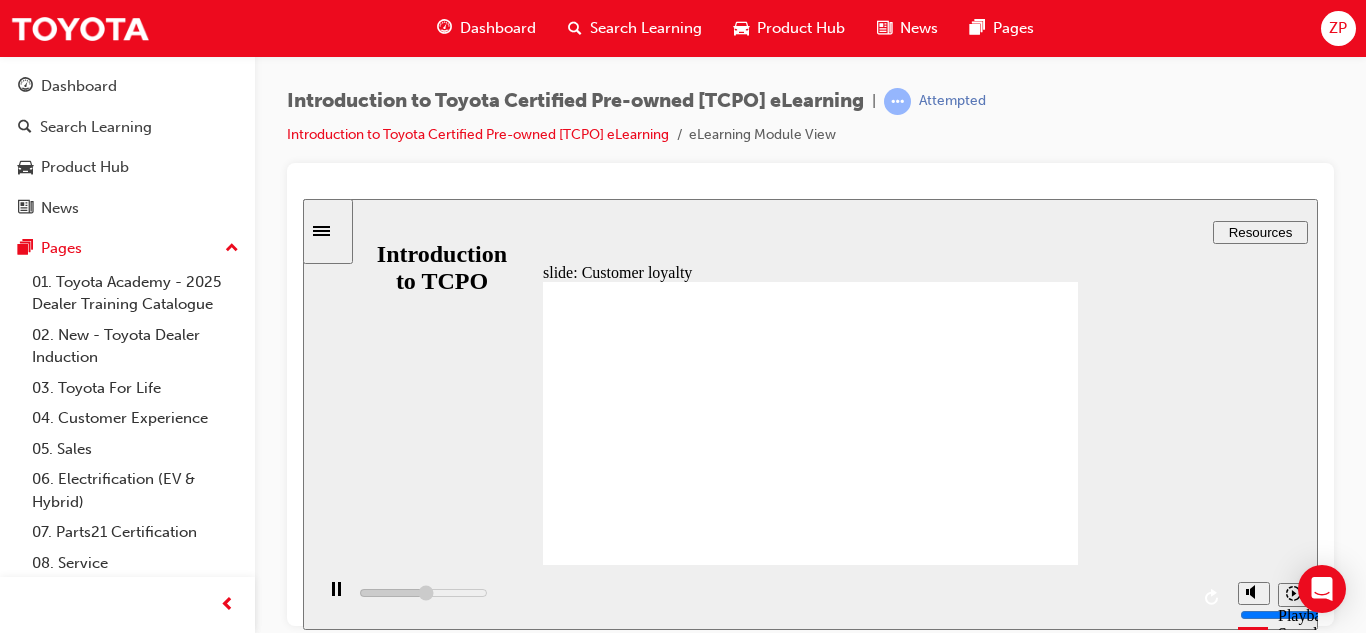 click 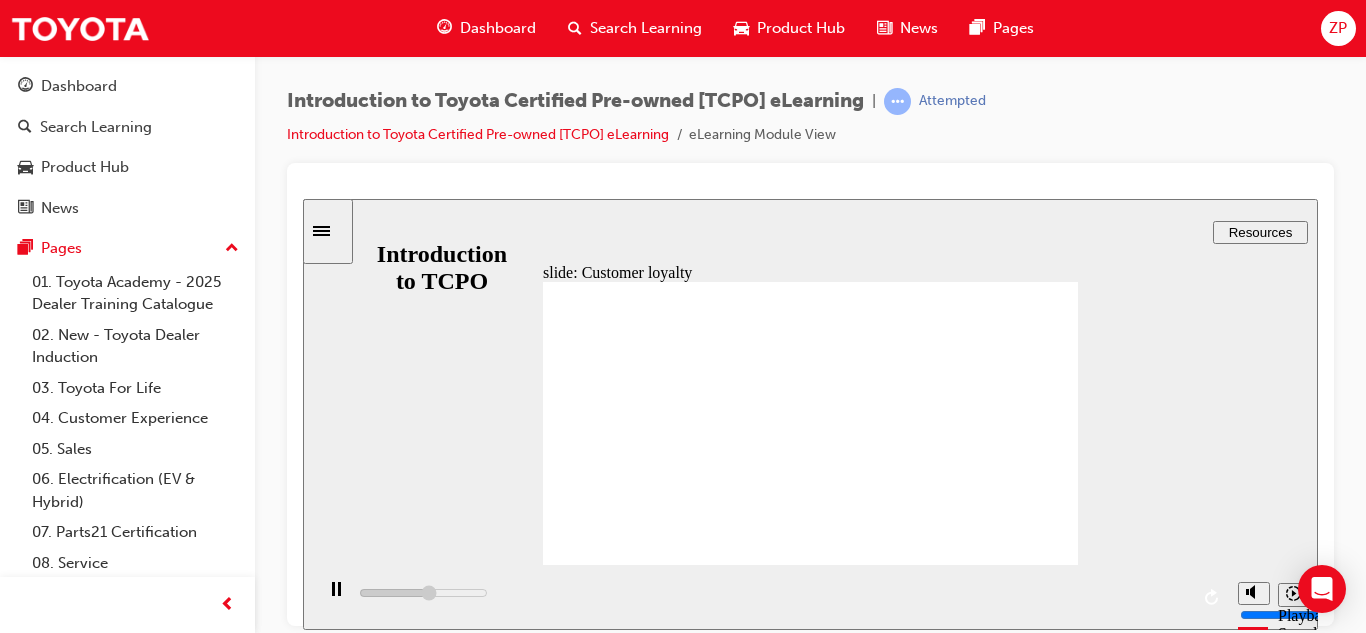 click 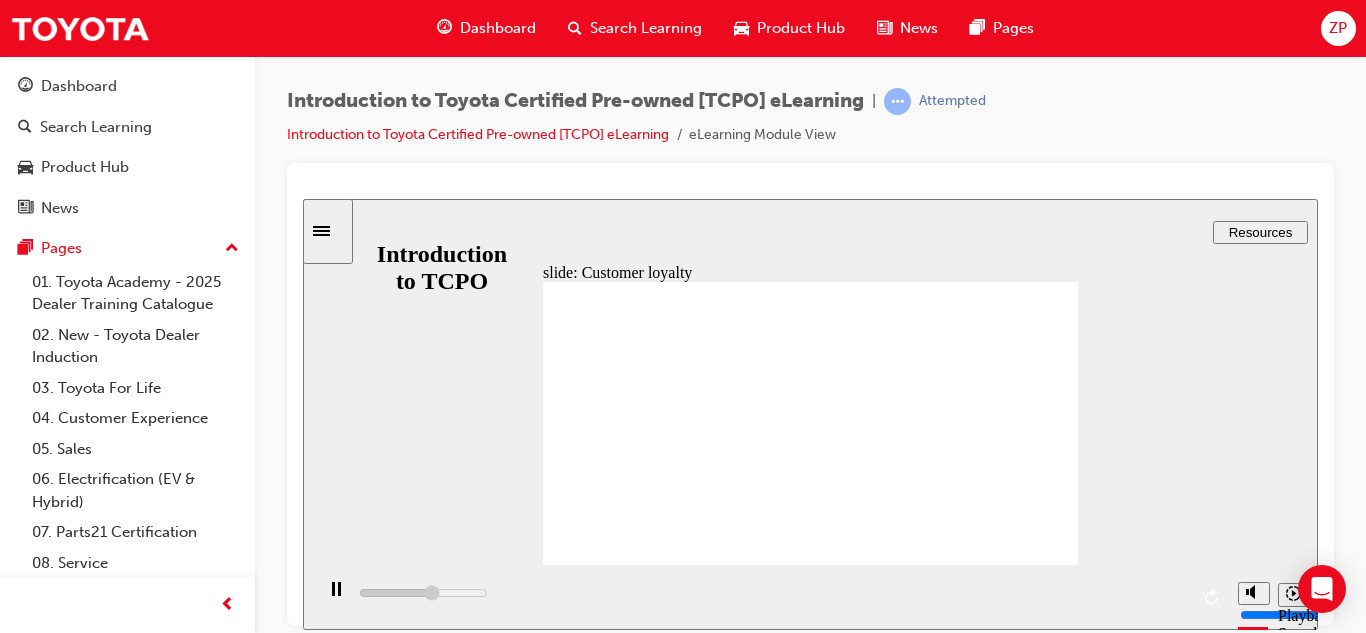 click 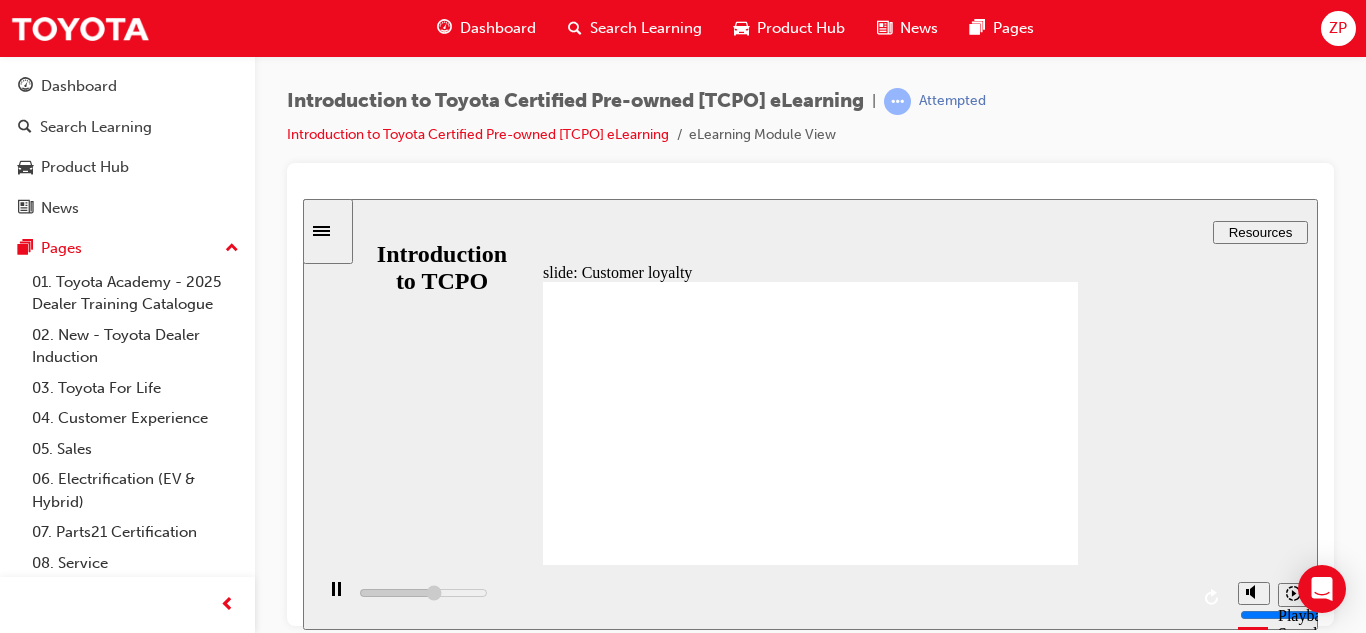 click 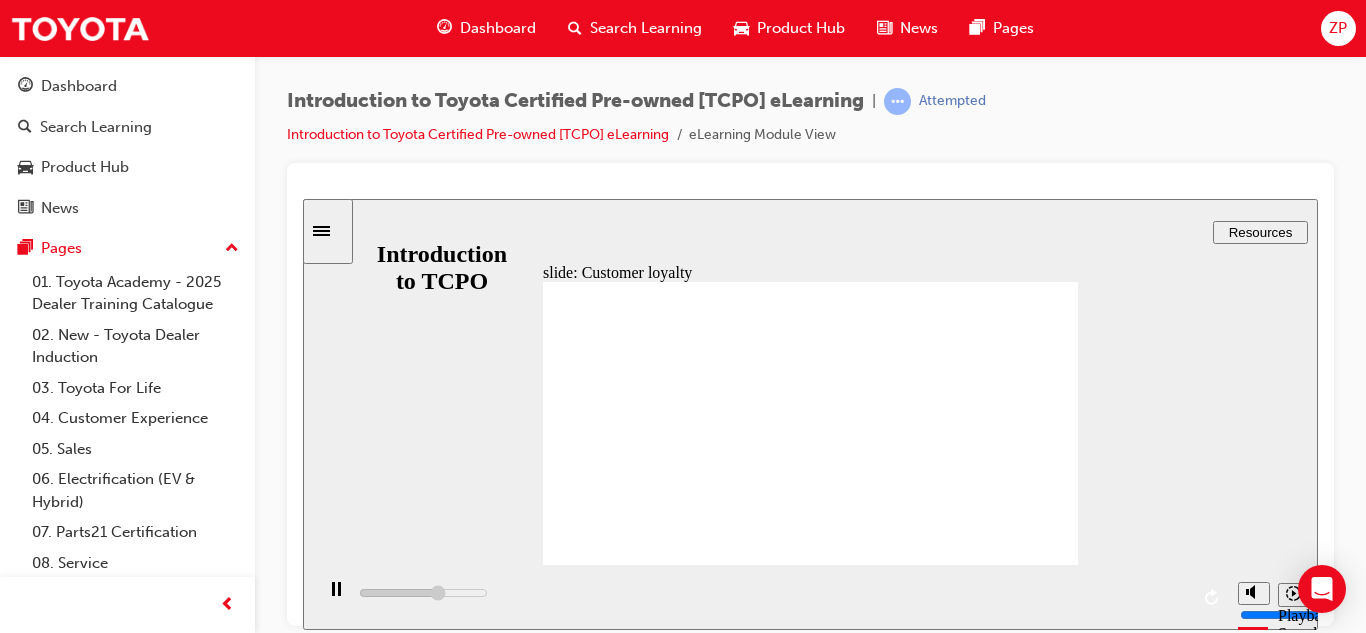 click 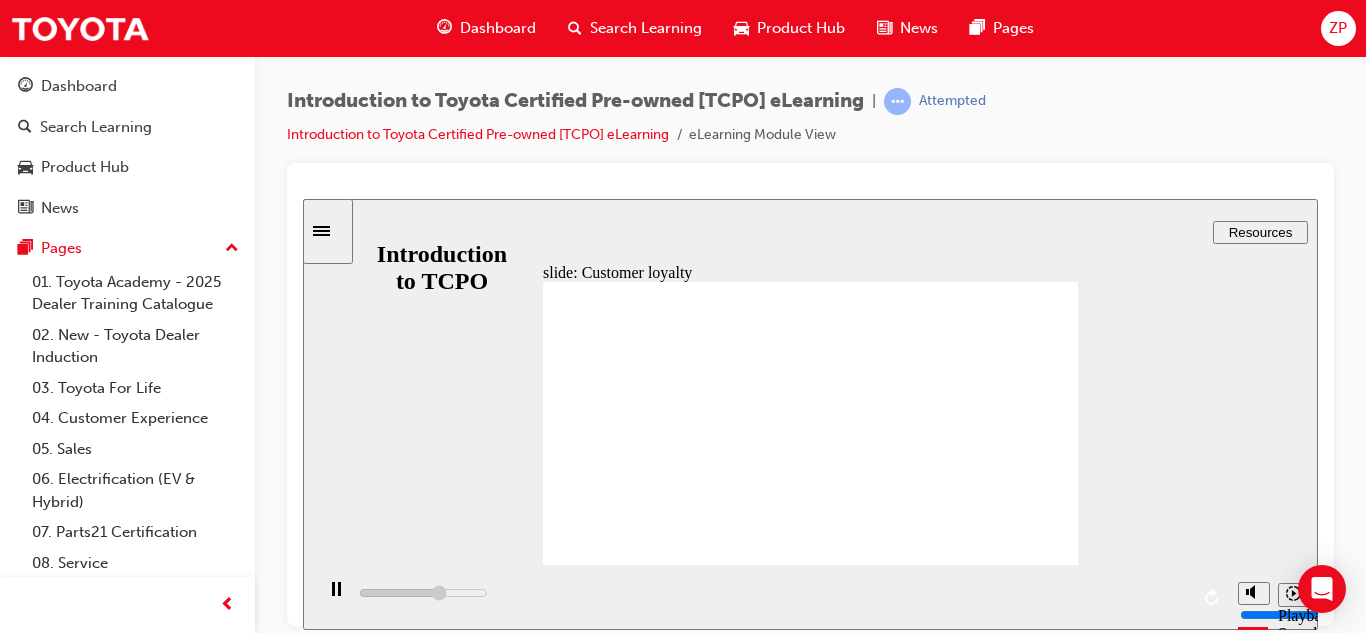 click 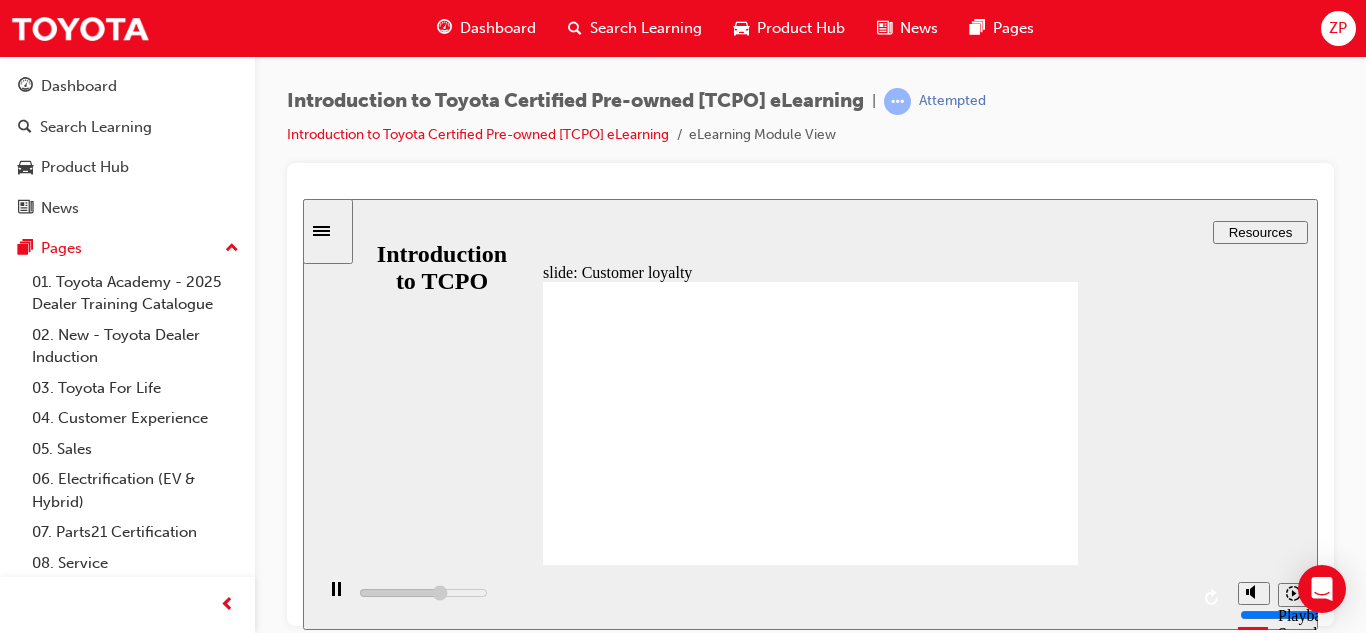 click 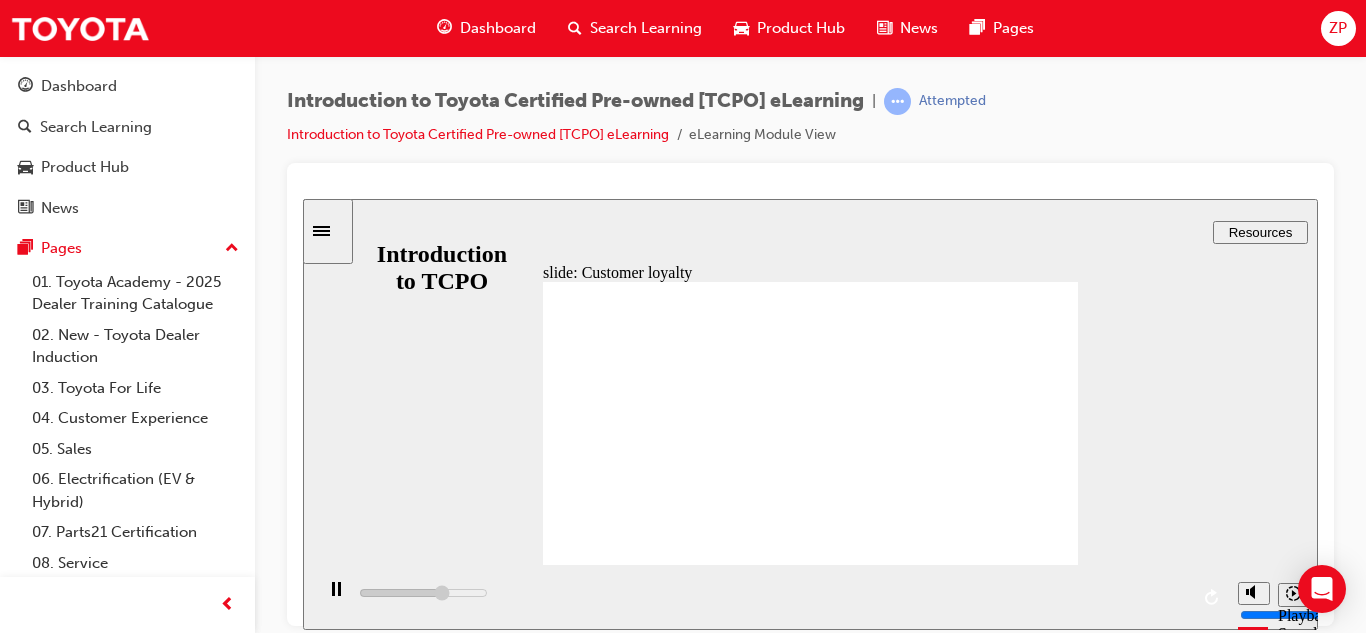 click 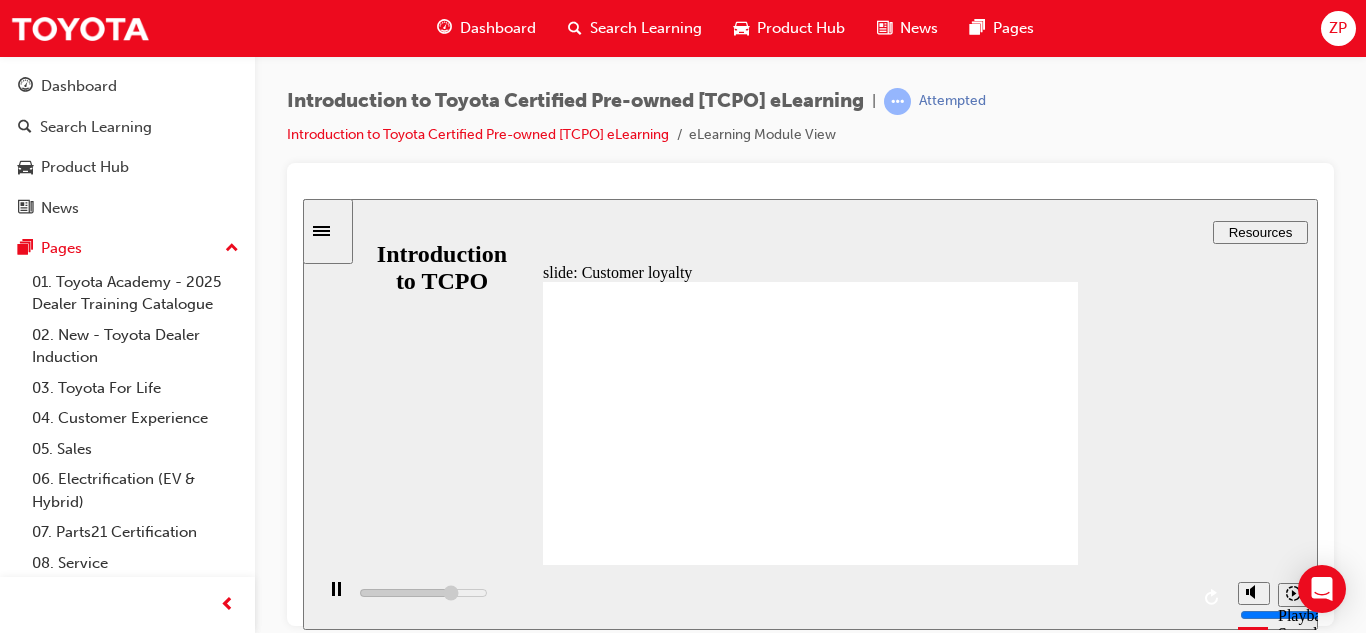 drag, startPoint x: 1077, startPoint y: 595, endPoint x: 1182, endPoint y: 605, distance: 105.47511 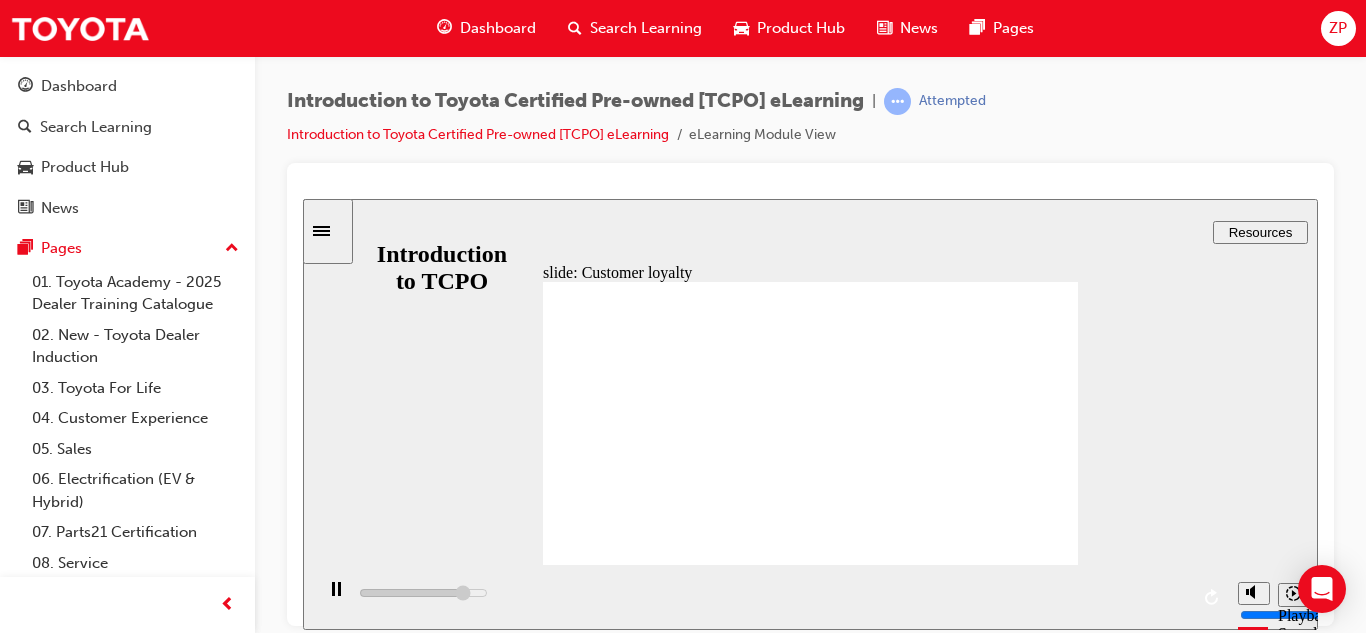 click 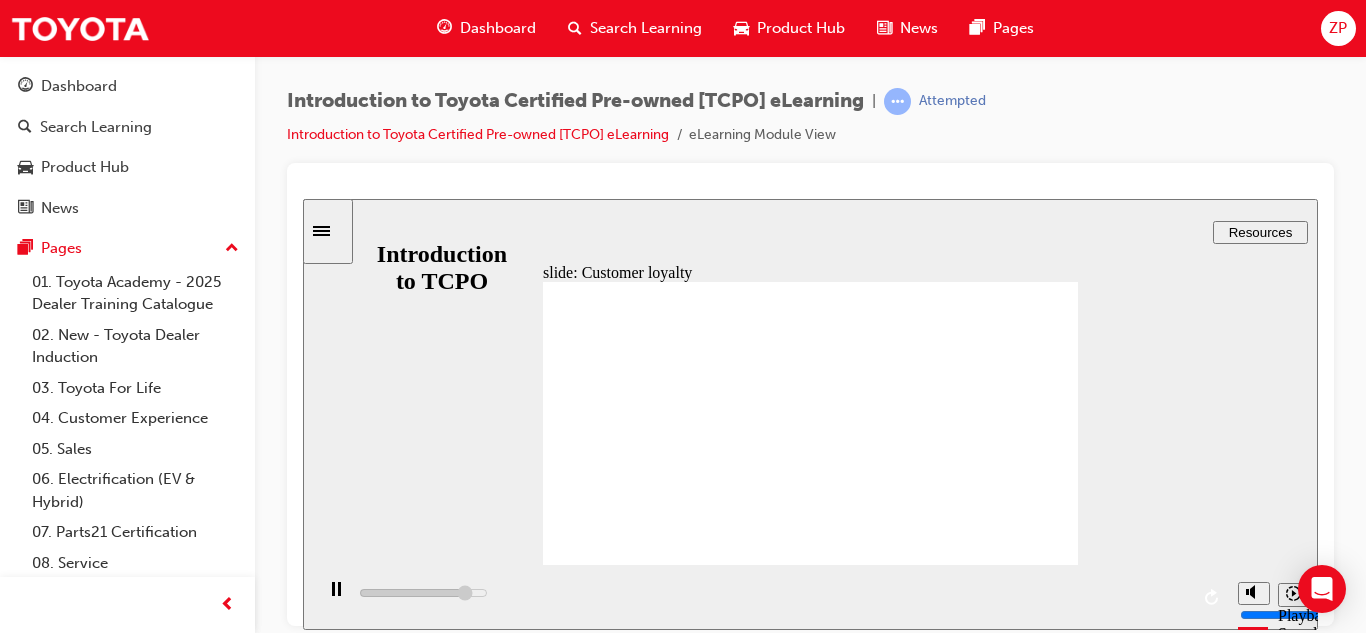 click 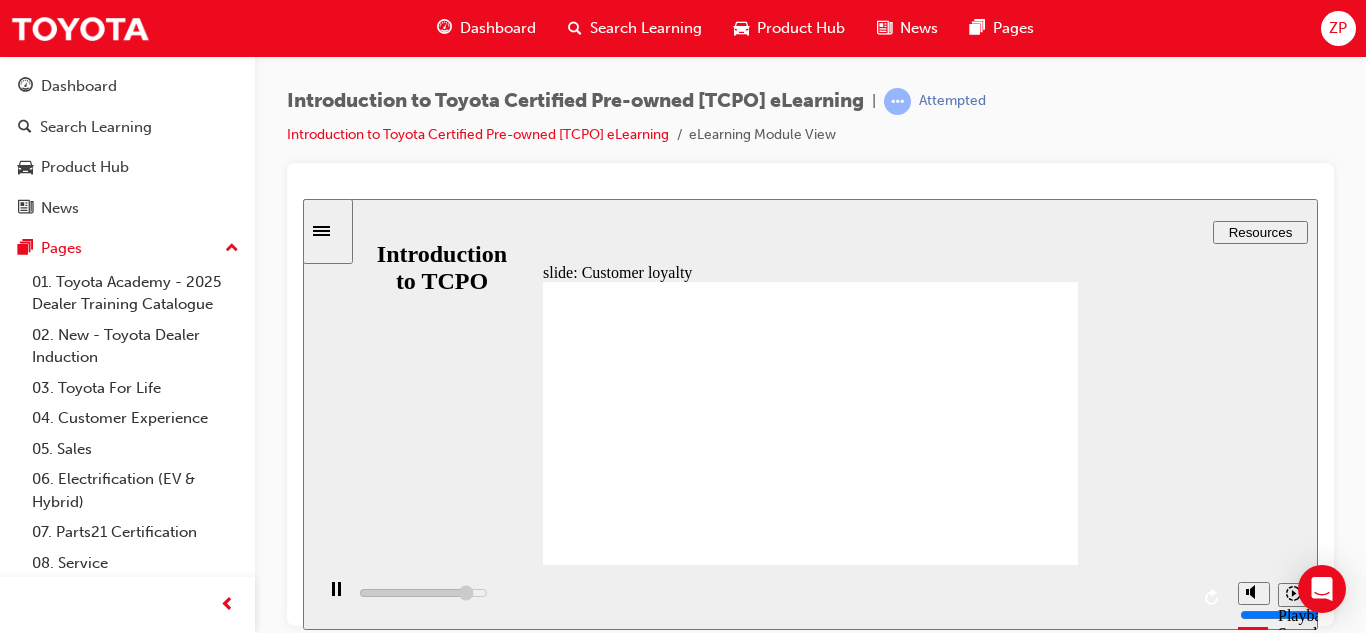 click 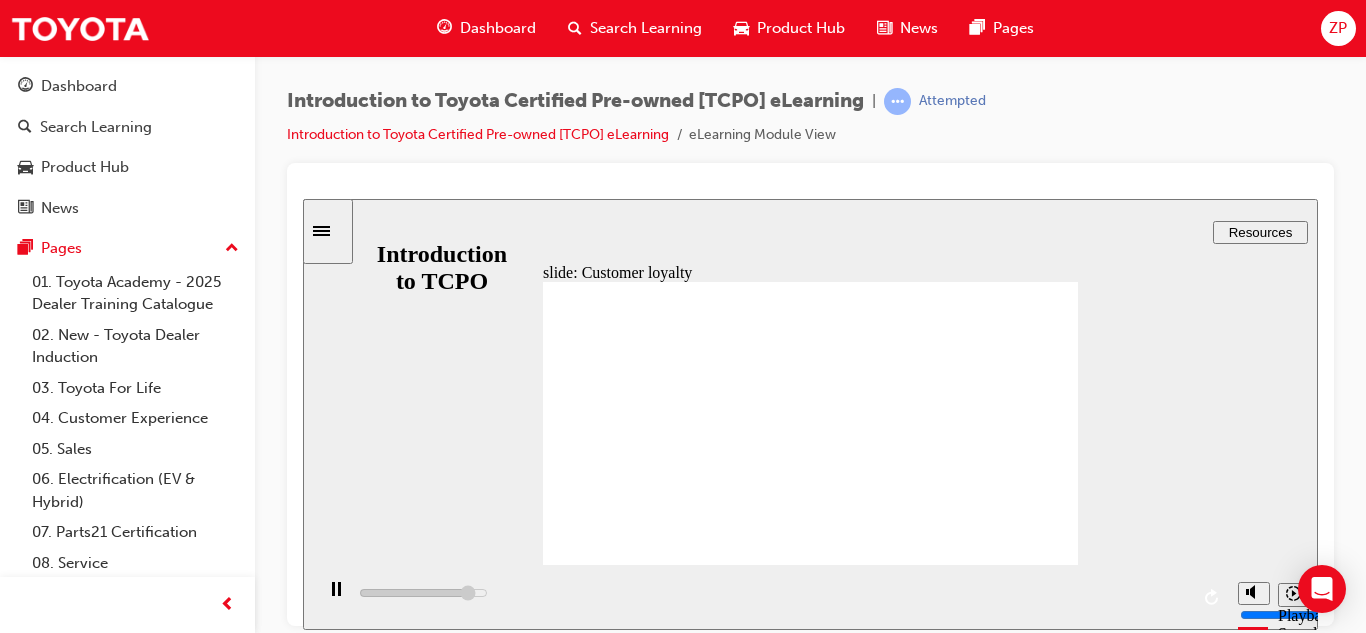 click 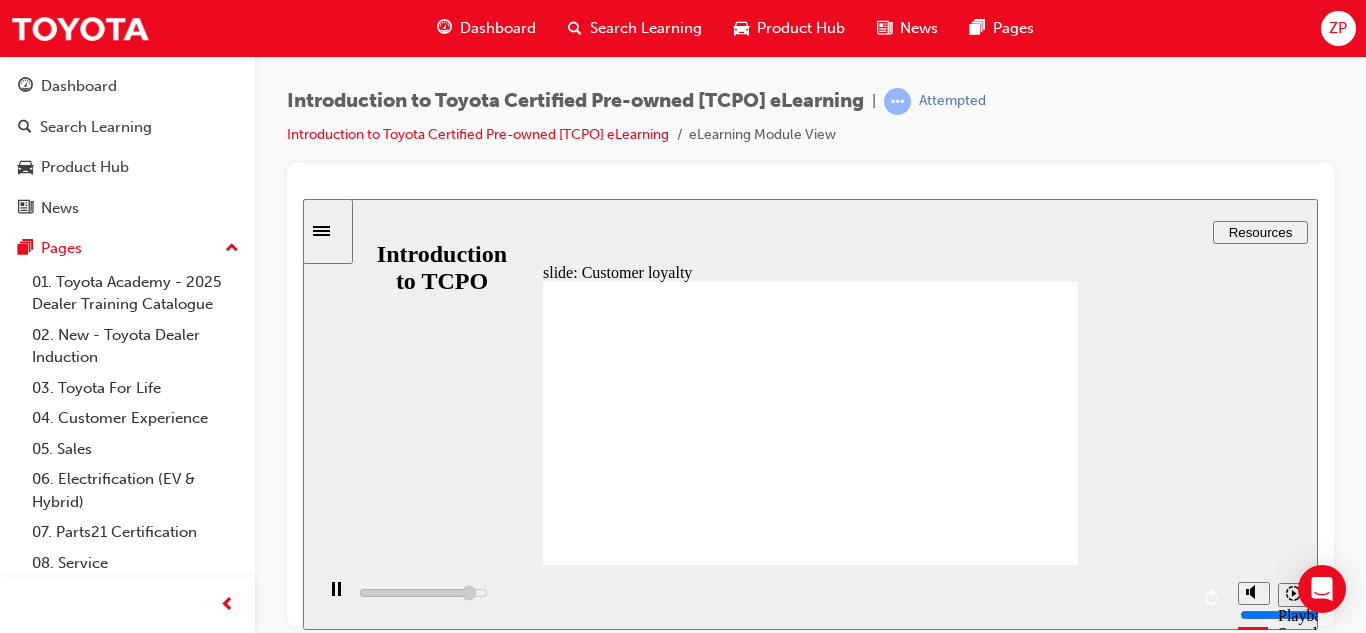 click 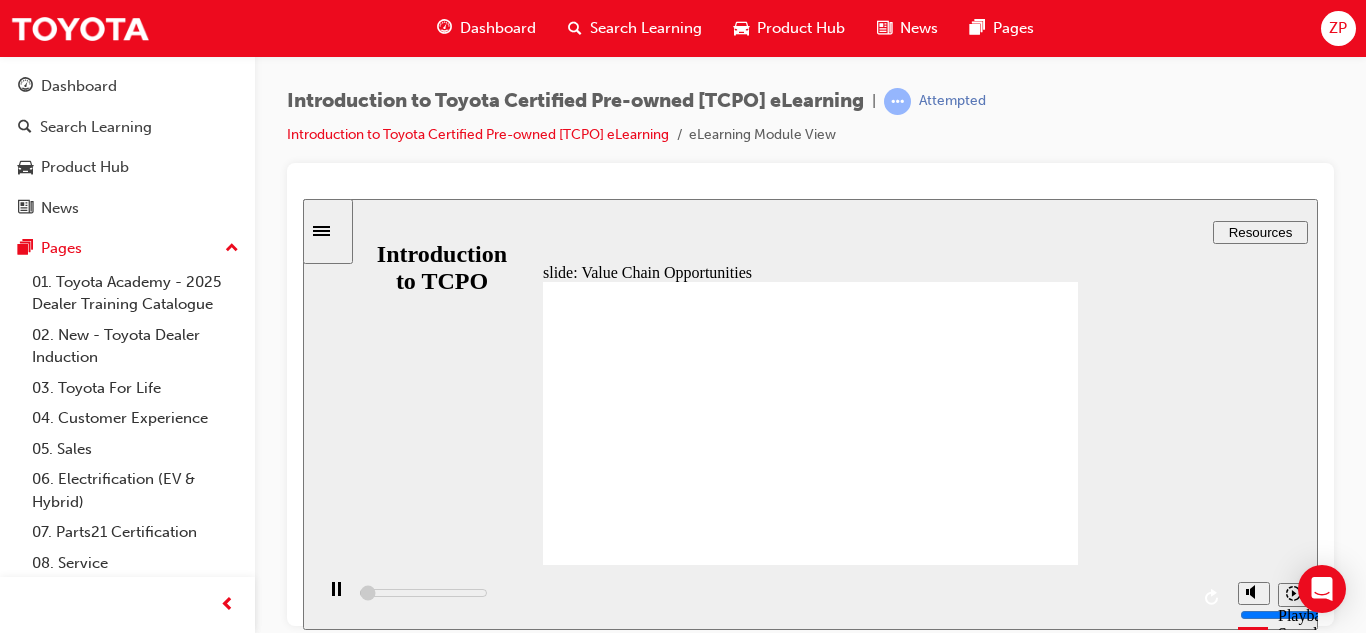 click on "Value Chain  Opportunities Selling TCPO vehicles opens up  a wide variety o value chain  opportunities or dealerships,  including (but not limited to): Click on each opportunity   to learn more. By oering these additional products and services, dealerships can enhance  the customer experience while  driving revenue growth  and reinorcing  long- term relationships with customers , increasing customer loyalty and also the   opportunity to  retain that vehicle in our Toyota ecosystem . Finance Finance Insurance Insurance Accessories Accessories Servicing Servicing BACK BACK NEXT NEXT" at bounding box center [810, 1276] 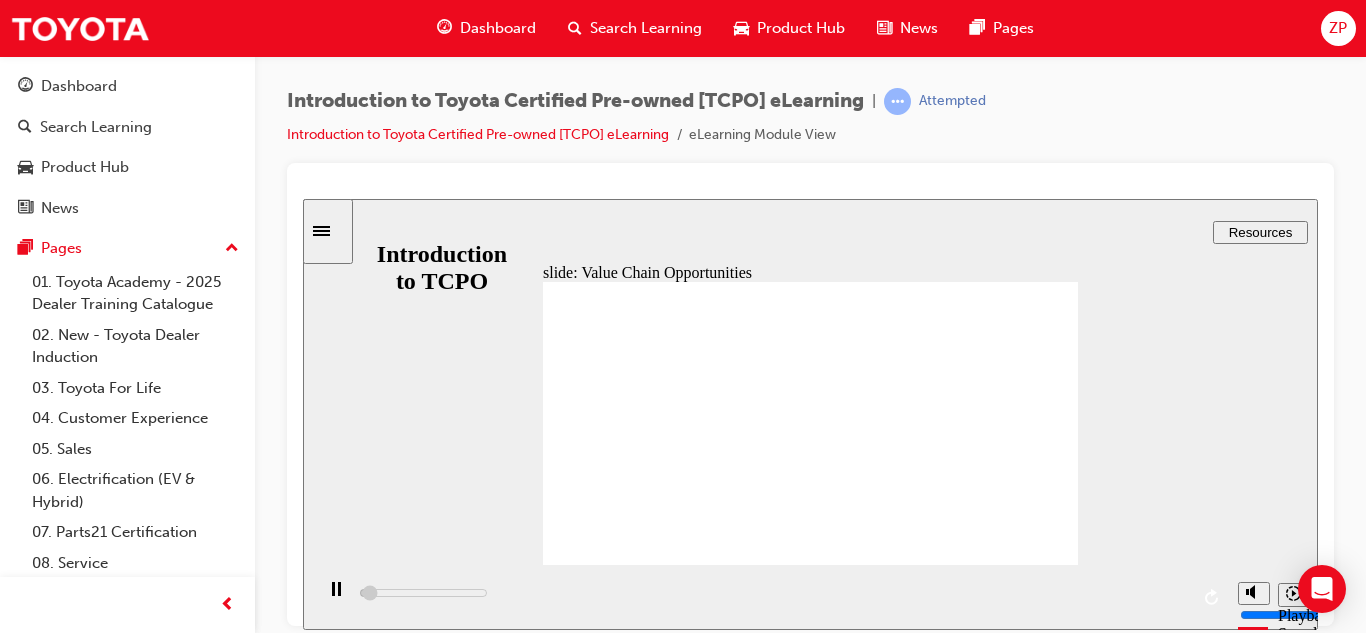 click 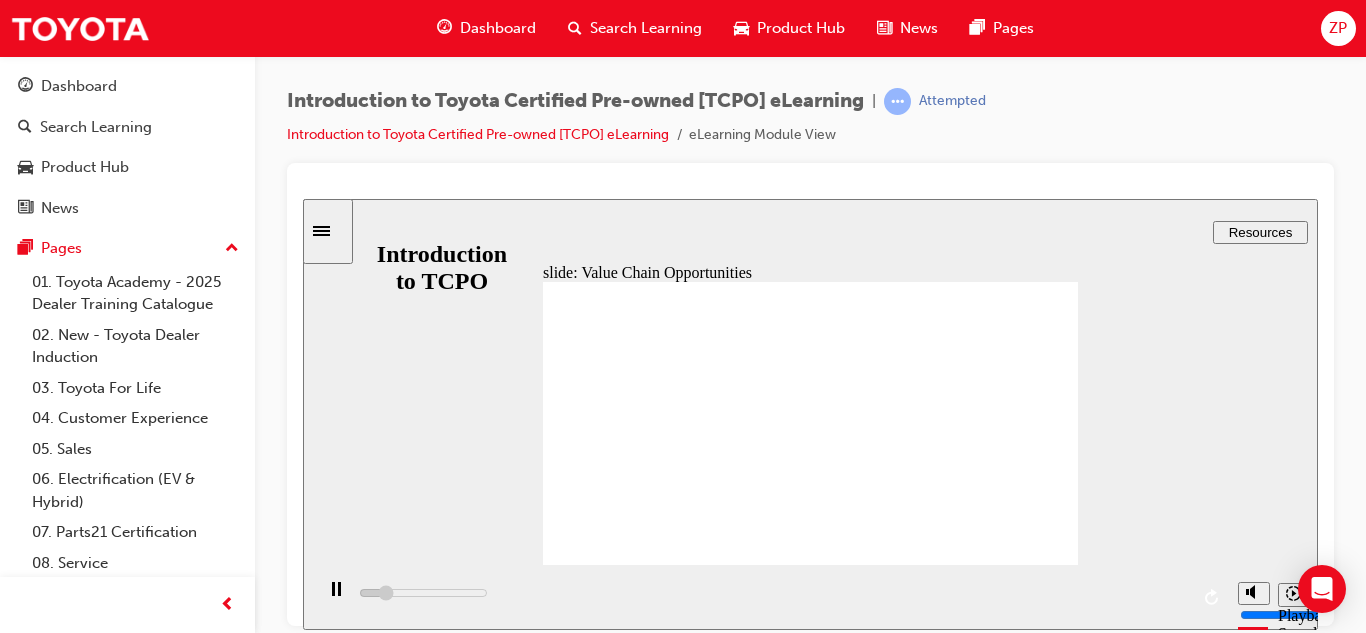 click 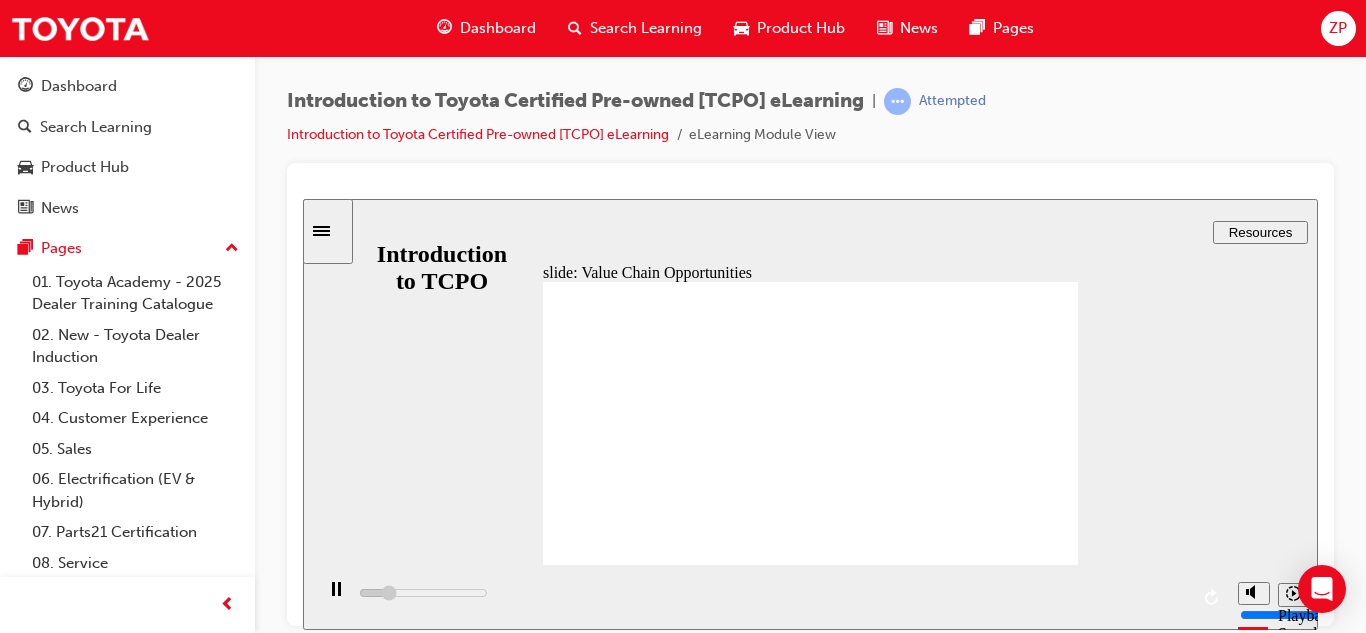 click 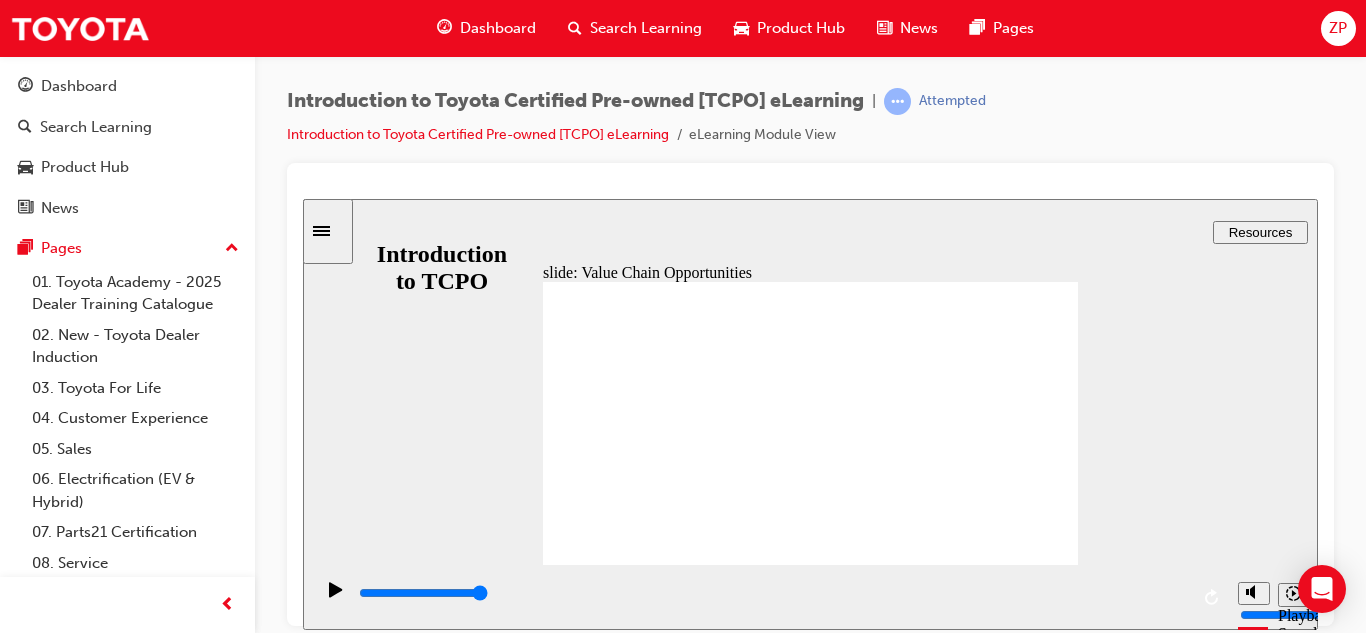 click 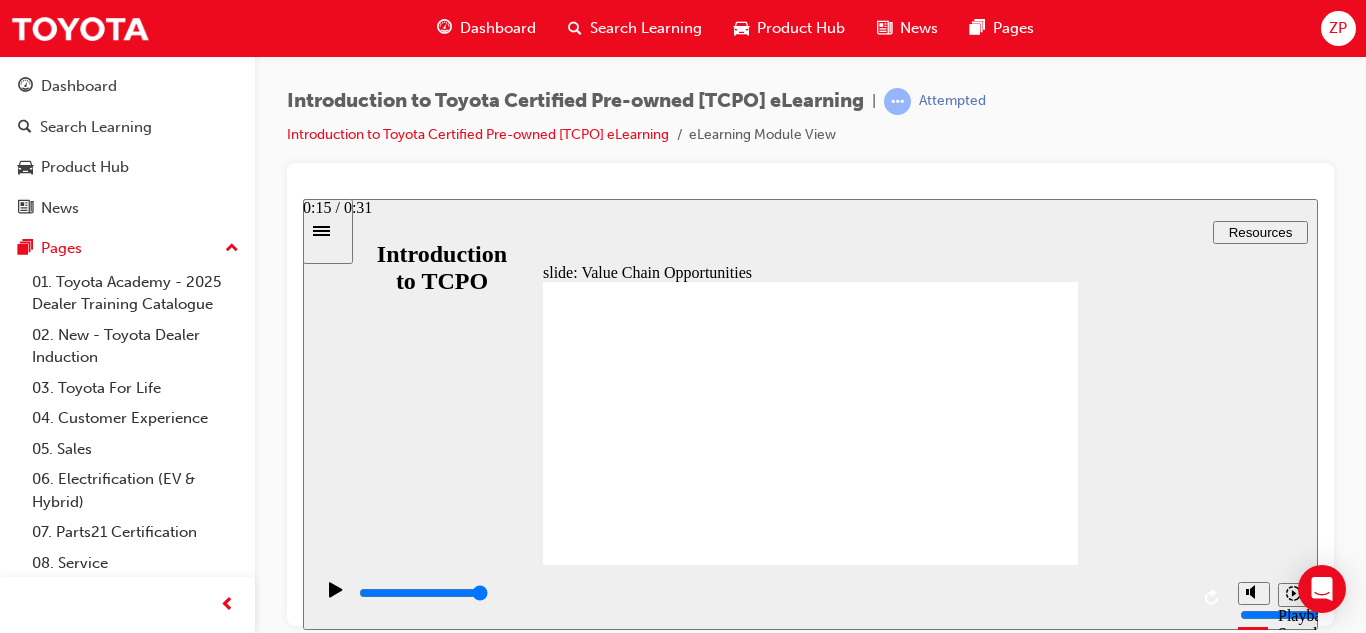 click on "[F2] The Guaranteed Future_Value (GFV) is the minimum value o your Toyota at the end o your  nance contract, as determined by Toyota Finance. I you decide to return your car to Toyota at the  end o your term, Toyota Finance will pay you the agreed GFV, which will be put against your nal  payment subject to air wear and tear conditions and agreed kilometres being met. The inormation  provided is general in nature. You should seek your own nancial advice to determine whether Toyota  Access is appropriate or your individual circumstances. Terms, conditions, ees and charges apply.  Toyota Access_GFV products are available to approved customers o Toyota Finance, a division o  Toyota Finance Australia Limited ABN 48 002 435 181, AFSL and Australian Credit Licence 392536." at bounding box center [896, 4614] 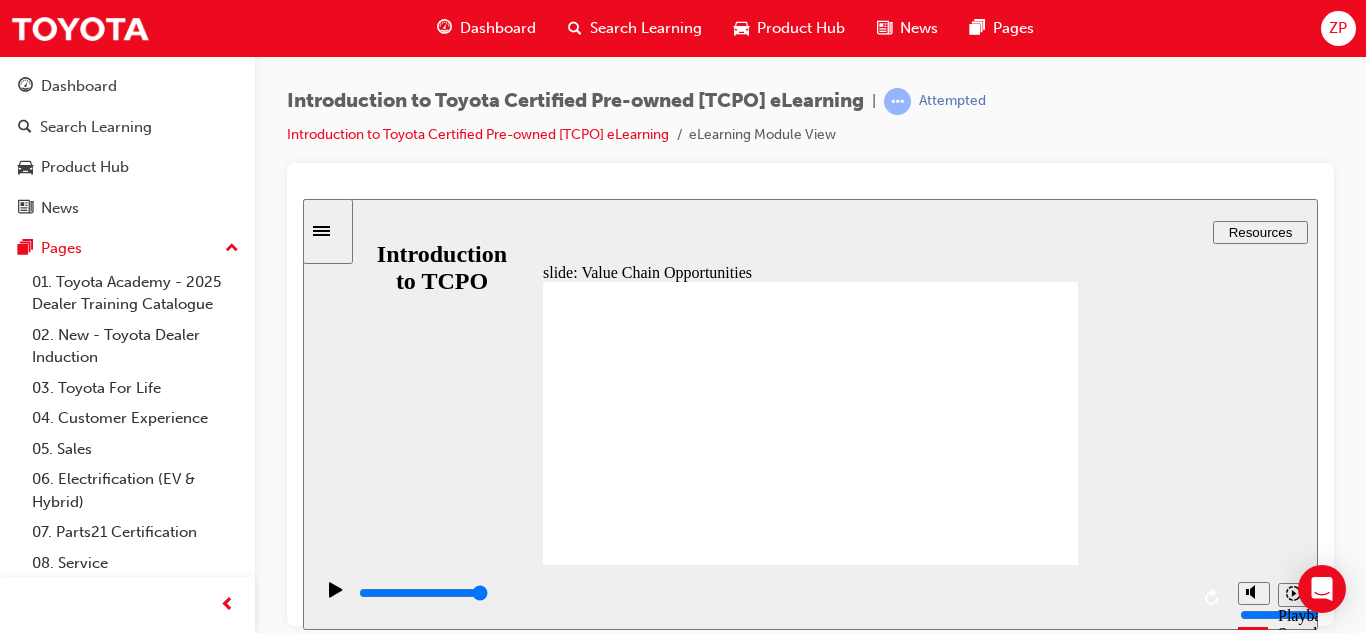 click on "[F2] The Guaranteed Future_Value (GFV) is the minimum value o your Toyota at the end o your  nance contract, as determined by Toyota Finance. I you decide to return your car to Toyota at the  end o your term, Toyota Finance will pay you the agreed GFV, which will be put against your nal  payment subject to air wear and tear conditions and agreed kilometres being met. The inormation  provided is general in nature. You should seek your own nancial advice to determine whether Toyota  Access is appropriate or your individual circumstances. Terms, conditions, ees and charges apply.  Toyota Access_GFV products are available to approved customers o Toyota Finance, a division o  Toyota Finance Australia Limited ABN 48 002 435 181, AFSL and Australian Credit Licence 392536." at bounding box center (896, 4614) 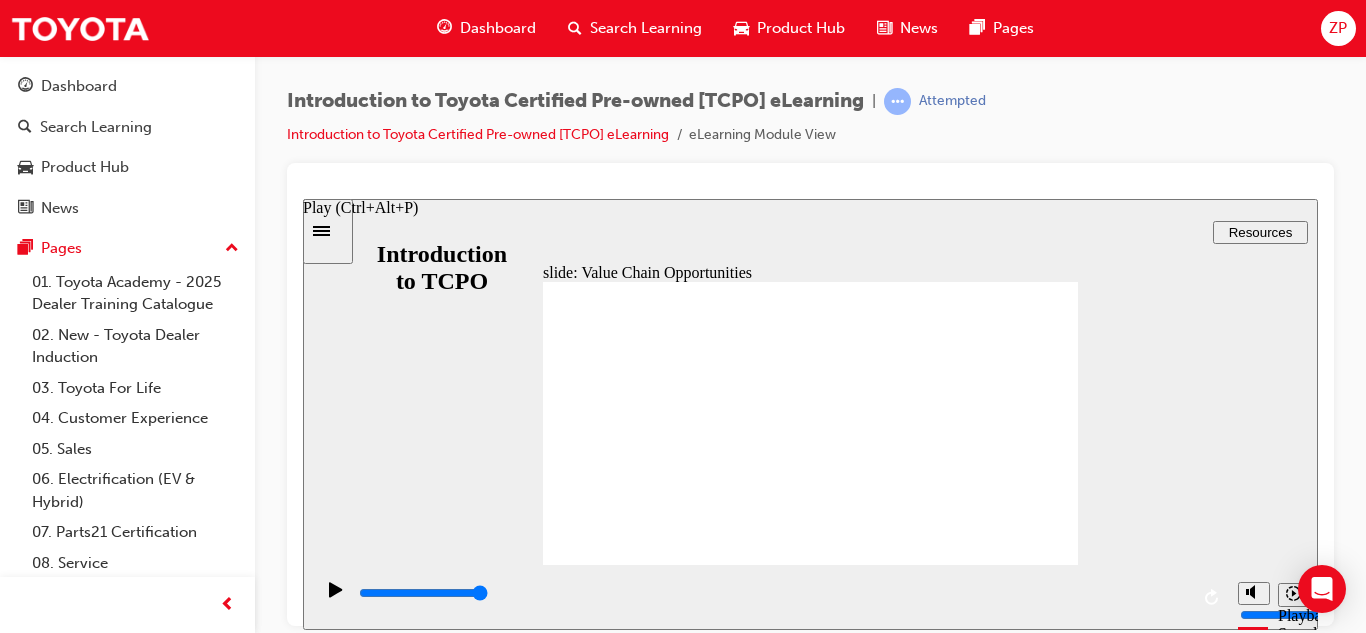 click 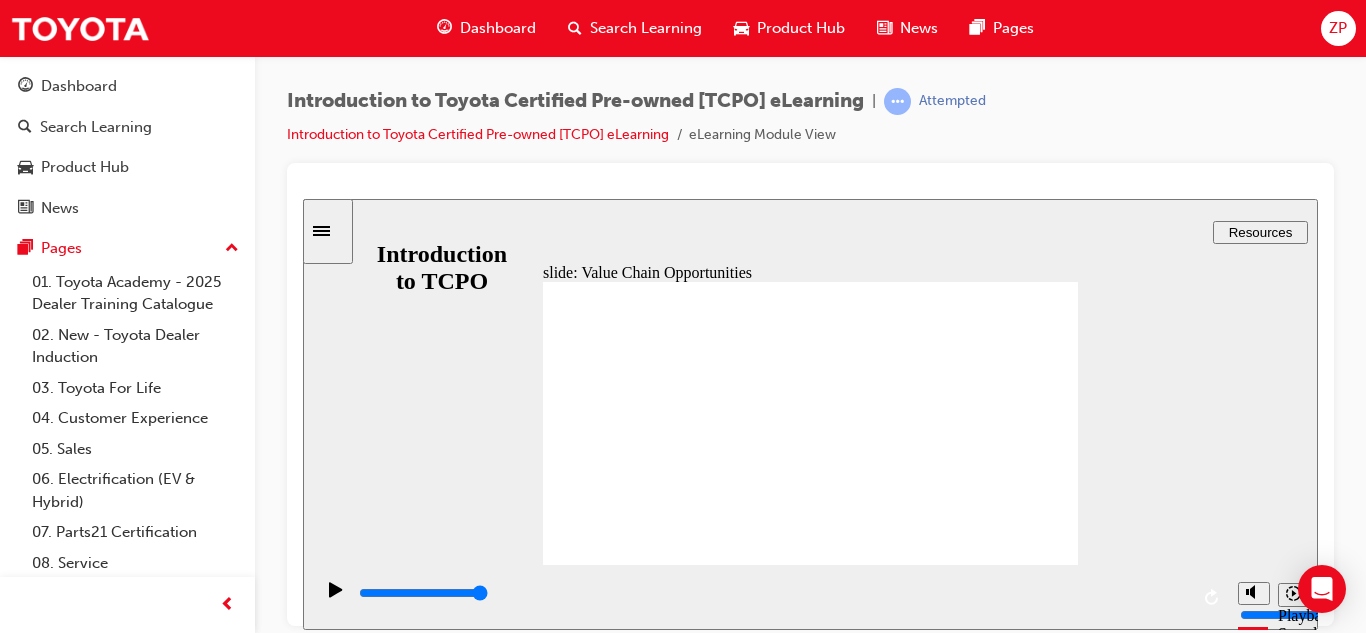 click 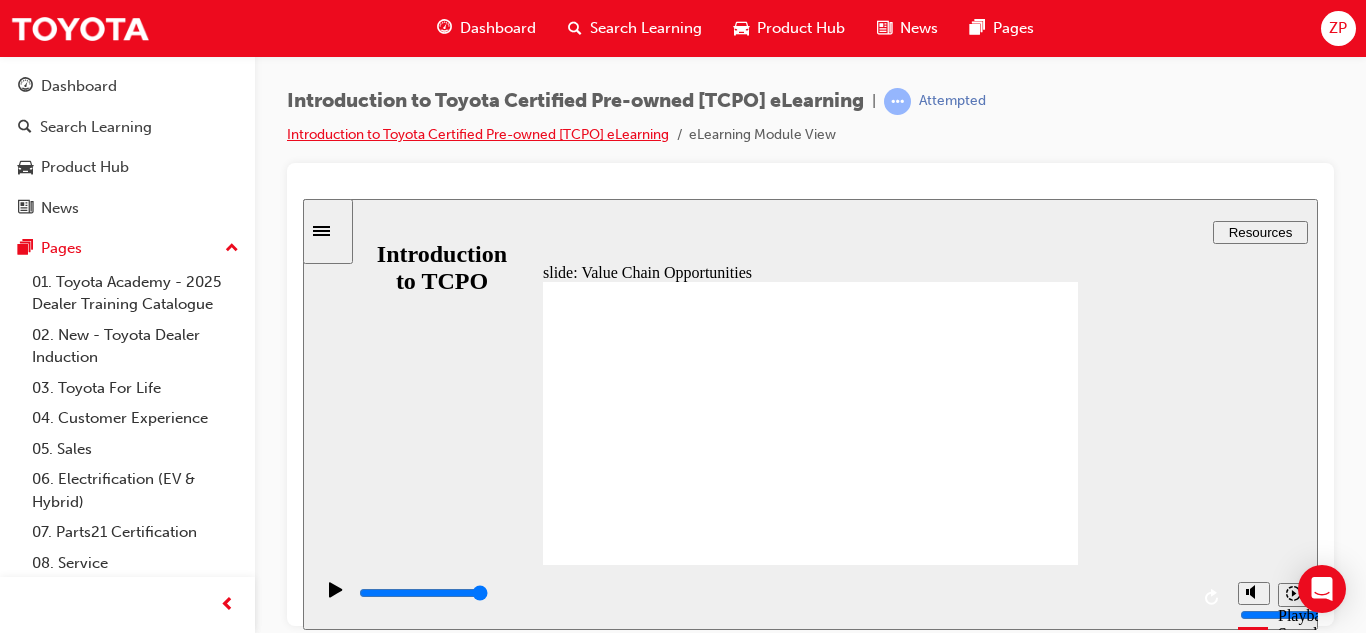 click on "Introduction to Toyota Certified Pre-owned [TCPO] eLearning" at bounding box center (478, 134) 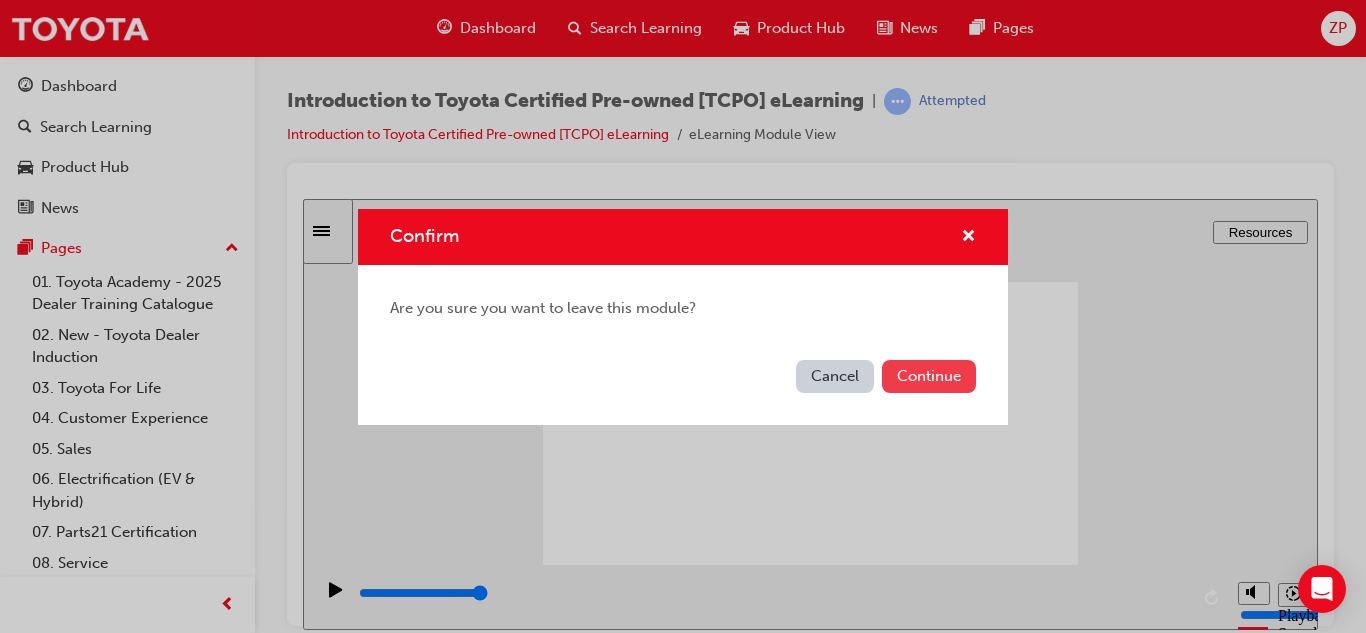 click on "Continue" at bounding box center (929, 376) 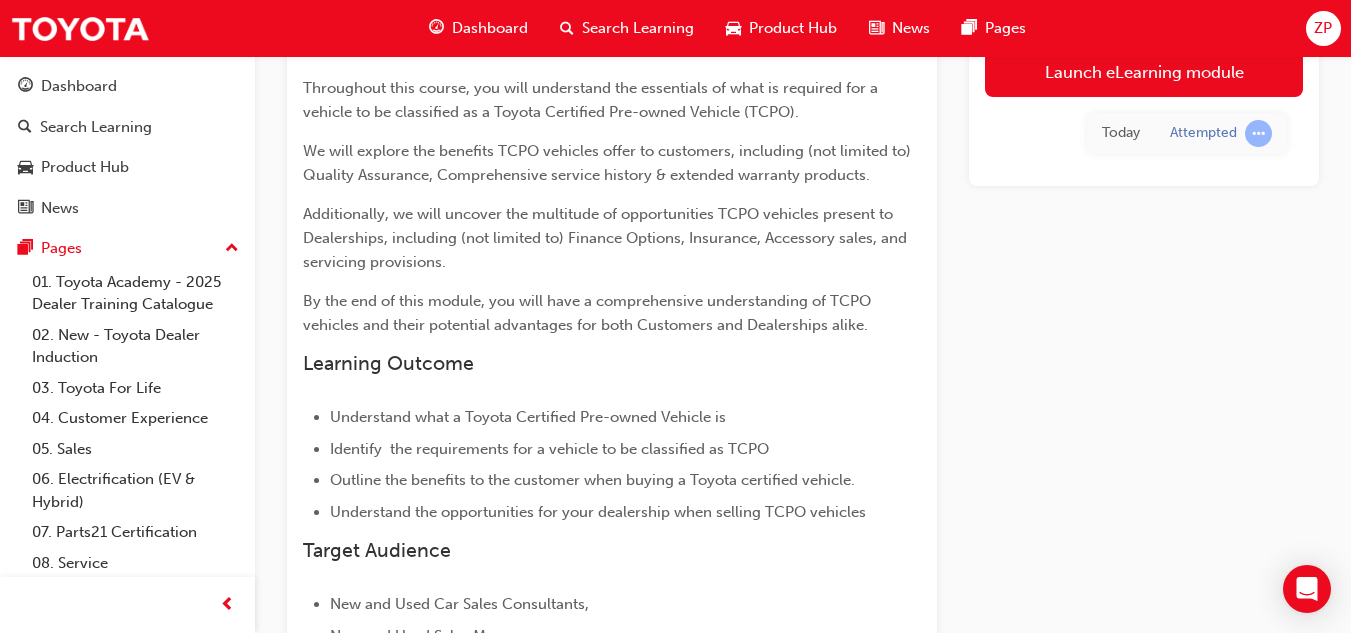 scroll, scrollTop: 0, scrollLeft: 0, axis: both 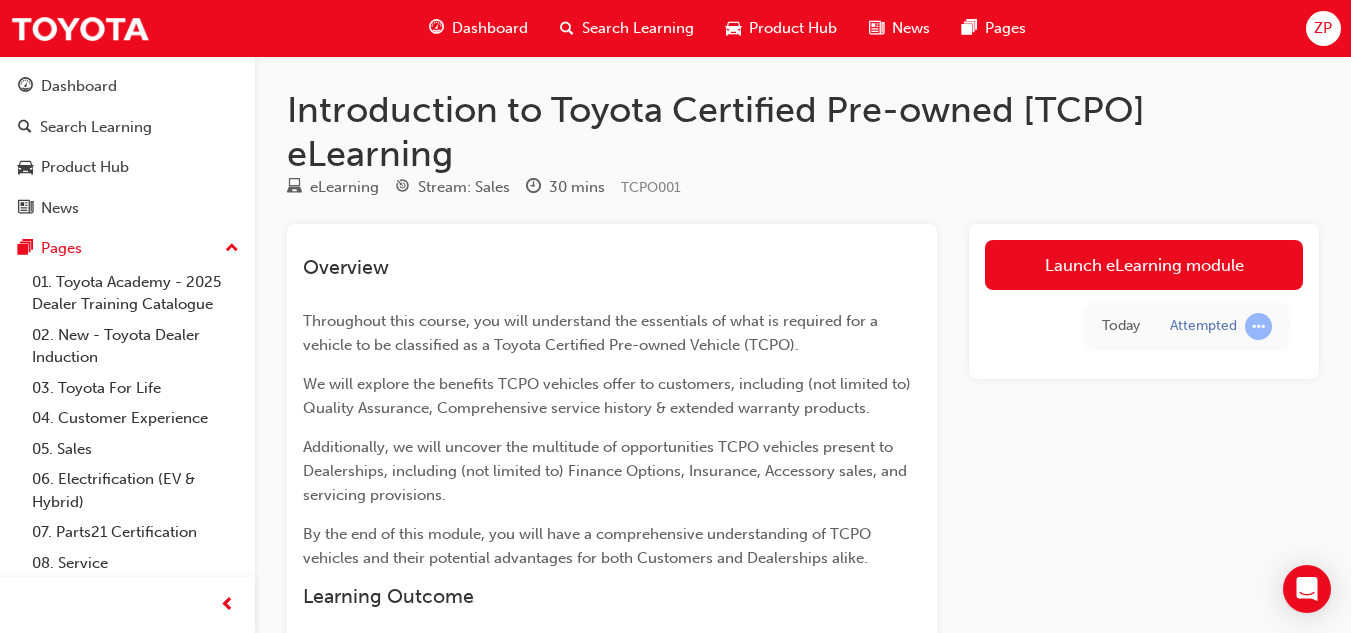 click on "Dashboard" at bounding box center [490, 28] 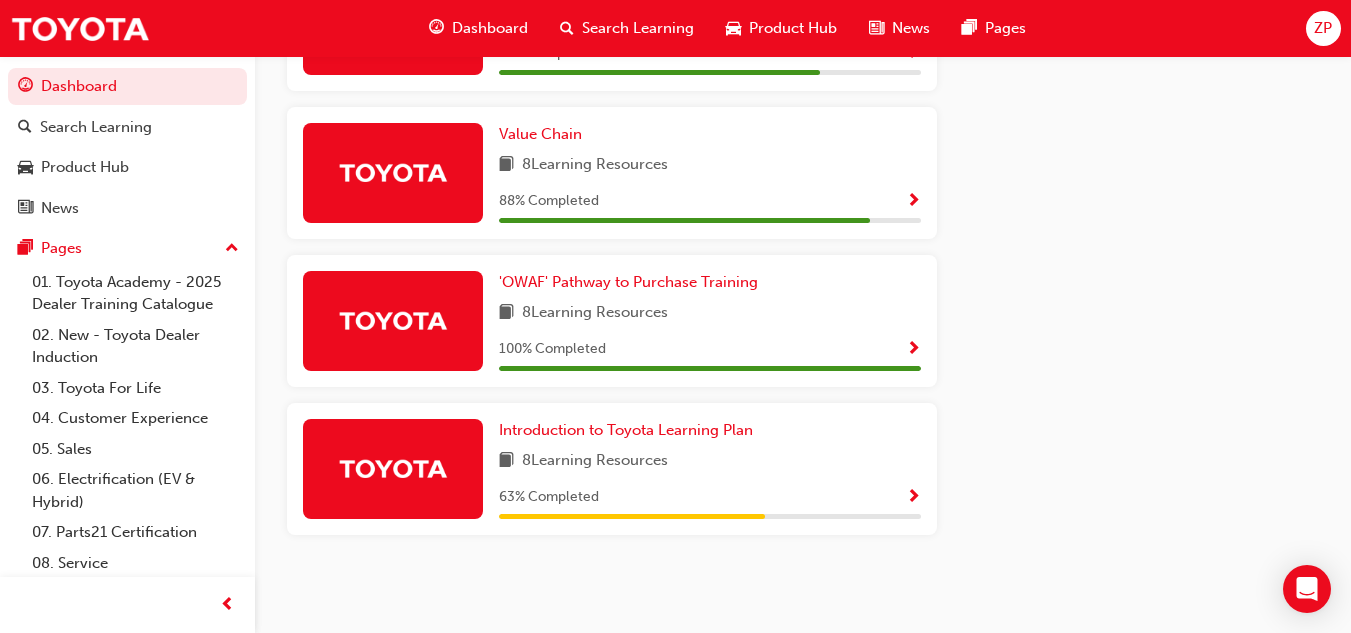 scroll, scrollTop: 1190, scrollLeft: 0, axis: vertical 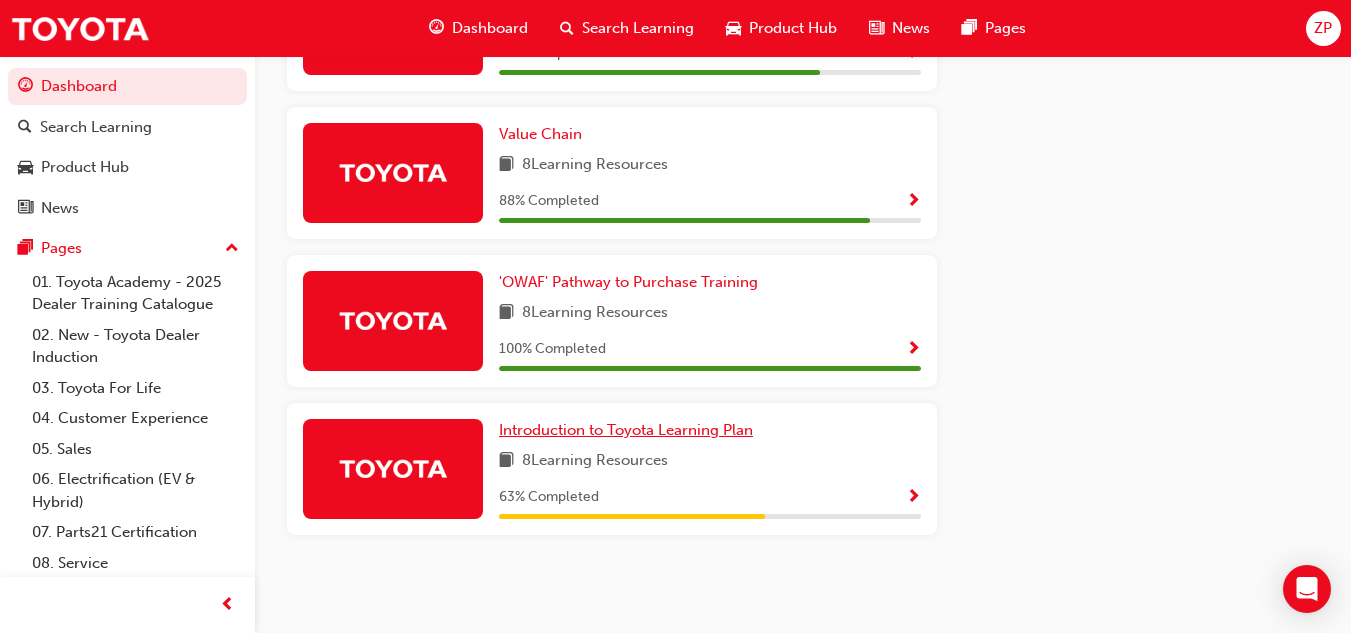 click on "Introduction to Toyota Learning Plan" at bounding box center (626, 430) 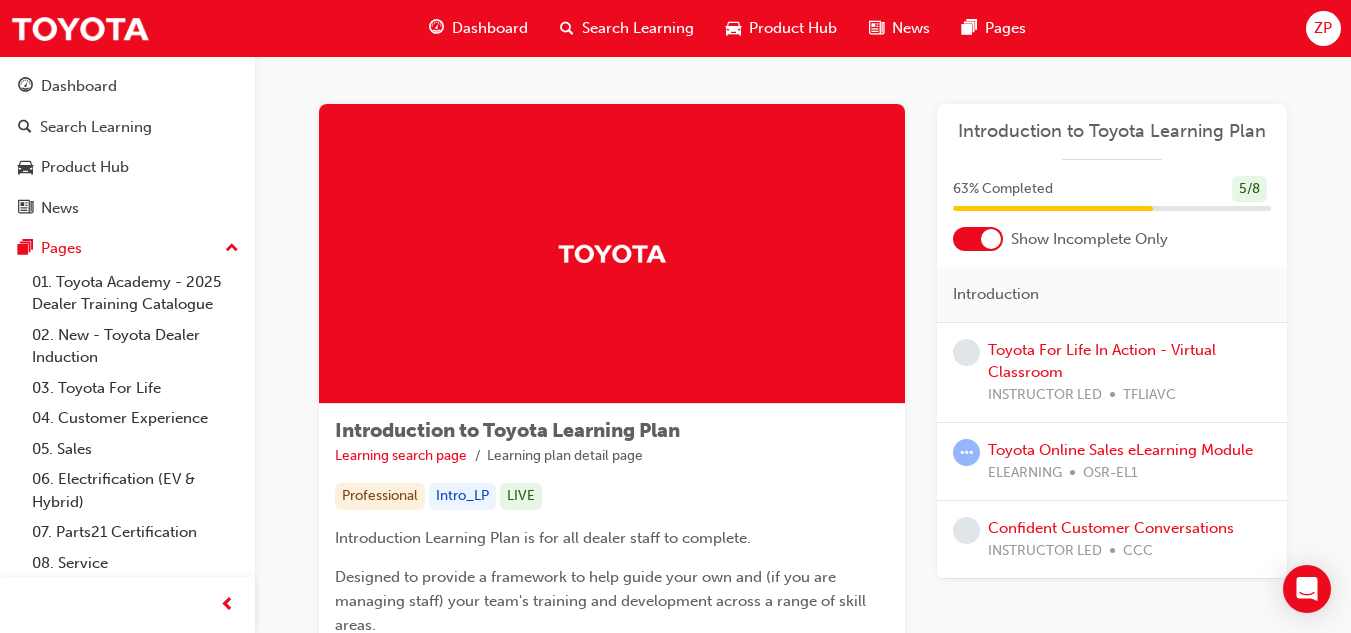 click on "Toyota For Life In Action - Virtual Classroom INSTRUCTOR LED TFLIAVC" at bounding box center [1129, 373] 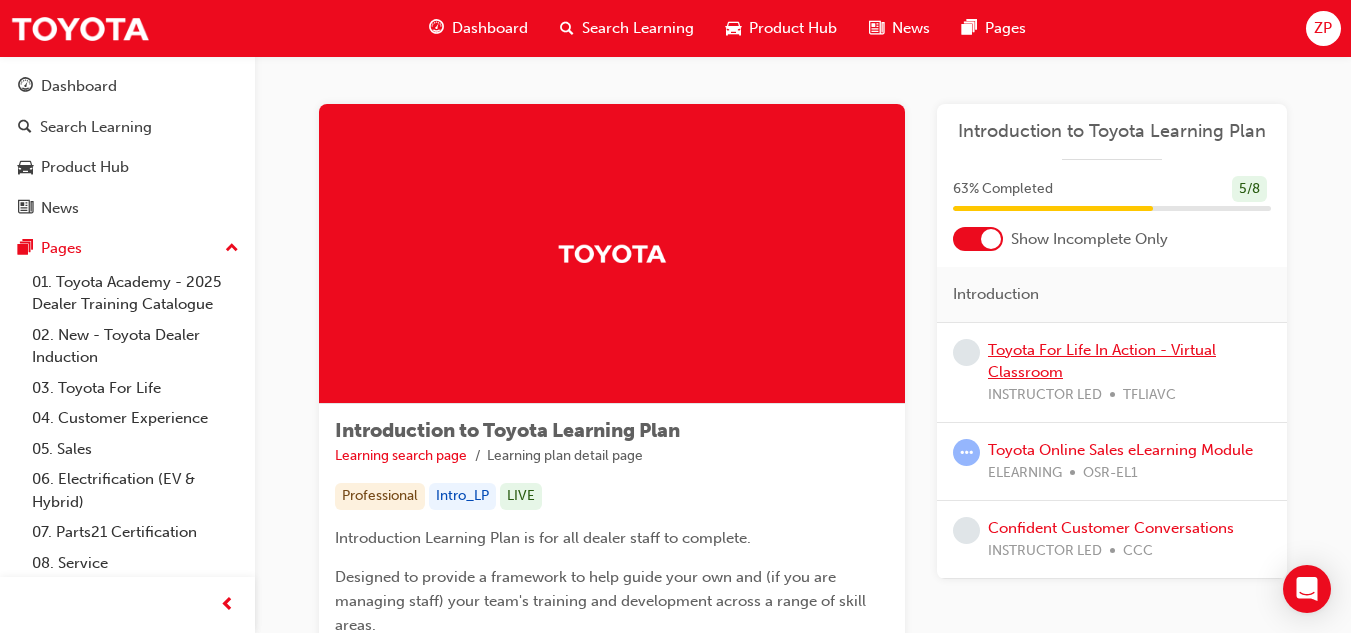 click on "Toyota For Life In Action - Virtual Classroom" at bounding box center (1102, 361) 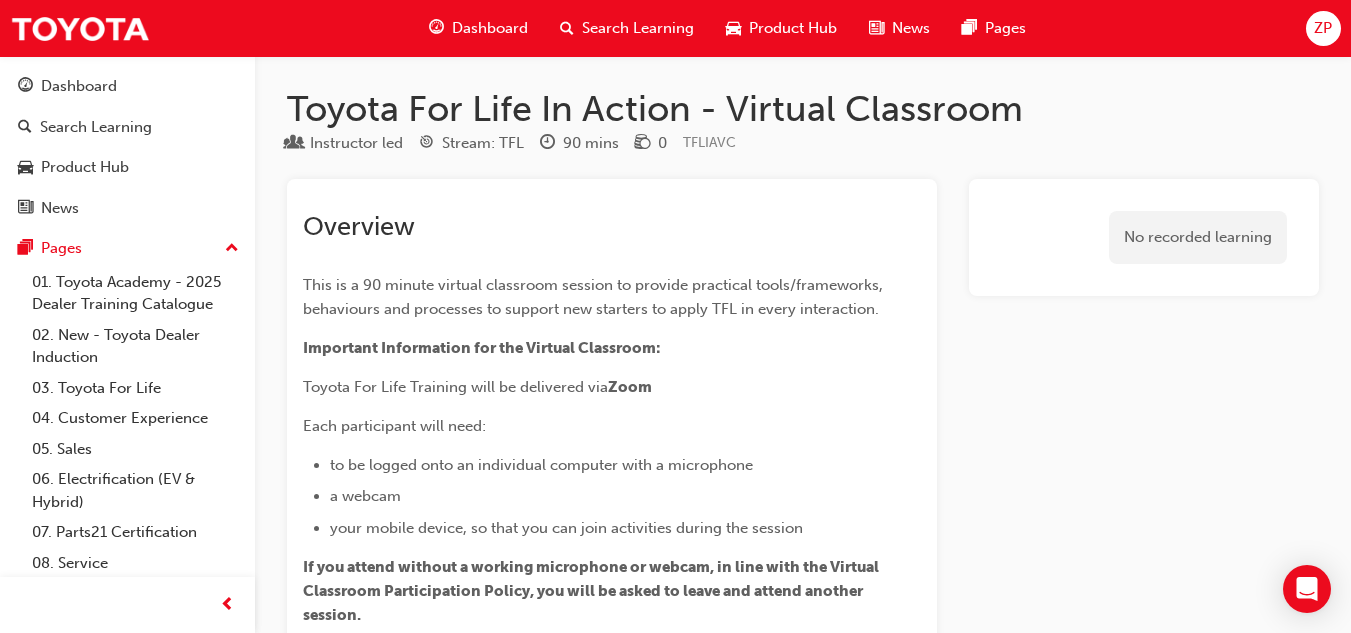 scroll, scrollTop: 0, scrollLeft: 0, axis: both 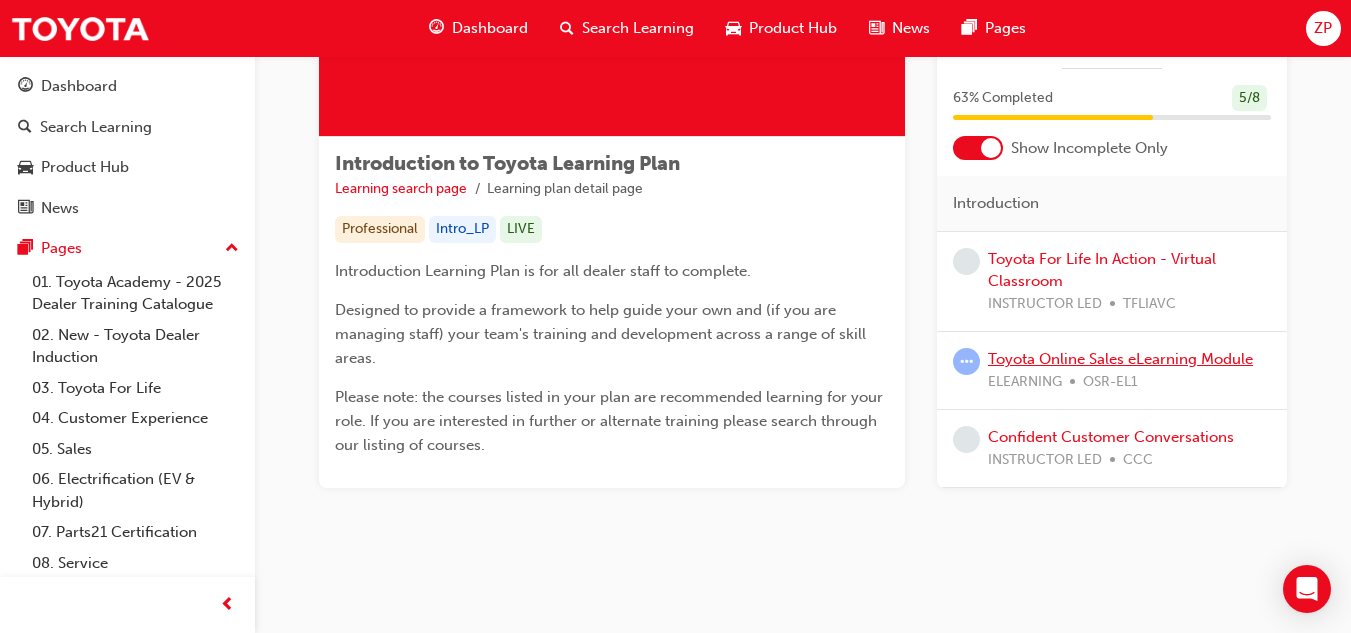 click on "Toyota Online Sales eLearning Module" at bounding box center [1120, 359] 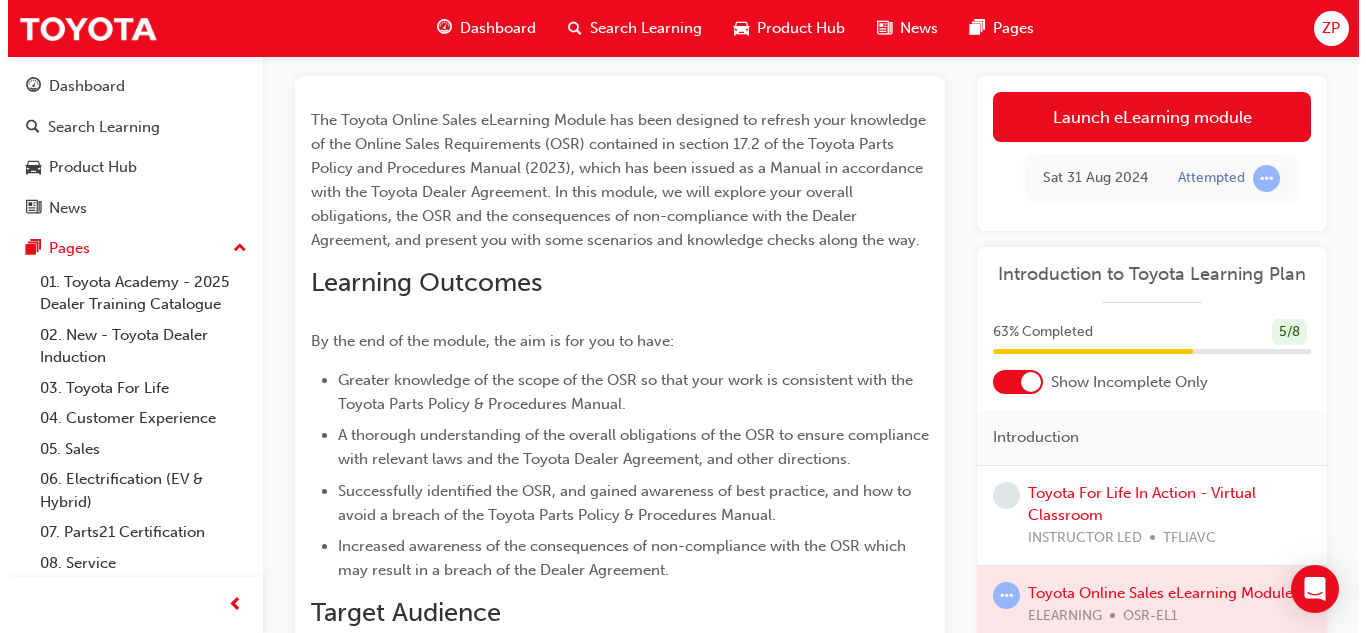 scroll, scrollTop: 0, scrollLeft: 0, axis: both 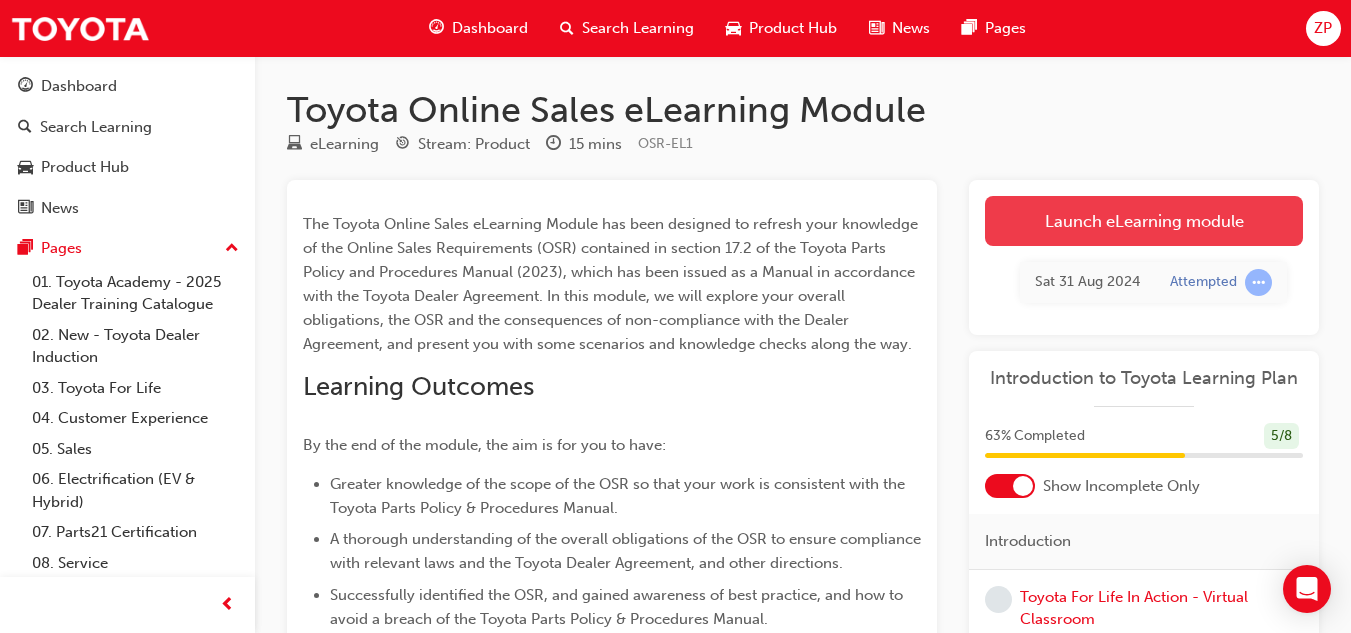 click on "Launch eLearning module" at bounding box center (1144, 221) 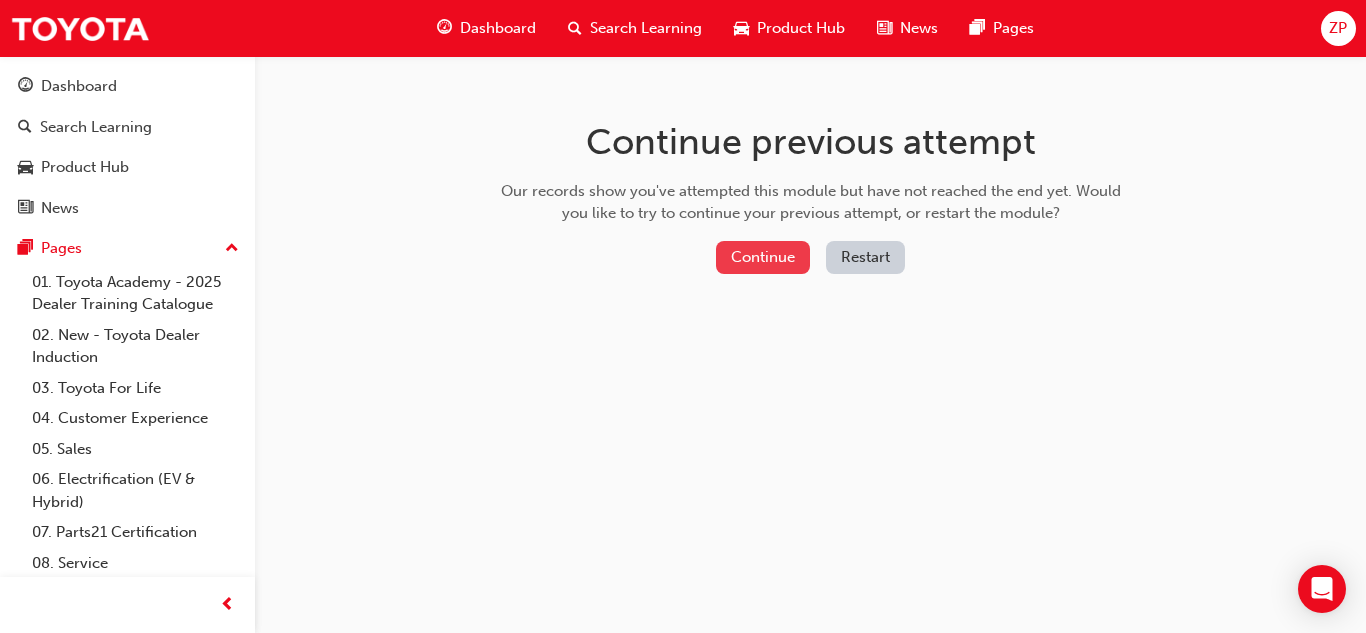 click on "Continue" at bounding box center [763, 257] 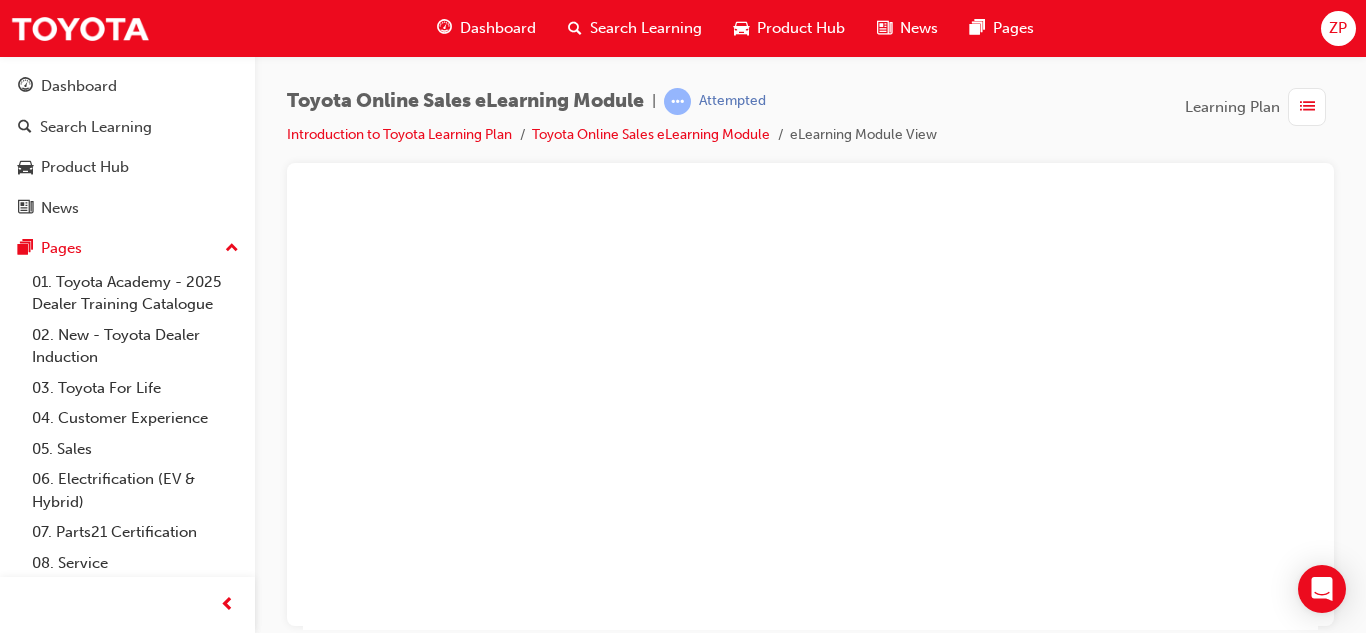scroll, scrollTop: 0, scrollLeft: 0, axis: both 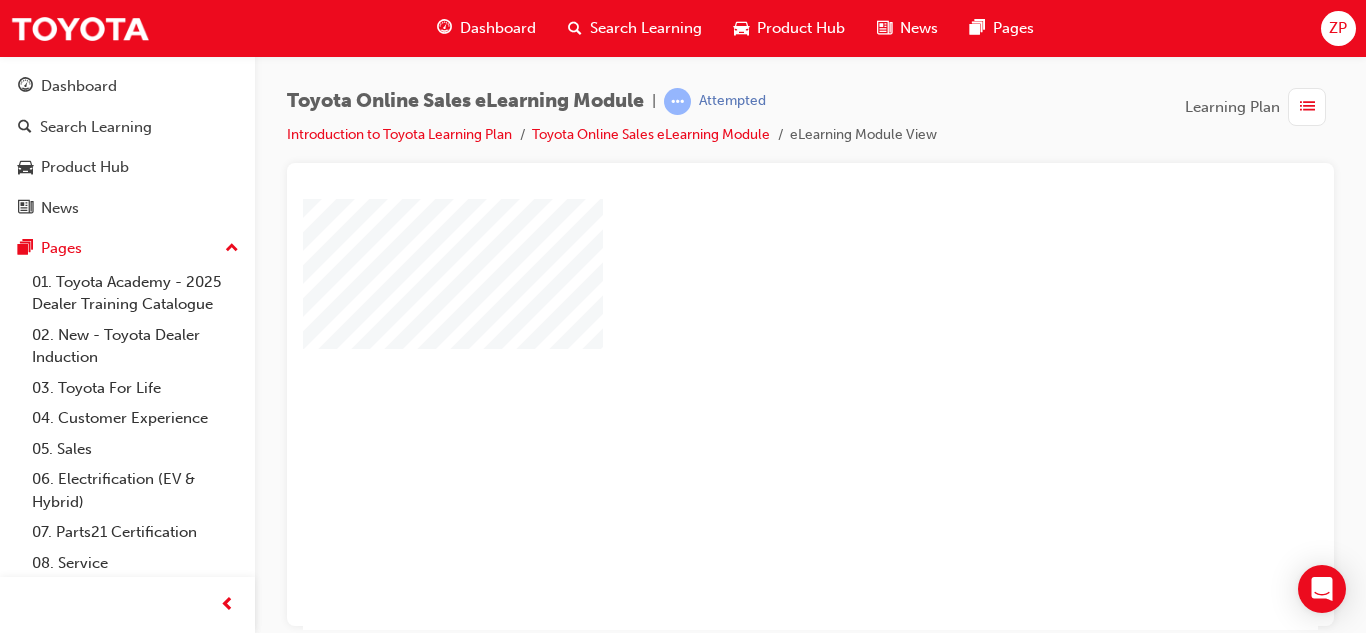 click at bounding box center [753, 356] 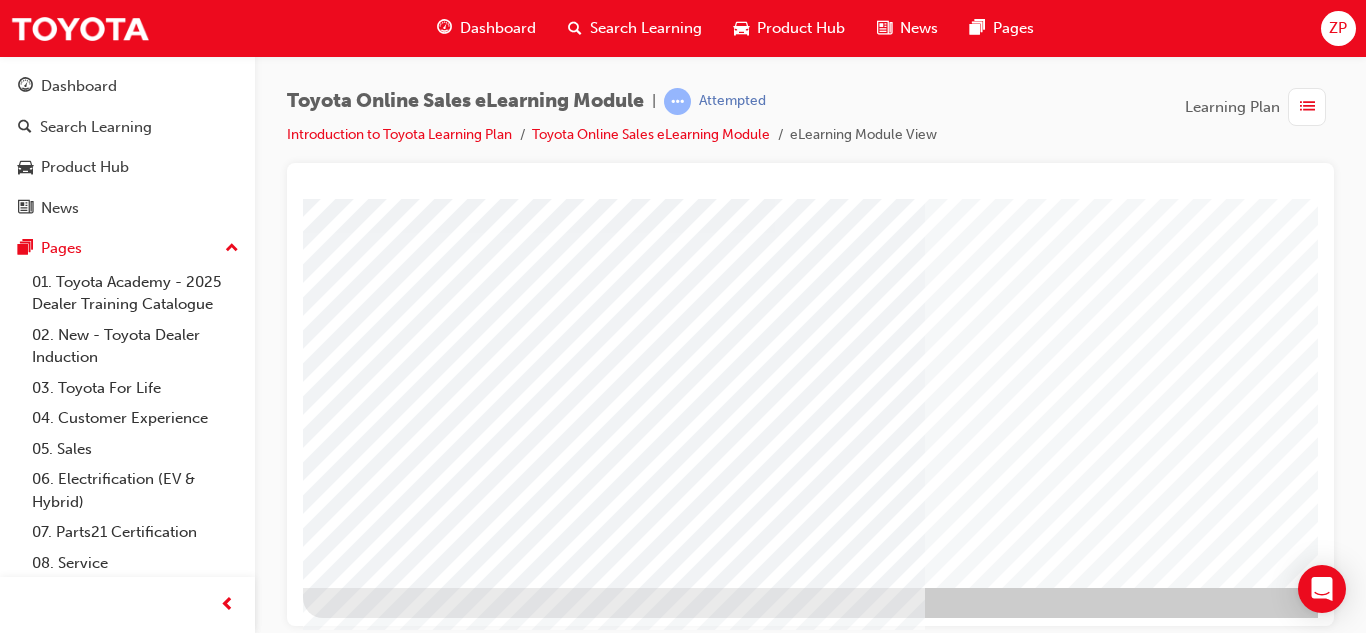scroll, scrollTop: 334, scrollLeft: 0, axis: vertical 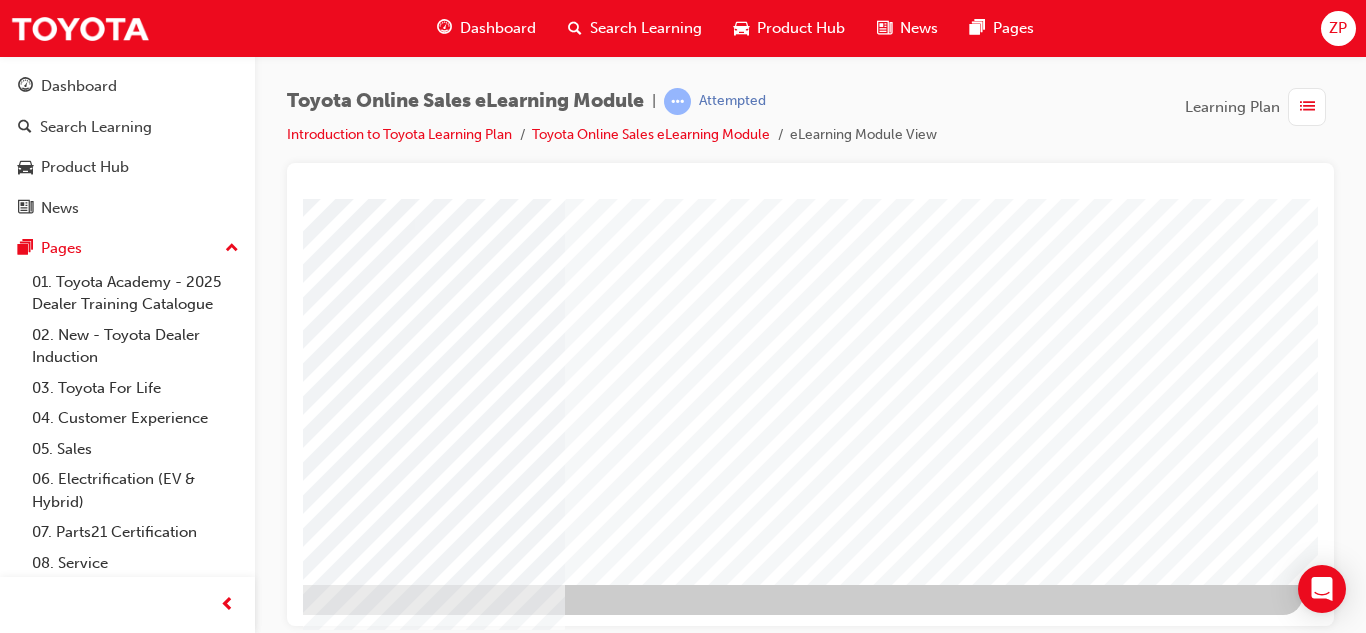 click at bounding box center [6, 3093] 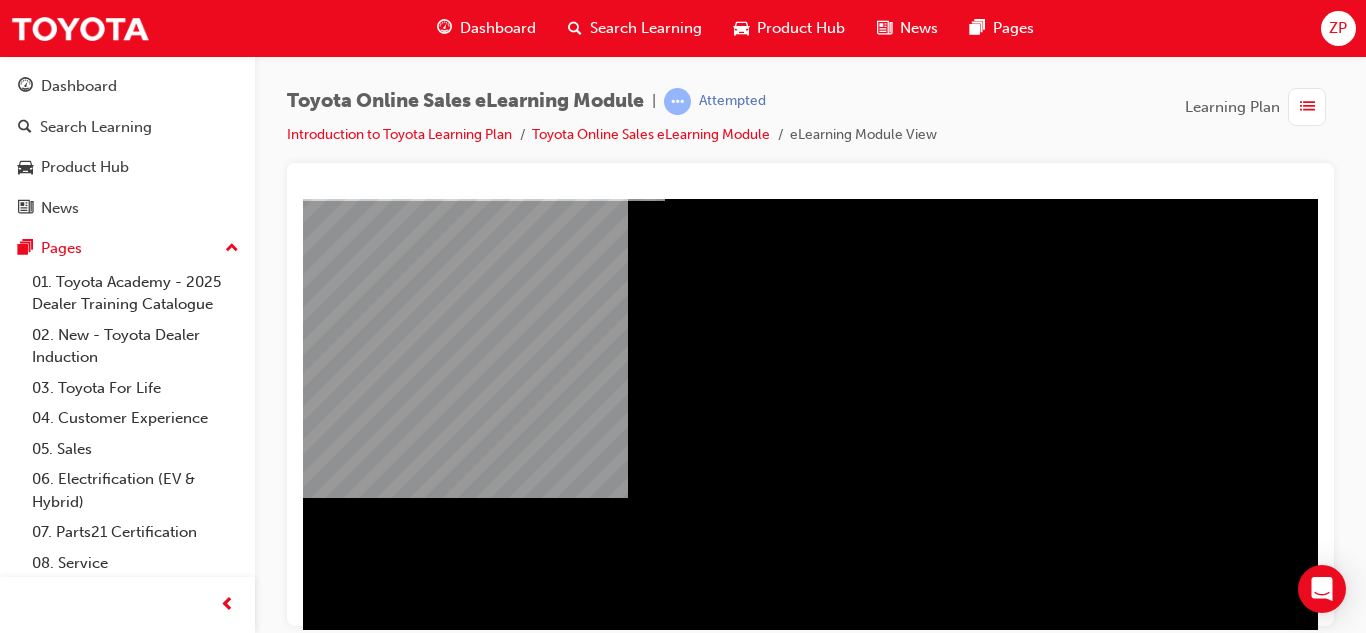 scroll, scrollTop: 334, scrollLeft: 0, axis: vertical 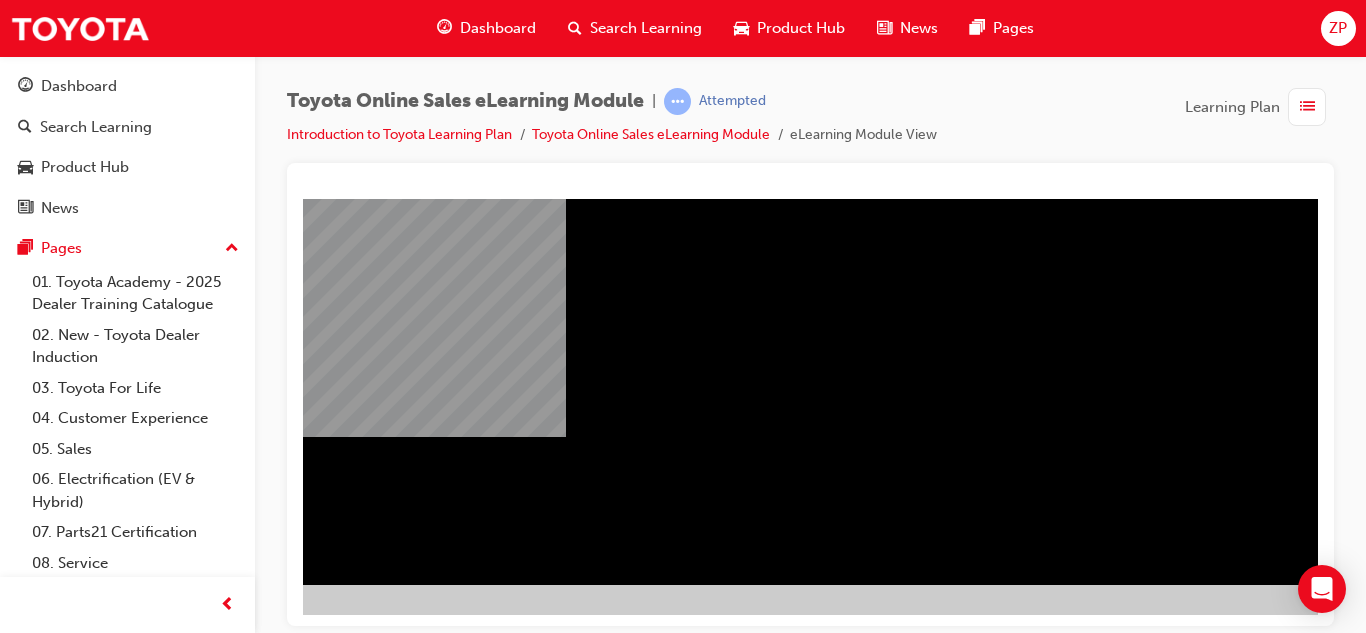 drag, startPoint x: 1201, startPoint y: 828, endPoint x: 956, endPoint y: 612, distance: 326.62057 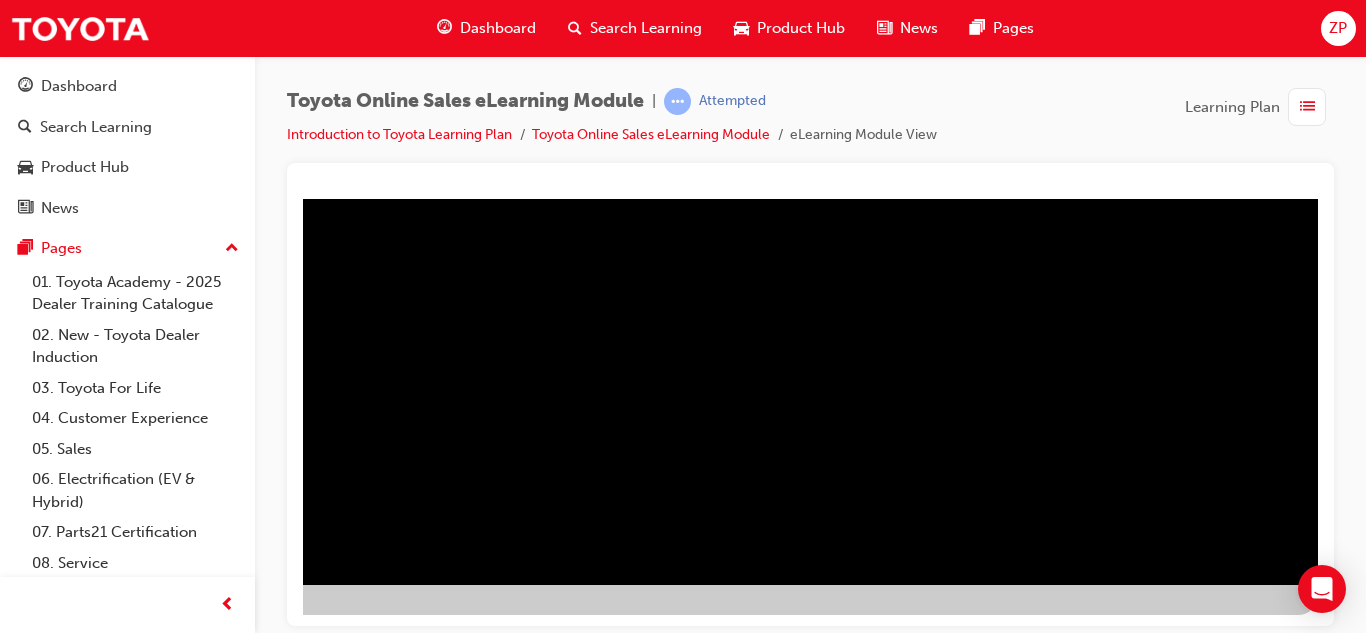click at bounding box center (21, 2035) 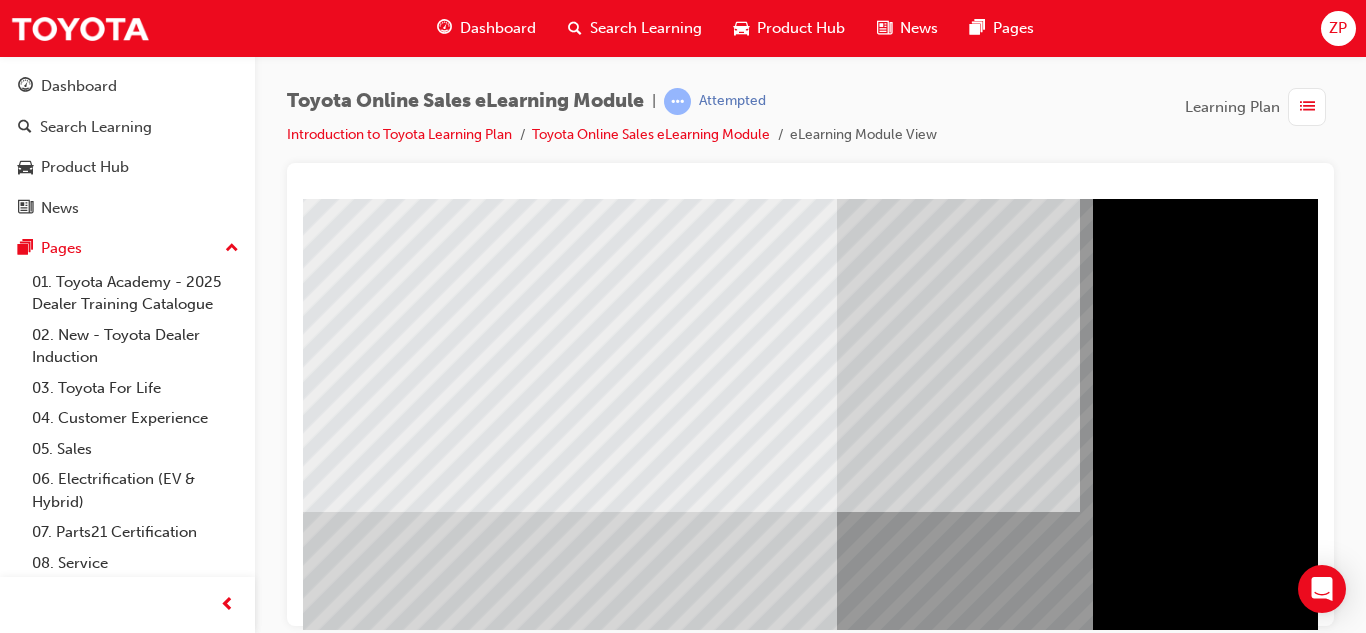 scroll, scrollTop: 333, scrollLeft: 0, axis: vertical 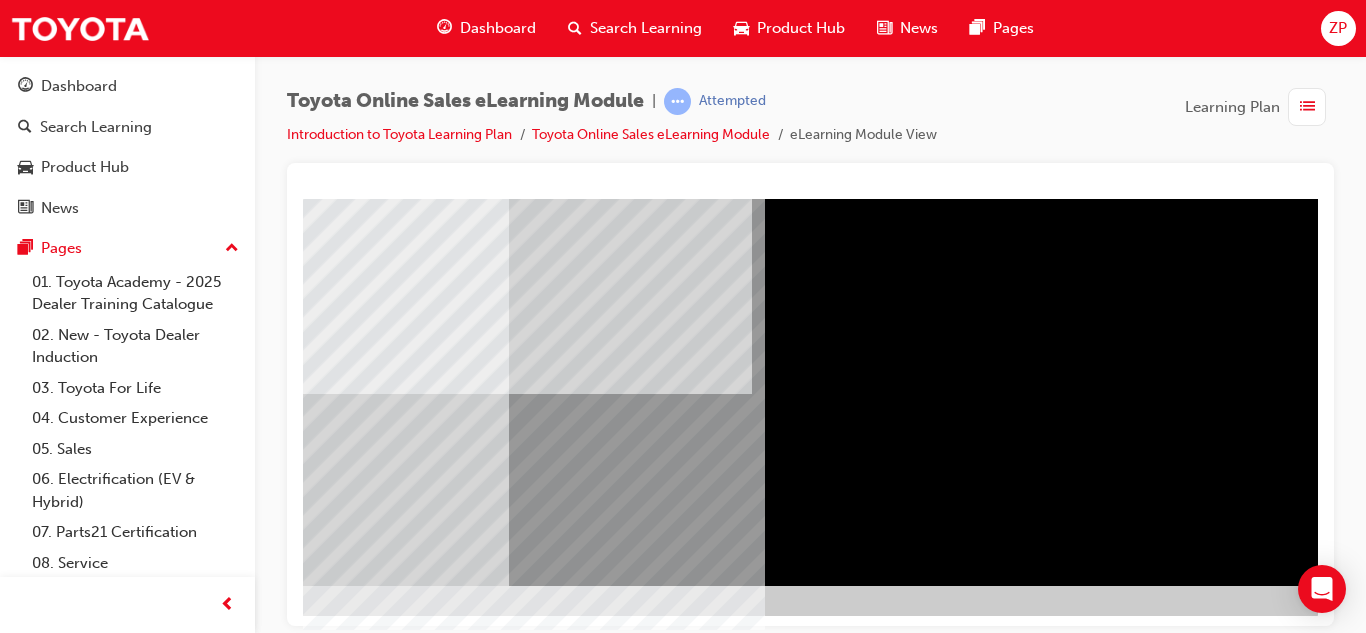 click at bounding box center (38, 3441) 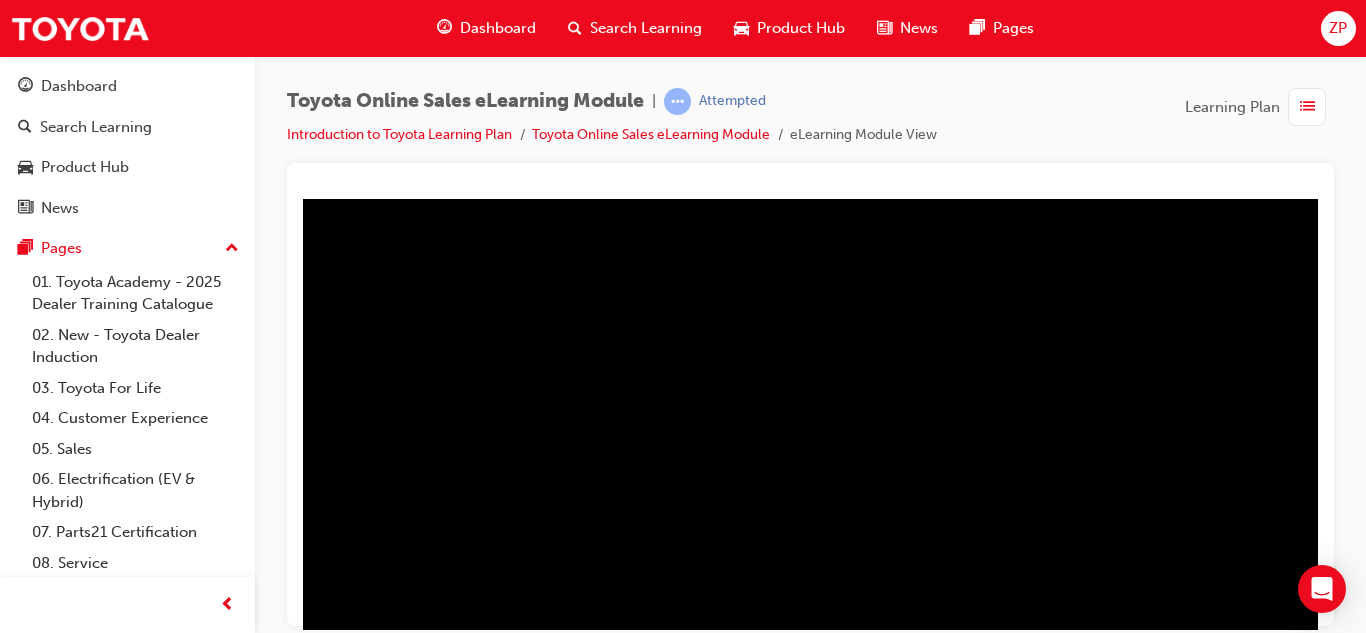 scroll, scrollTop: 67, scrollLeft: 360, axis: both 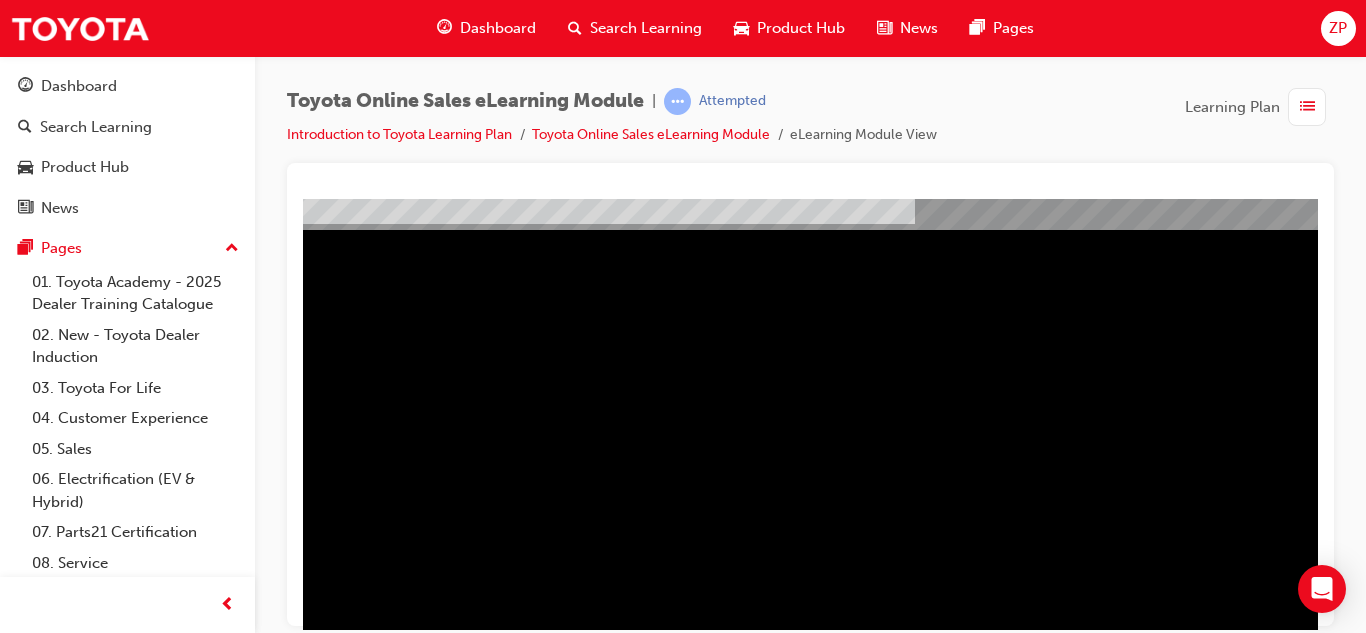 click at bounding box center (13, 2415) 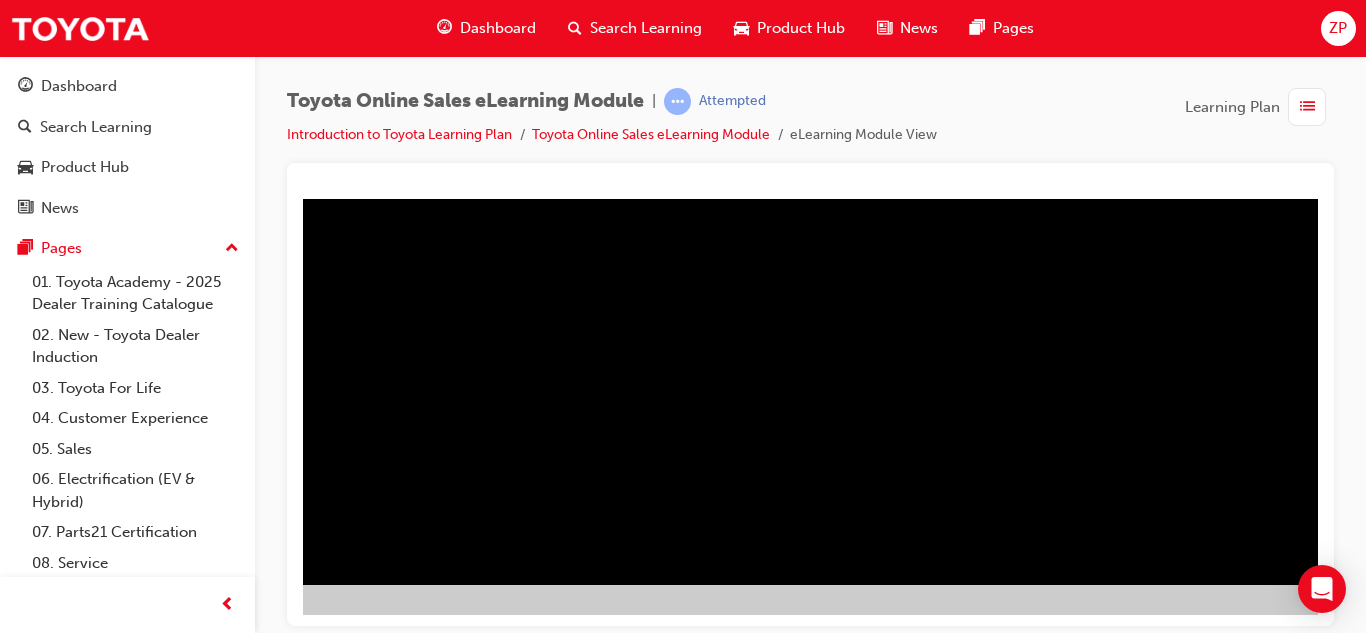 scroll, scrollTop: 334, scrollLeft: 213, axis: both 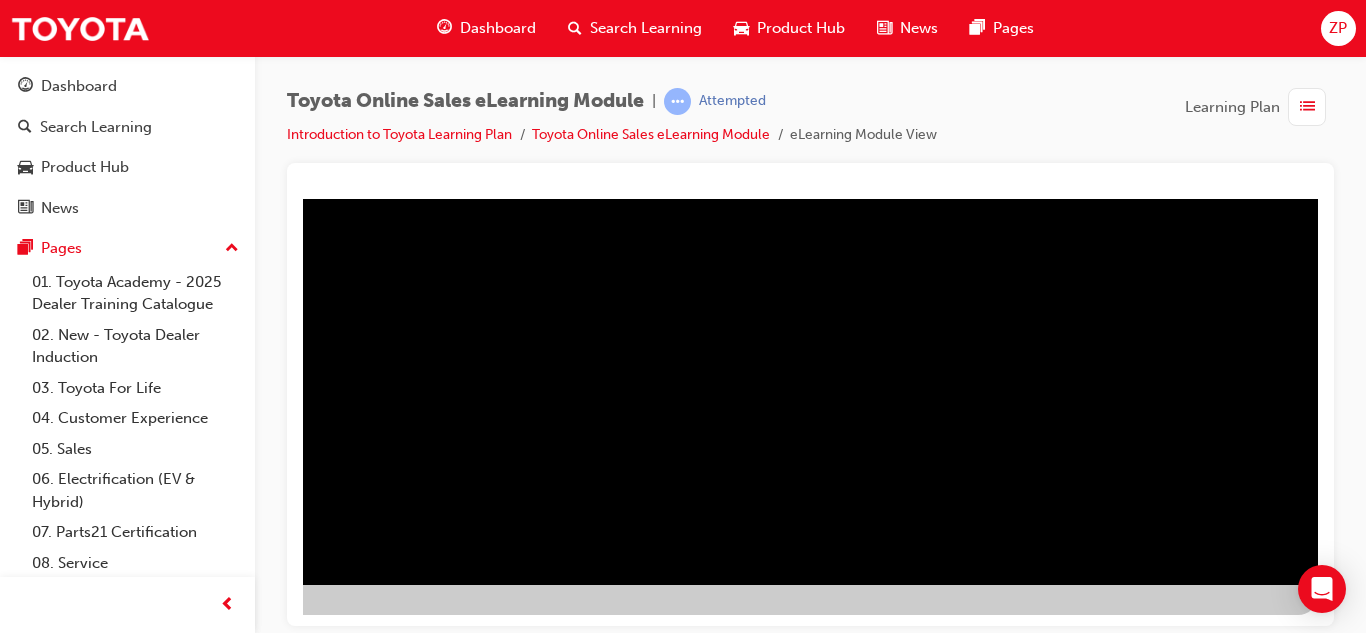 click at bounding box center (21, 2838) 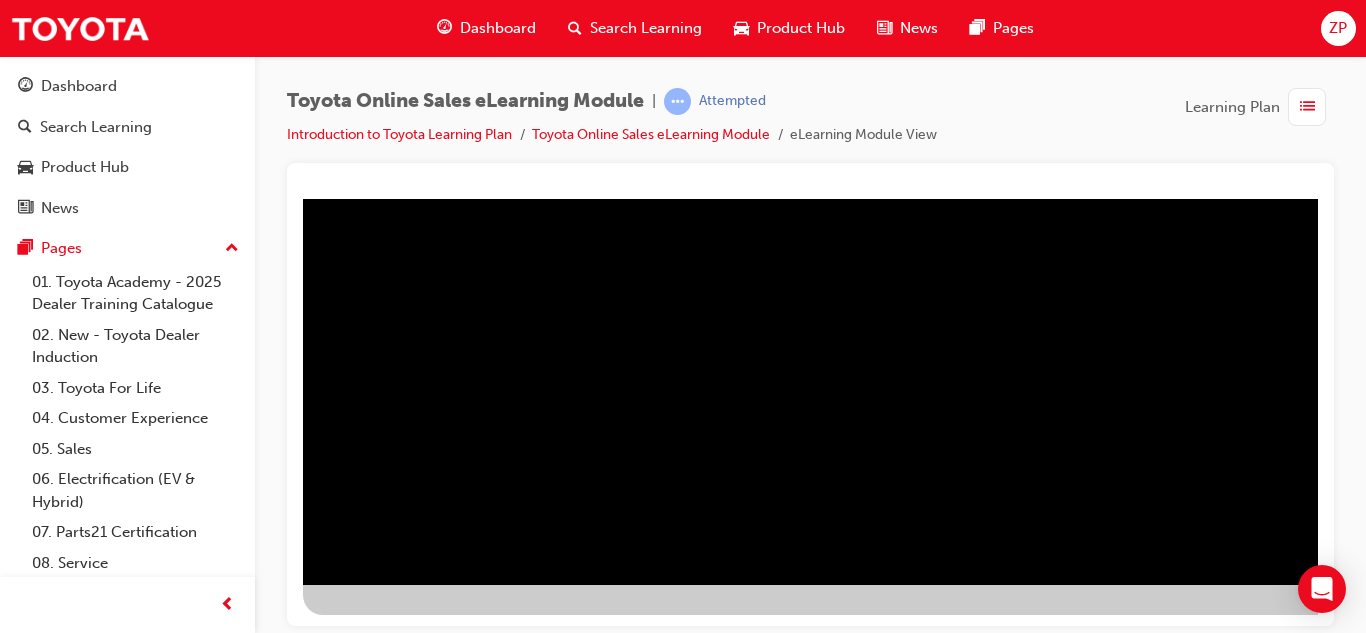 scroll, scrollTop: 334, scrollLeft: 333, axis: both 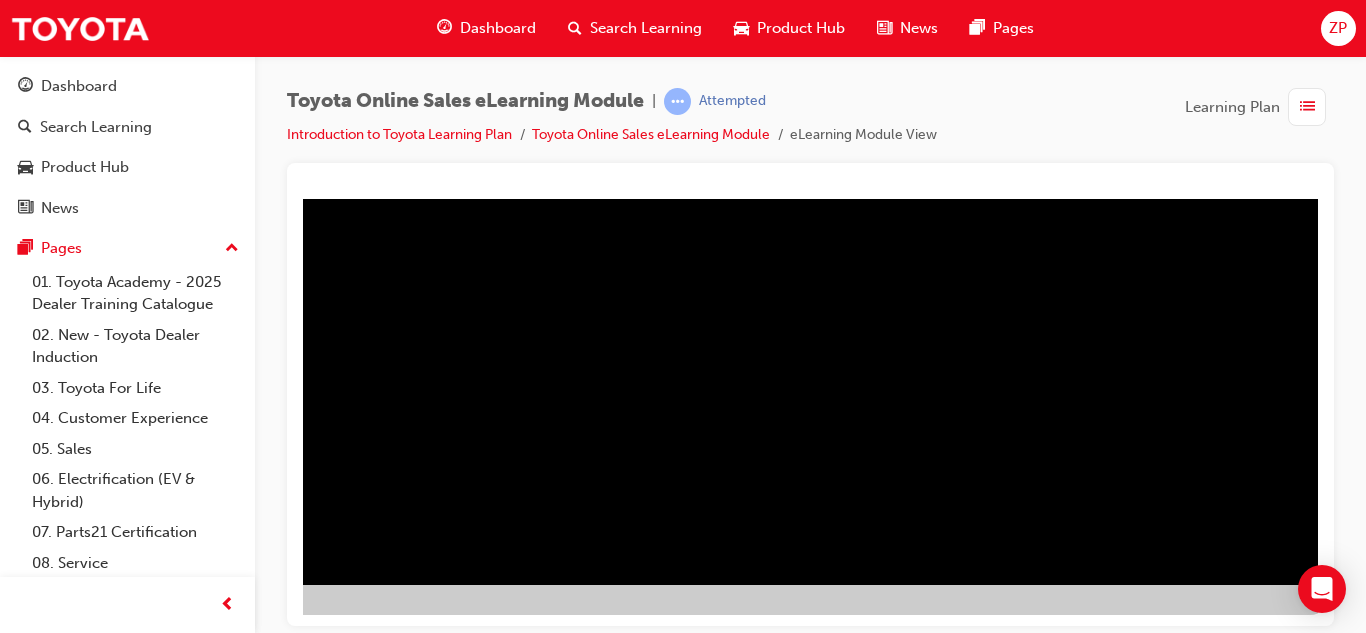 click at bounding box center [33, 1157] 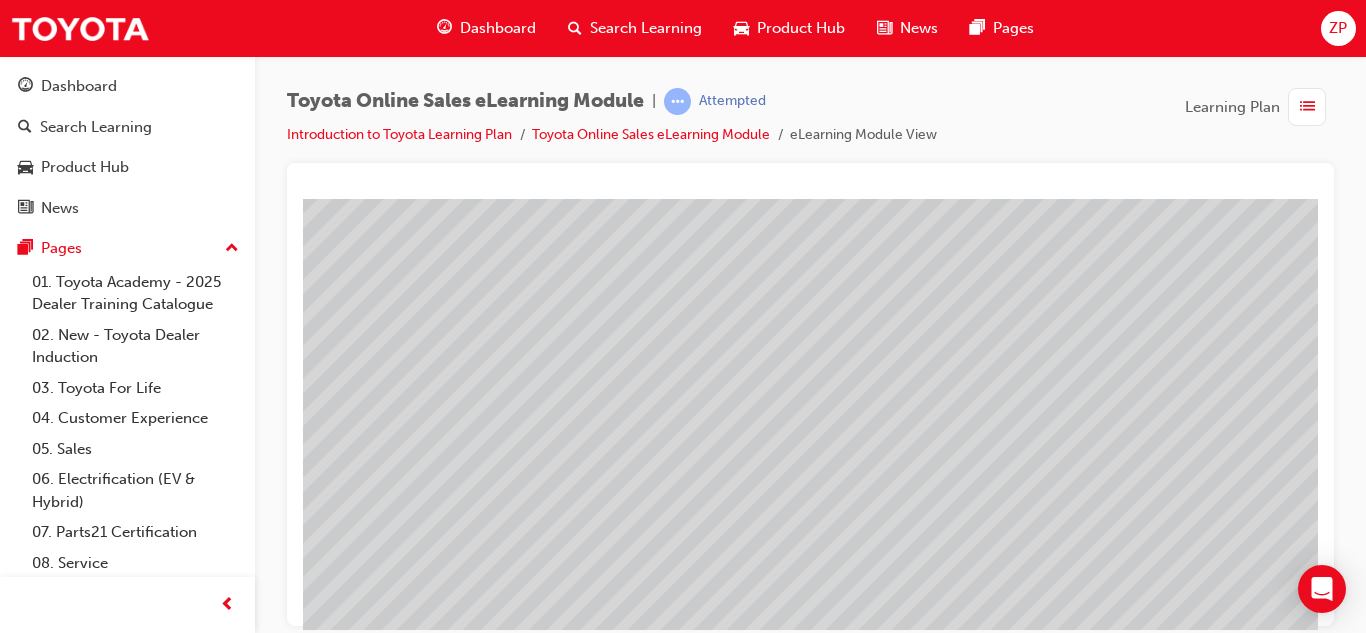 scroll, scrollTop: 300, scrollLeft: 0, axis: vertical 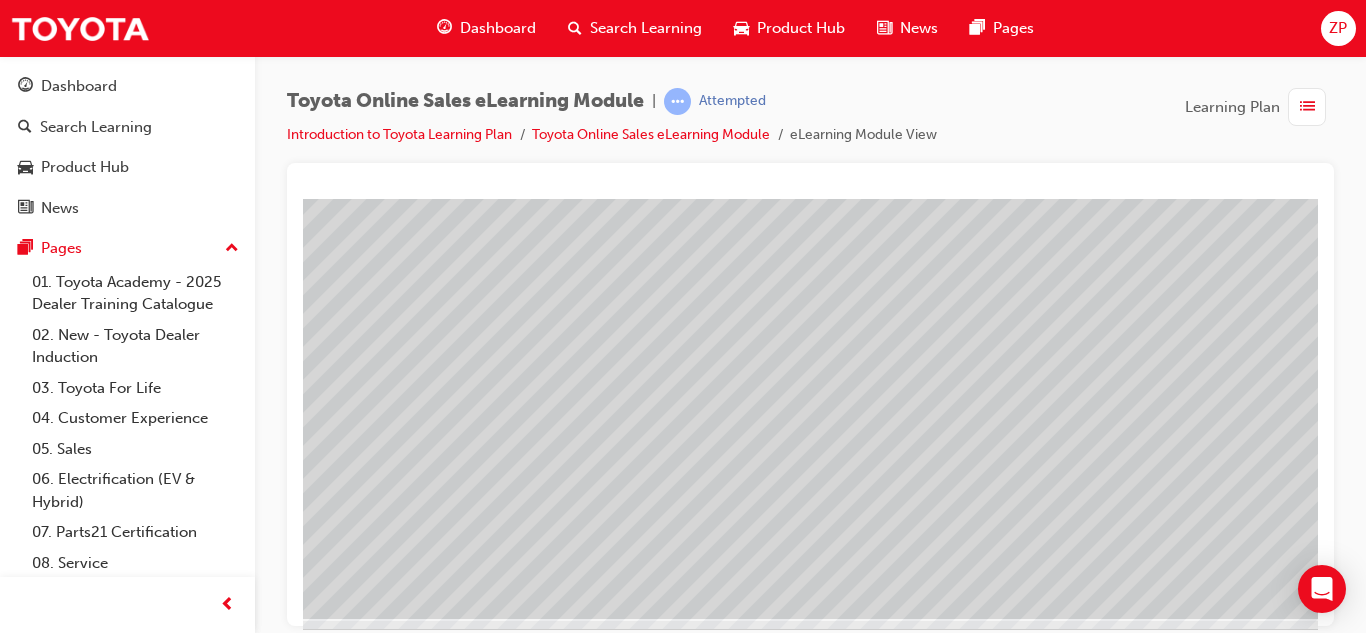 click at bounding box center (493, 3480) 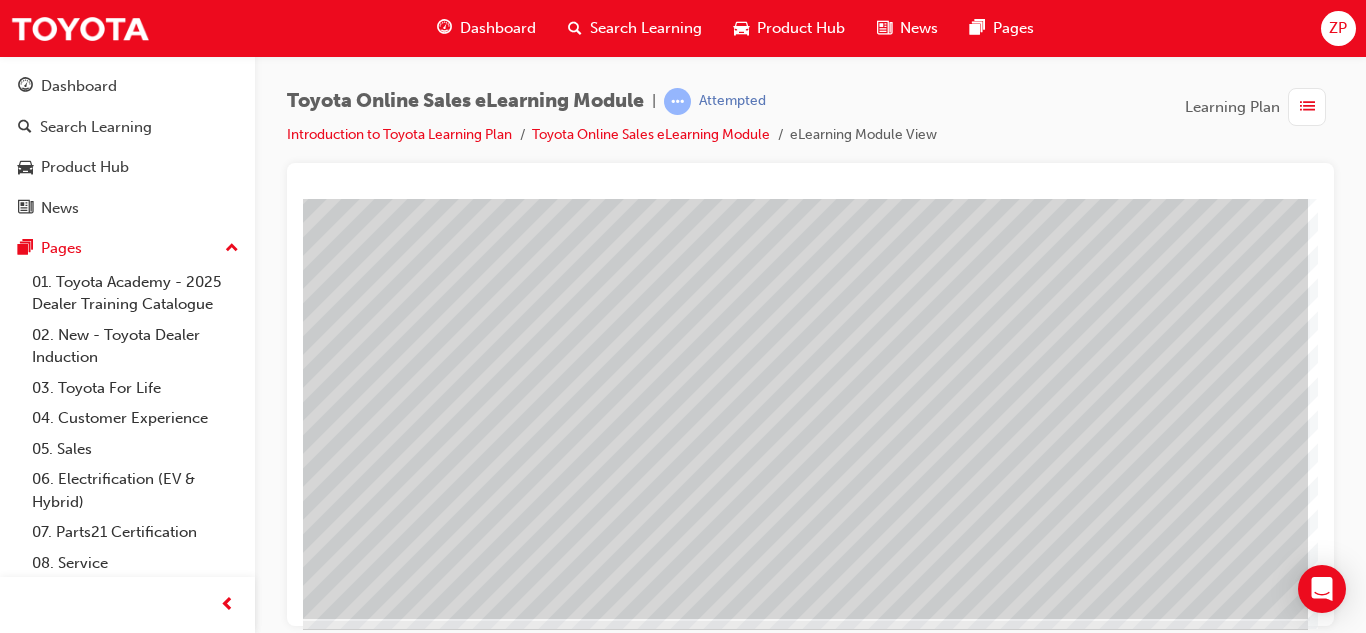 click at bounding box center (11, 2337) 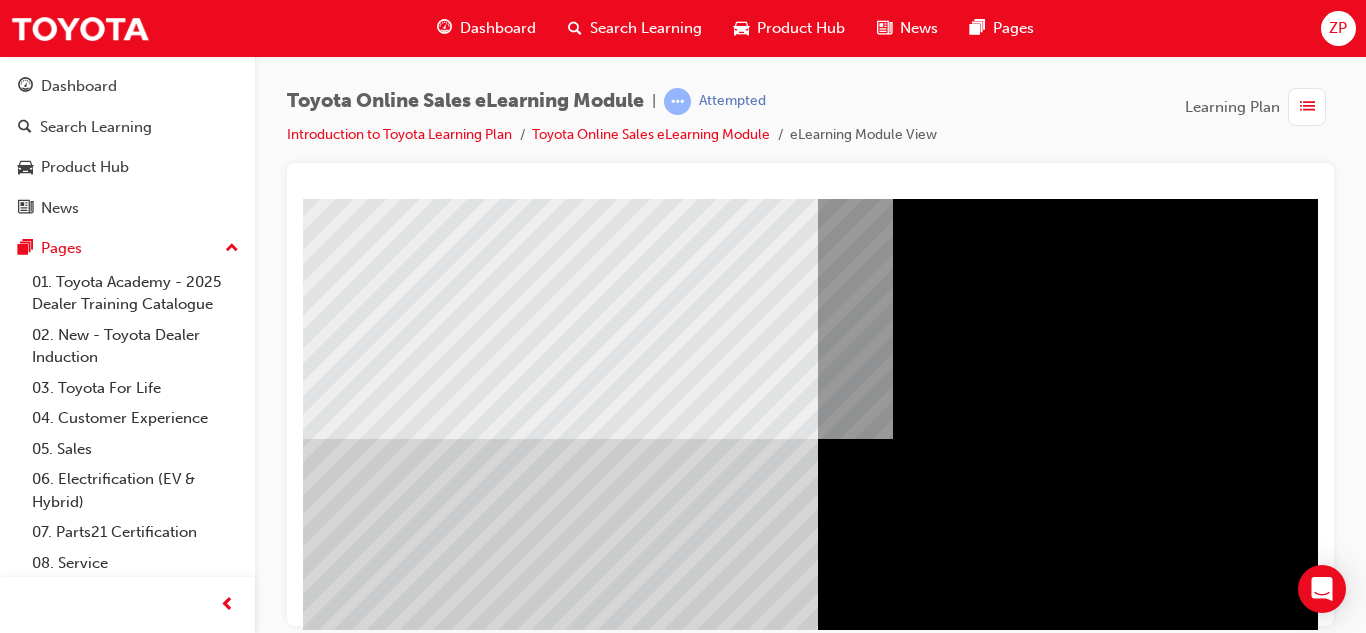 scroll, scrollTop: 300, scrollLeft: 0, axis: vertical 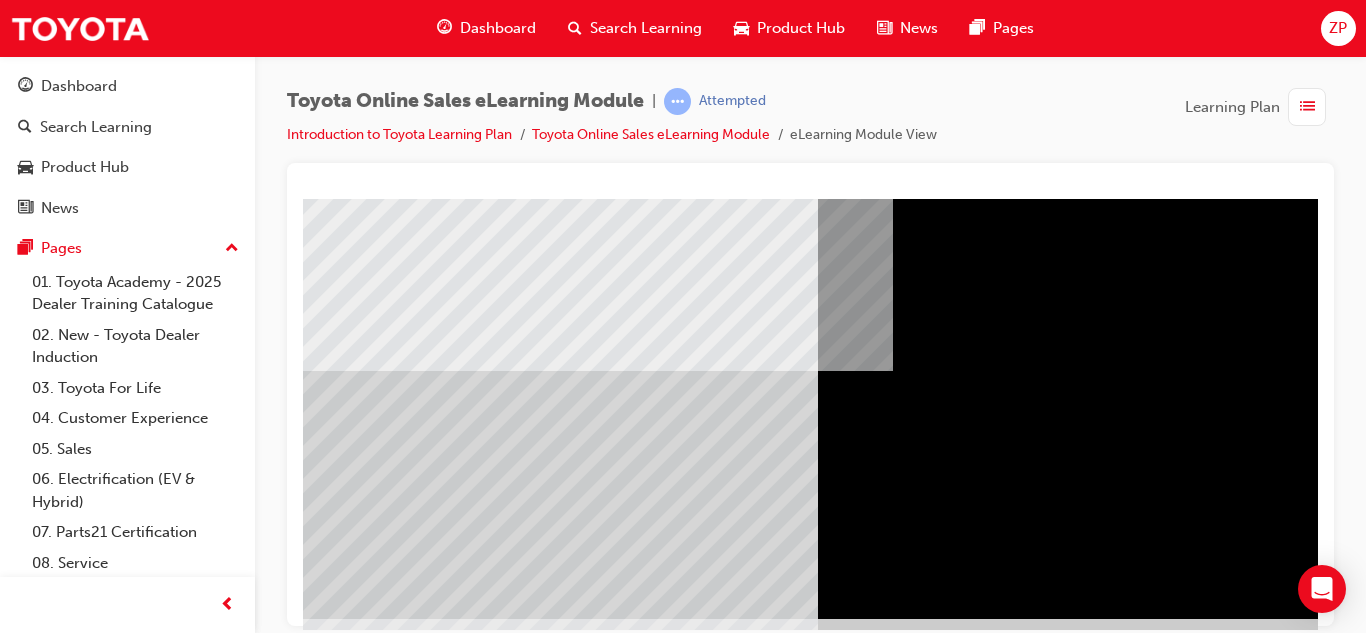 click at bounding box center [560, 3073] 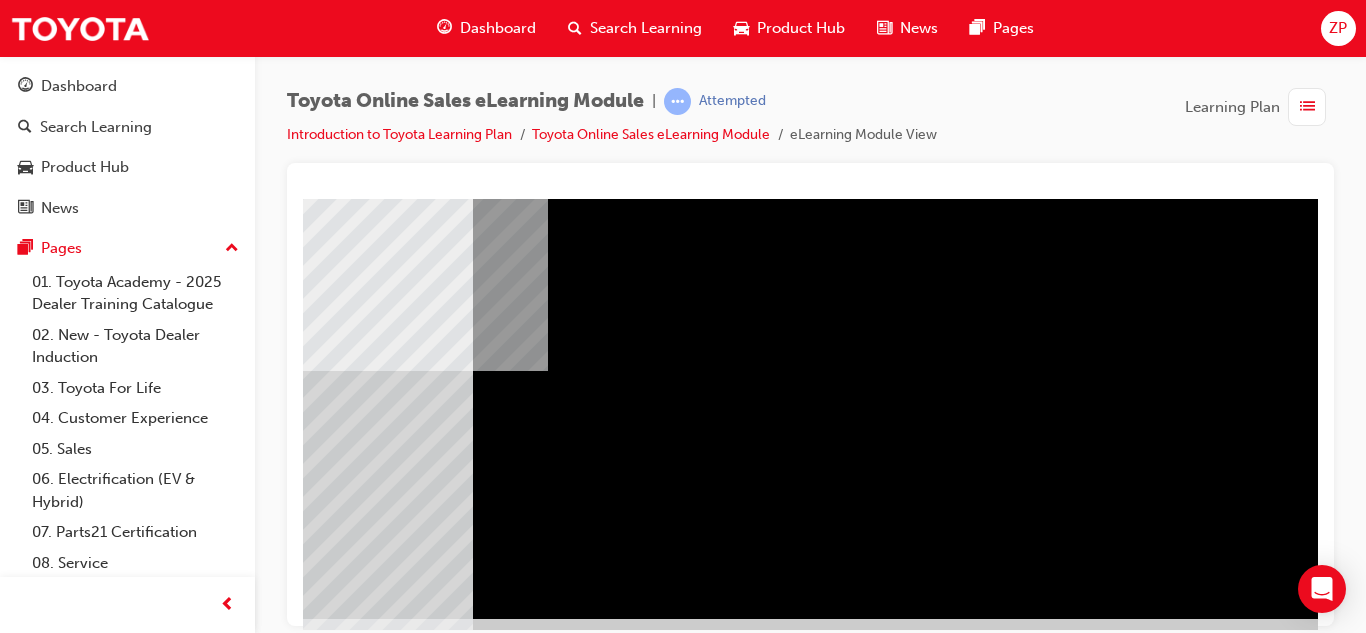 click at bounding box center [21, 1962] 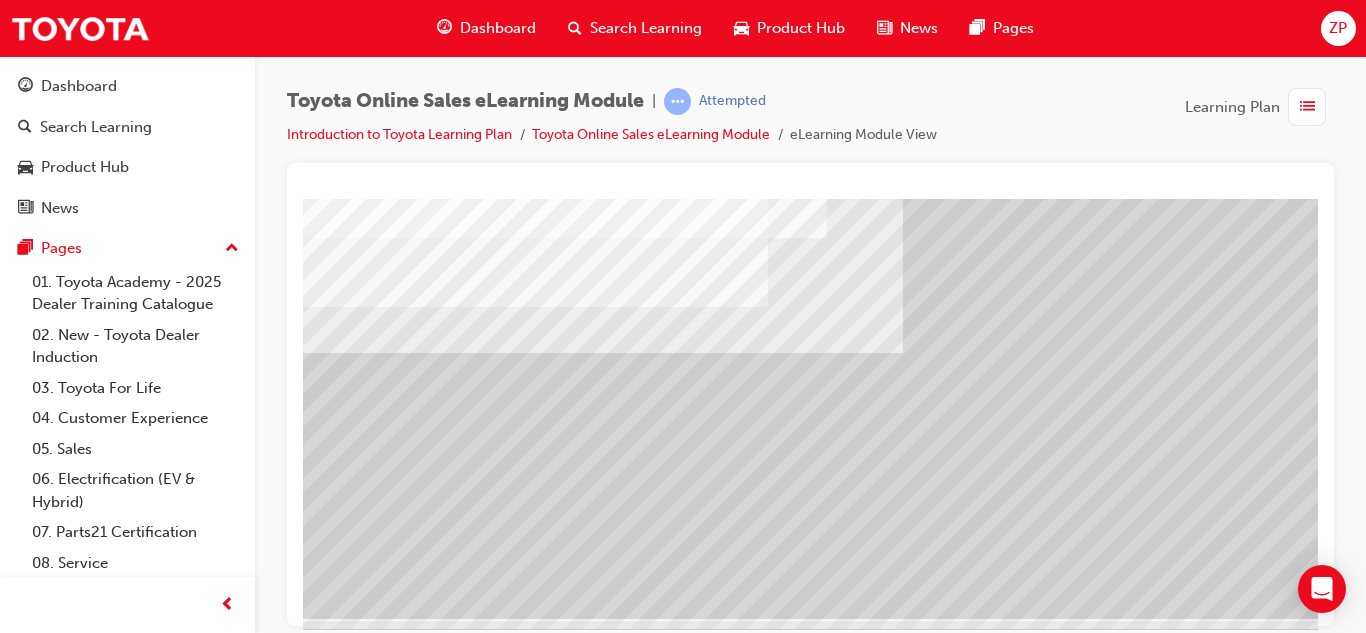 click at bounding box center (328, 5869) 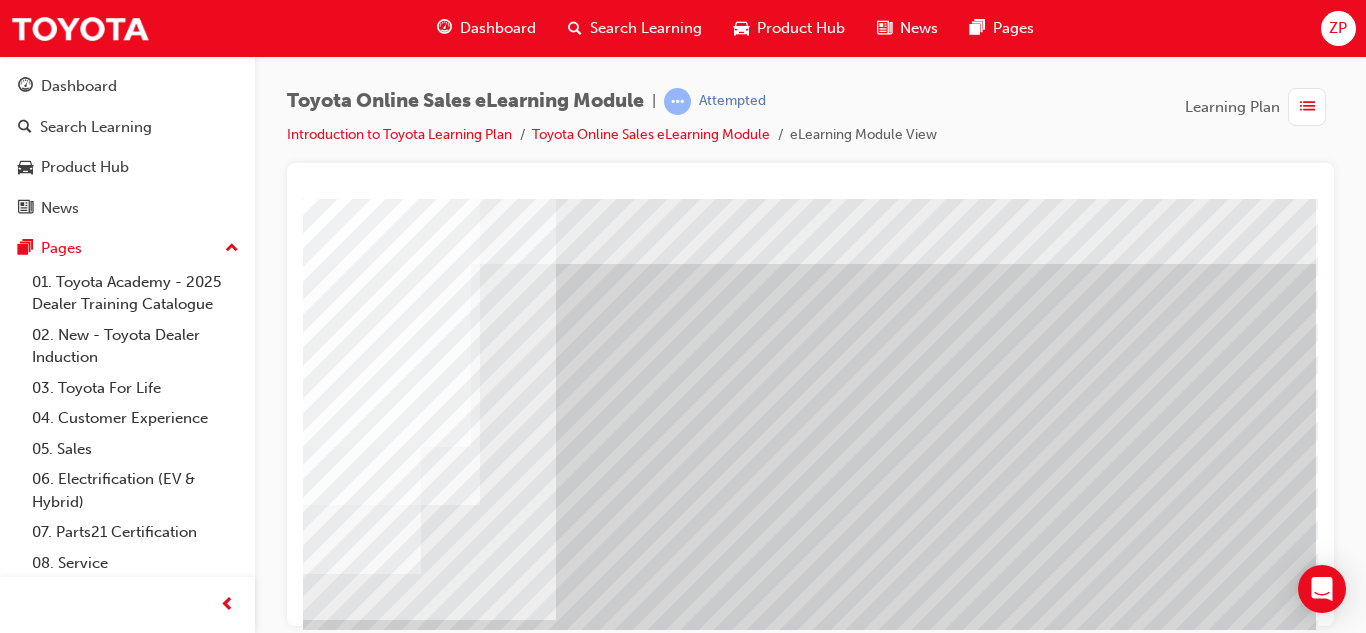 click at bounding box center (-19, 5477) 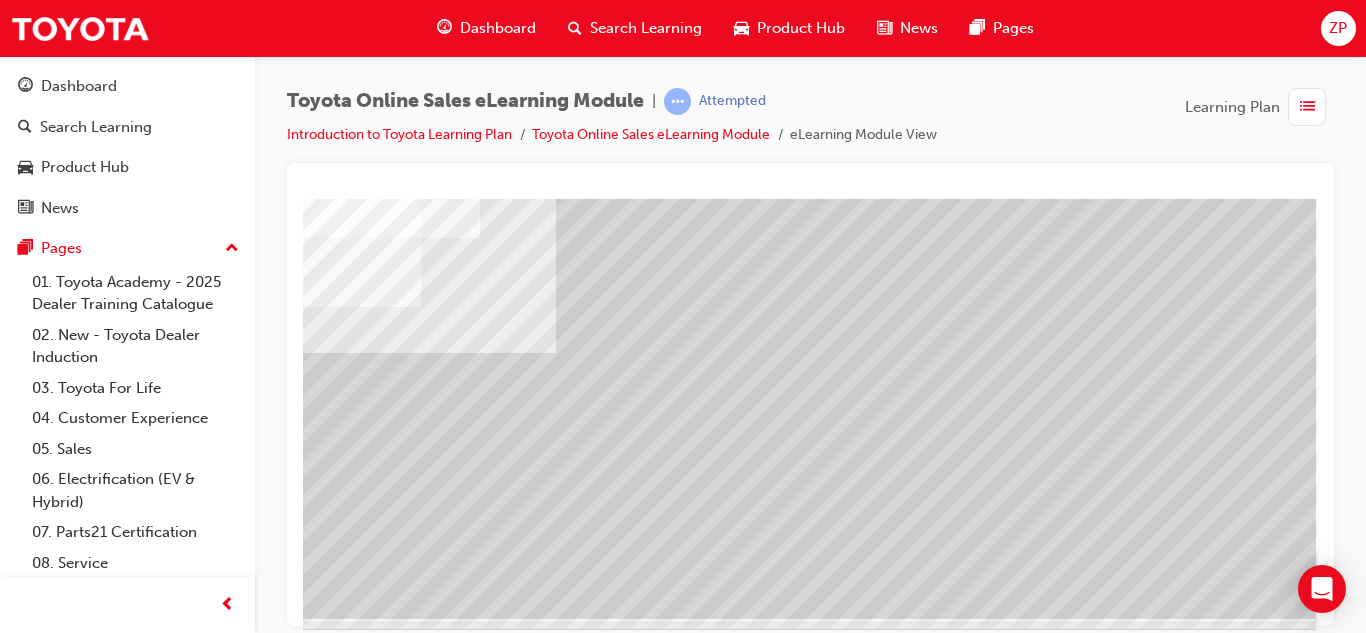 click at bounding box center [-19, 4623] 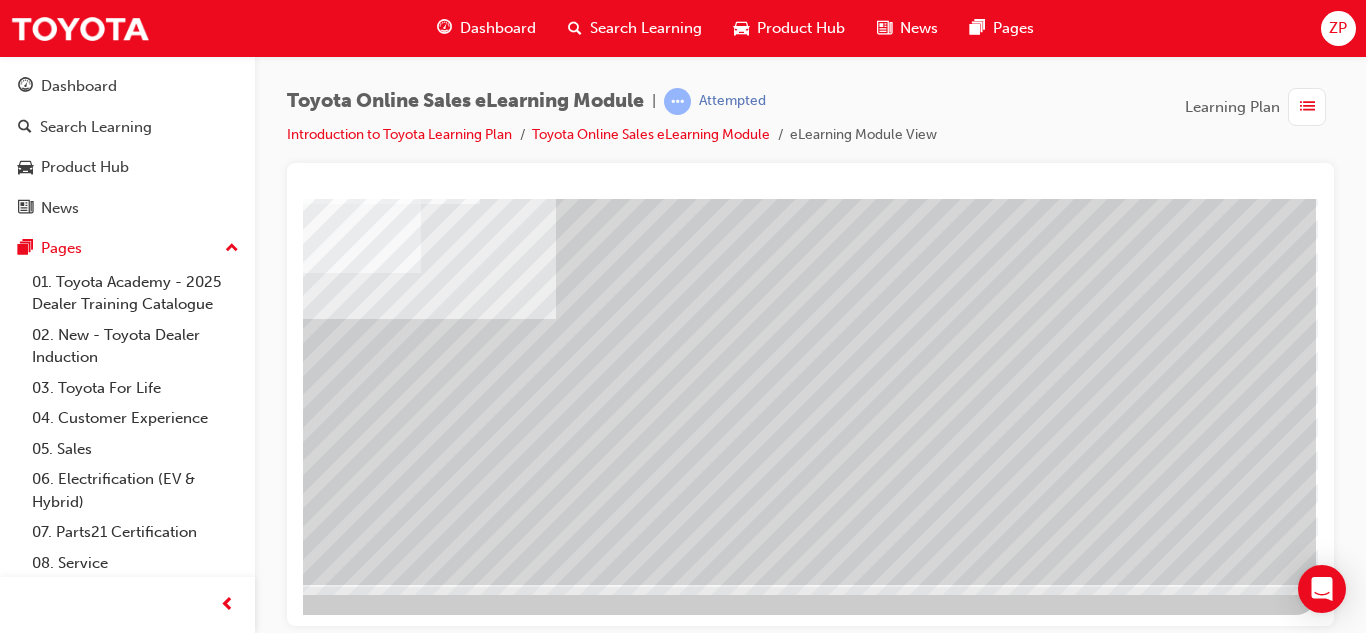 click at bounding box center [19, 2980] 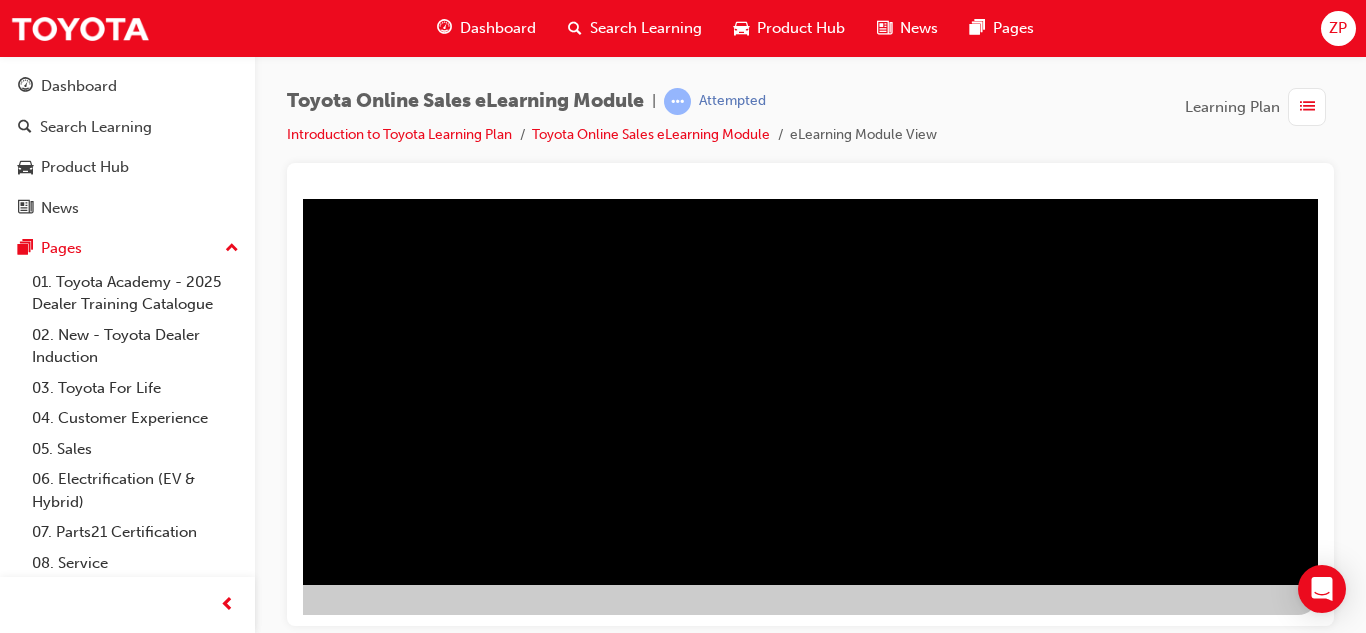 scroll, scrollTop: 0, scrollLeft: 0, axis: both 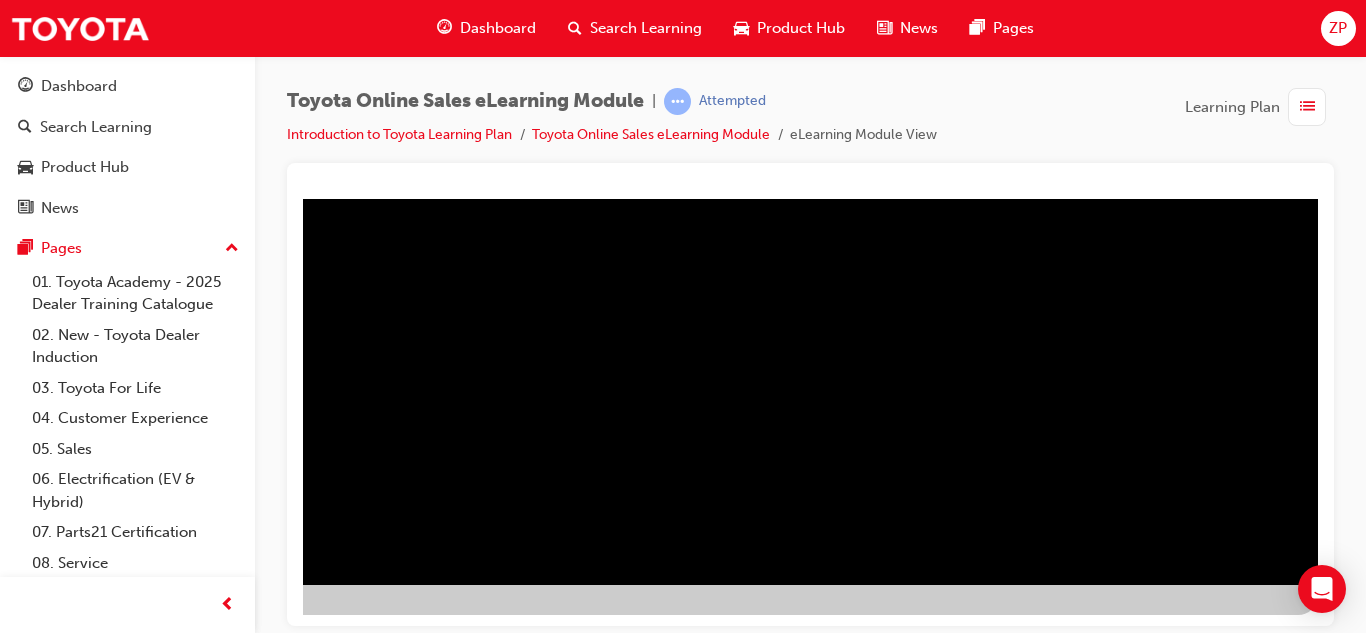click at bounding box center [21, 1010] 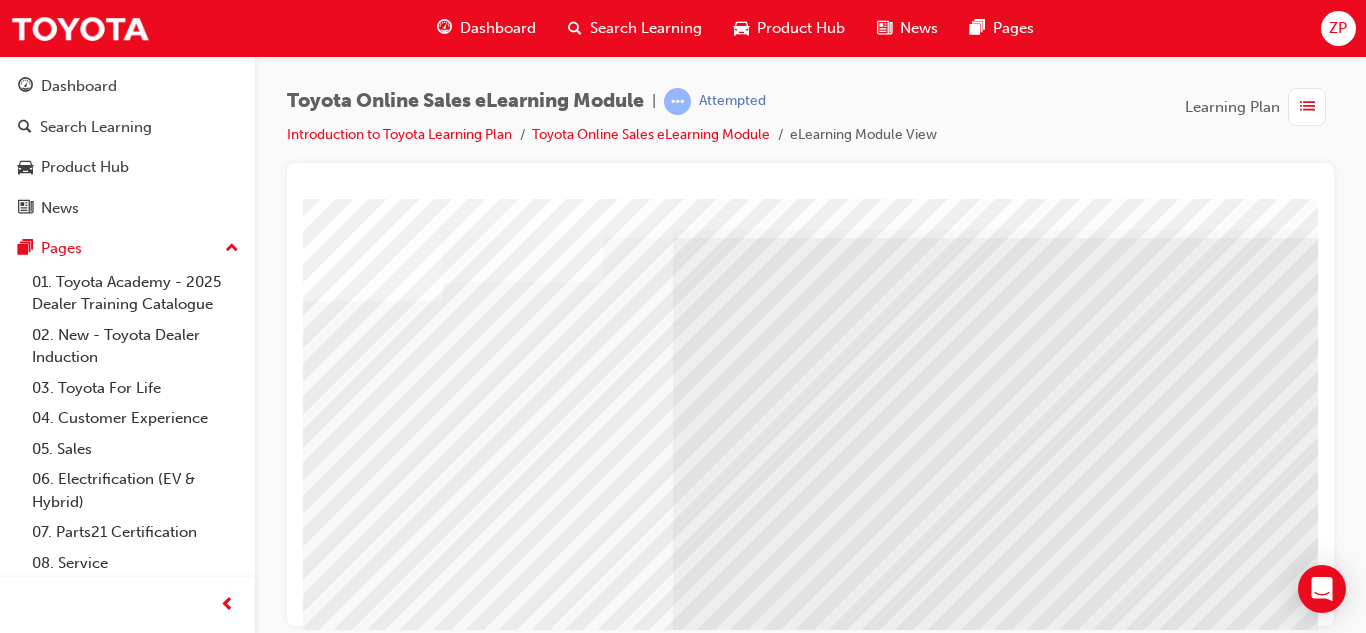 click at bounding box center (373, 4654) 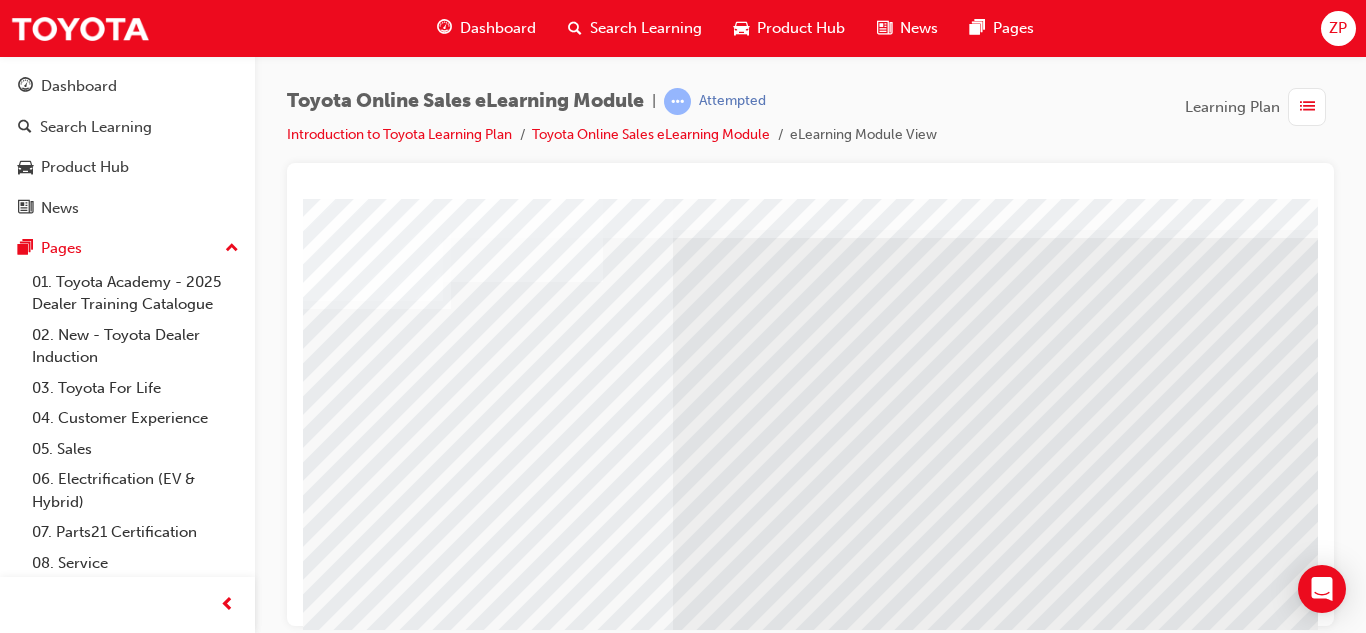 click at bounding box center [373, 4823] 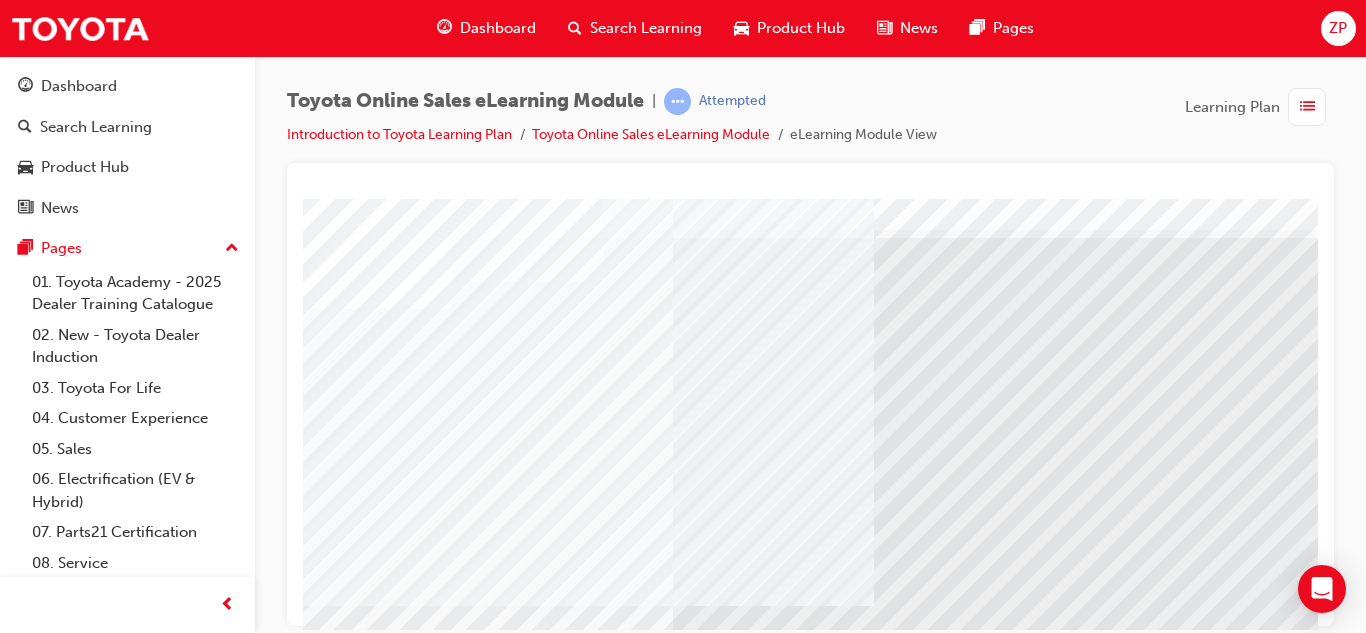 click at bounding box center [373, 5108] 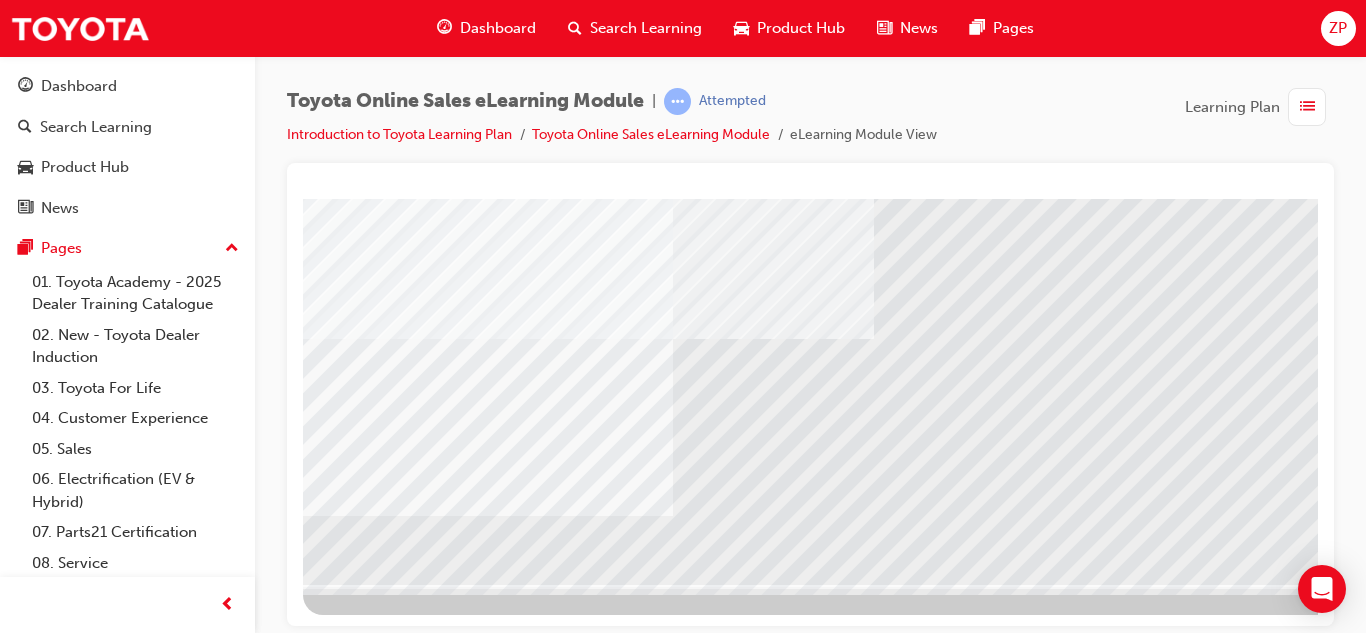 click at bounding box center (373, 5010) 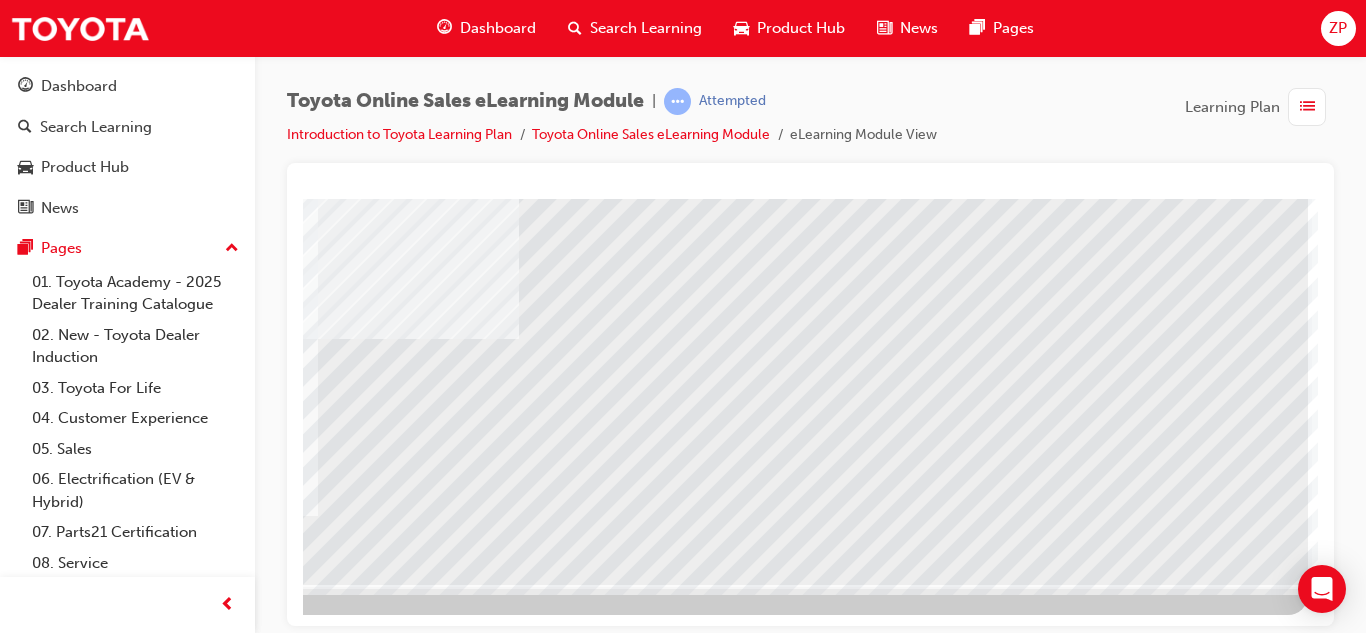 click at bounding box center [11, 4401] 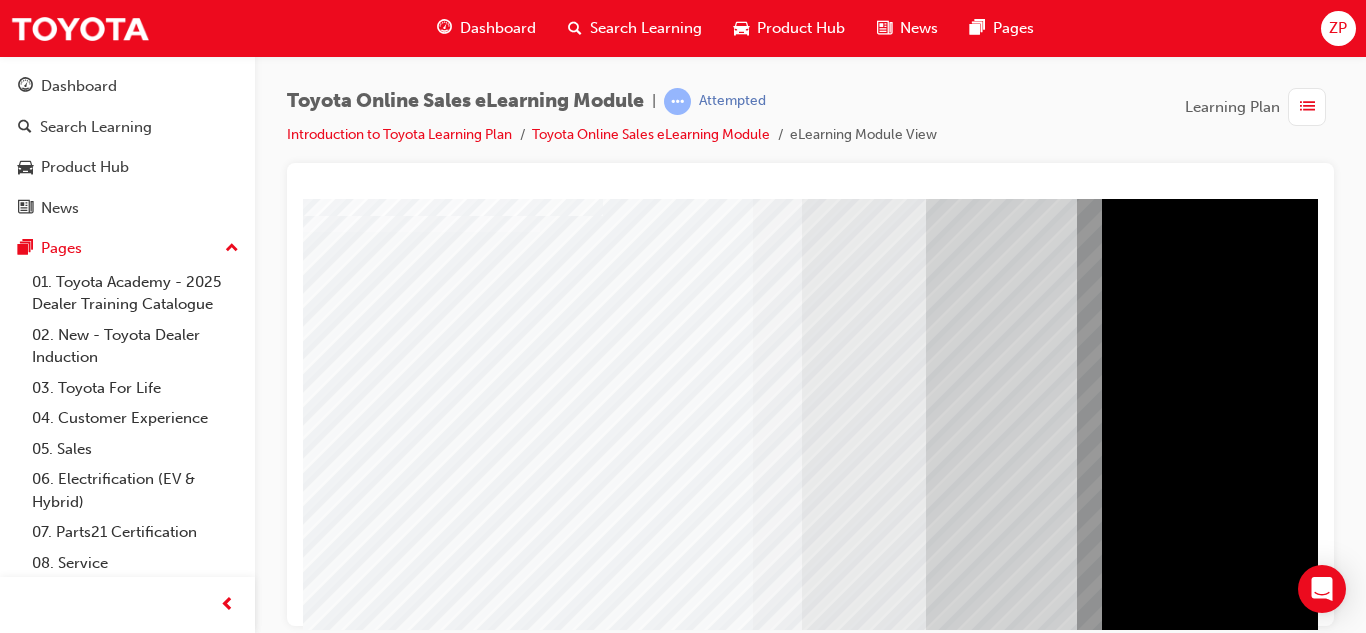 click at bounding box center (328, 4549) 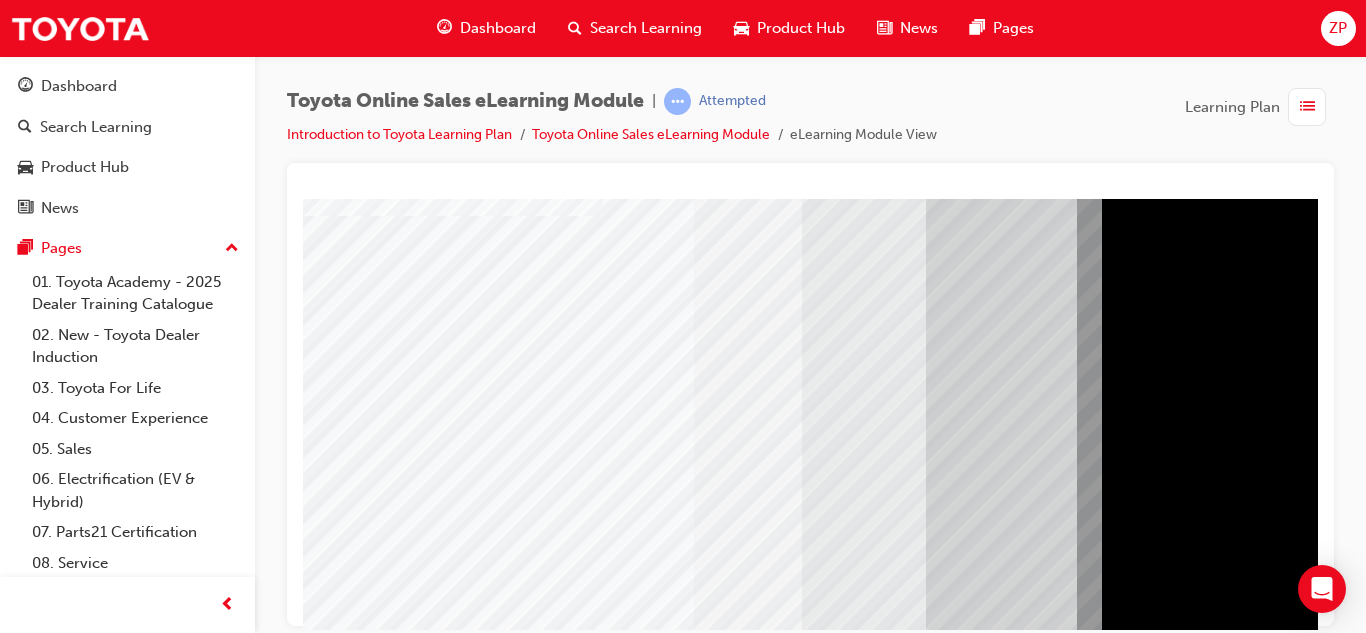 click at bounding box center [328, 5129] 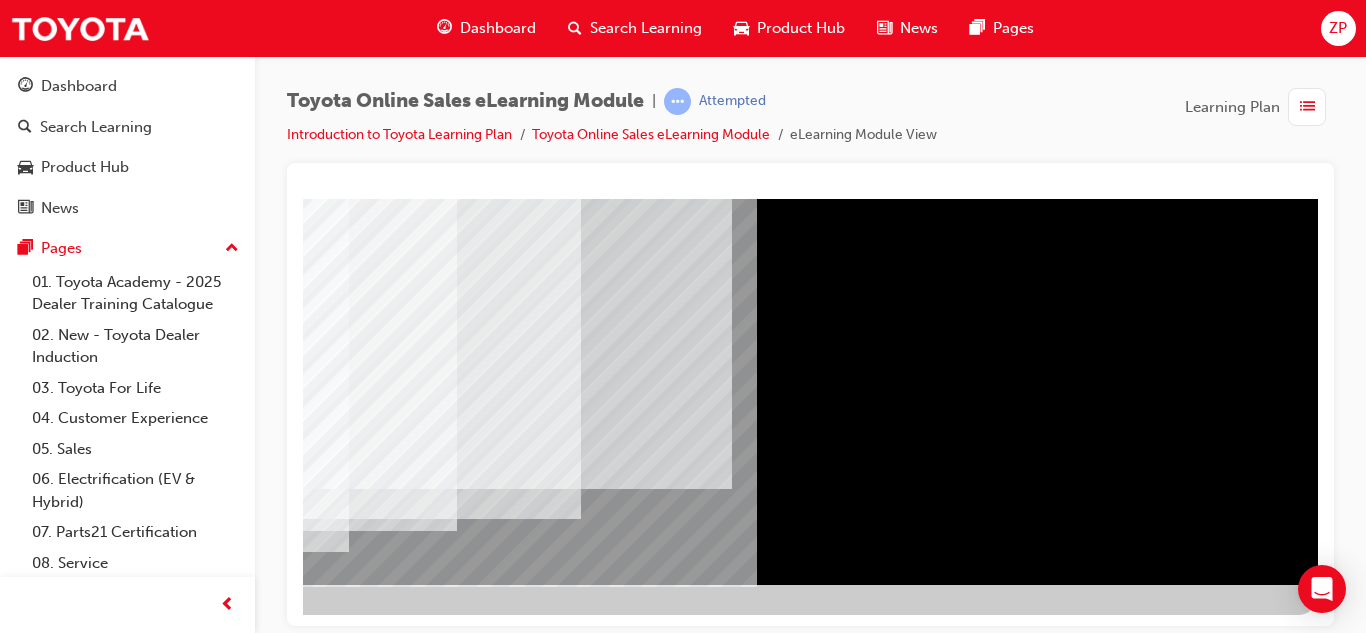 click at bounding box center (21, 5208) 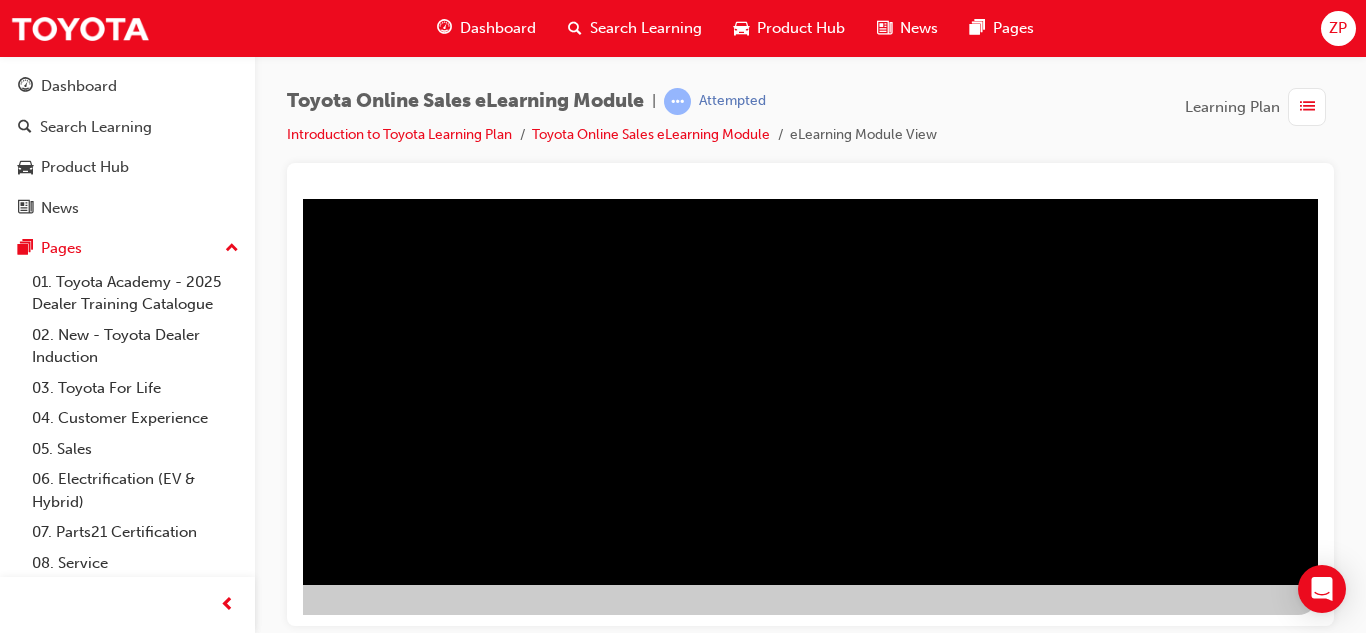 click at bounding box center (21, 1010) 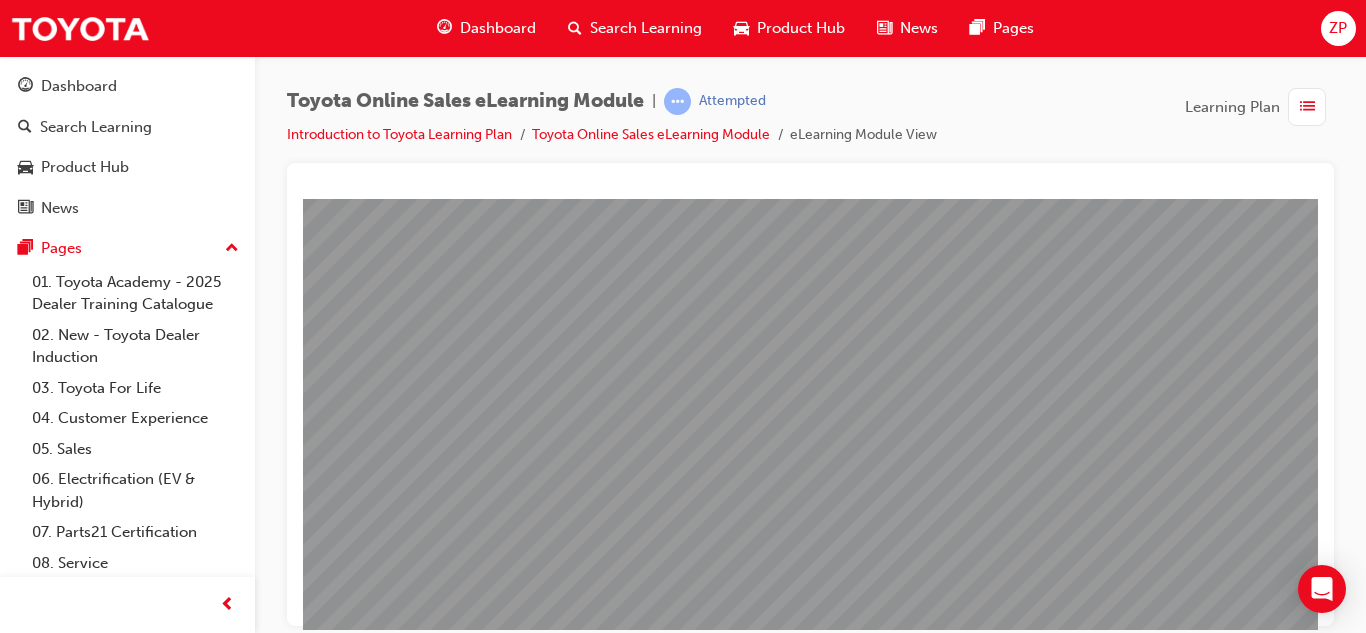 click at bounding box center (368, 4864) 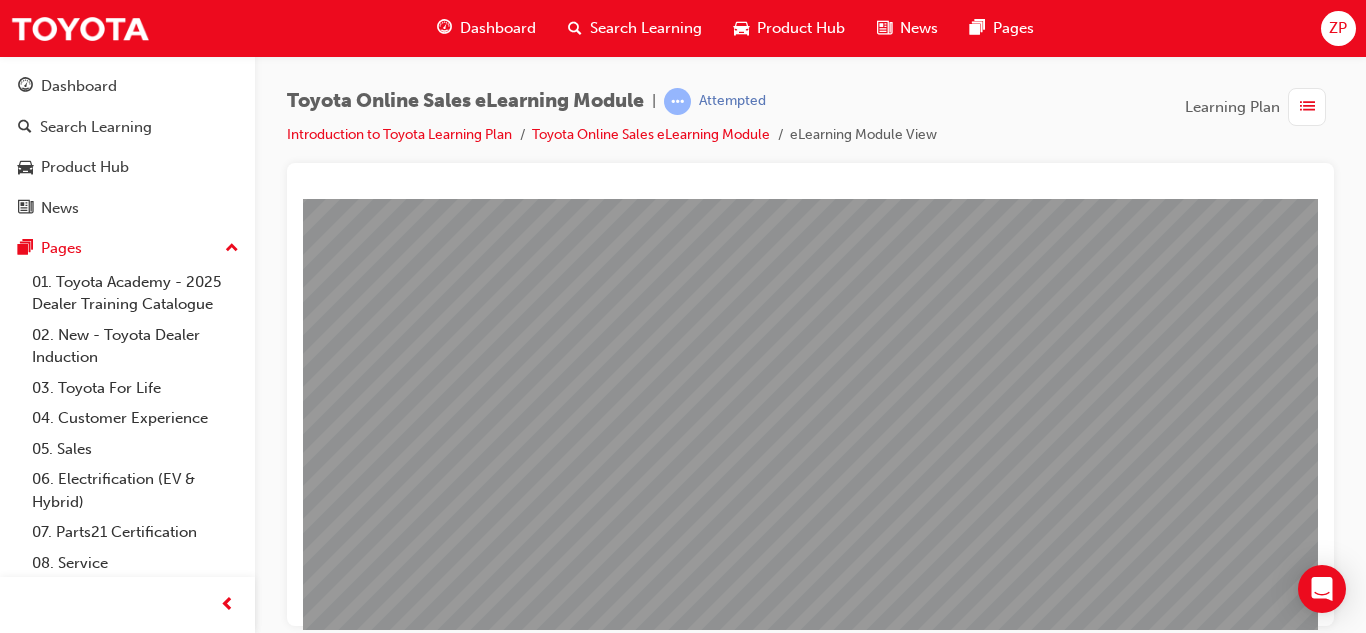 click at bounding box center [793, 1012] 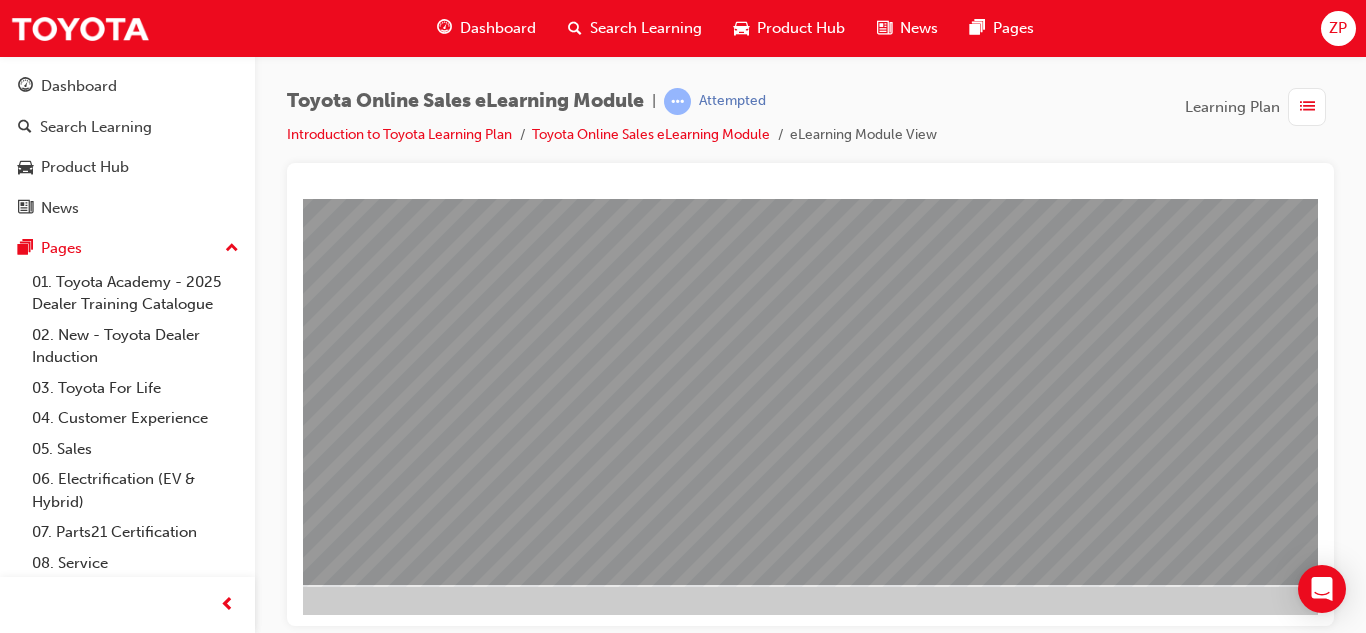 click at bounding box center [50, 2308] 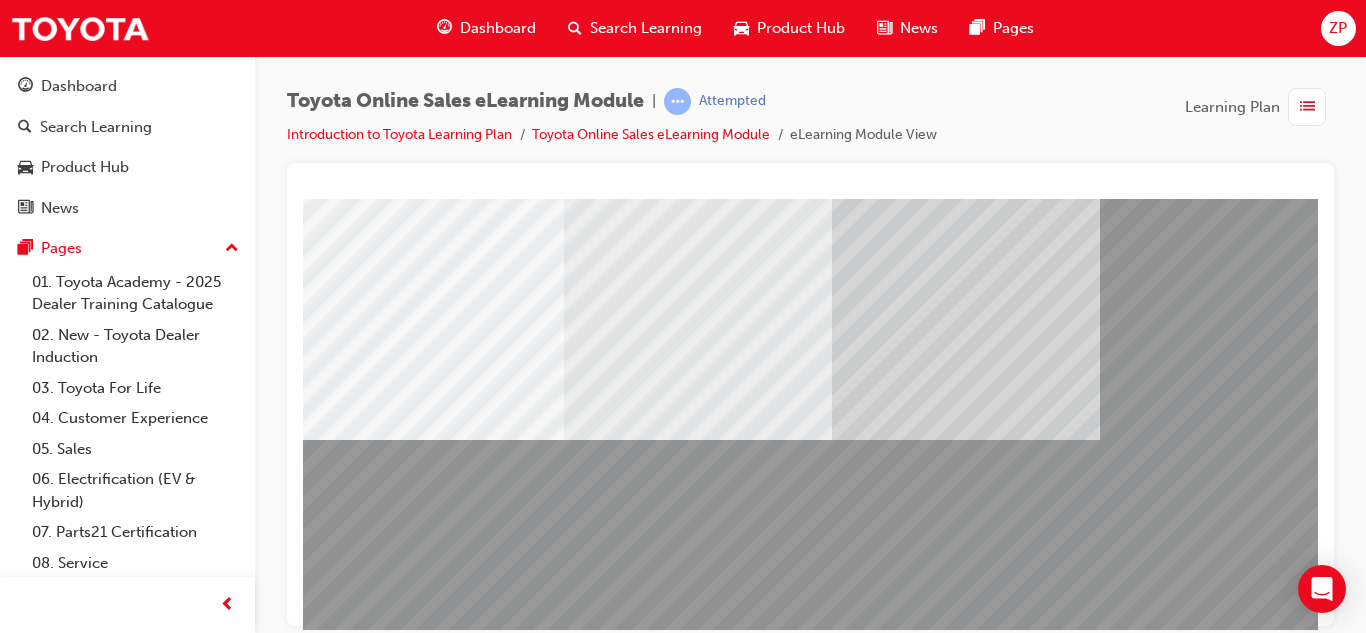 scroll, scrollTop: 233, scrollLeft: 305, axis: both 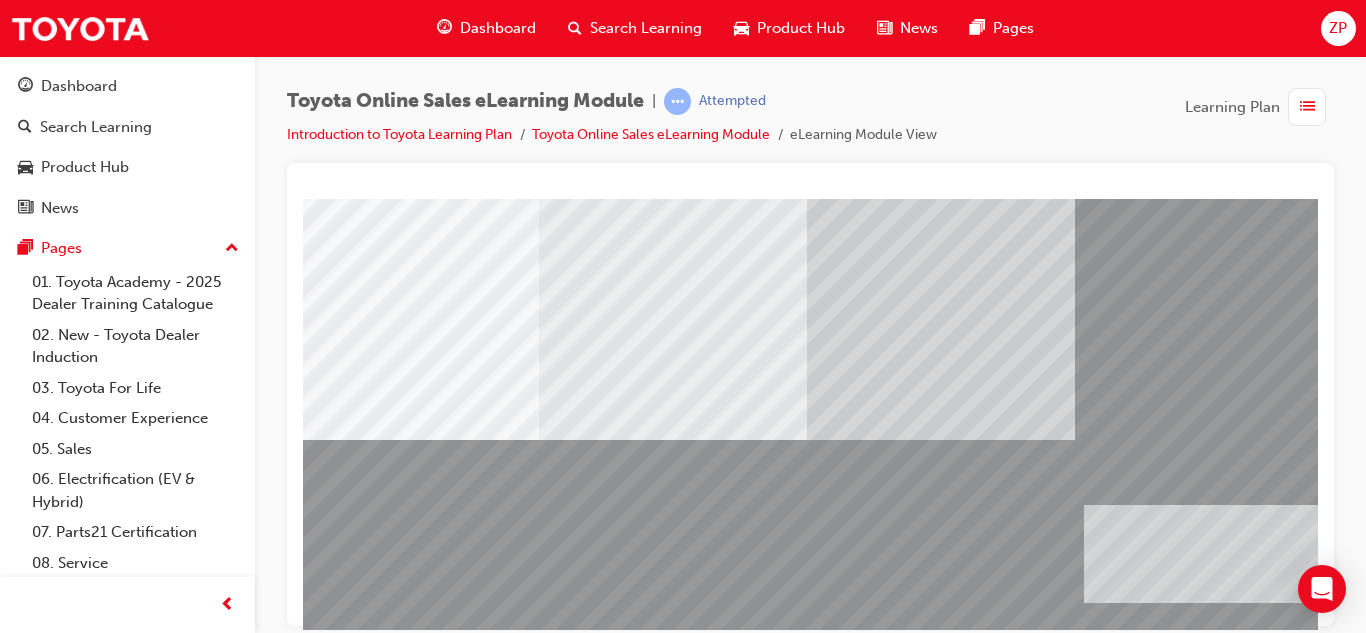 drag, startPoint x: 1033, startPoint y: 574, endPoint x: 1329, endPoint y: 570, distance: 296.02704 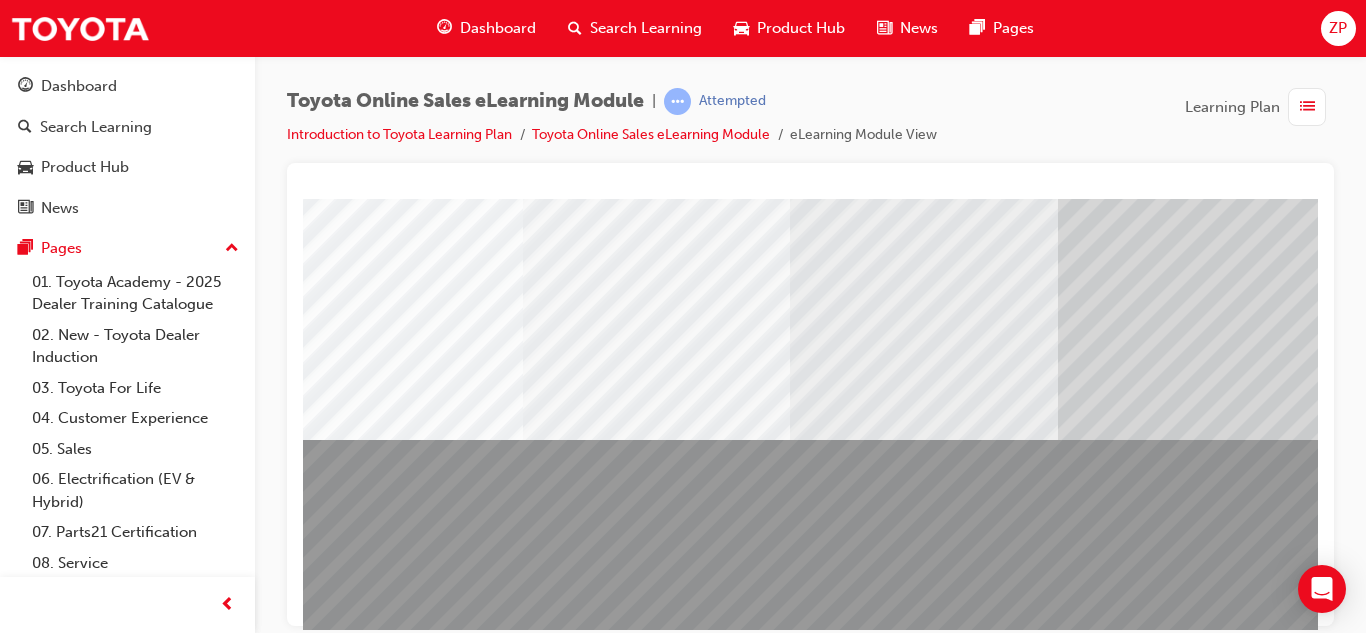 scroll, scrollTop: 233, scrollLeft: 0, axis: vertical 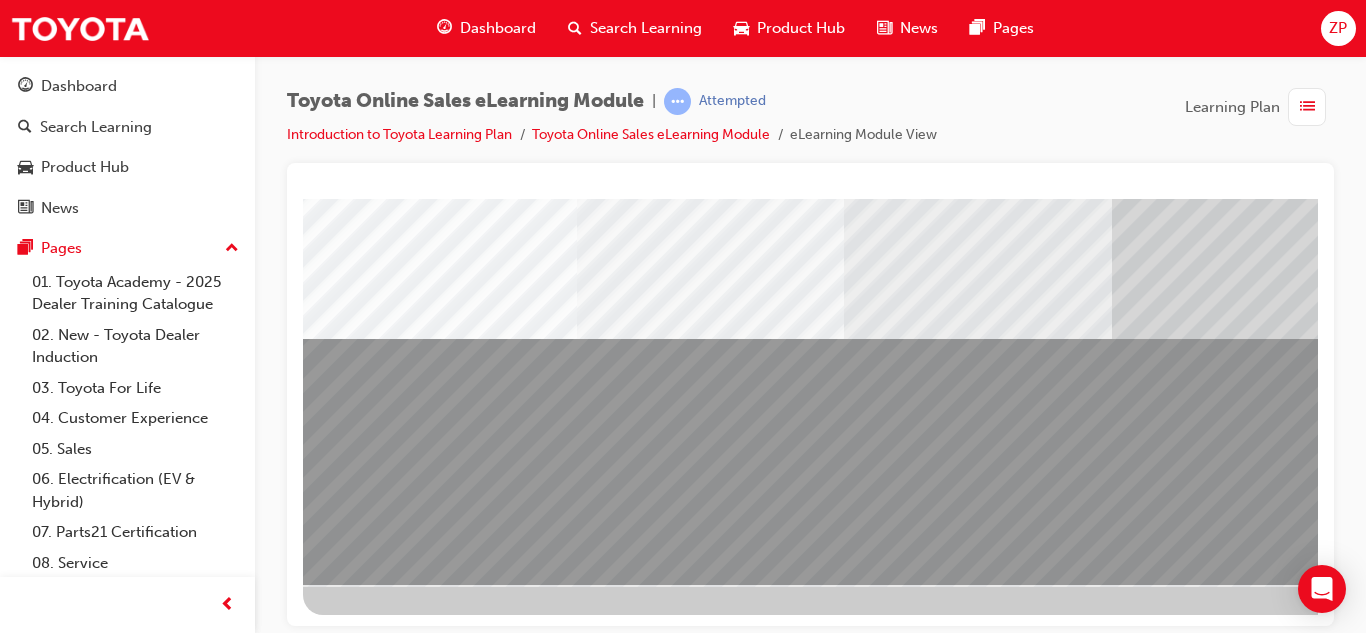 click at bounding box center (366, 3564) 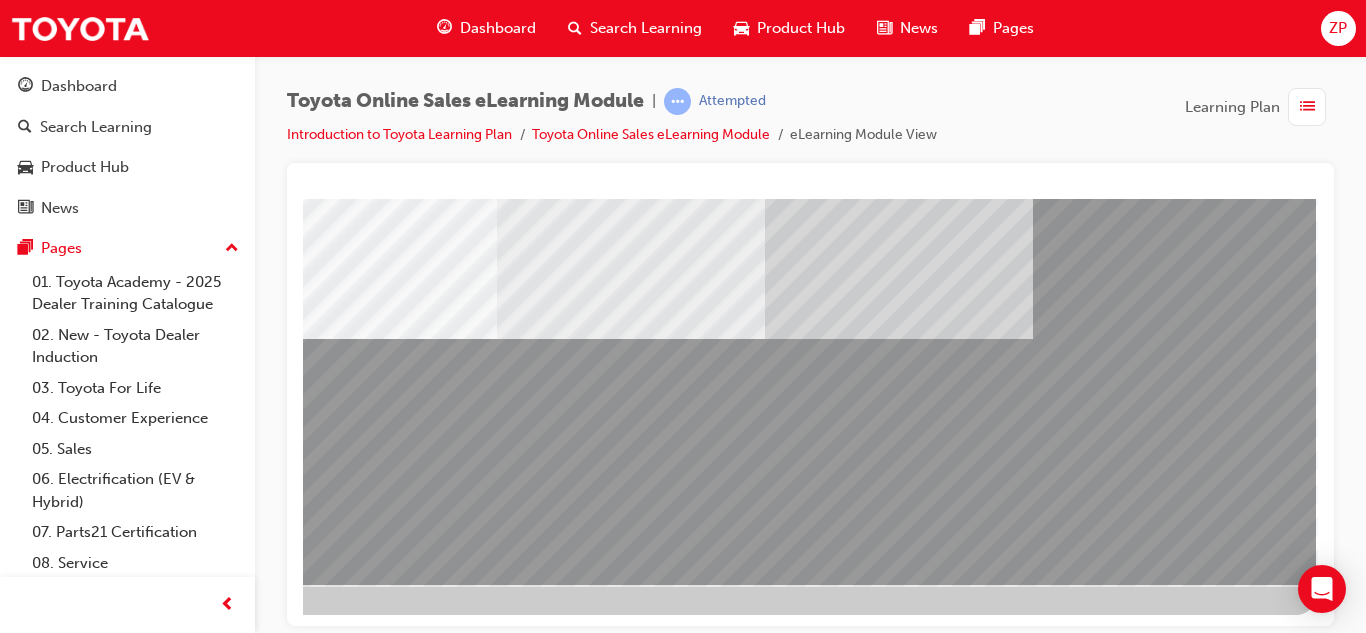 scroll, scrollTop: 334, scrollLeft: 0, axis: vertical 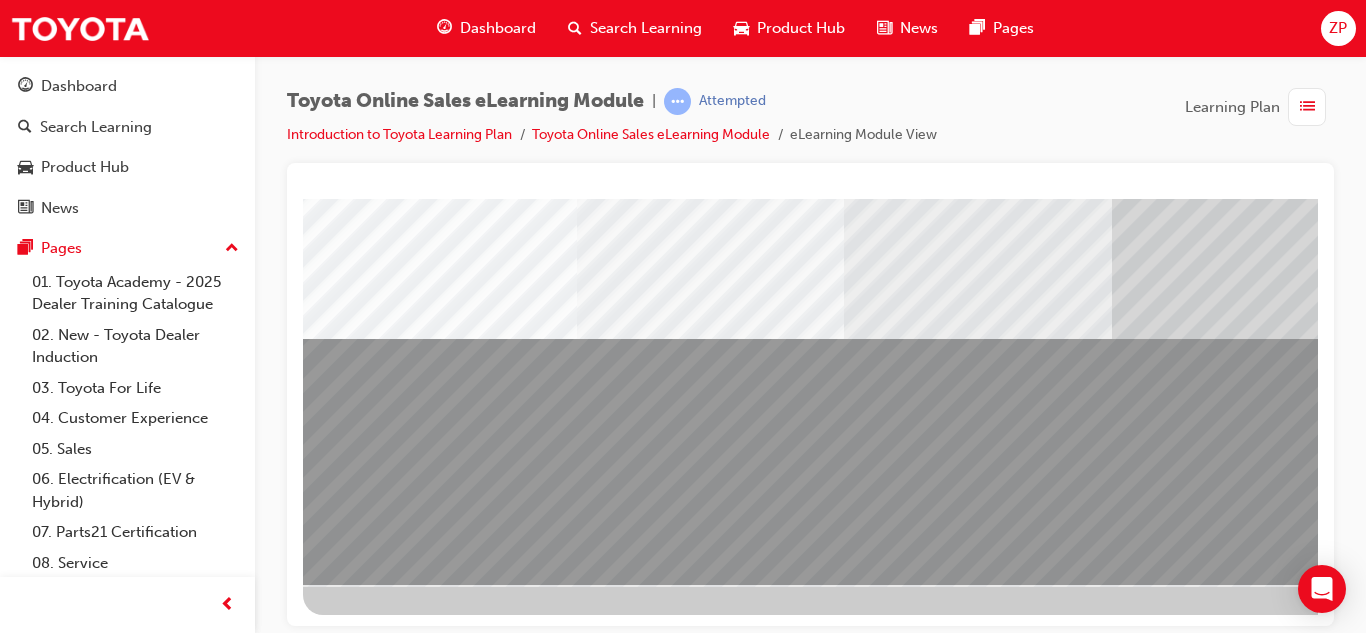 drag, startPoint x: 920, startPoint y: 449, endPoint x: 741, endPoint y: 515, distance: 190.77998 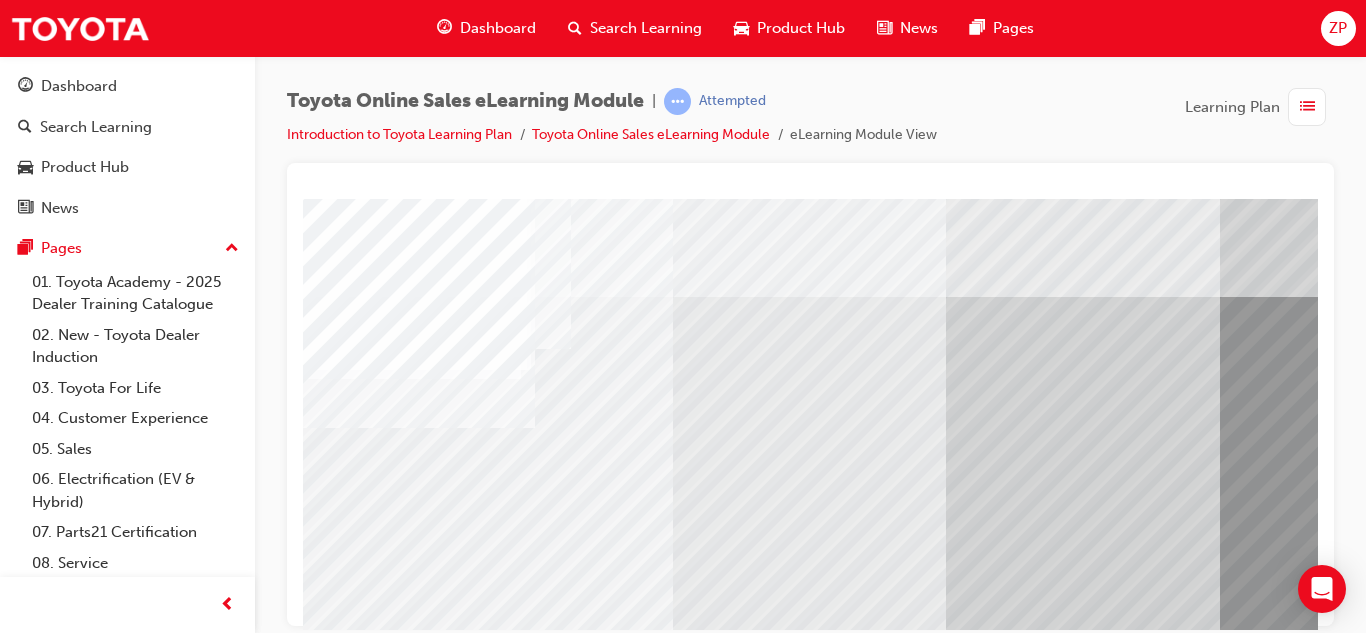 scroll, scrollTop: 0, scrollLeft: 0, axis: both 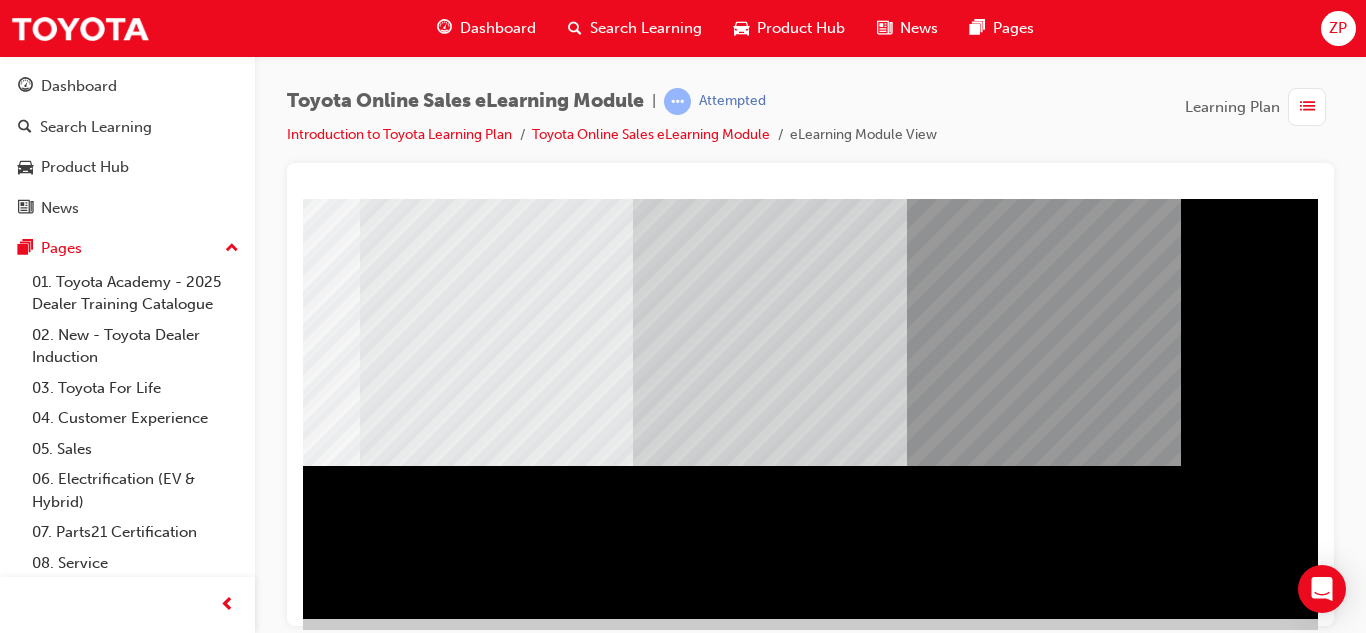 click at bounding box center (21, 1970) 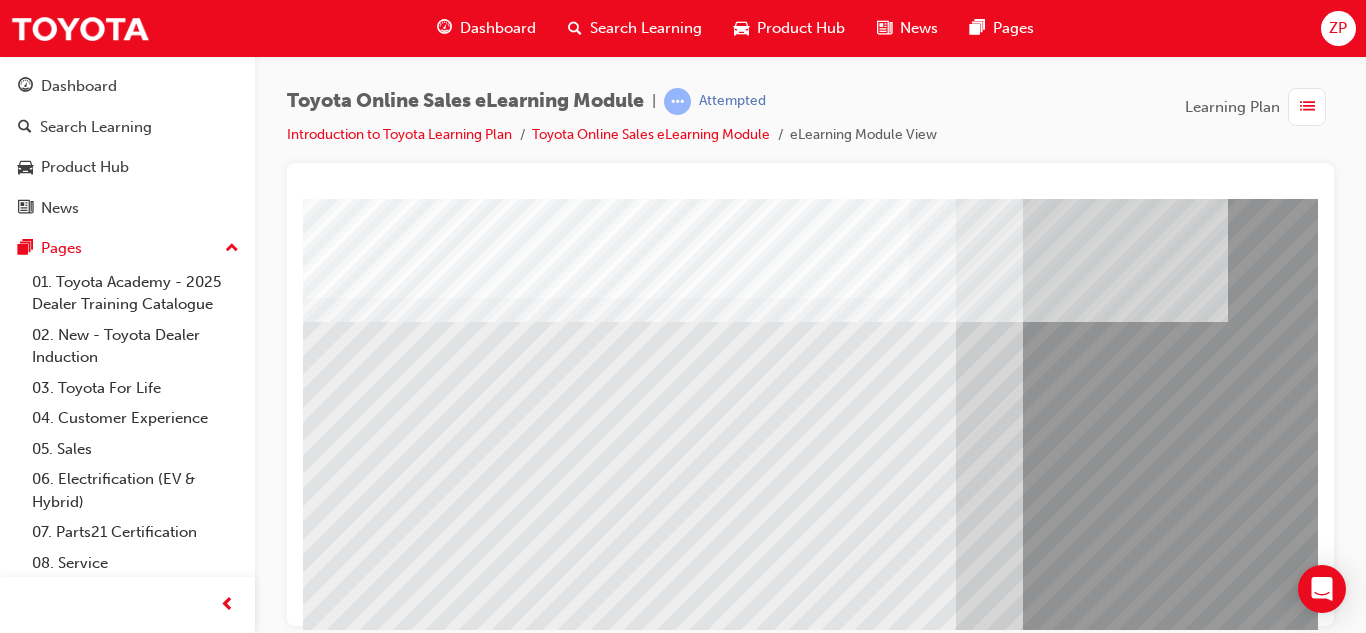 scroll, scrollTop: 300, scrollLeft: 0, axis: vertical 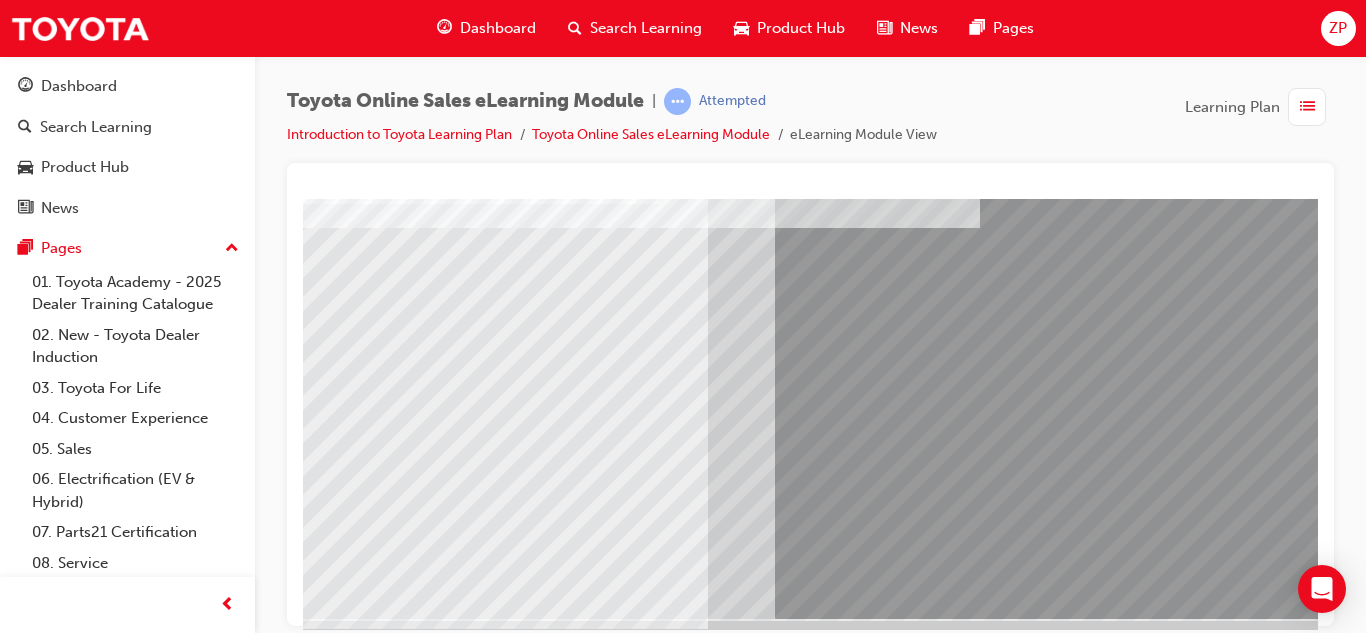 click at bounding box center (118, 3600) 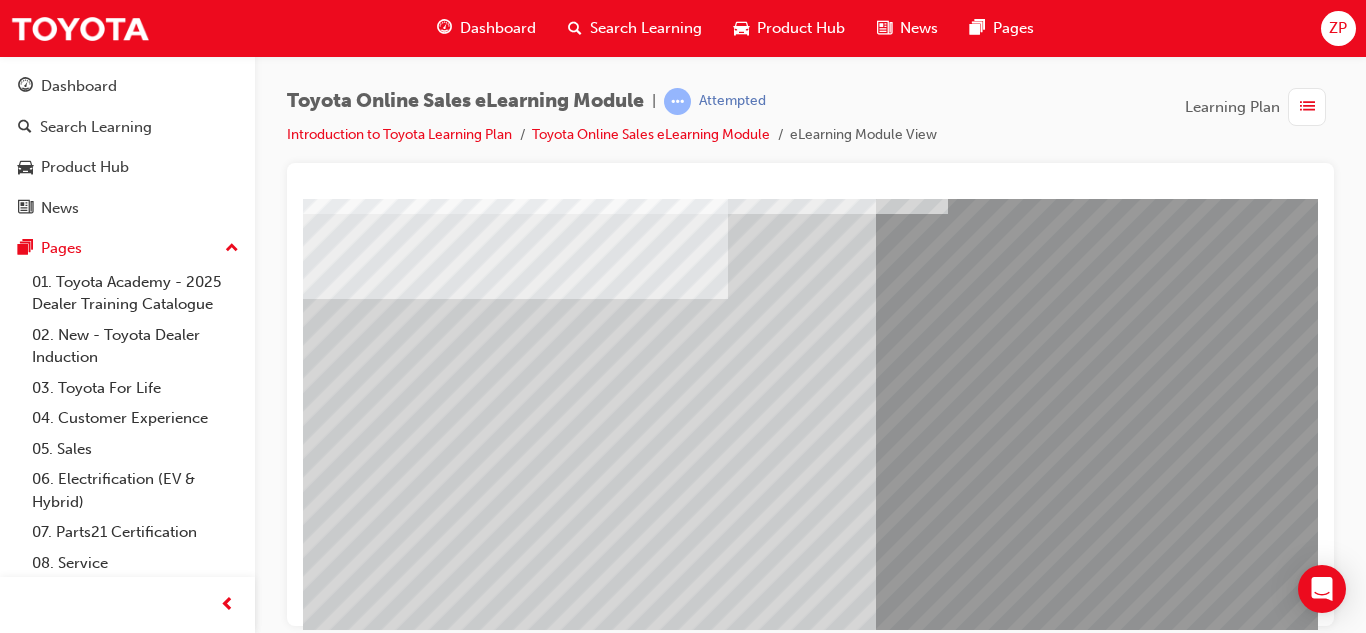 scroll, scrollTop: 300, scrollLeft: 0, axis: vertical 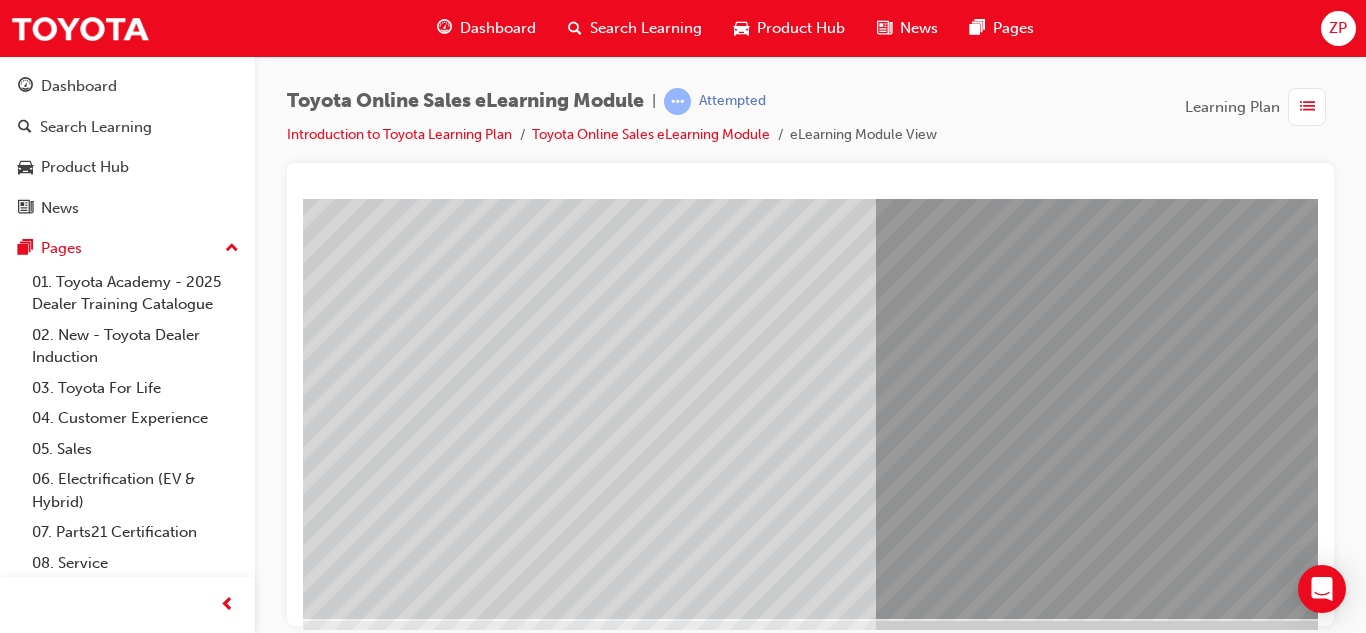 click at bounding box center (328, 4051) 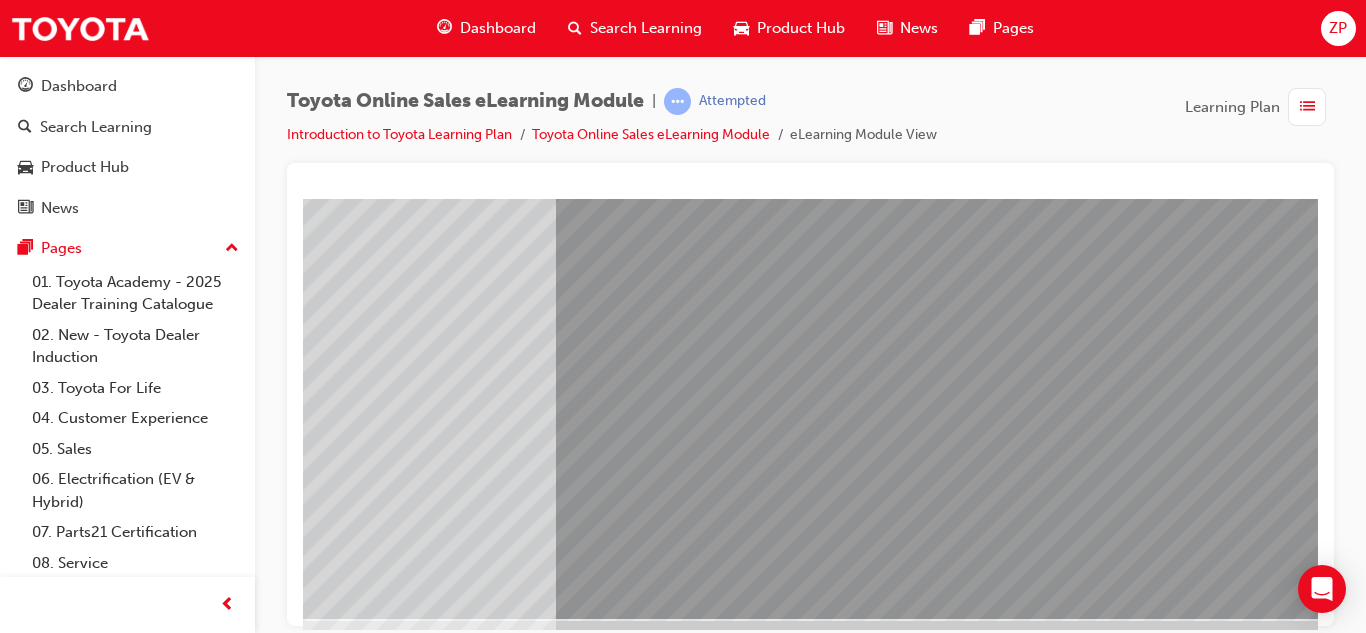click at bounding box center (46, 4996) 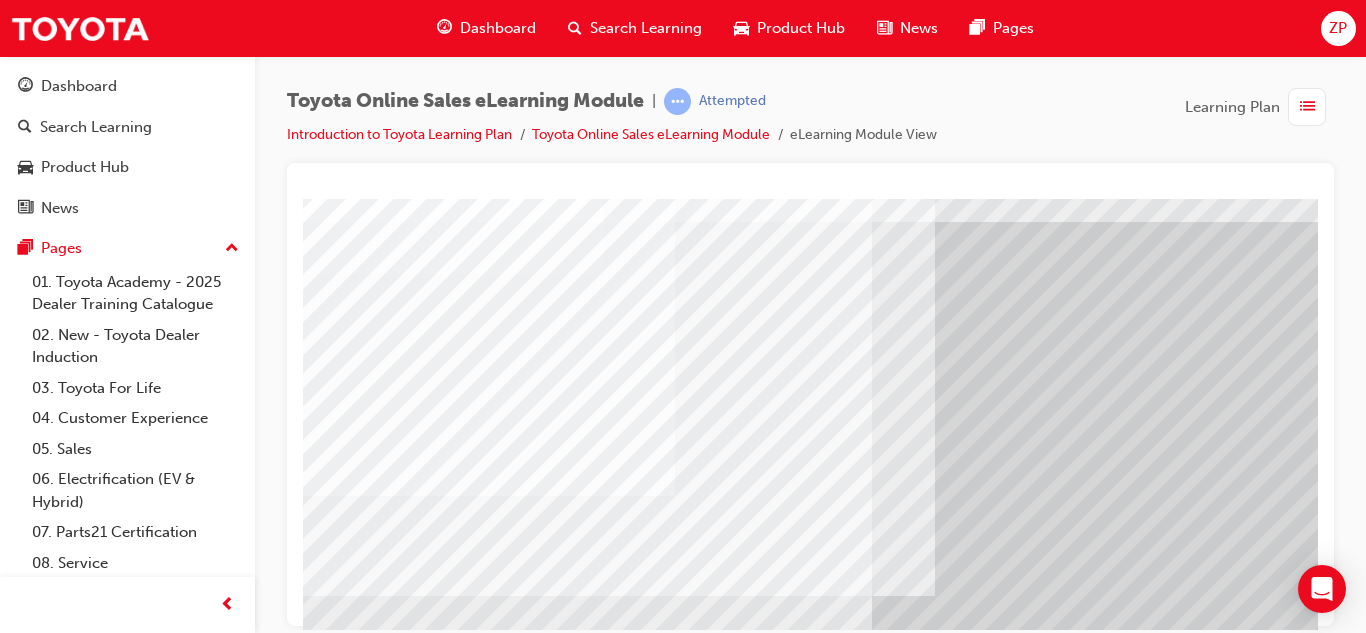 scroll, scrollTop: 333, scrollLeft: 0, axis: vertical 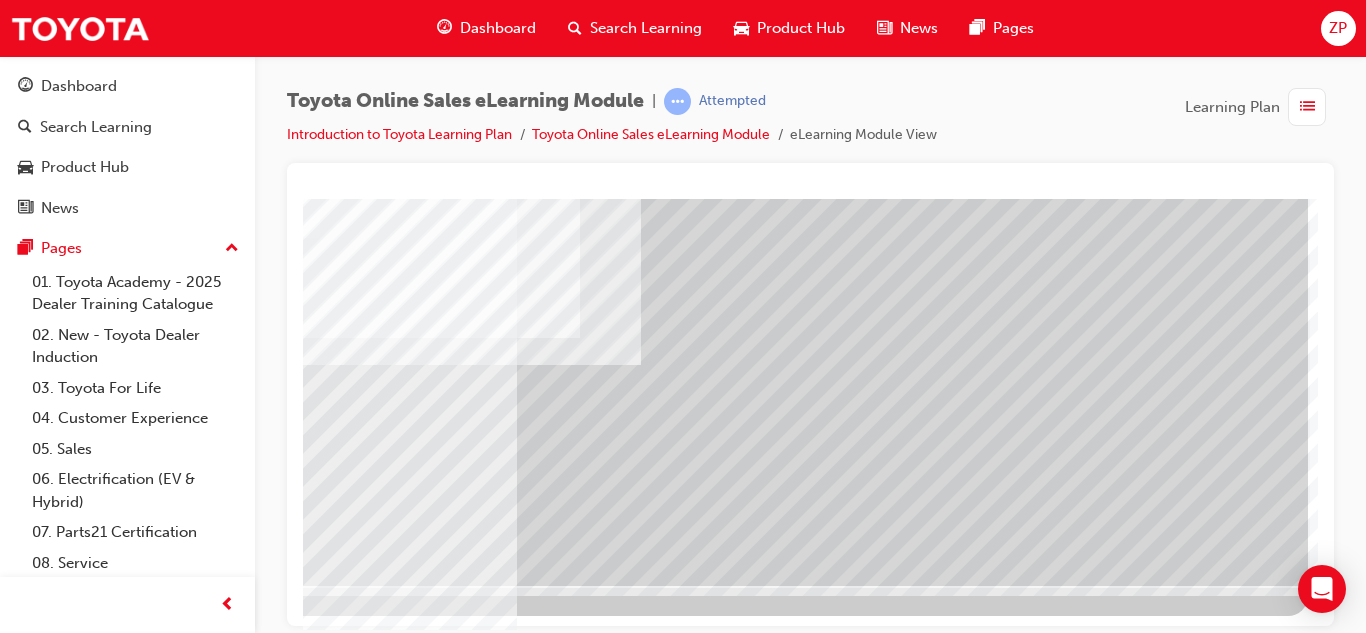 click at bounding box center (11, 3822) 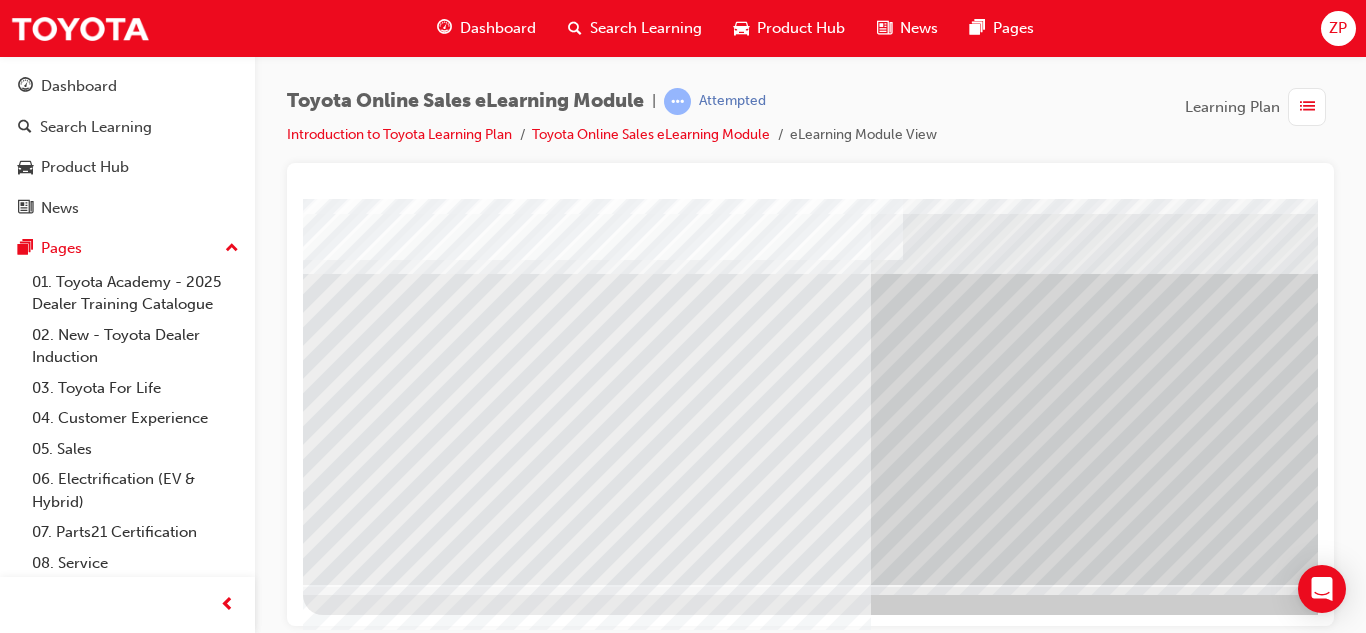 scroll, scrollTop: 334, scrollLeft: 360, axis: both 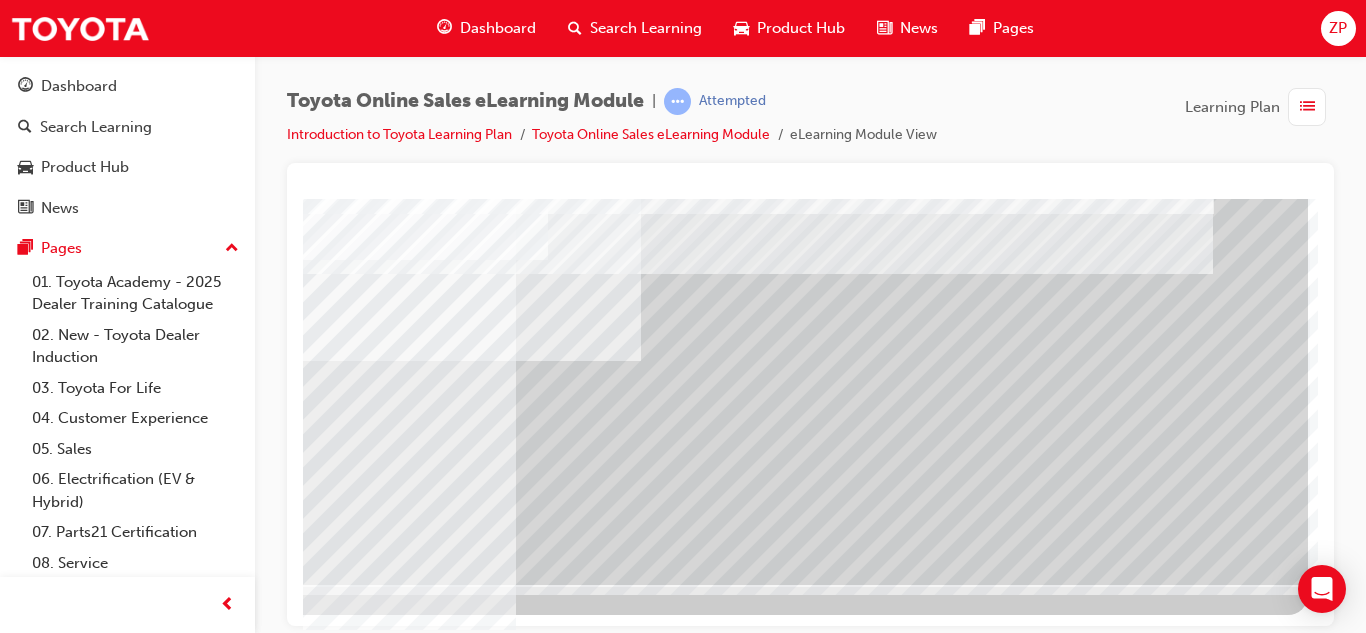 click at bounding box center (11, 3470) 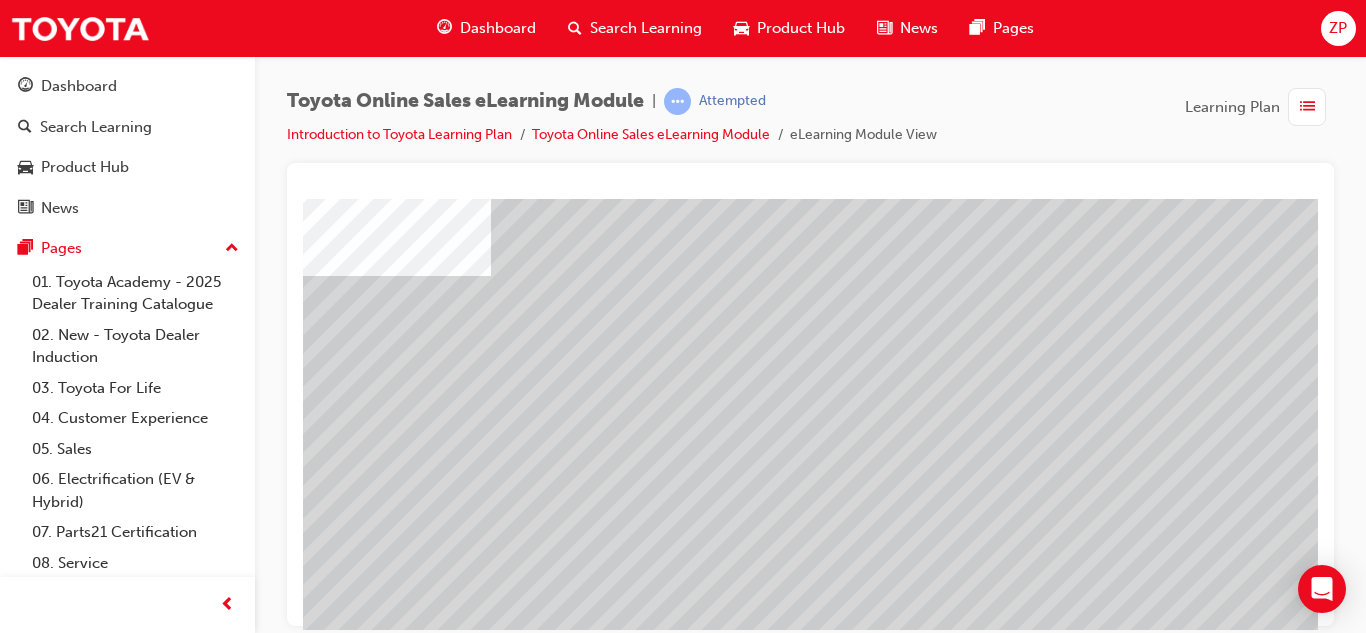 scroll, scrollTop: 233, scrollLeft: 0, axis: vertical 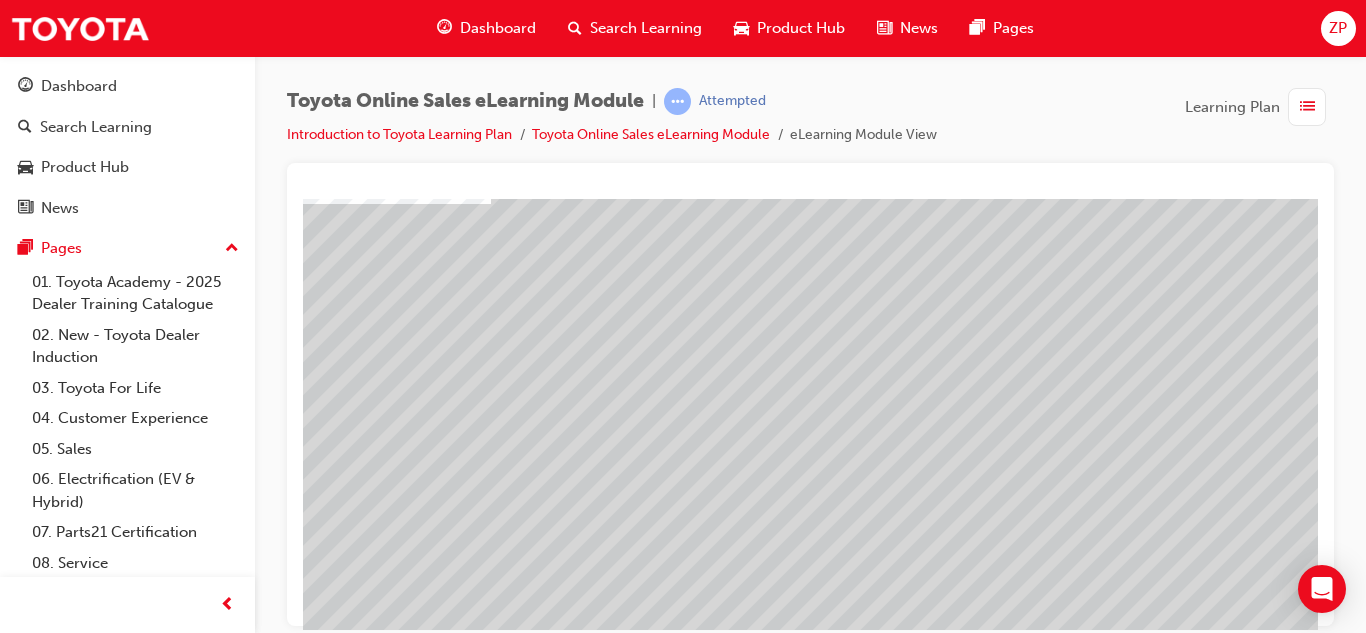 click at bounding box center [393, 4546] 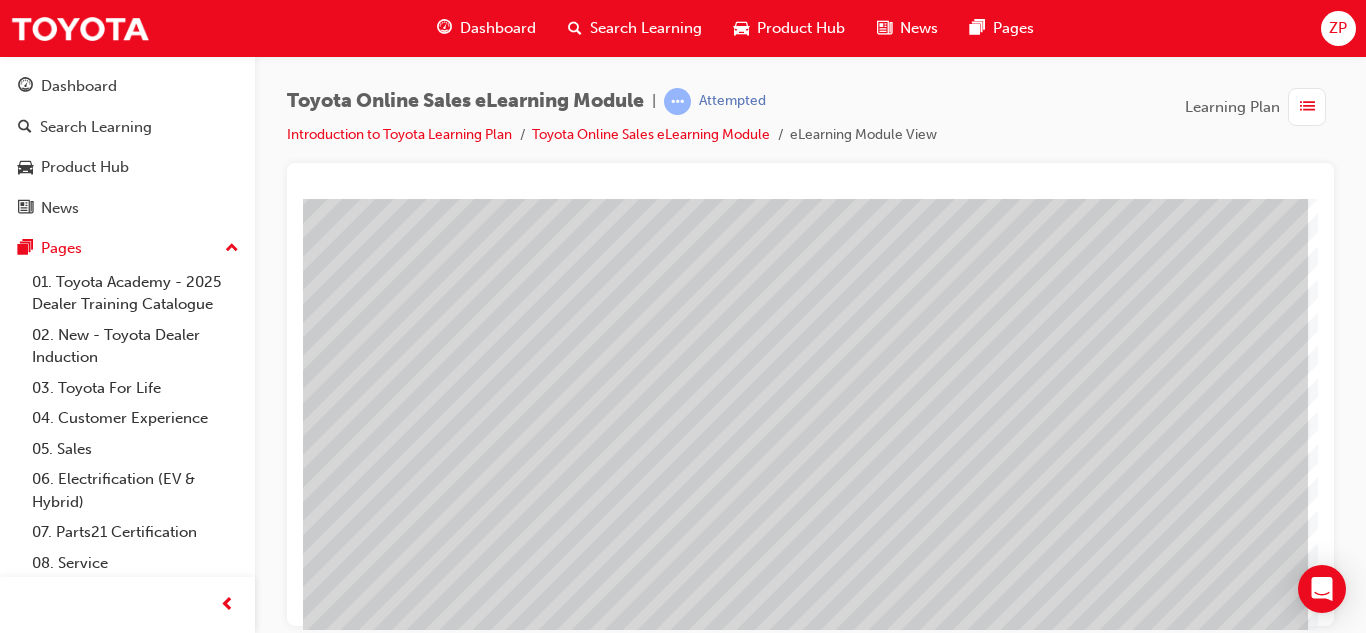 click at bounding box center [38, 4896] 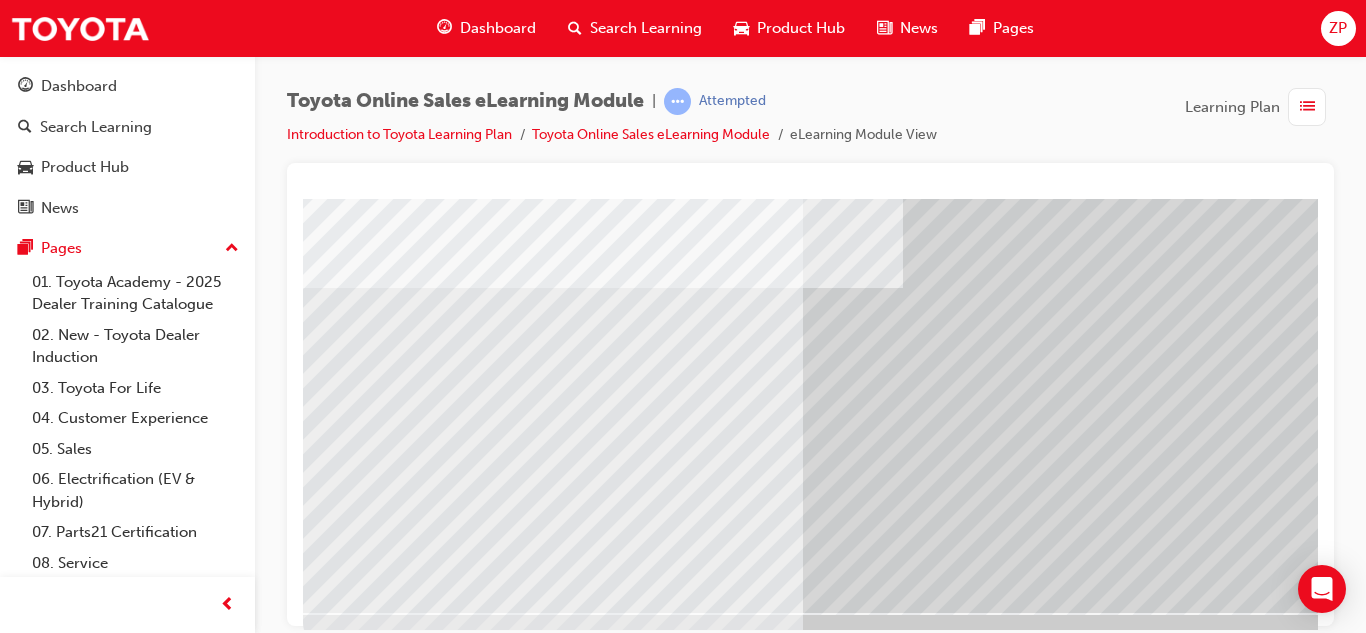 scroll, scrollTop: 333, scrollLeft: 0, axis: vertical 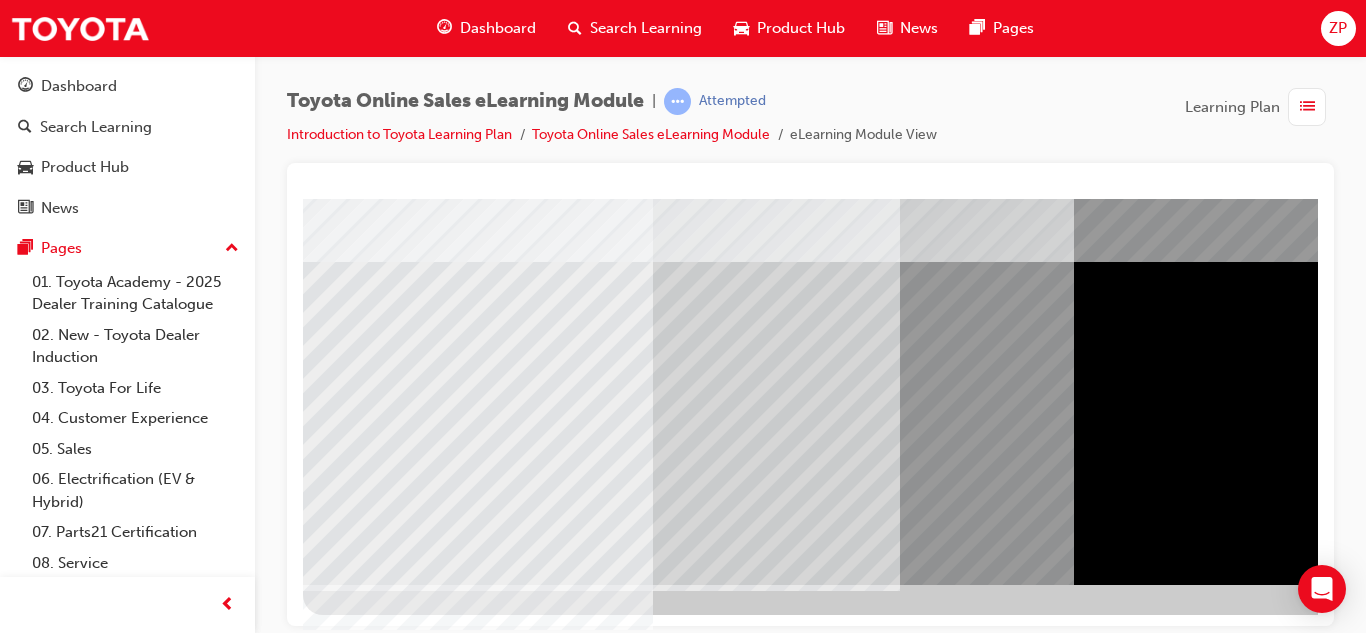 drag, startPoint x: 846, startPoint y: 612, endPoint x: 1175, endPoint y: 608, distance: 329.02432 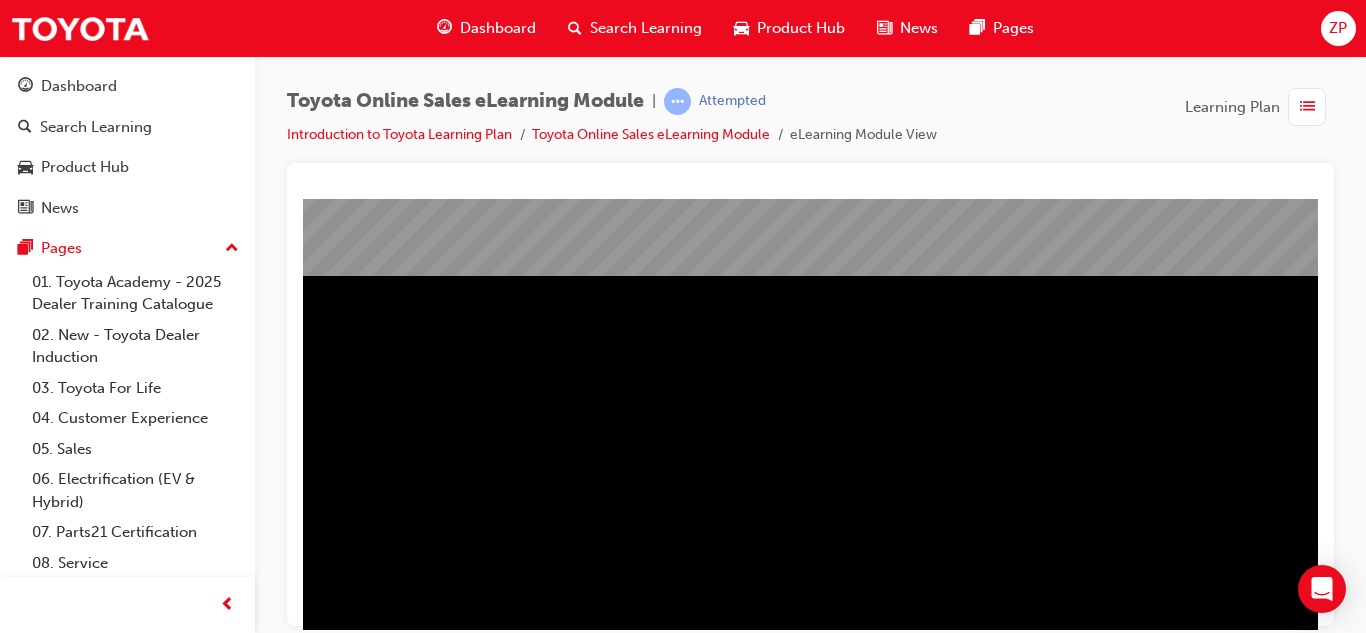 scroll, scrollTop: 333, scrollLeft: 0, axis: vertical 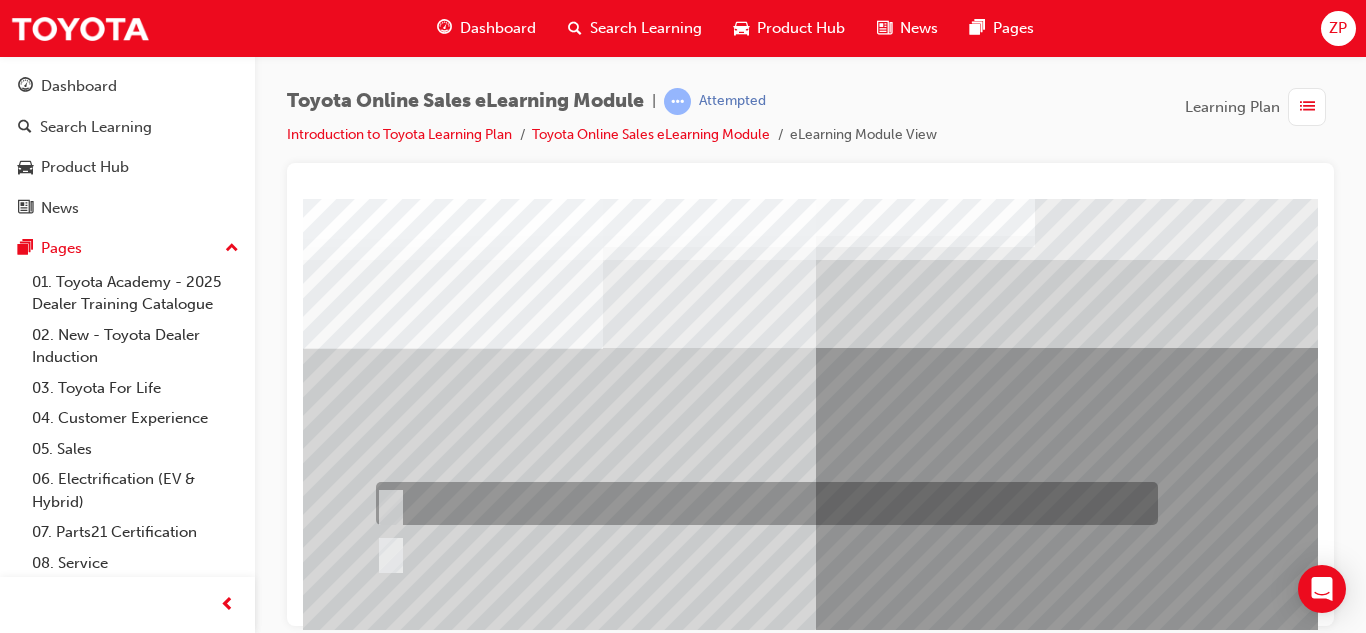 radio on "true" 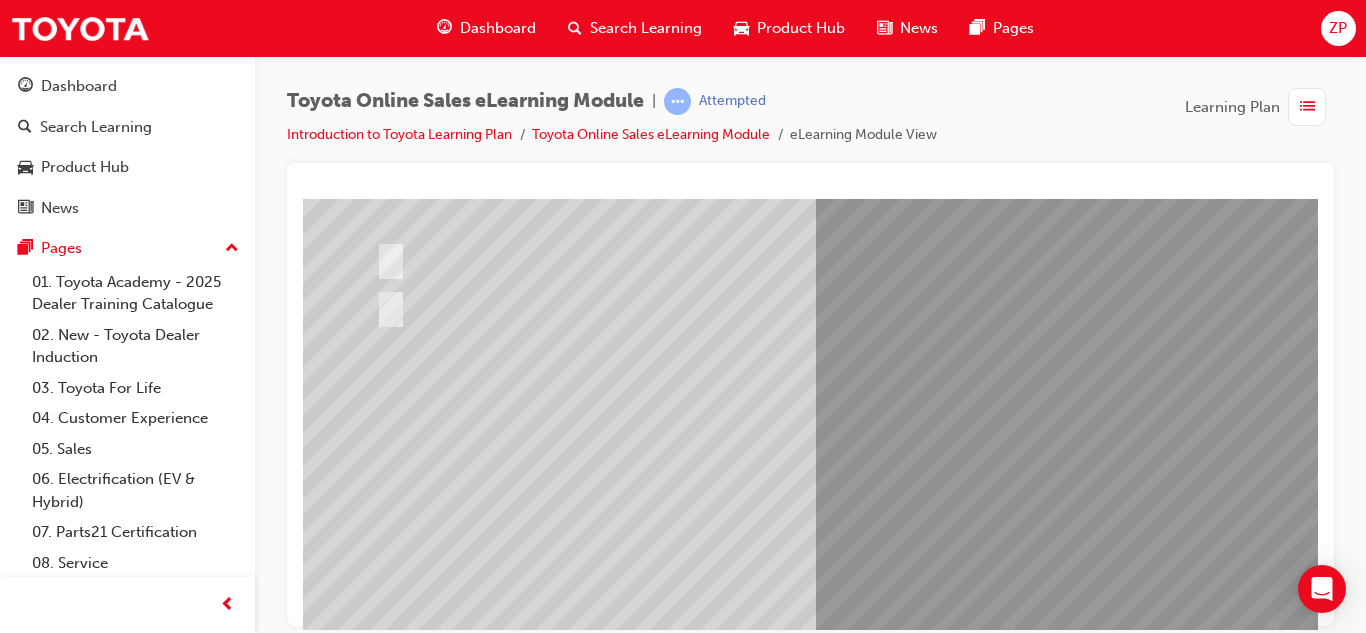 scroll, scrollTop: 267, scrollLeft: 0, axis: vertical 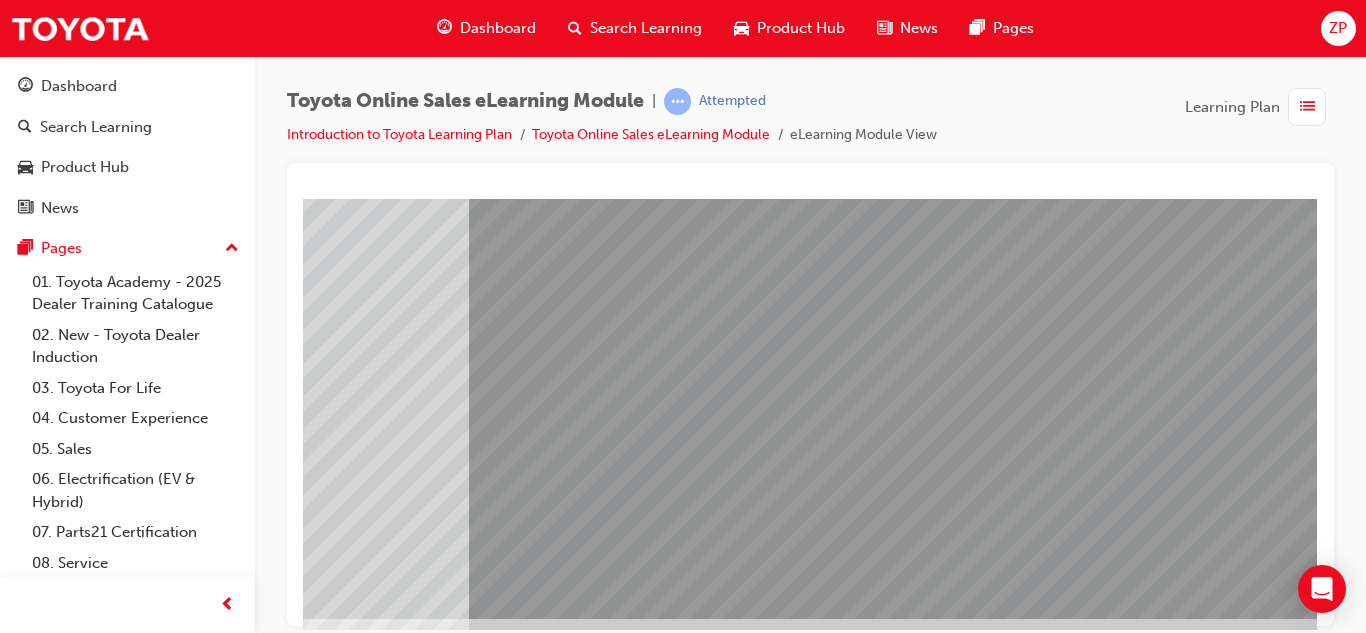drag, startPoint x: 921, startPoint y: 623, endPoint x: 1621, endPoint y: 817, distance: 726.38556 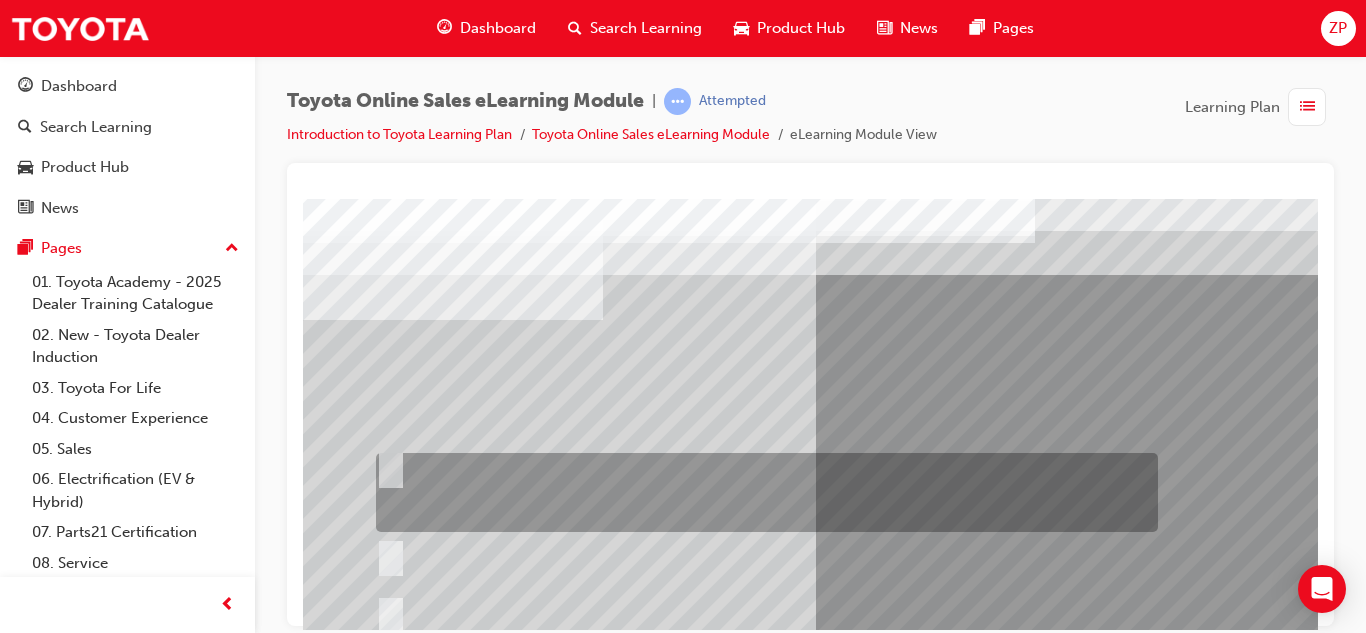 scroll, scrollTop: 67, scrollLeft: 0, axis: vertical 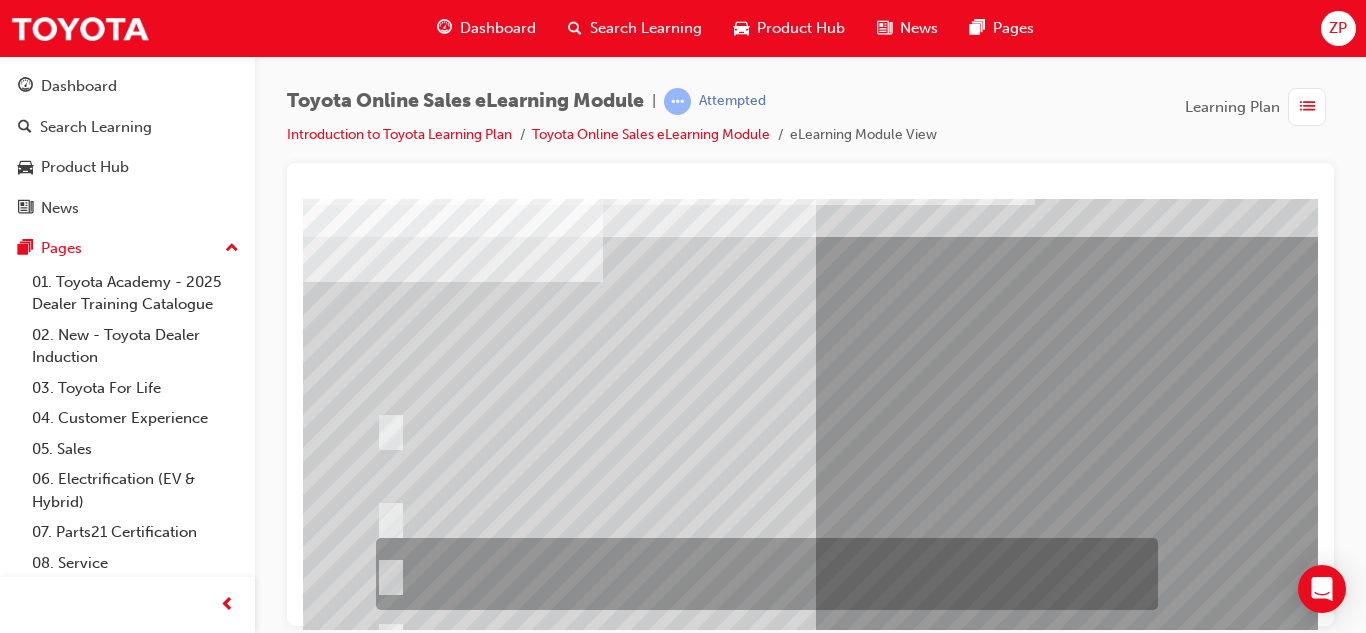 radio on "true" 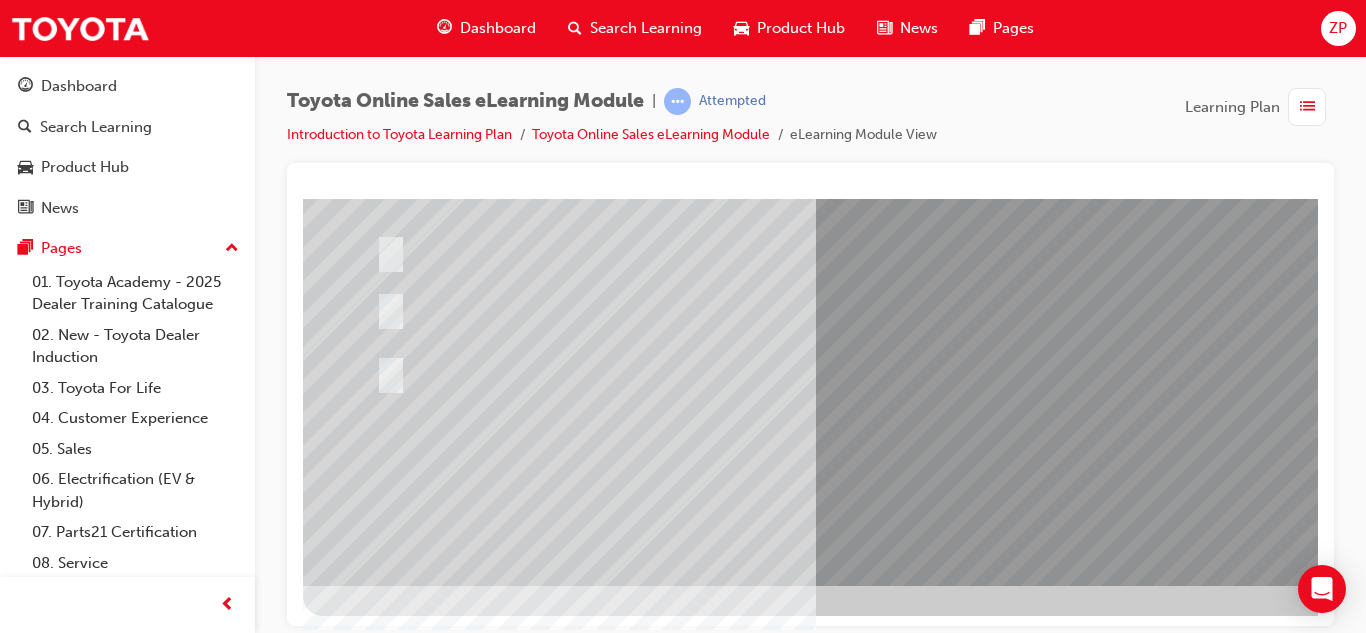 scroll, scrollTop: 334, scrollLeft: 0, axis: vertical 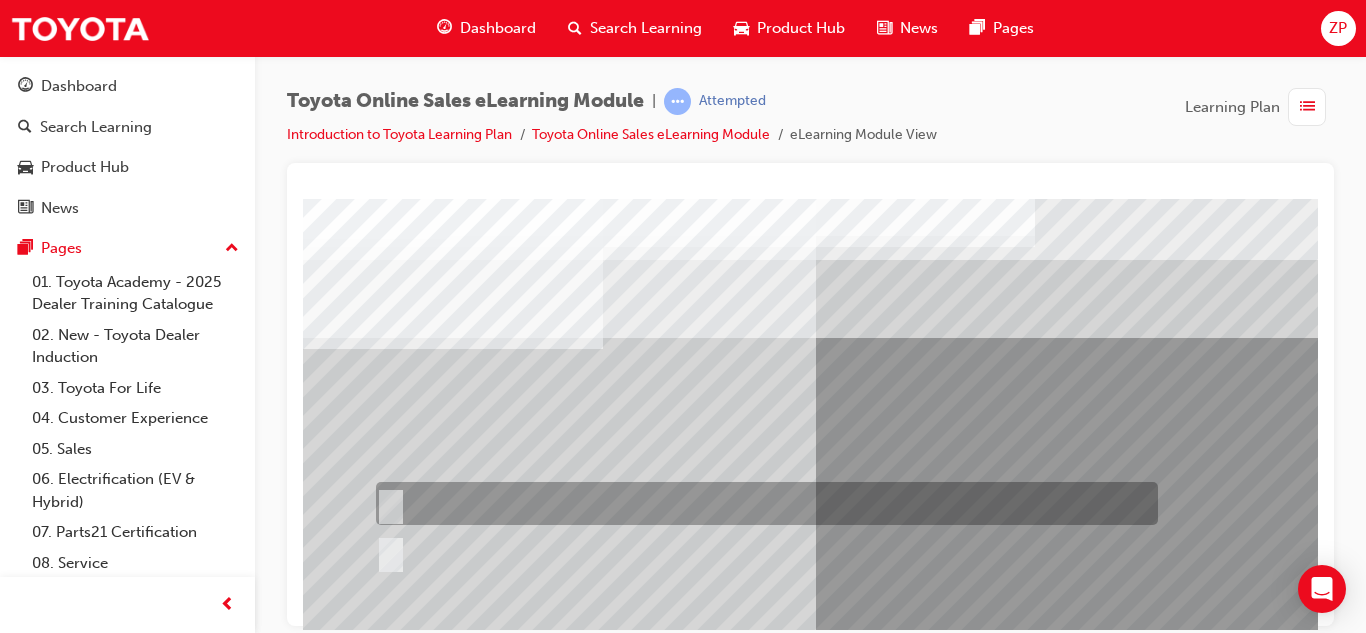 radio on "true" 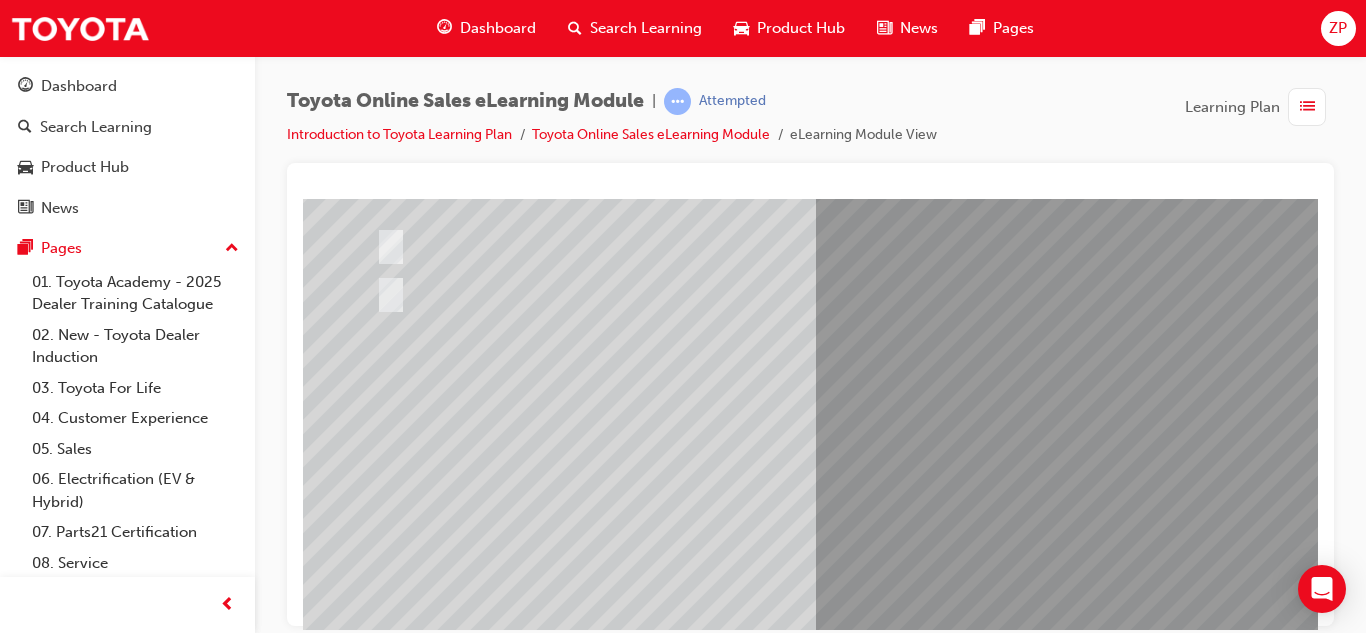 scroll, scrollTop: 267, scrollLeft: 0, axis: vertical 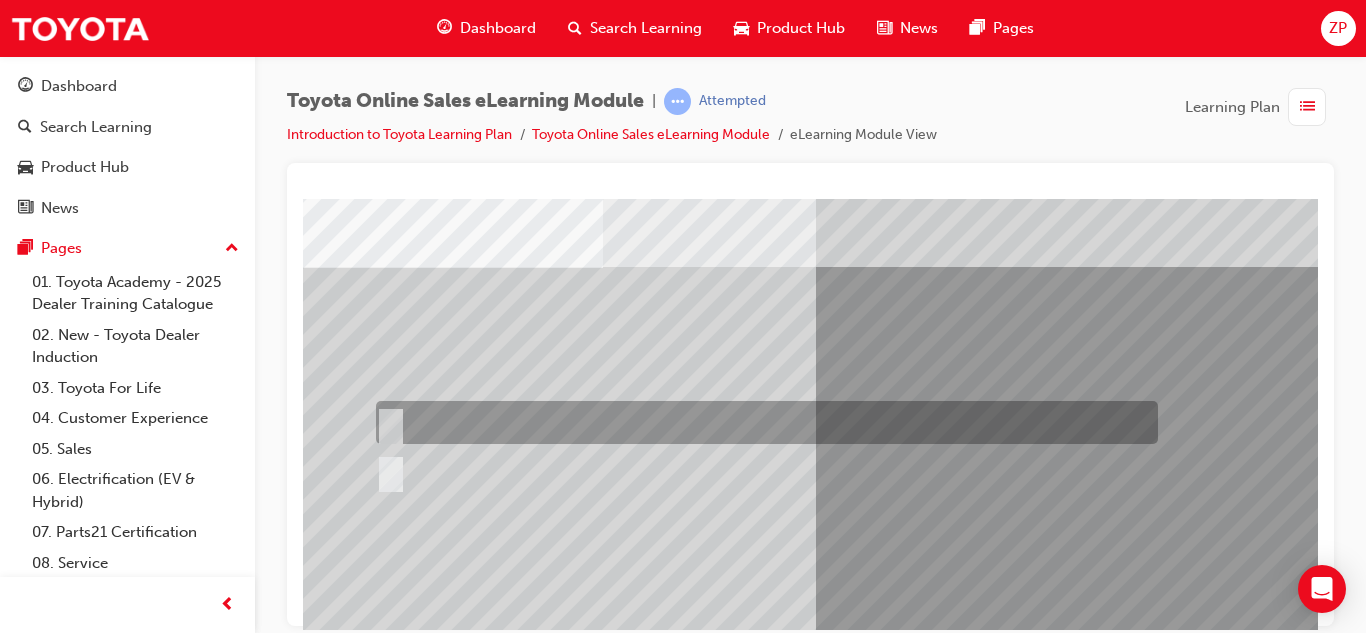 radio on "true" 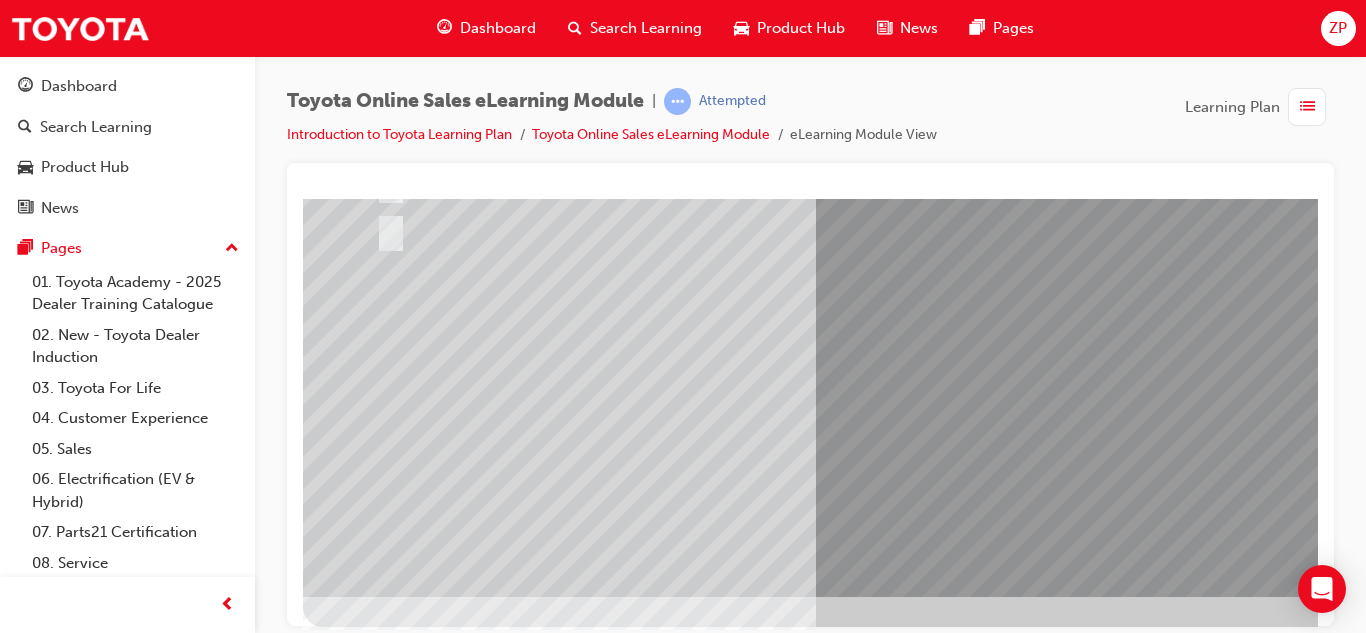 scroll, scrollTop: 334, scrollLeft: 0, axis: vertical 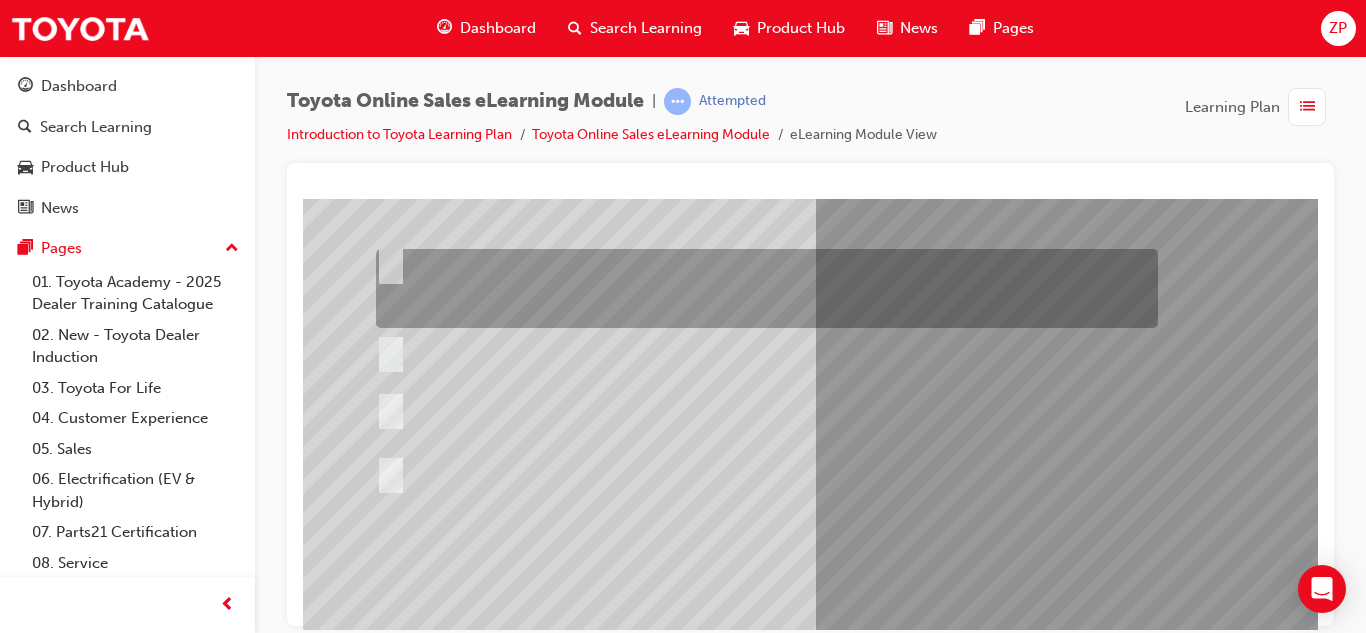 radio on "true" 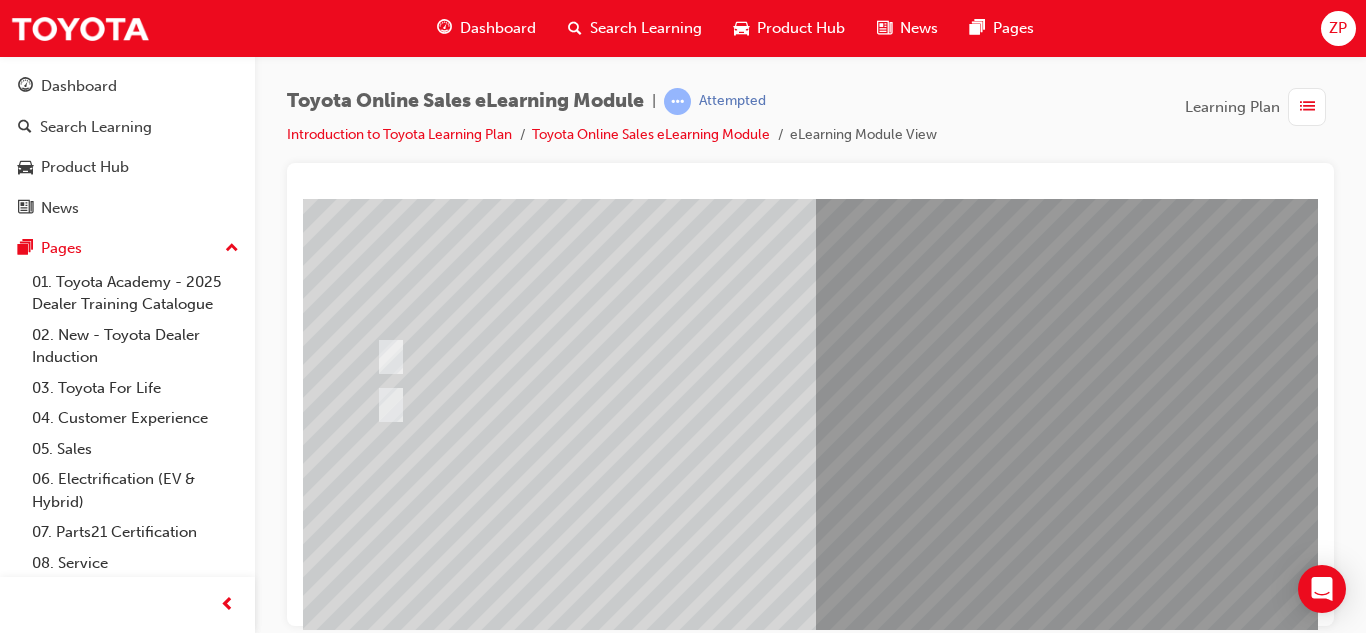 scroll, scrollTop: 134, scrollLeft: 0, axis: vertical 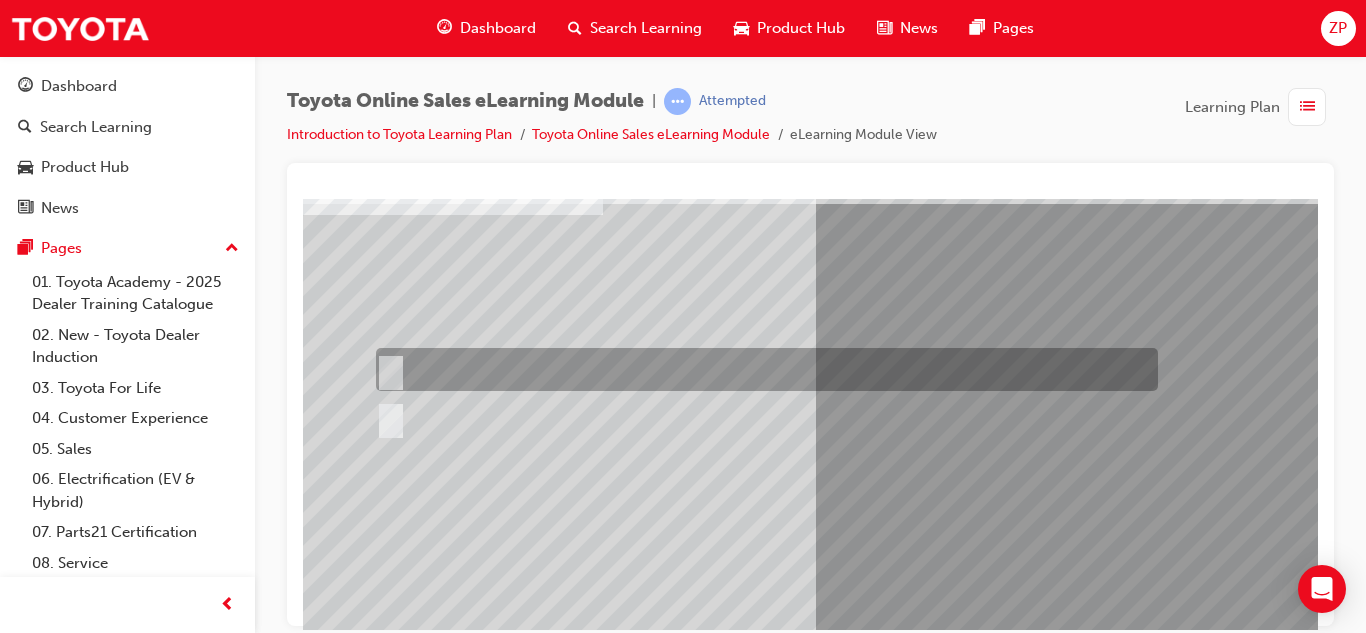 radio on "true" 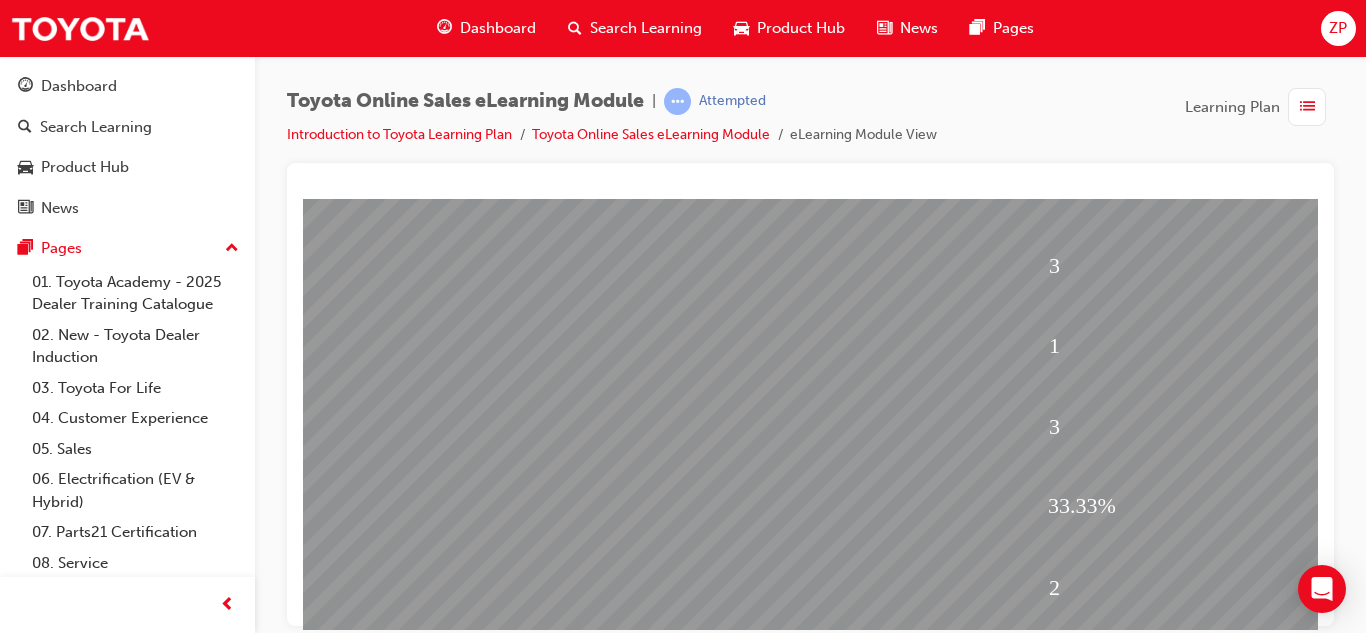 scroll, scrollTop: 300, scrollLeft: 0, axis: vertical 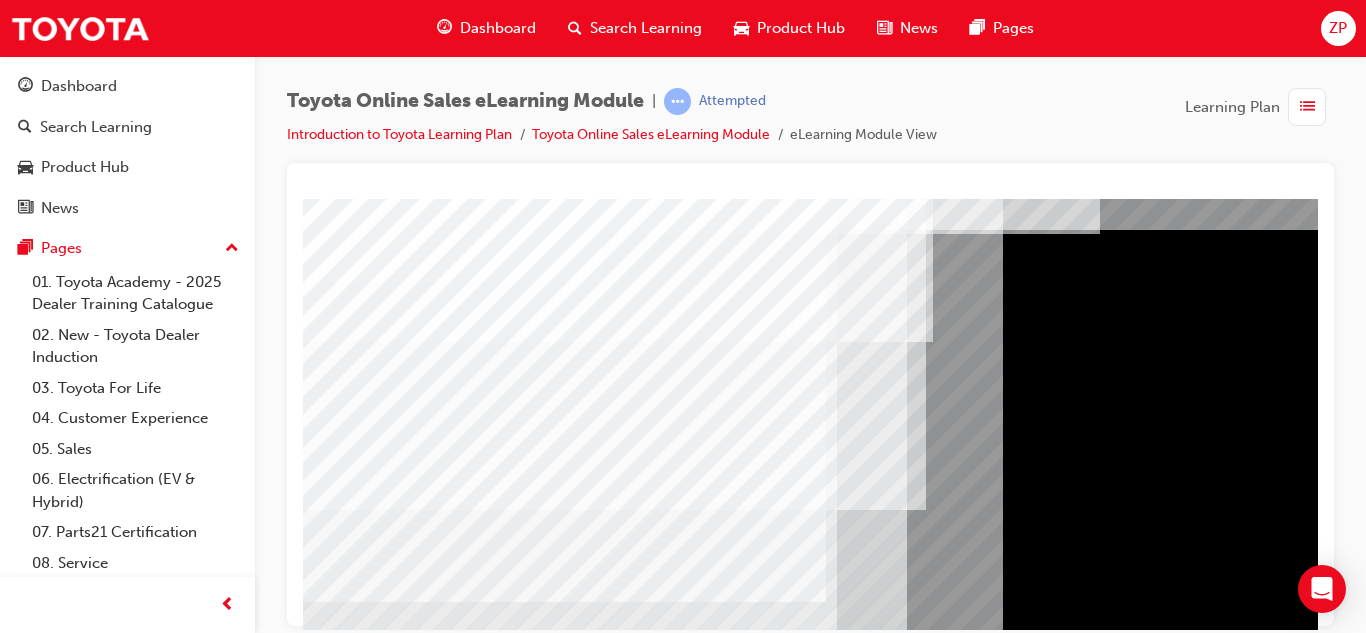 drag, startPoint x: 856, startPoint y: 493, endPoint x: 426, endPoint y: 484, distance: 430.09418 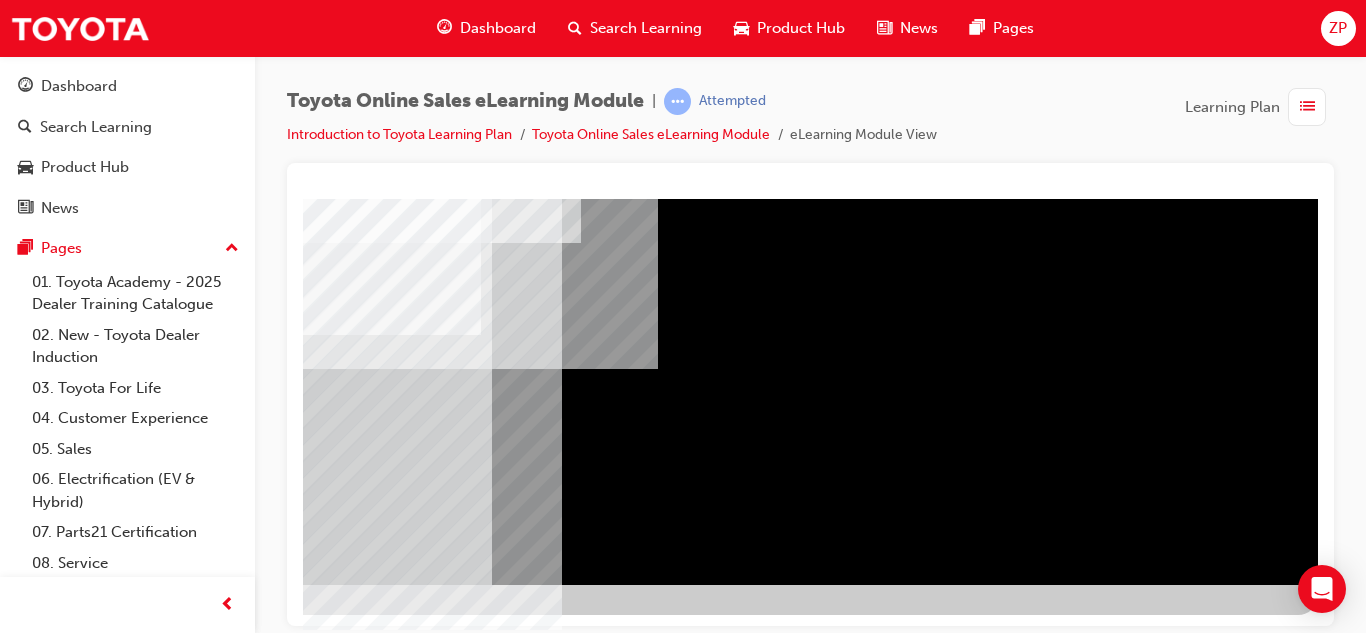 scroll, scrollTop: 0, scrollLeft: 0, axis: both 